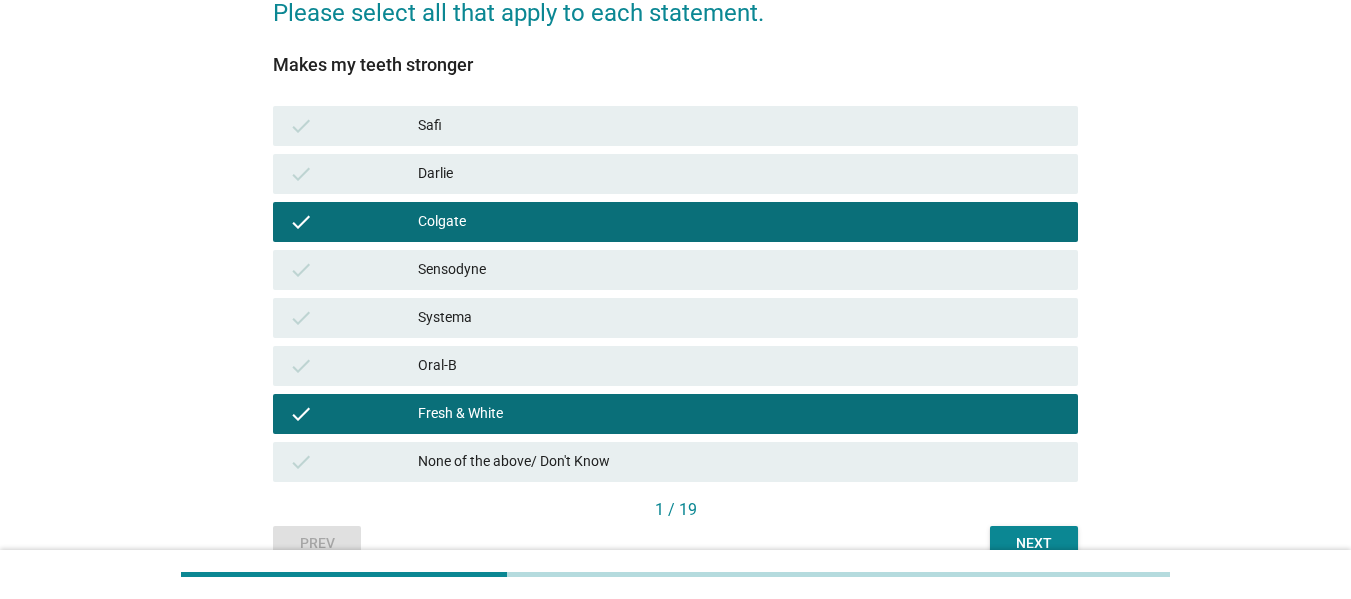 scroll, scrollTop: 426, scrollLeft: 0, axis: vertical 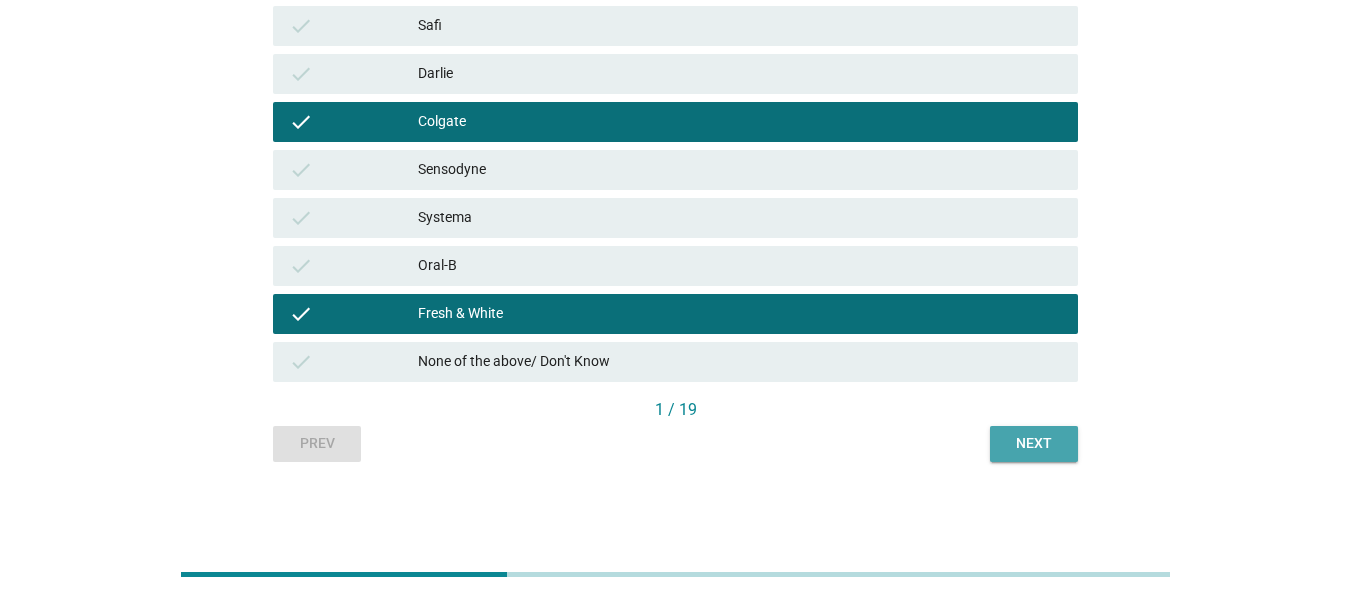 click on "Next" at bounding box center [1034, 443] 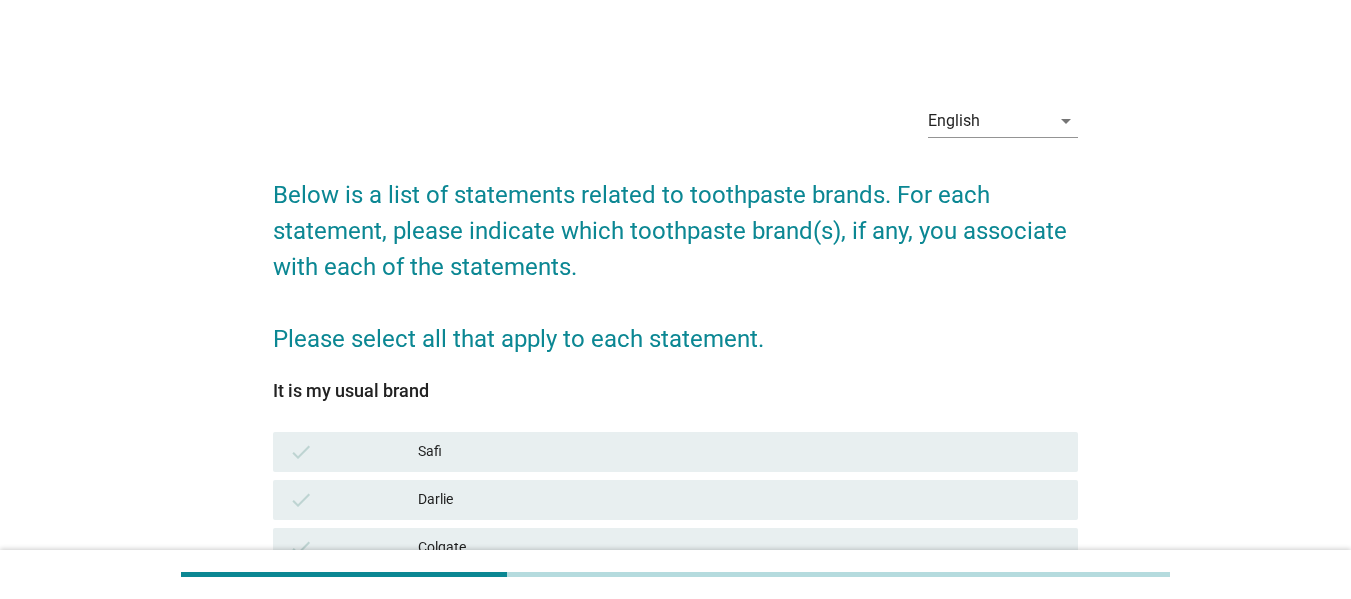 scroll, scrollTop: 200, scrollLeft: 0, axis: vertical 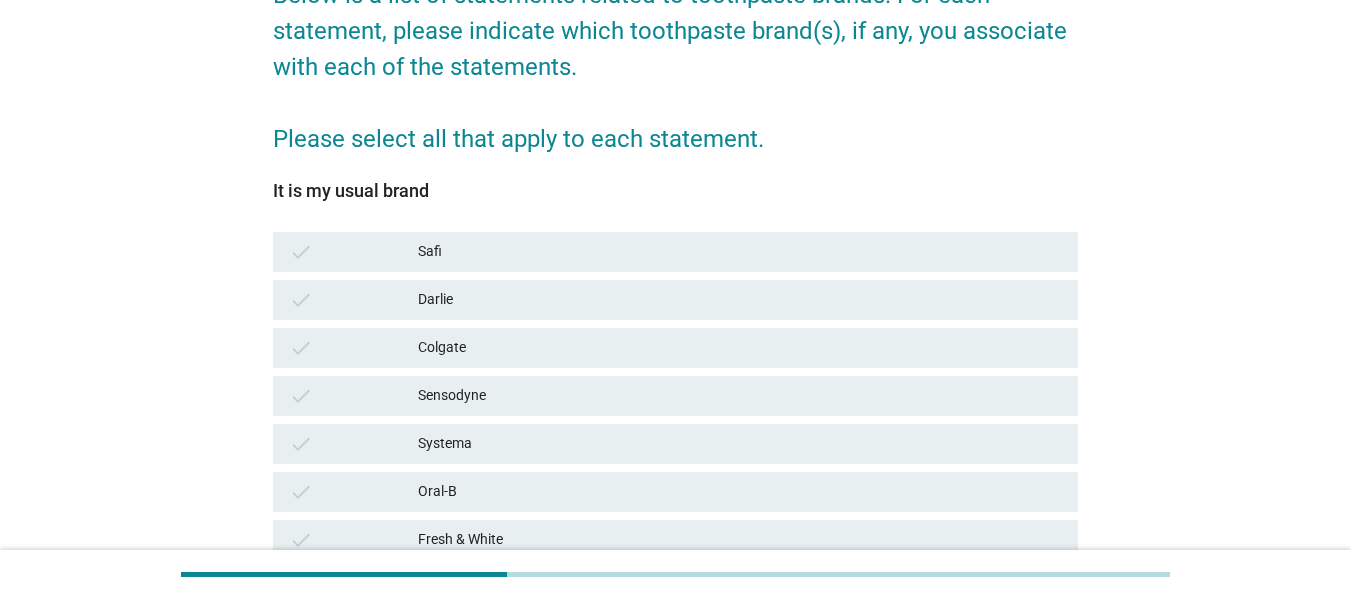 click on "check   Sensodyne" at bounding box center [675, 396] 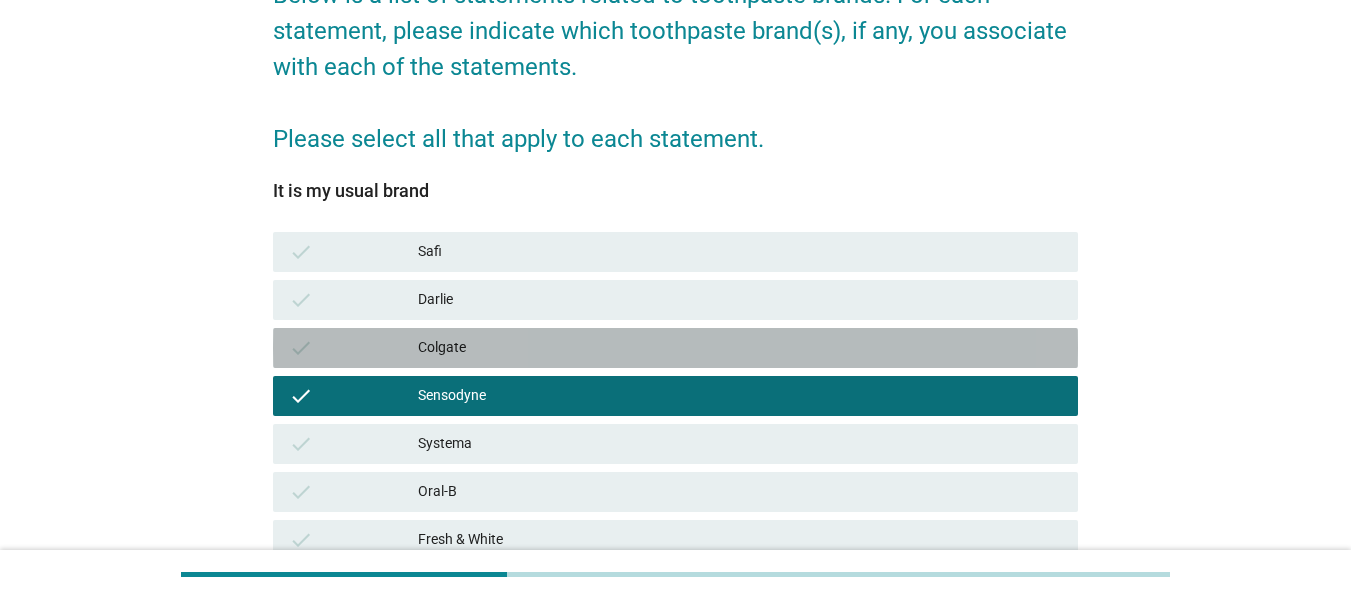click on "Colgate" at bounding box center (740, 348) 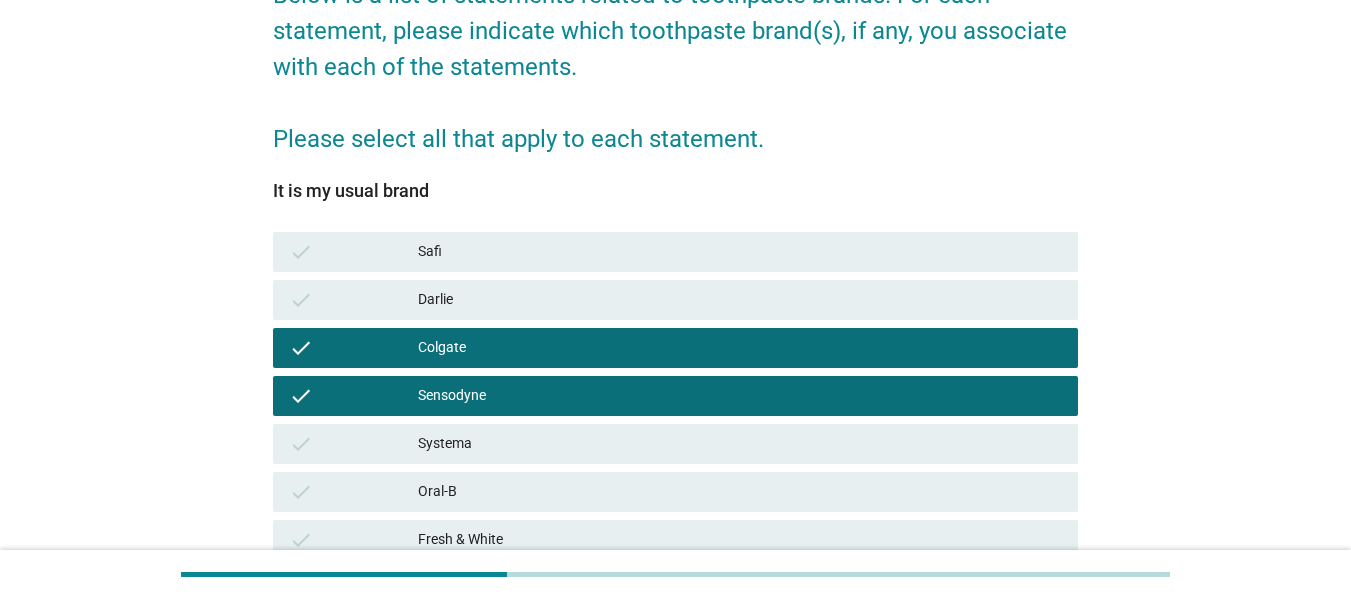 click on "check   Colgate" at bounding box center [675, 348] 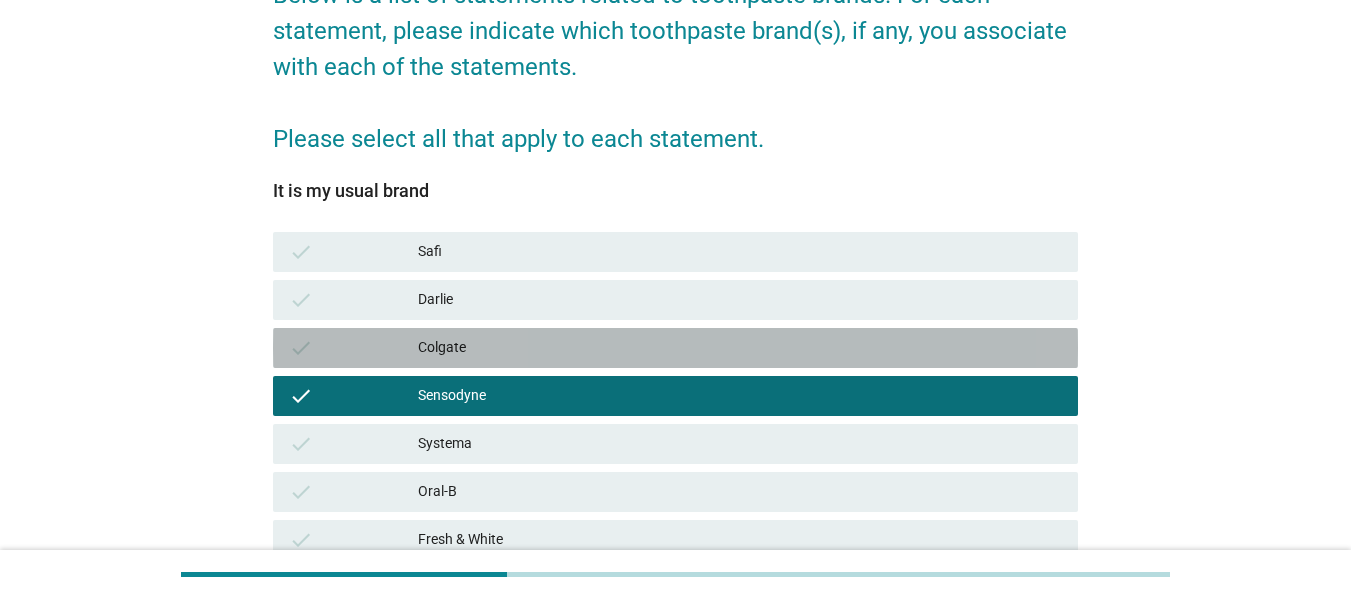 click on "check   Colgate" at bounding box center [675, 348] 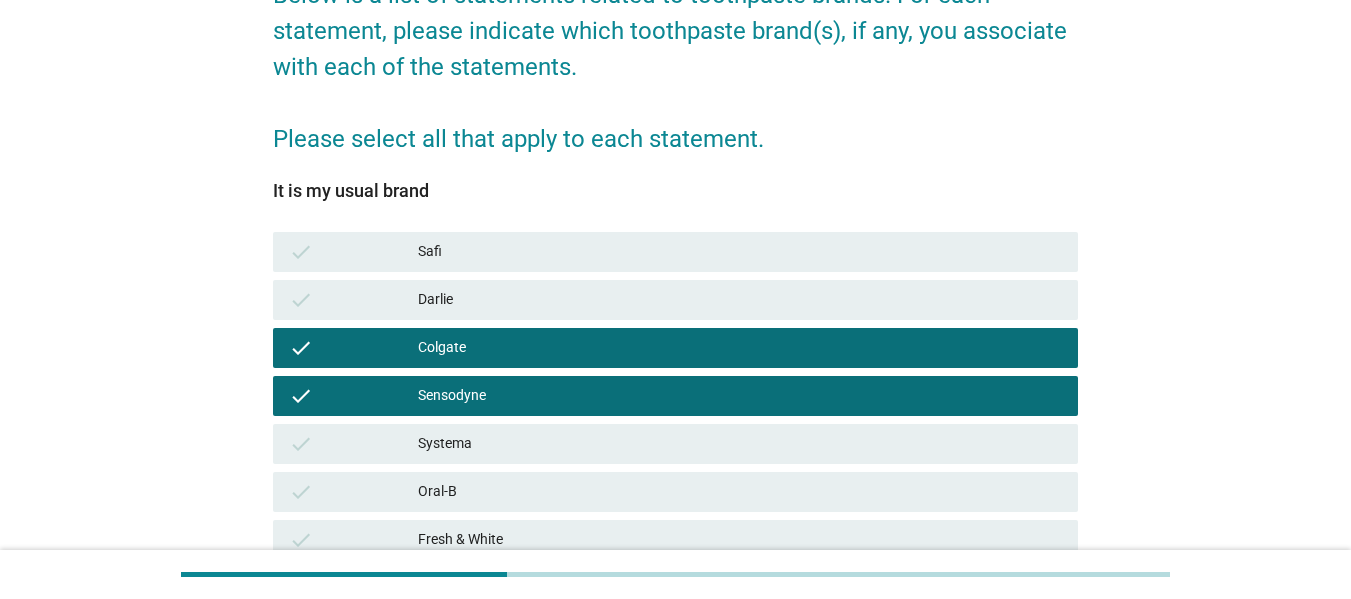 scroll, scrollTop: 400, scrollLeft: 0, axis: vertical 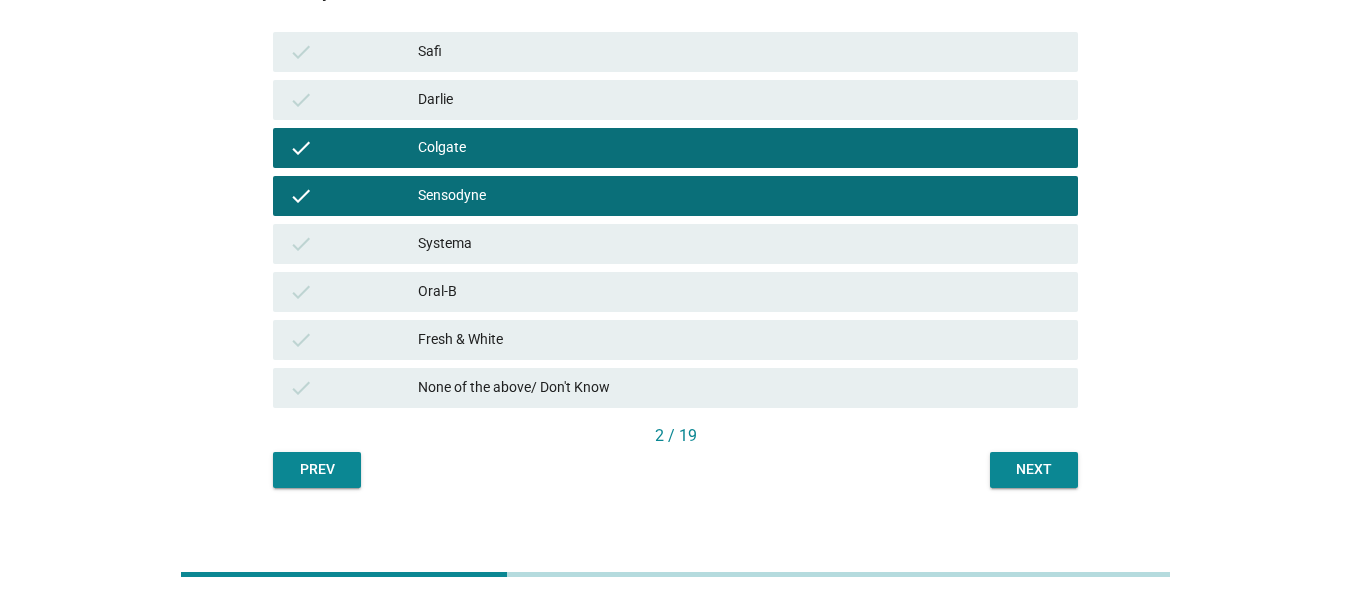 click on "Next" at bounding box center [1034, 469] 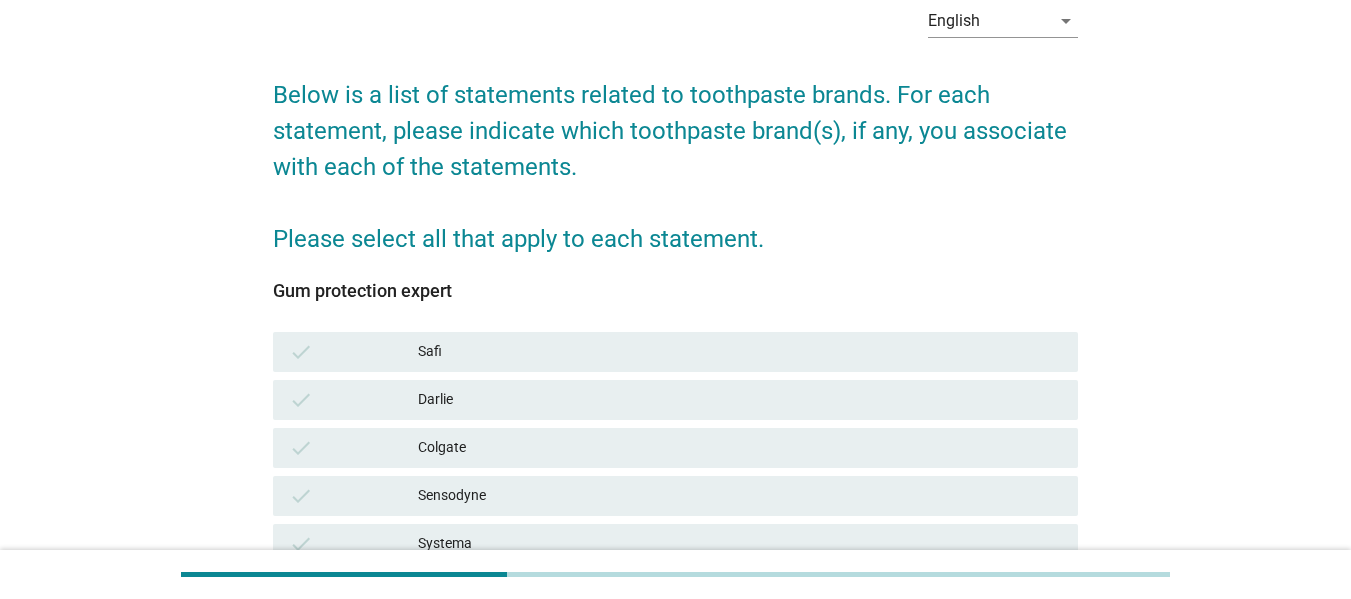 scroll, scrollTop: 300, scrollLeft: 0, axis: vertical 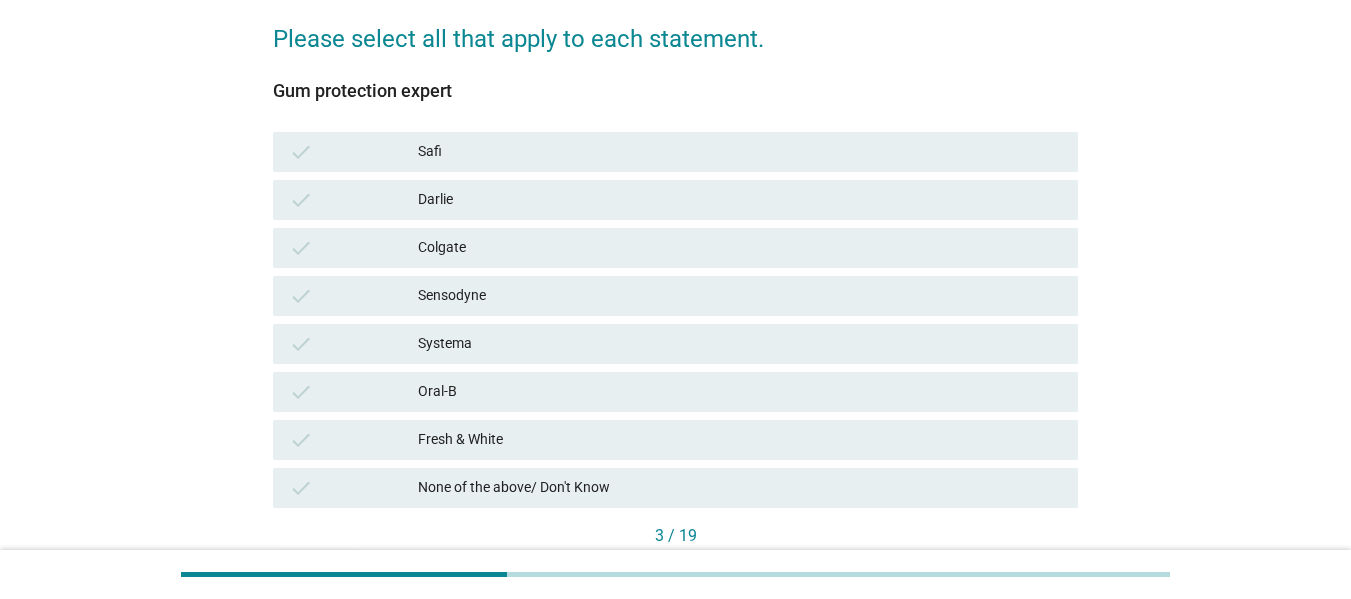 click on "Systema" at bounding box center (740, 344) 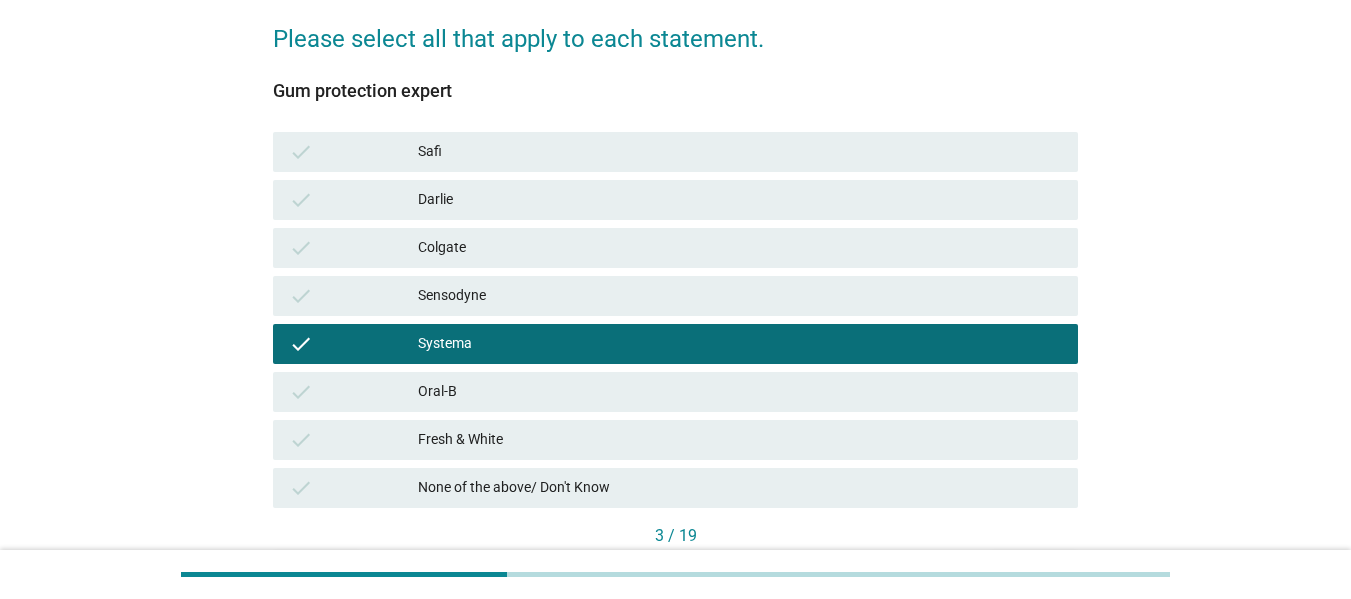 click on "check   Oral-B" at bounding box center (675, 392) 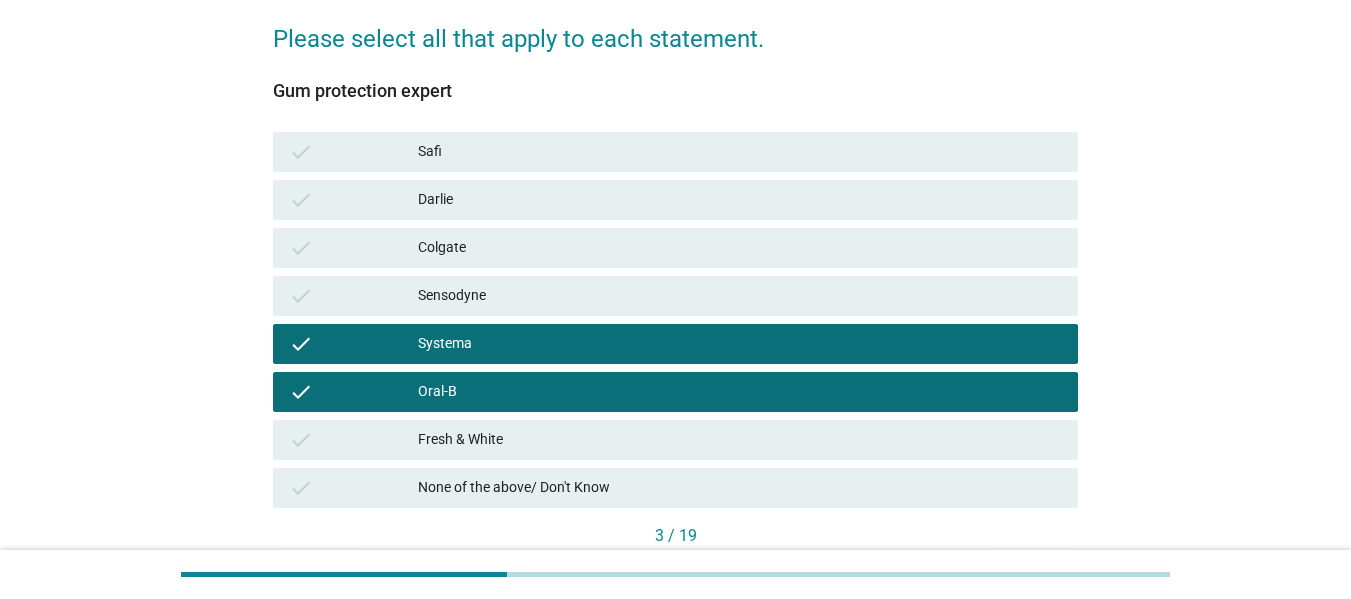 click on "check   Oral-B" at bounding box center (675, 392) 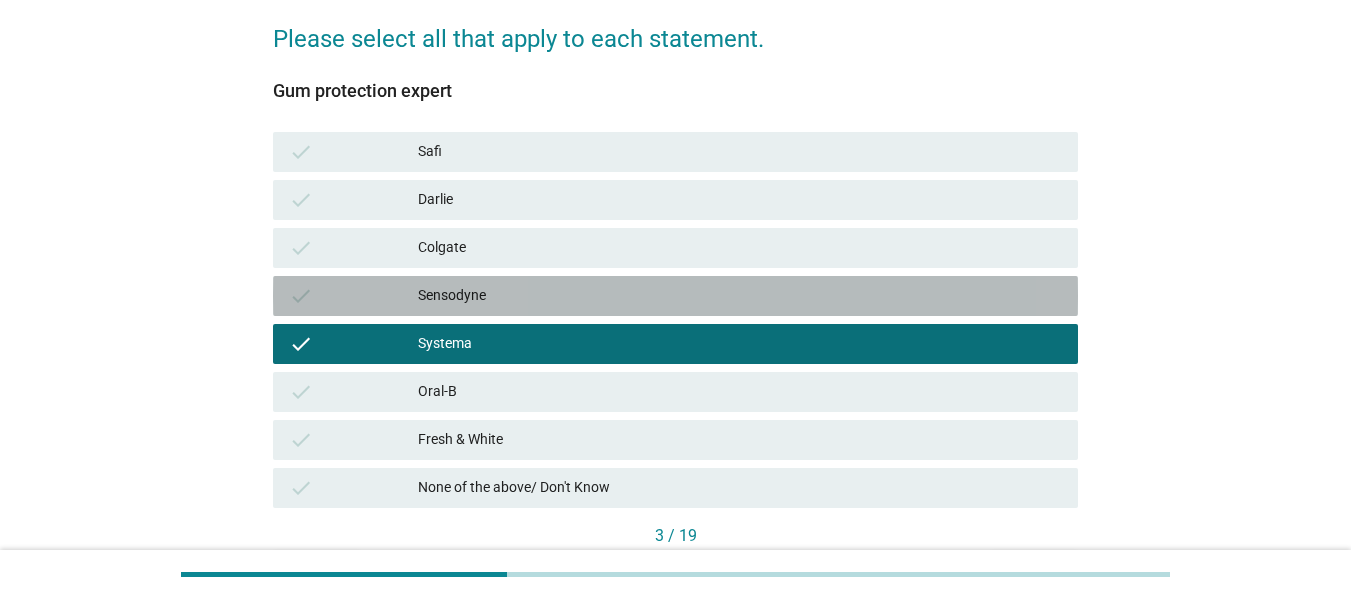 click on "Sensodyne" at bounding box center (740, 296) 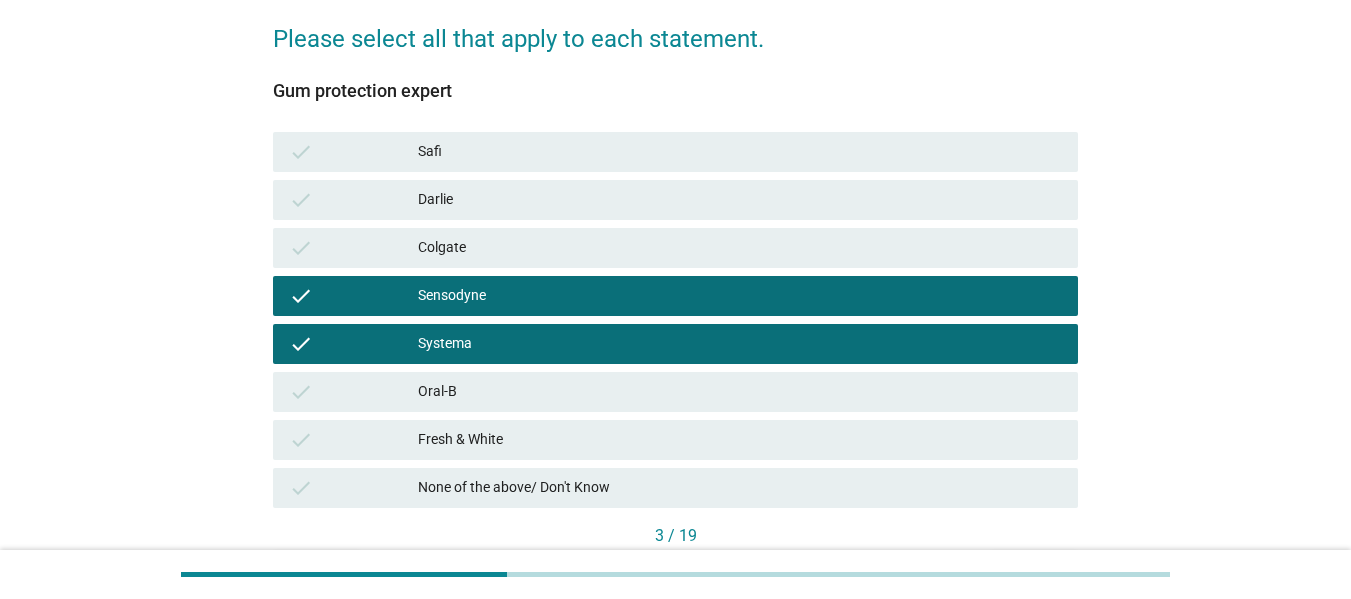 scroll, scrollTop: 426, scrollLeft: 0, axis: vertical 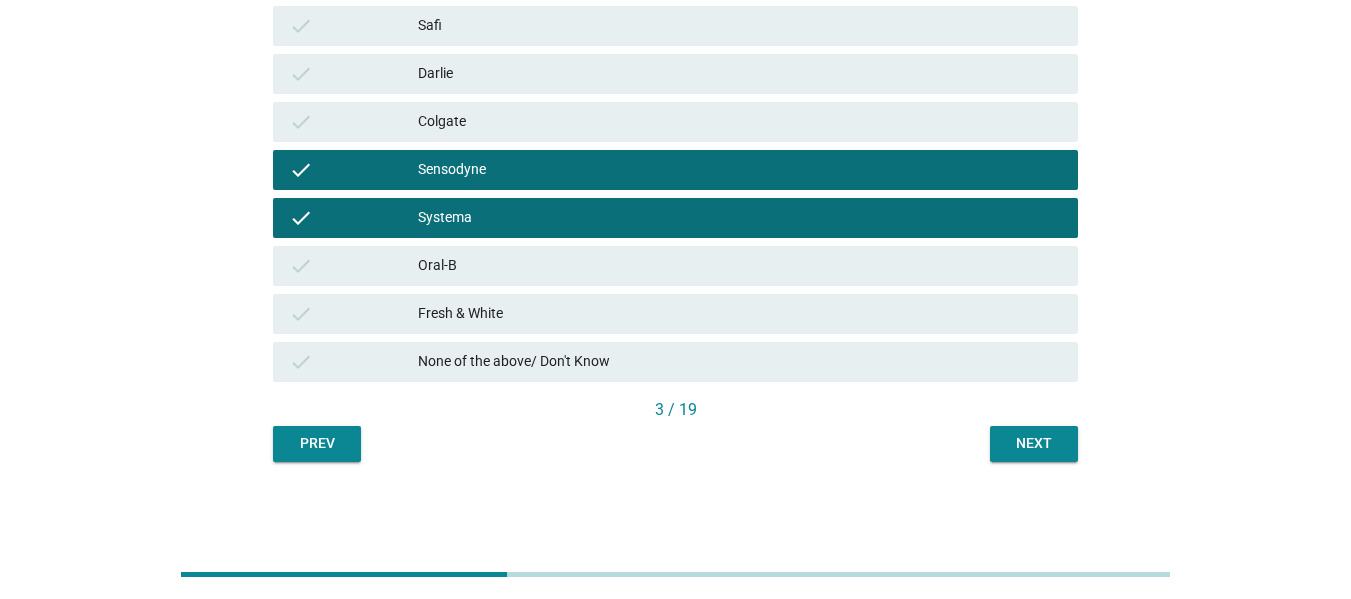 click on "Next" at bounding box center [1034, 444] 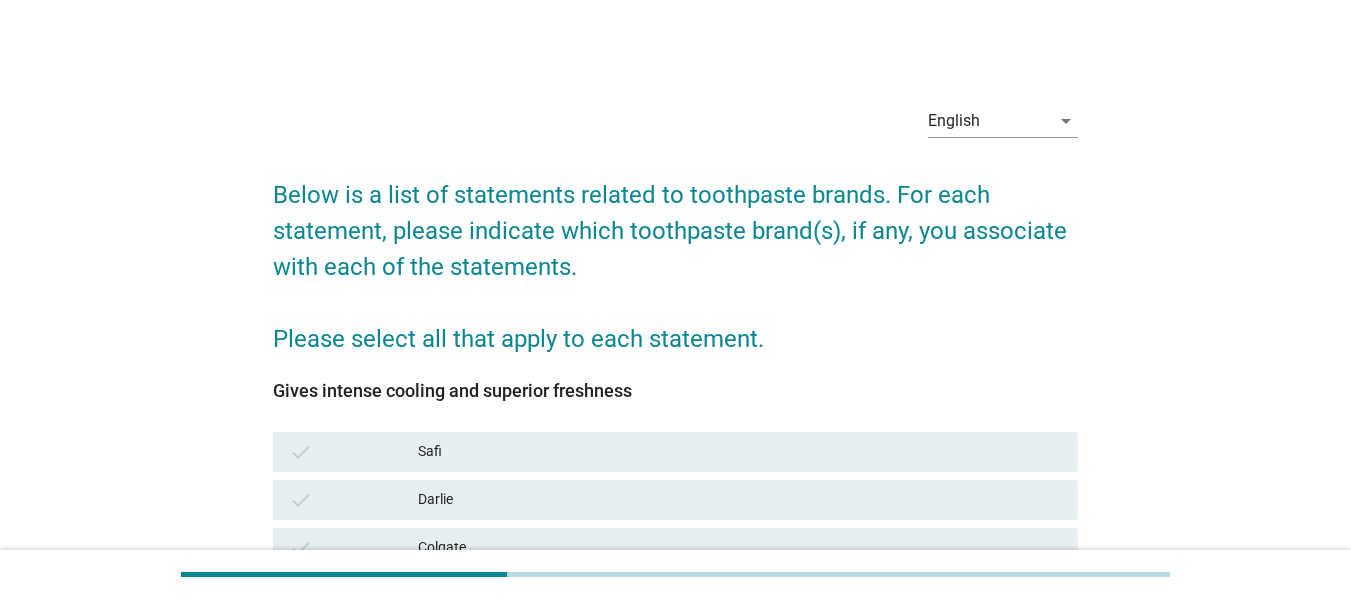 scroll, scrollTop: 200, scrollLeft: 0, axis: vertical 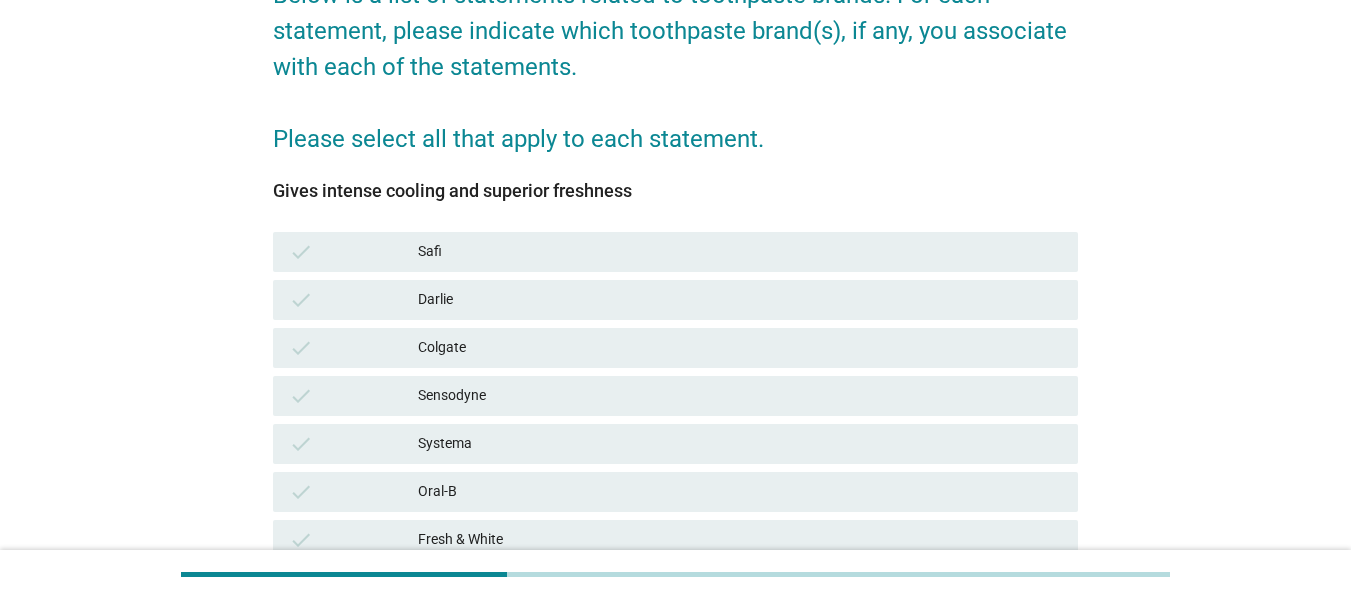 click on "Colgate" at bounding box center [740, 348] 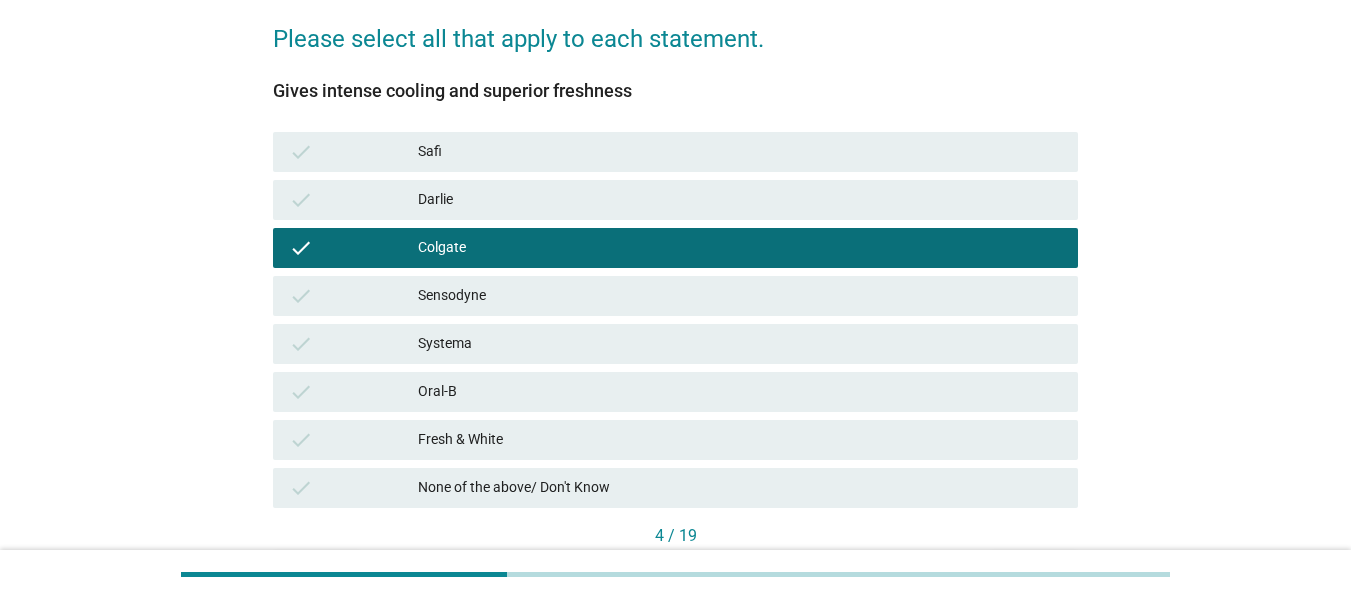click on "Fresh & White" at bounding box center [740, 440] 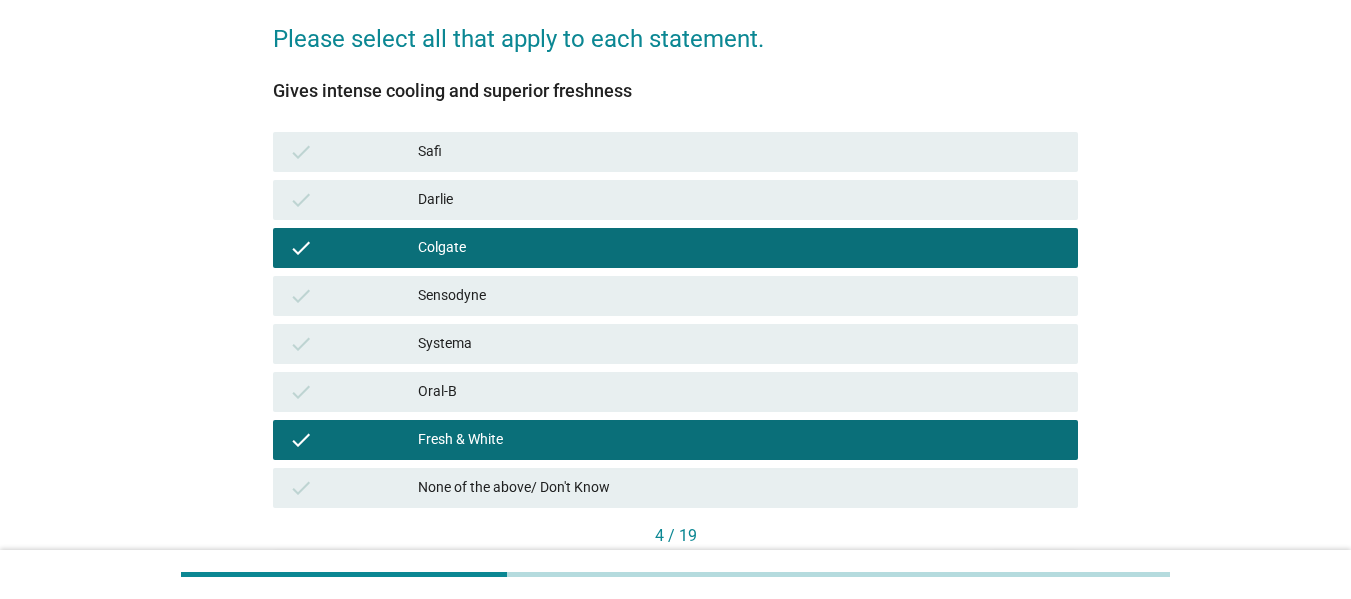 scroll, scrollTop: 400, scrollLeft: 0, axis: vertical 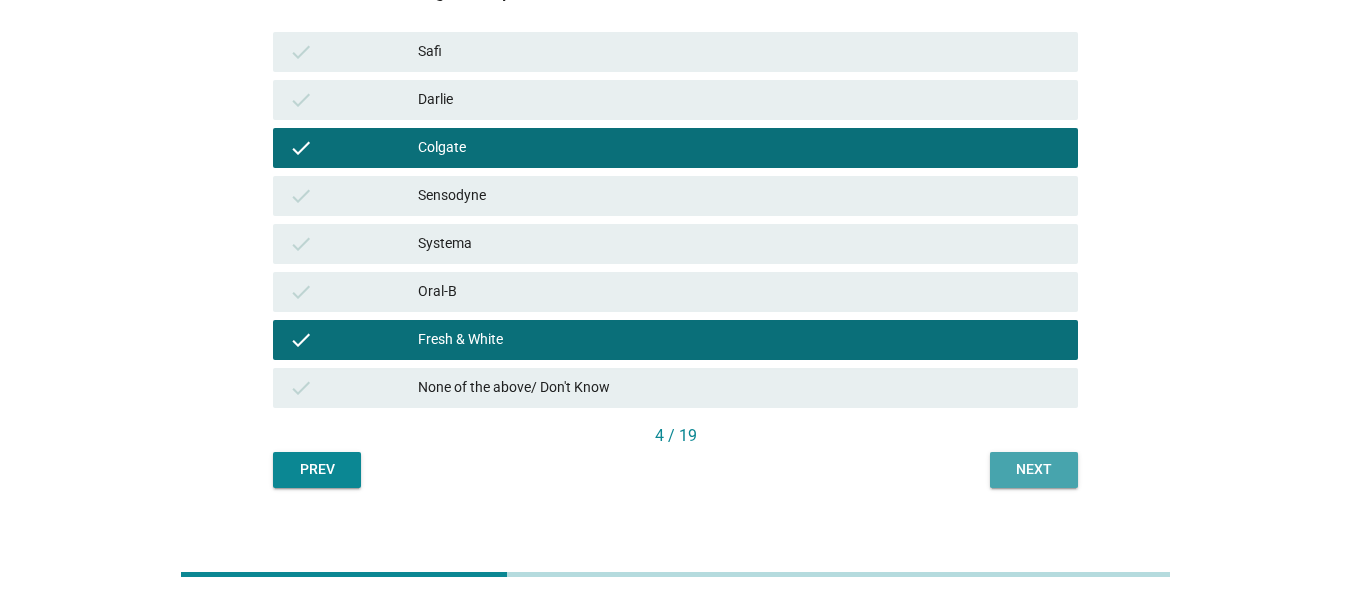 click on "Next" at bounding box center (1034, 469) 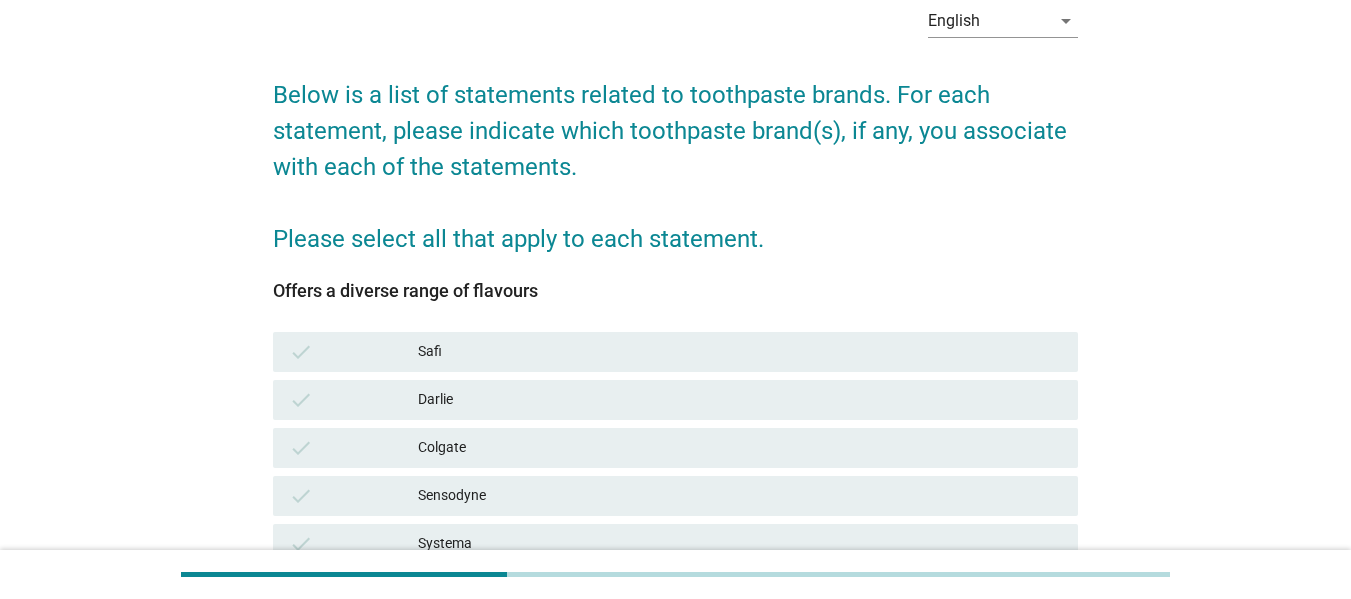 scroll, scrollTop: 200, scrollLeft: 0, axis: vertical 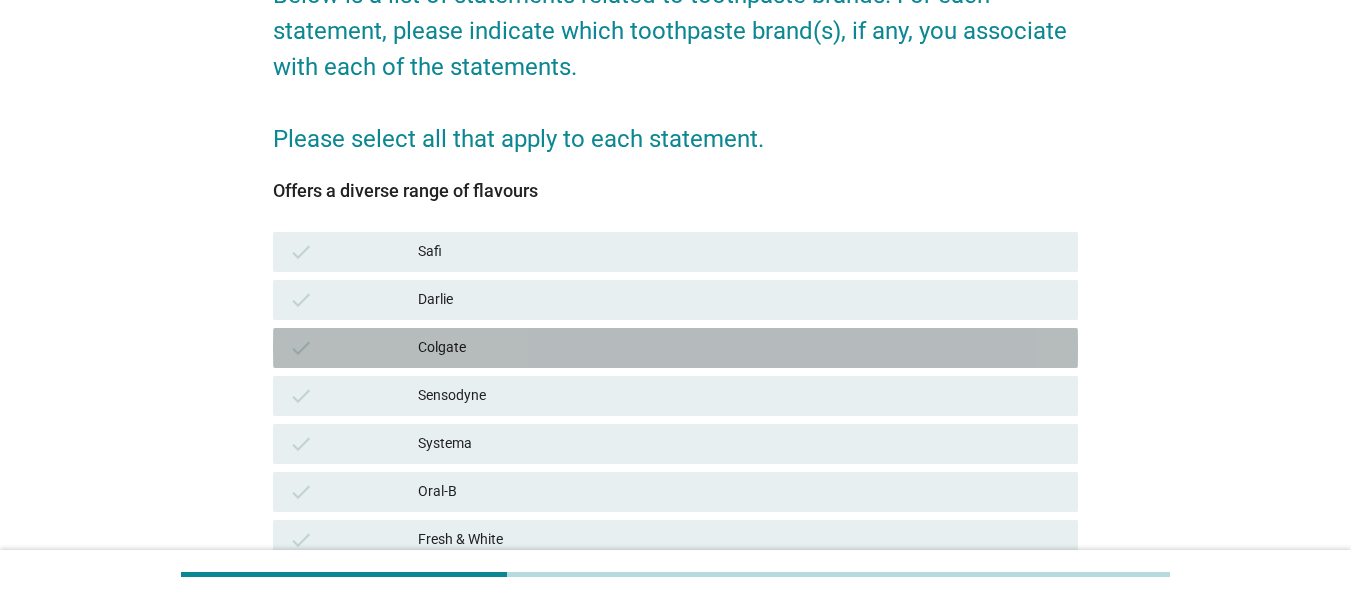 click on "Colgate" at bounding box center [740, 348] 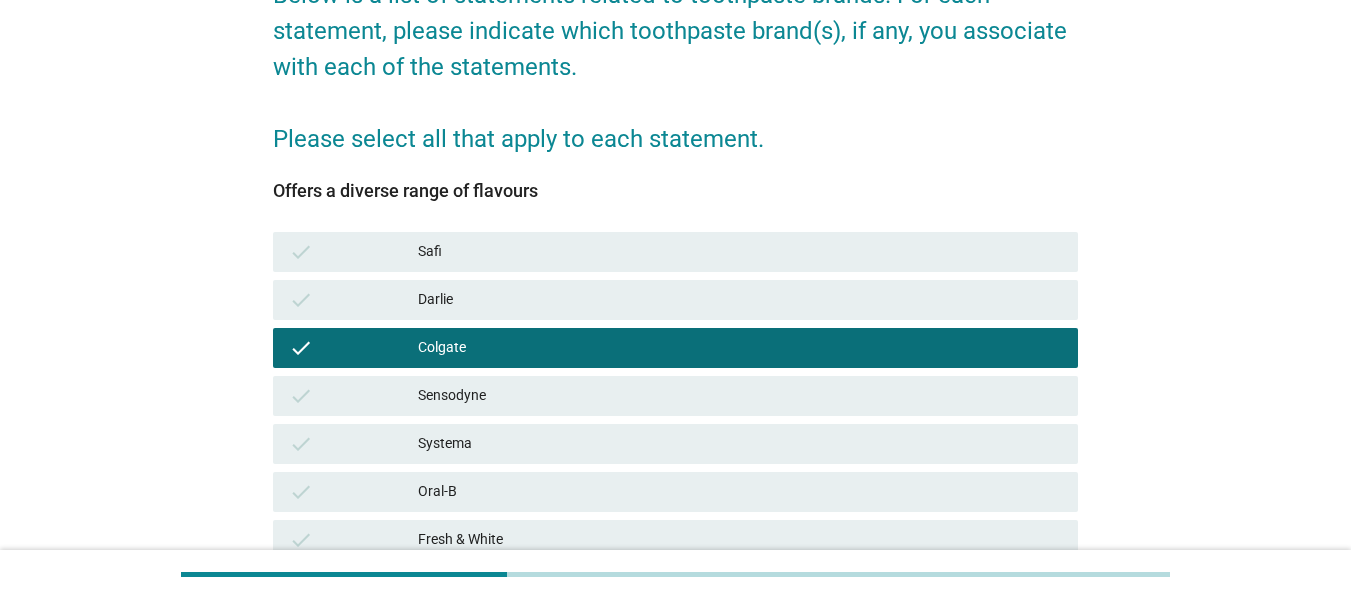 click on "Darlie" at bounding box center (740, 300) 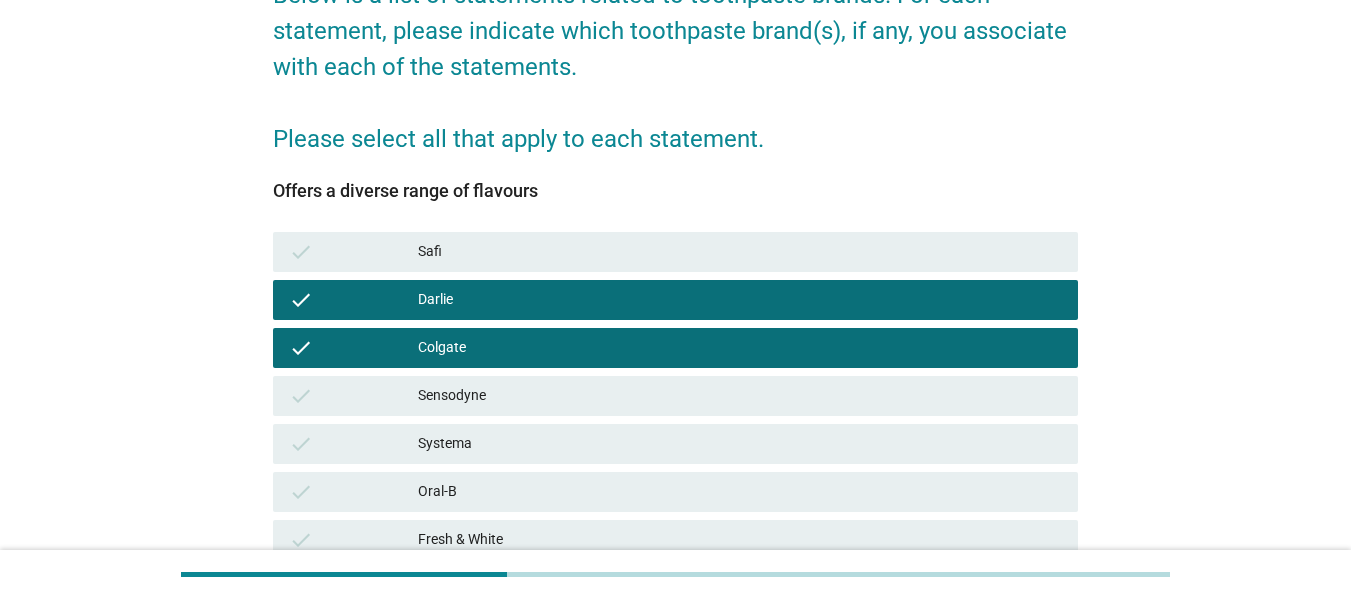 scroll, scrollTop: 426, scrollLeft: 0, axis: vertical 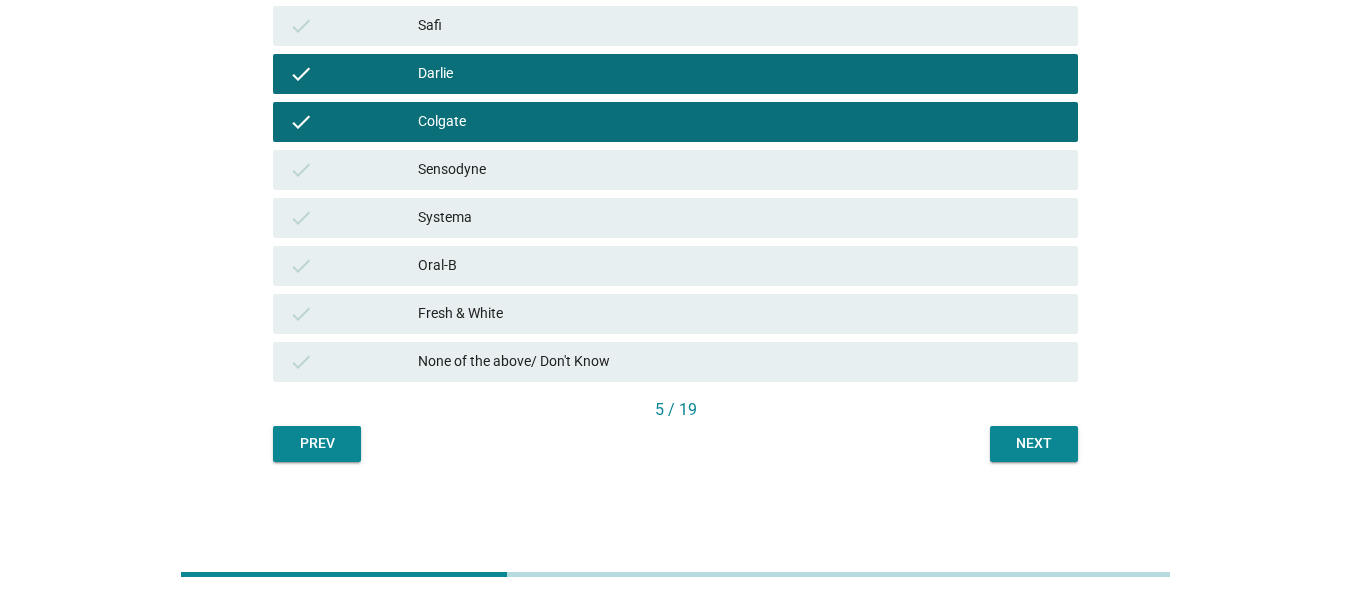 click on "Next" at bounding box center (1034, 444) 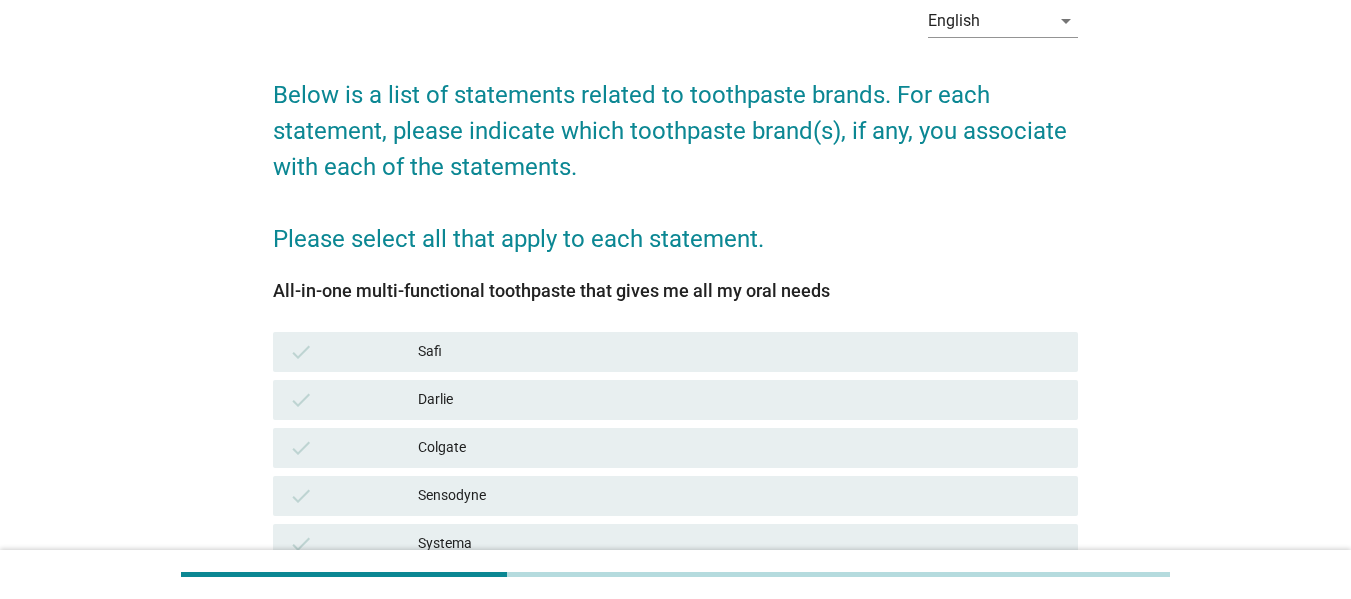 scroll, scrollTop: 200, scrollLeft: 0, axis: vertical 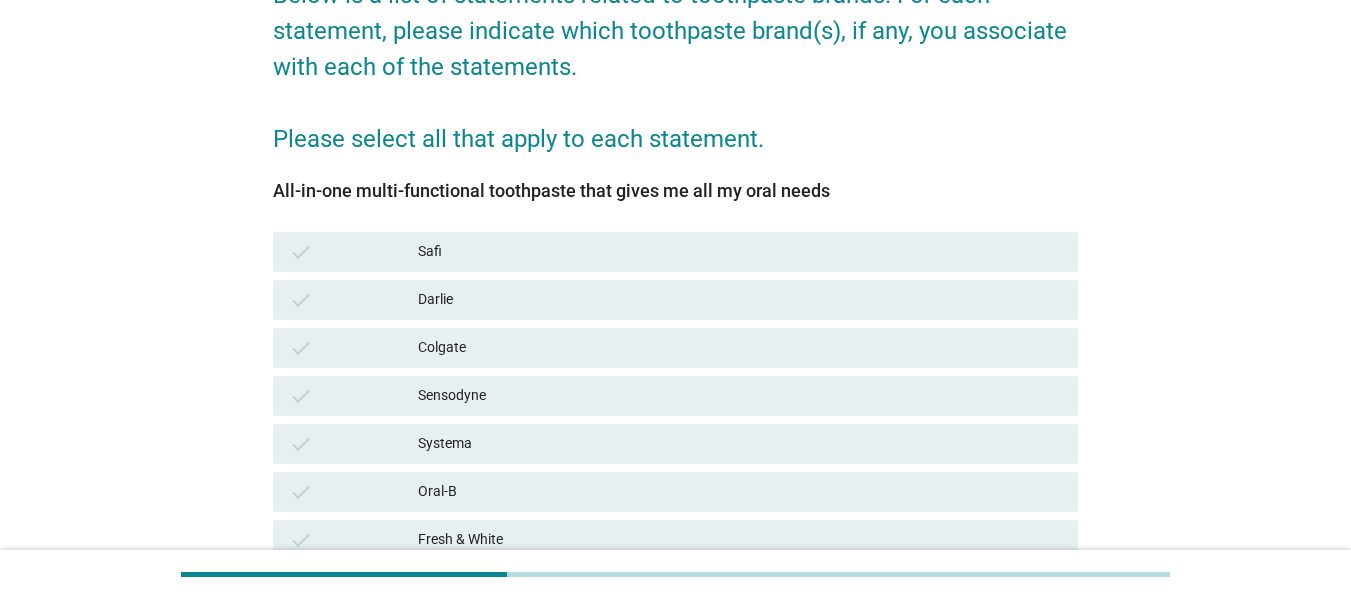click on "Colgate" at bounding box center [740, 348] 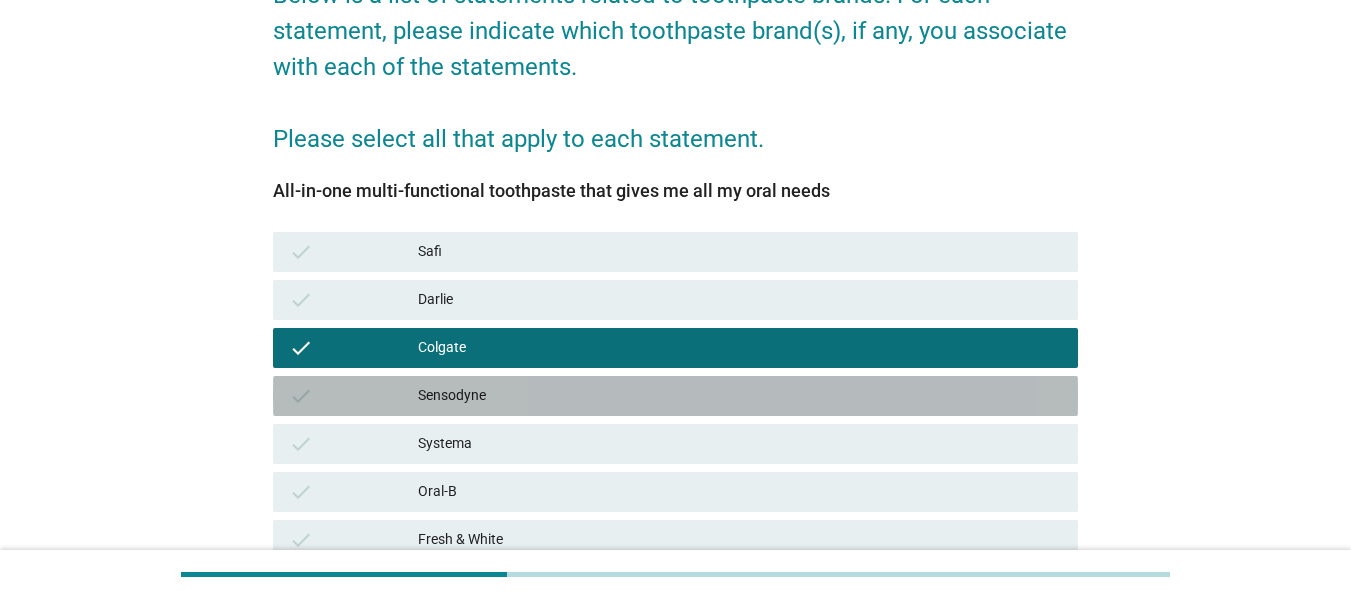 click on "Sensodyne" at bounding box center (740, 396) 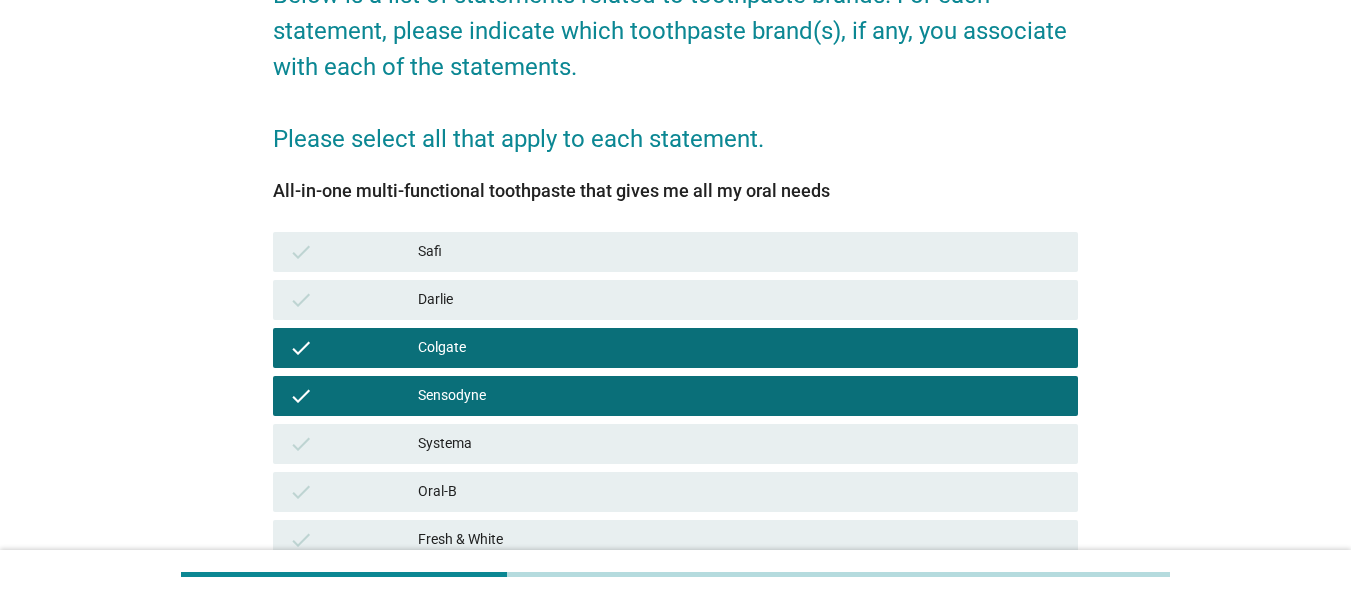 scroll, scrollTop: 426, scrollLeft: 0, axis: vertical 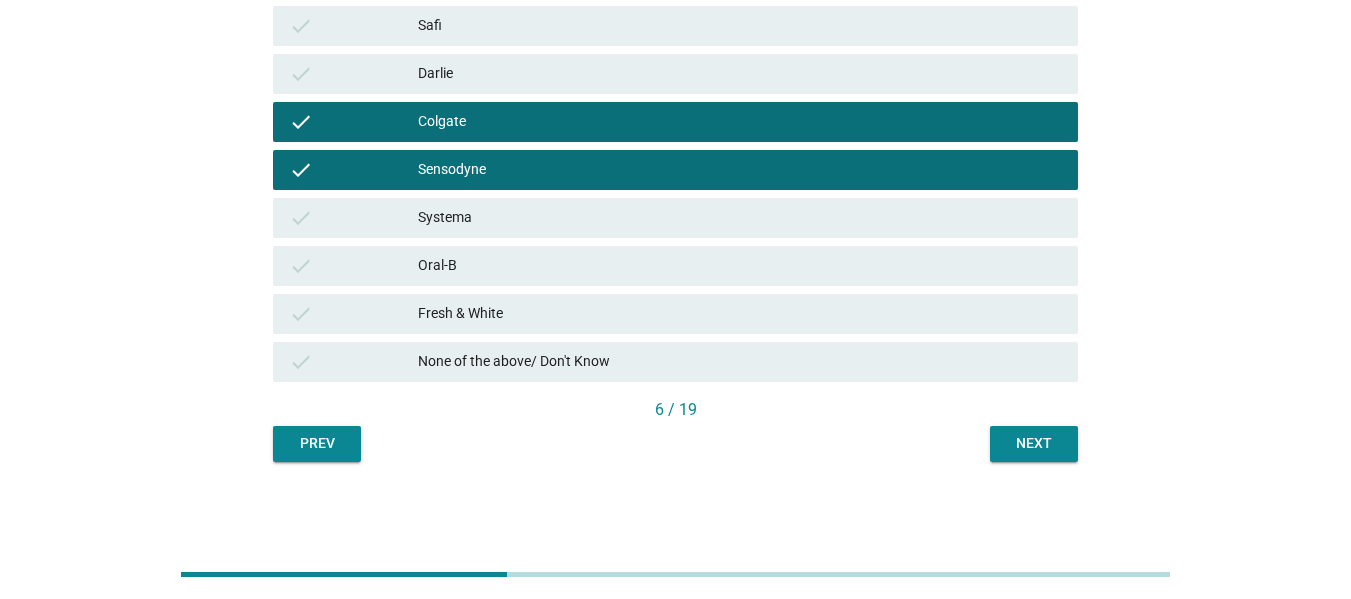 click on "Next" at bounding box center [1034, 443] 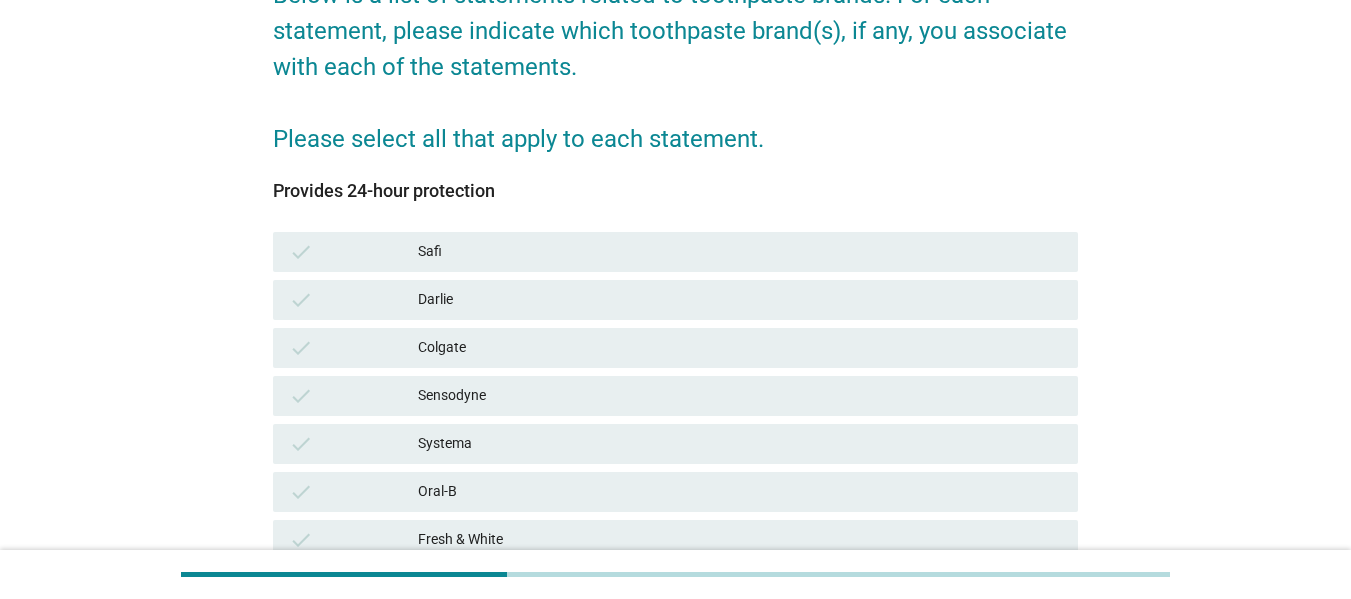 scroll, scrollTop: 300, scrollLeft: 0, axis: vertical 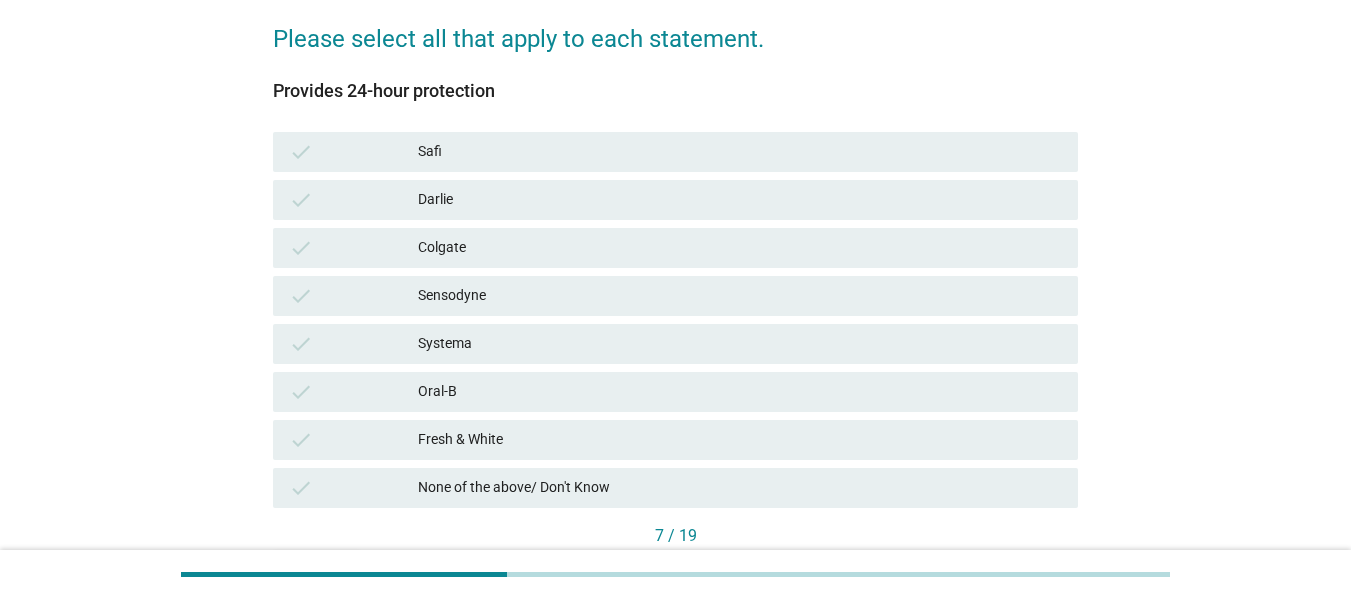 drag, startPoint x: 558, startPoint y: 349, endPoint x: 571, endPoint y: 307, distance: 43.965897 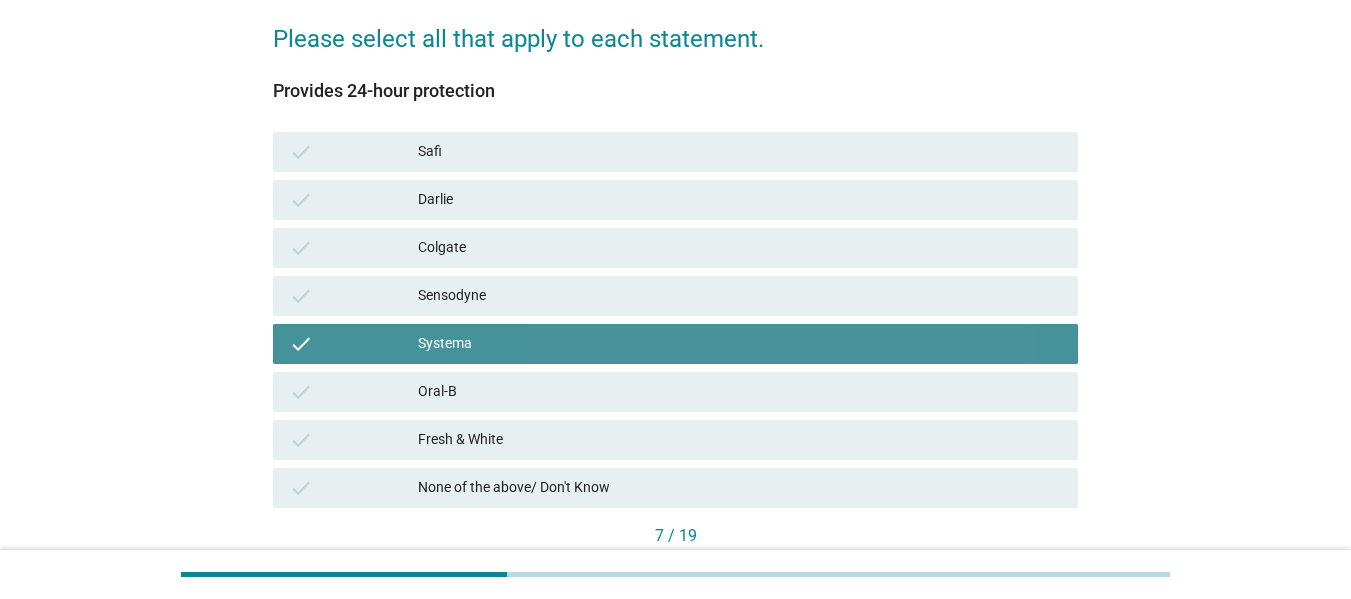 click on "Sensodyne" at bounding box center [740, 296] 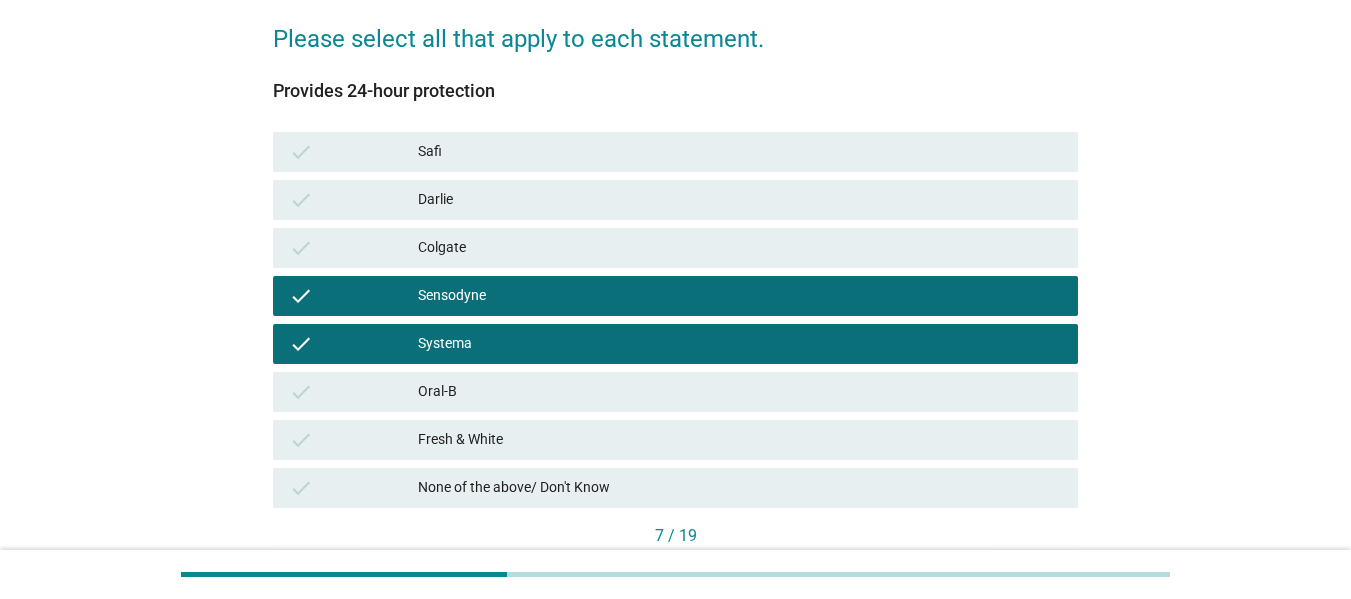 scroll, scrollTop: 426, scrollLeft: 0, axis: vertical 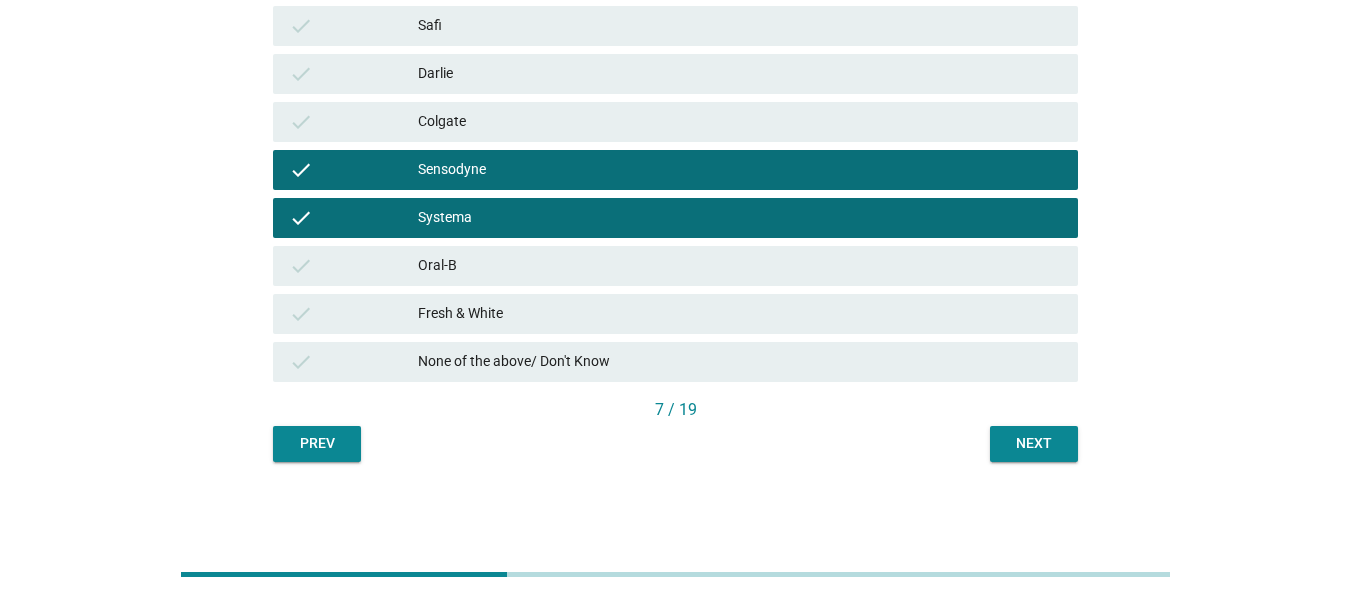 click on "Next" at bounding box center [1034, 443] 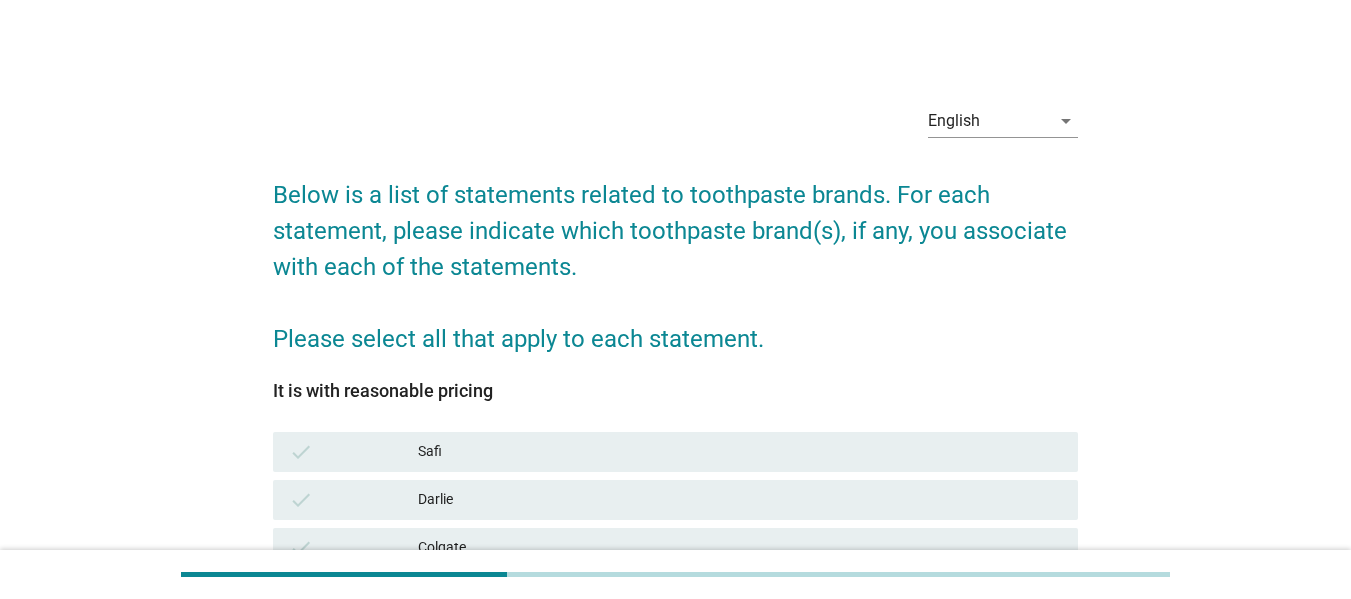 scroll, scrollTop: 100, scrollLeft: 0, axis: vertical 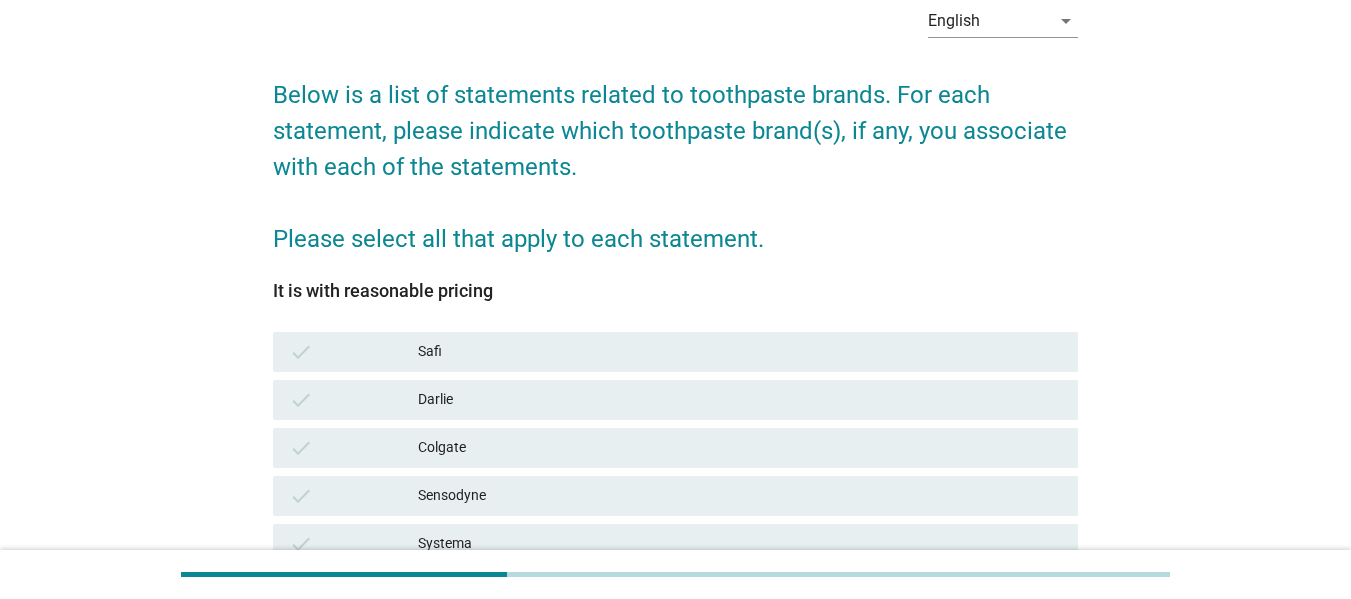 drag, startPoint x: 487, startPoint y: 386, endPoint x: 495, endPoint y: 363, distance: 24.351591 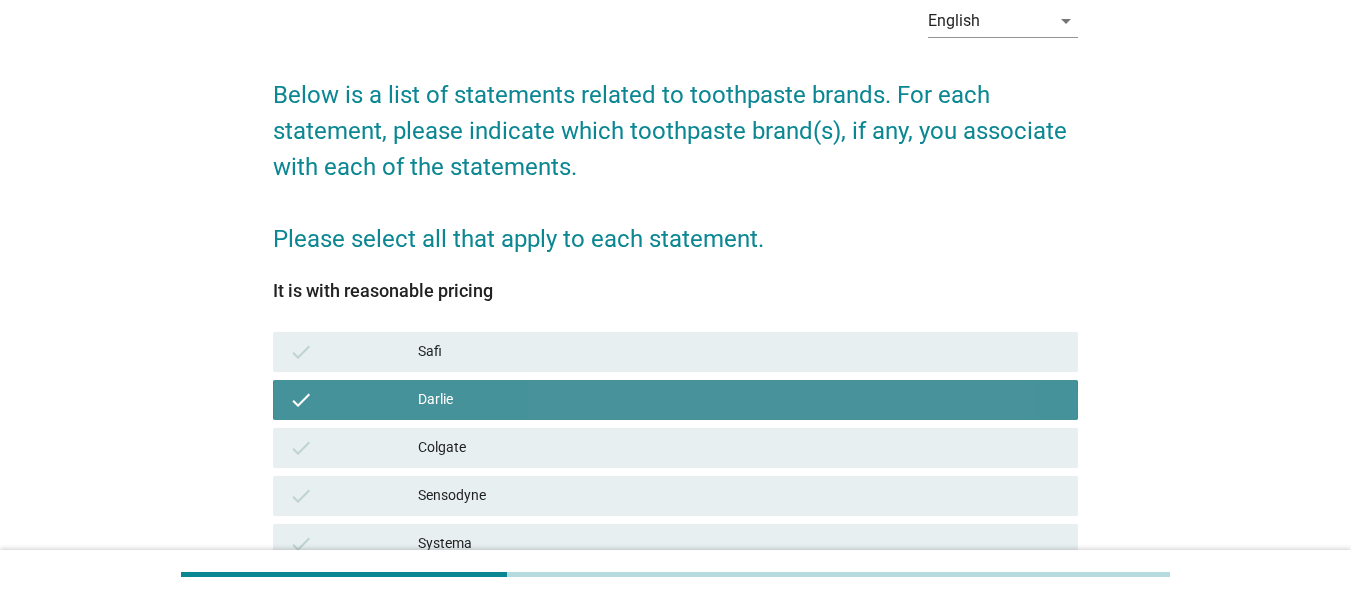 click on "Safi" at bounding box center (740, 352) 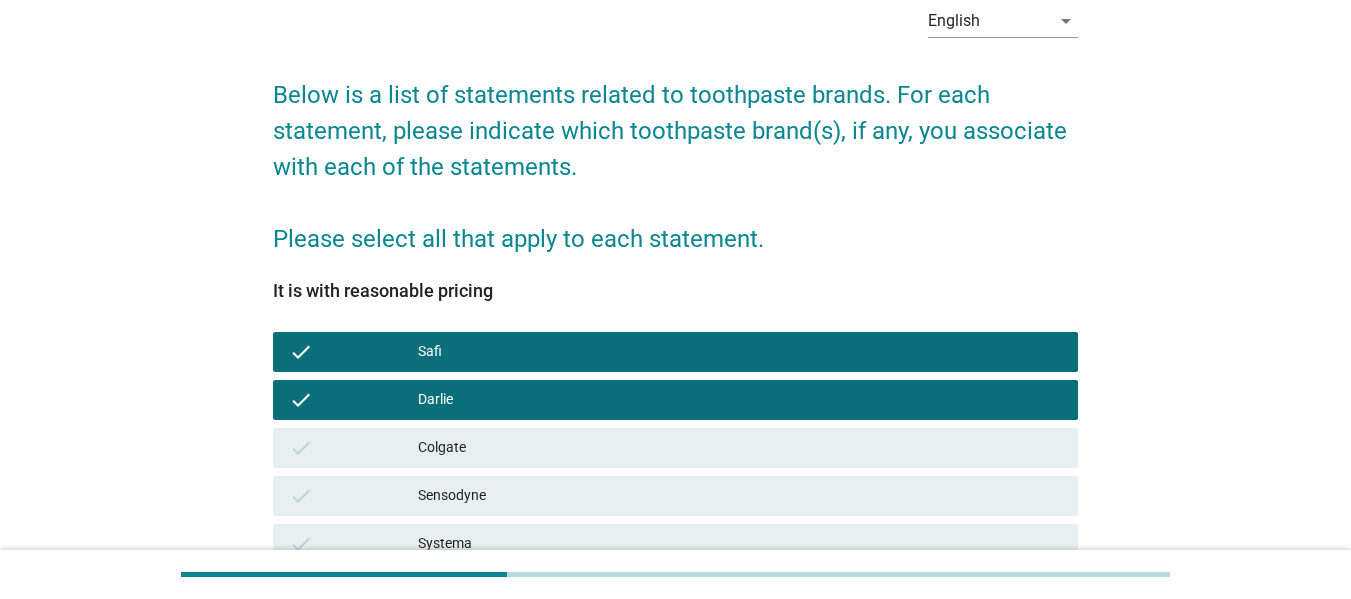 scroll, scrollTop: 400, scrollLeft: 0, axis: vertical 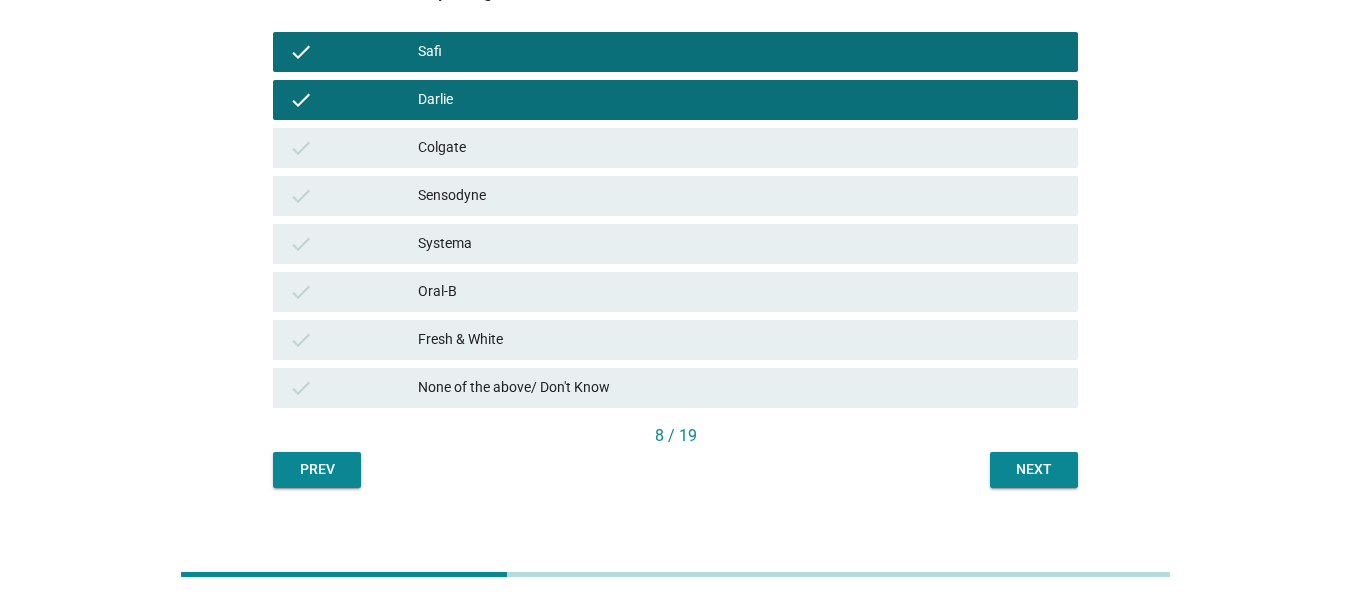 click on "Colgate" at bounding box center (740, 148) 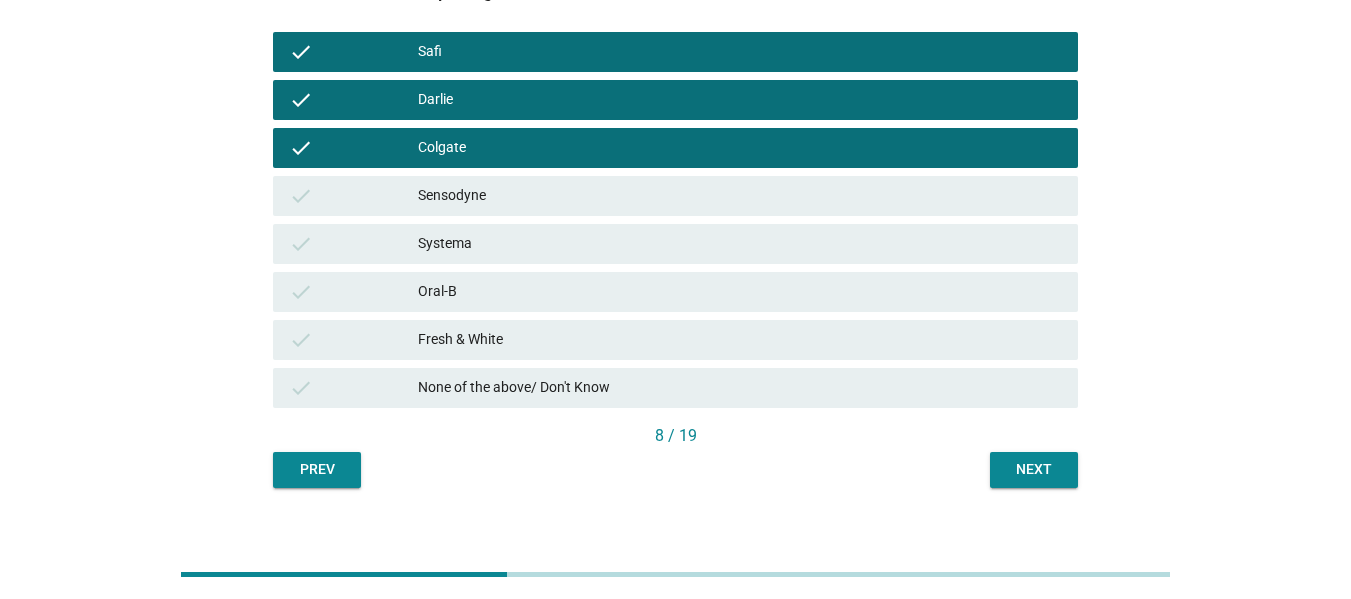 click on "Next" at bounding box center (1034, 469) 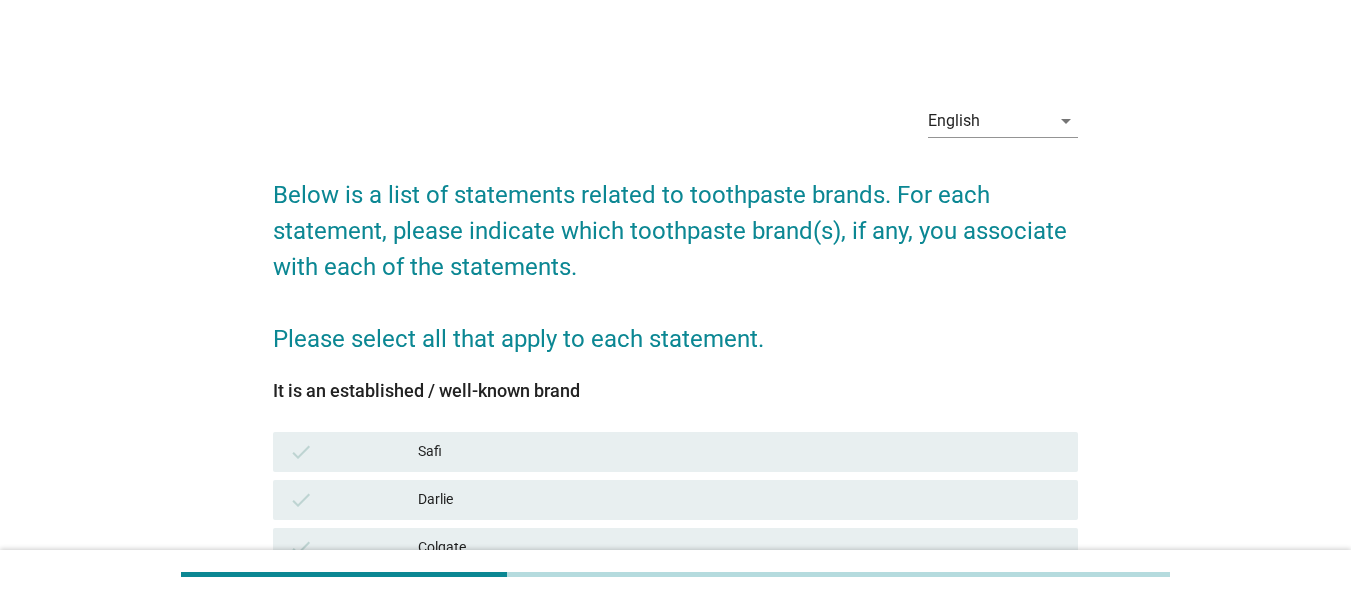 scroll, scrollTop: 200, scrollLeft: 0, axis: vertical 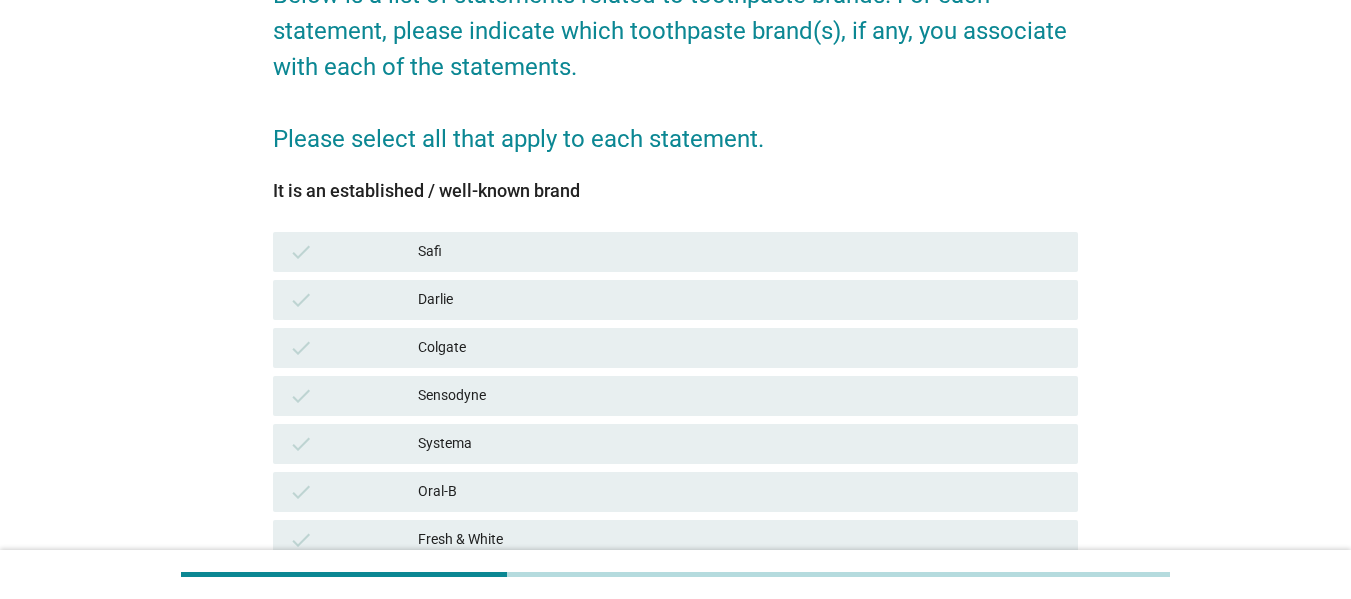 drag, startPoint x: 584, startPoint y: 388, endPoint x: 573, endPoint y: 416, distance: 30.083218 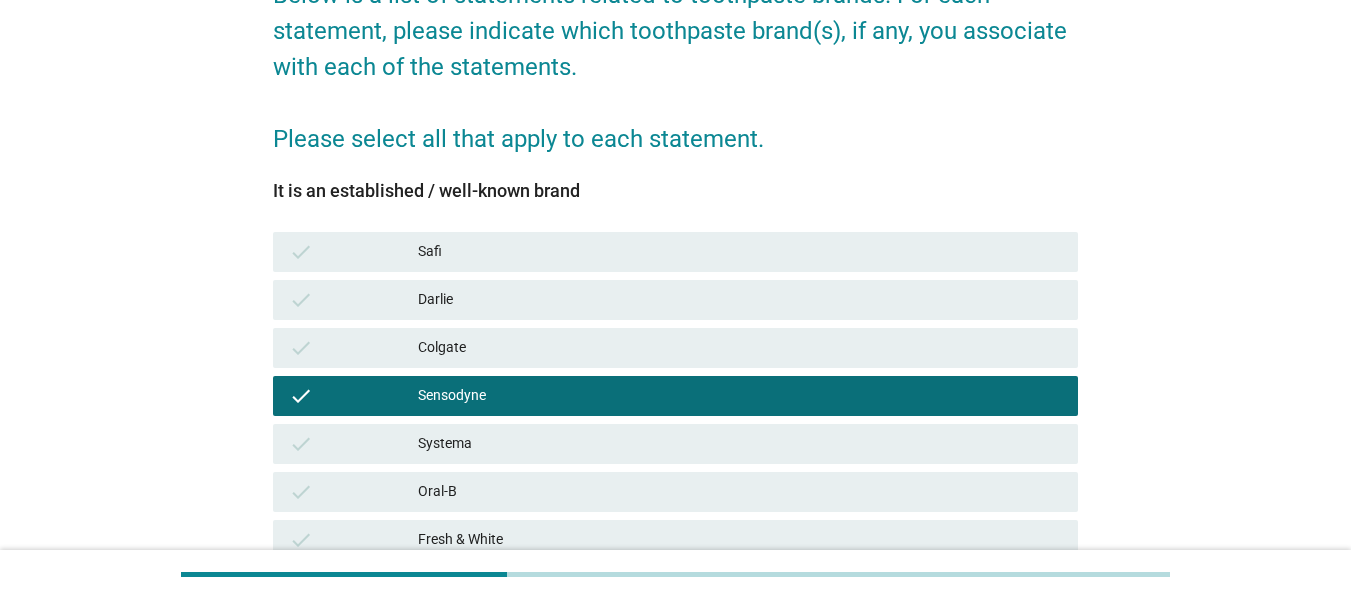 click on "Colgate" at bounding box center [740, 348] 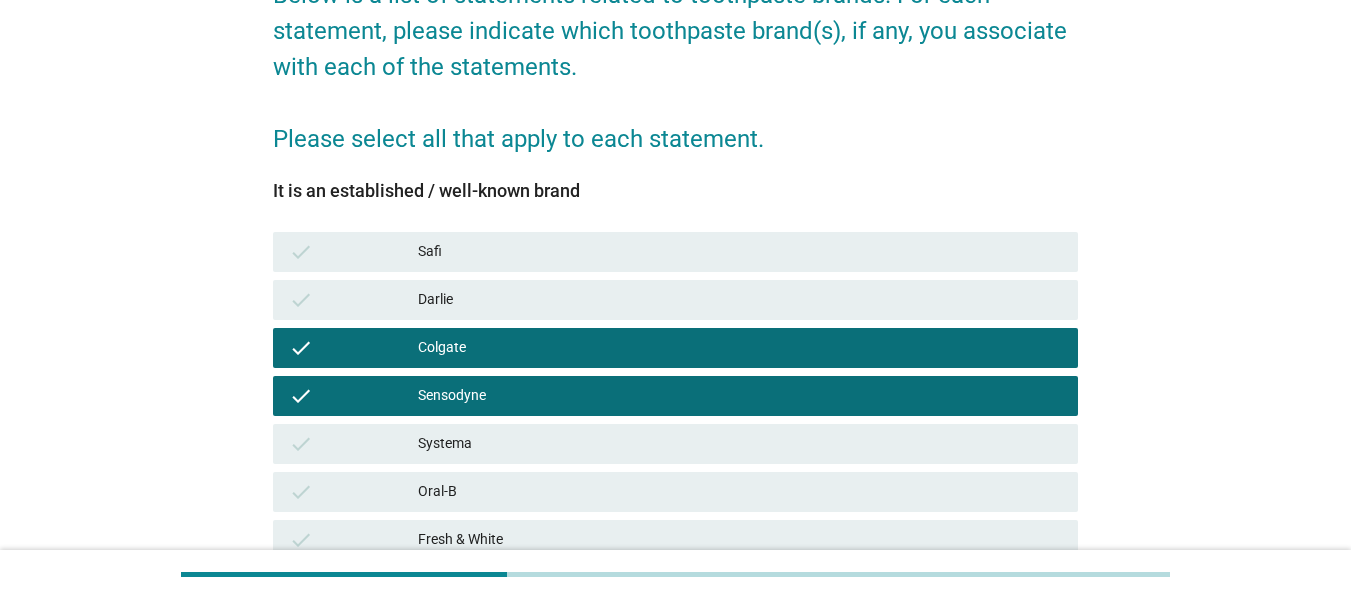 scroll, scrollTop: 426, scrollLeft: 0, axis: vertical 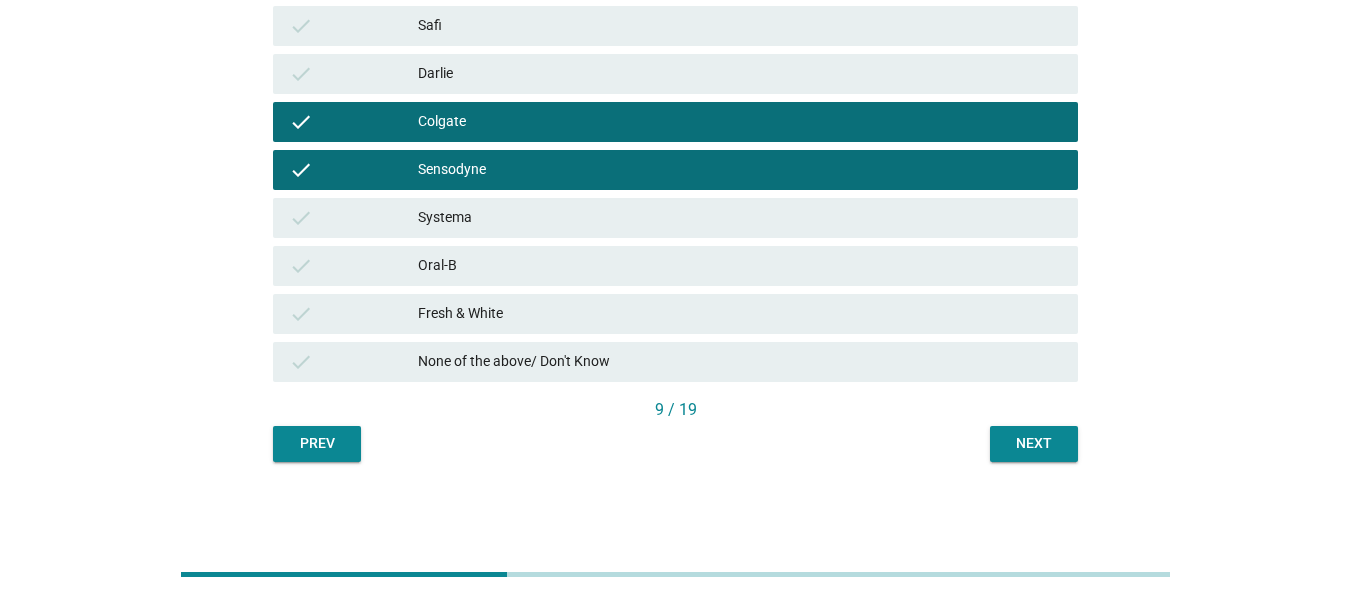 click on "Next" at bounding box center (1034, 443) 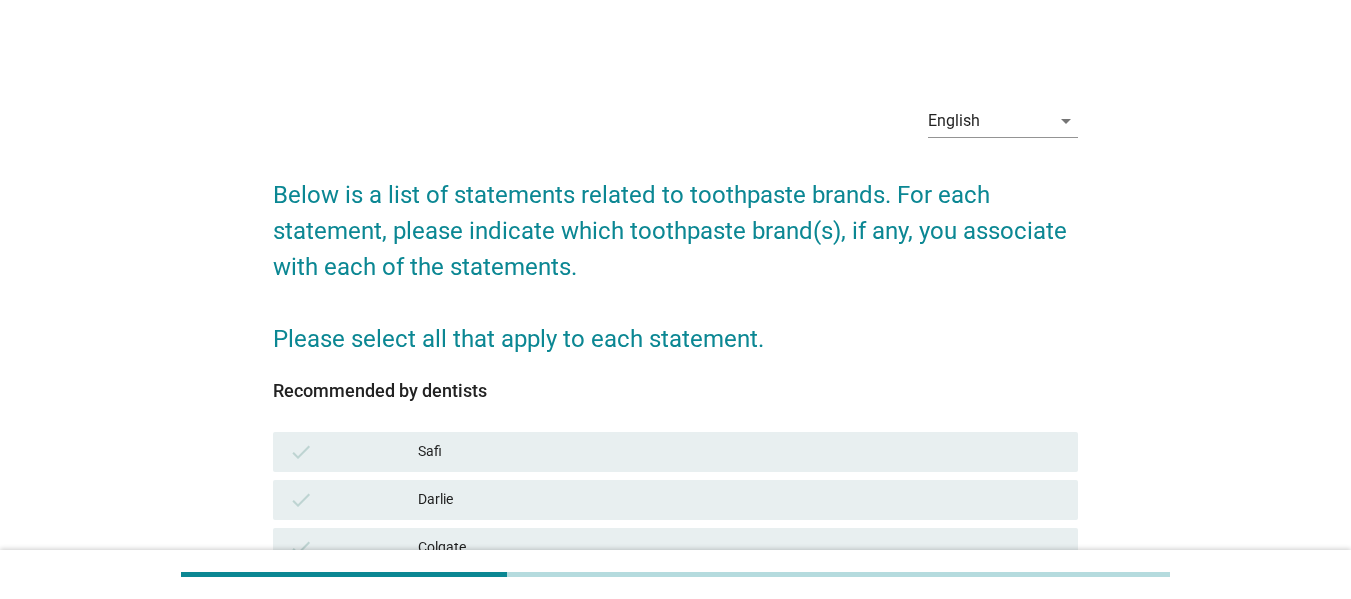 scroll, scrollTop: 200, scrollLeft: 0, axis: vertical 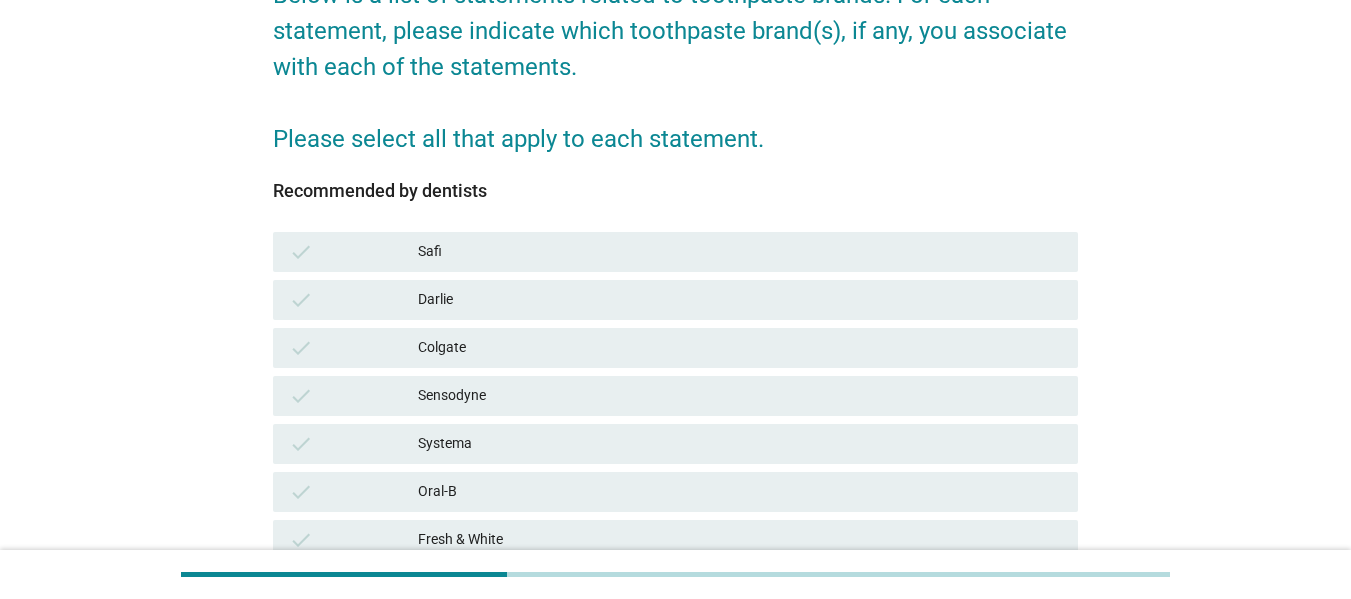 drag, startPoint x: 568, startPoint y: 350, endPoint x: 577, endPoint y: 394, distance: 44.911022 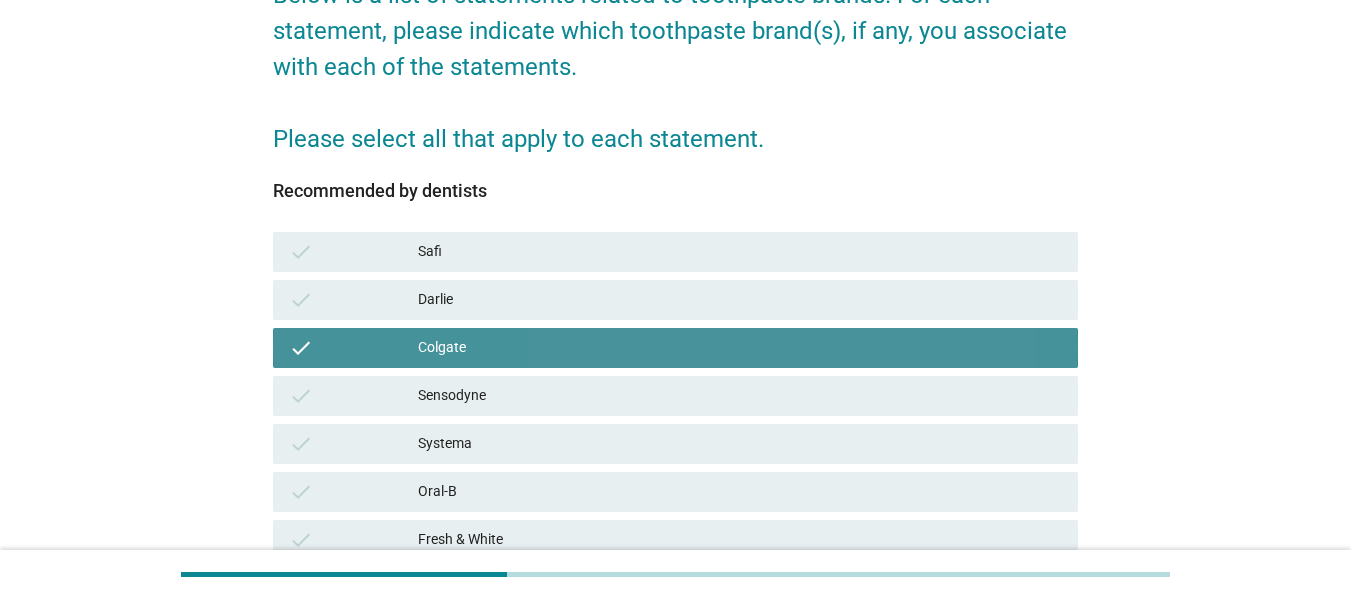 click on "Sensodyne" at bounding box center (740, 396) 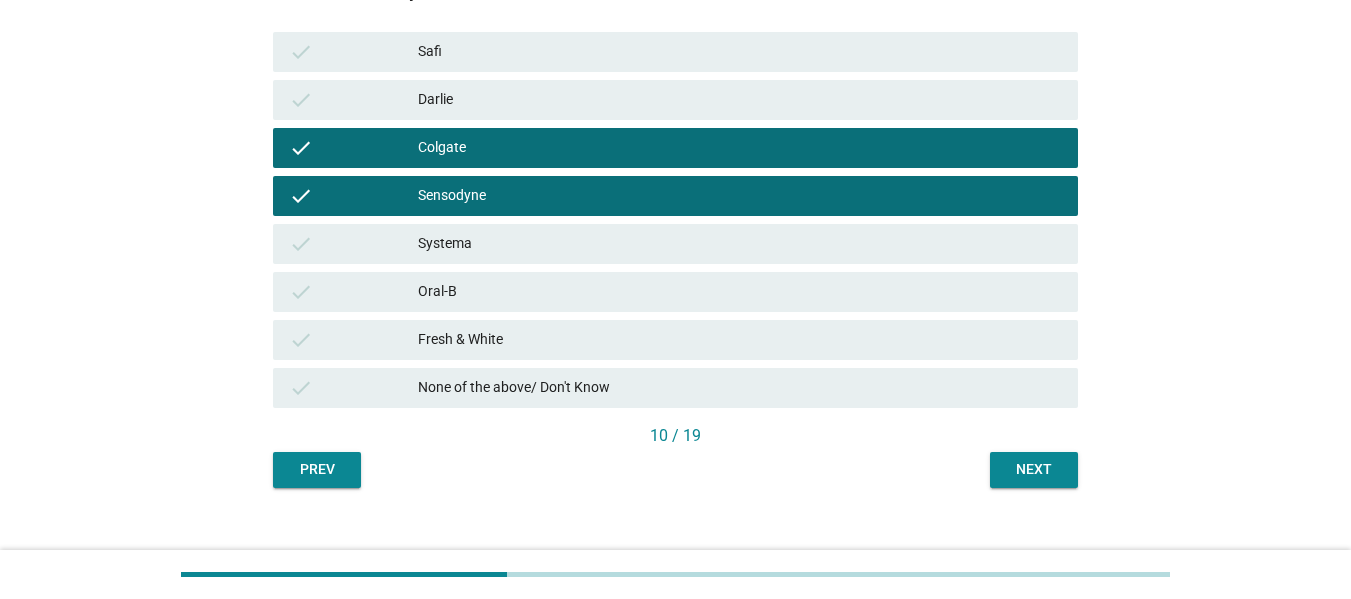 scroll, scrollTop: 426, scrollLeft: 0, axis: vertical 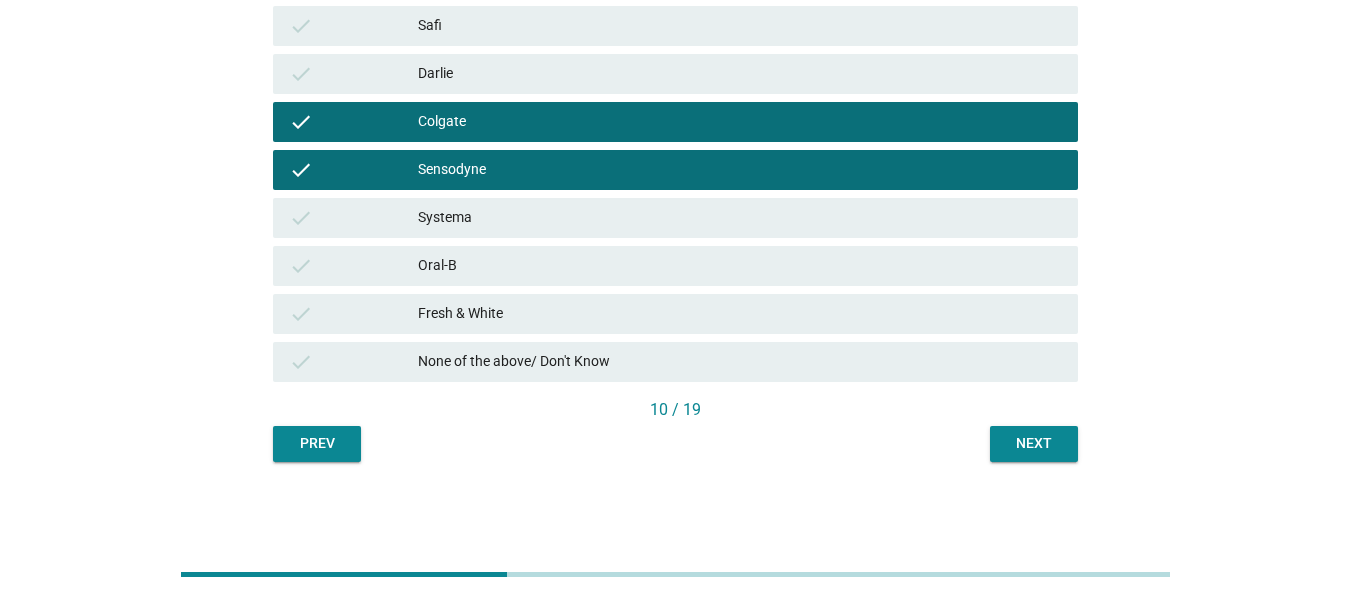 click on "Next" at bounding box center (1034, 443) 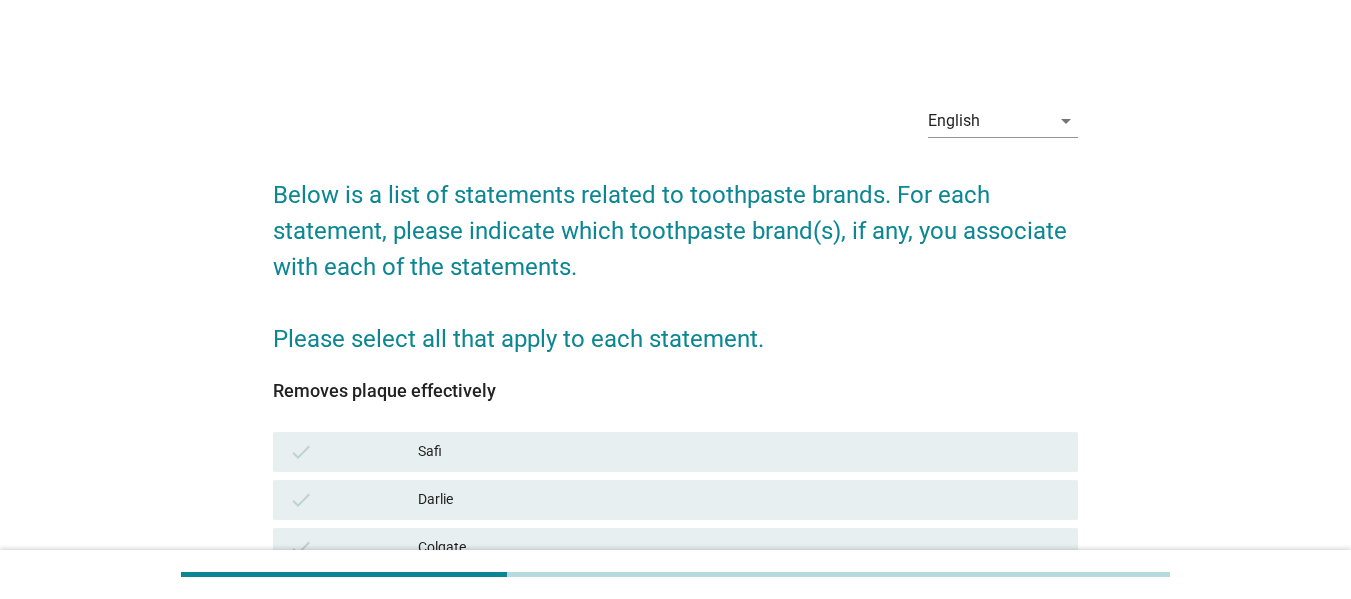 scroll, scrollTop: 200, scrollLeft: 0, axis: vertical 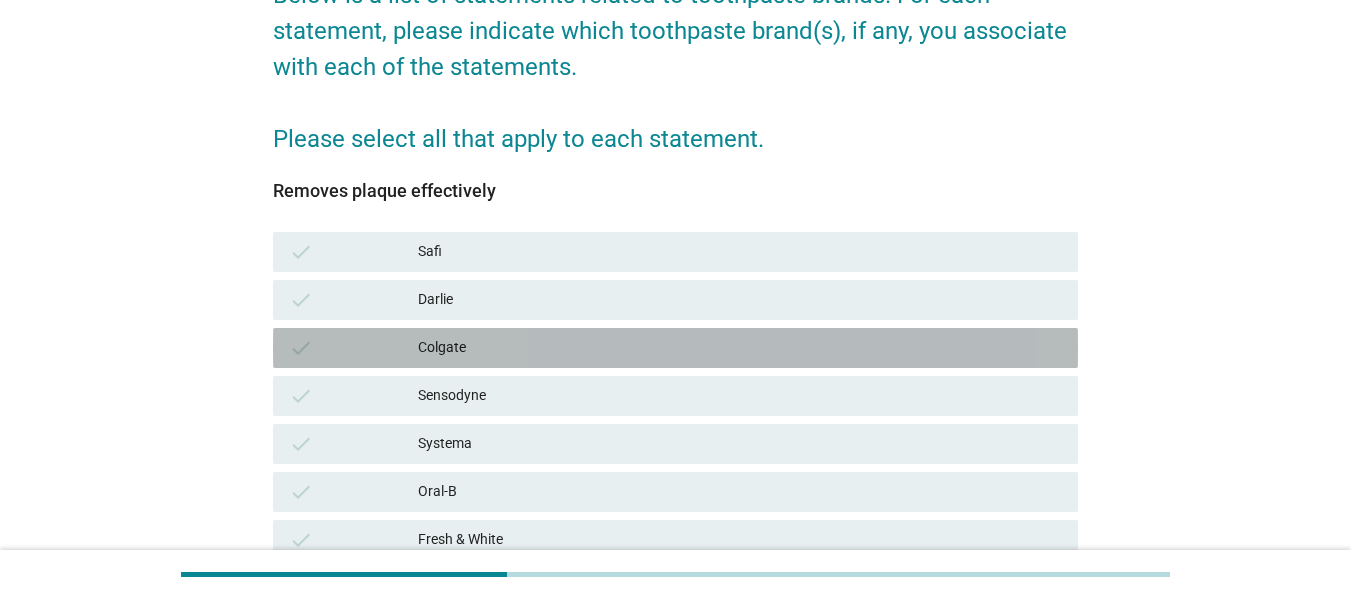 click on "Colgate" at bounding box center [740, 348] 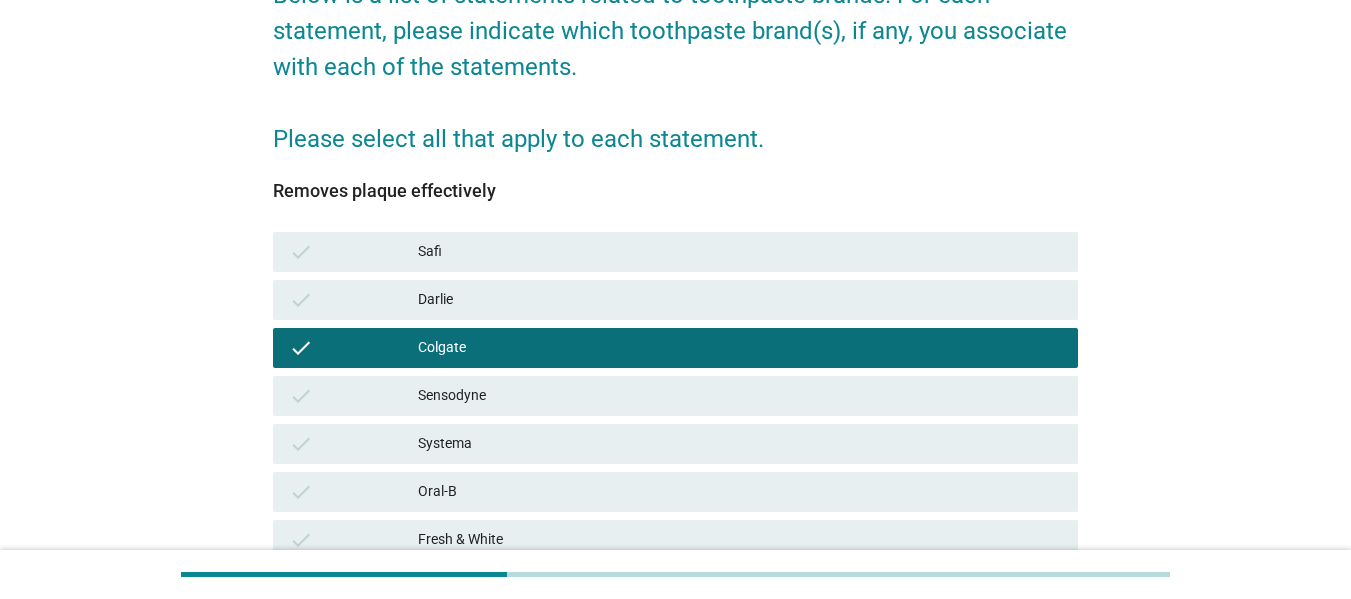click on "Darlie" at bounding box center (740, 300) 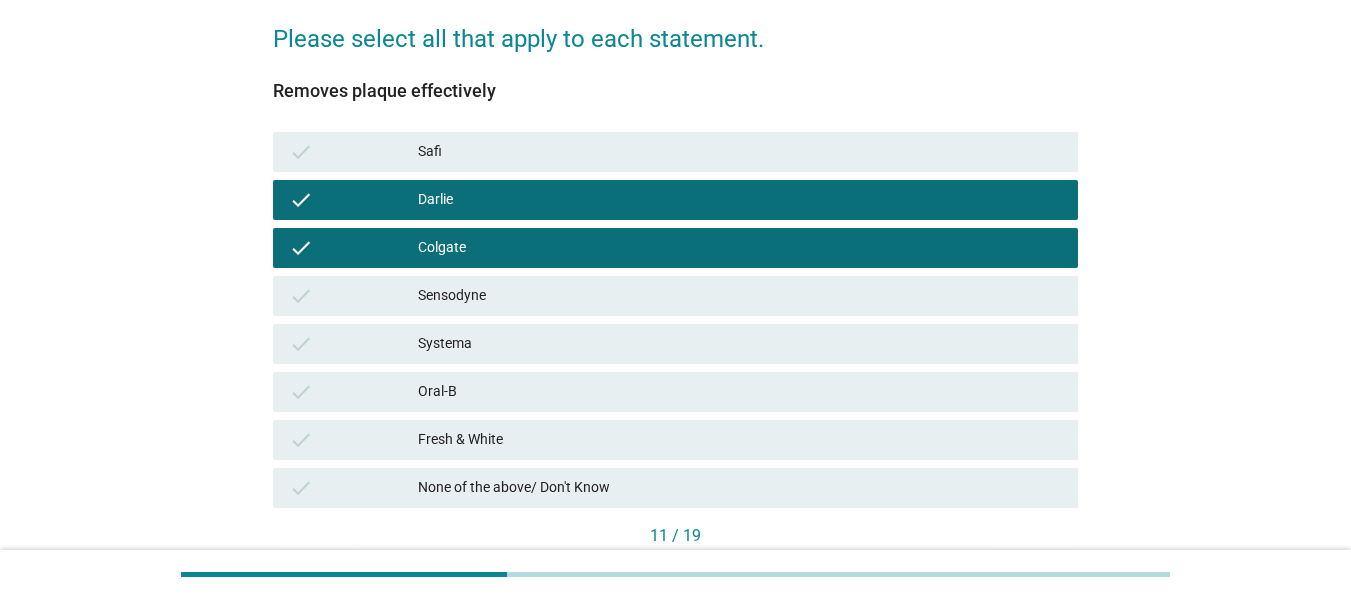 scroll, scrollTop: 426, scrollLeft: 0, axis: vertical 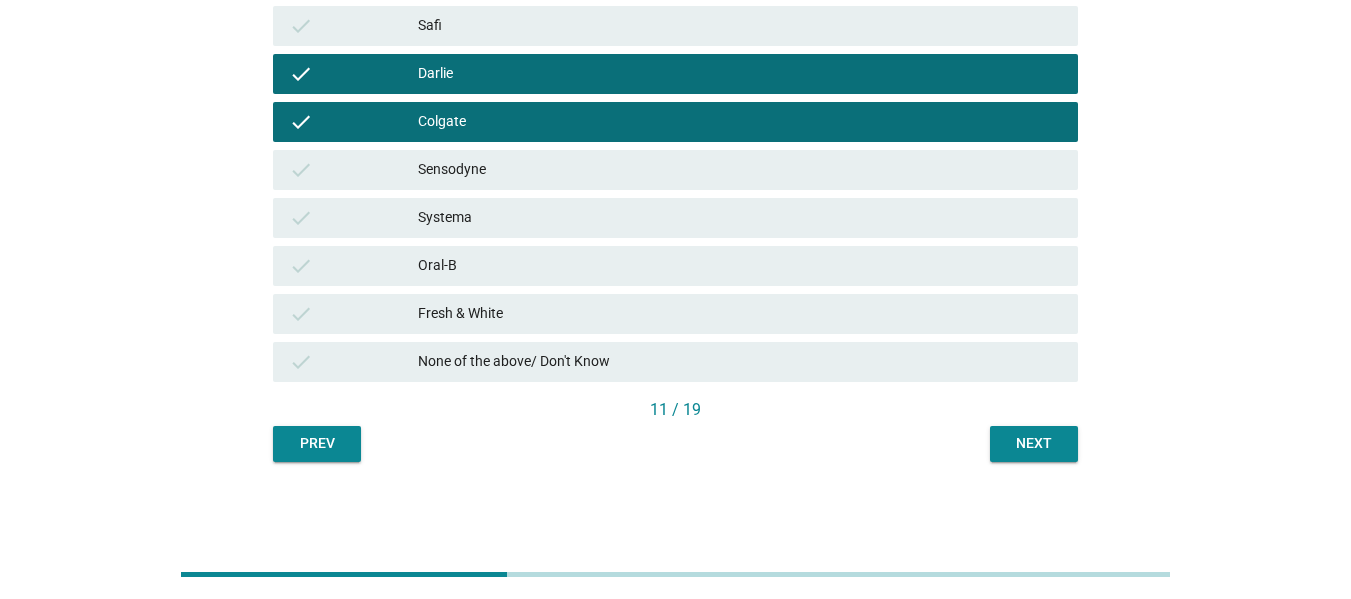 click on "Next" at bounding box center (1034, 443) 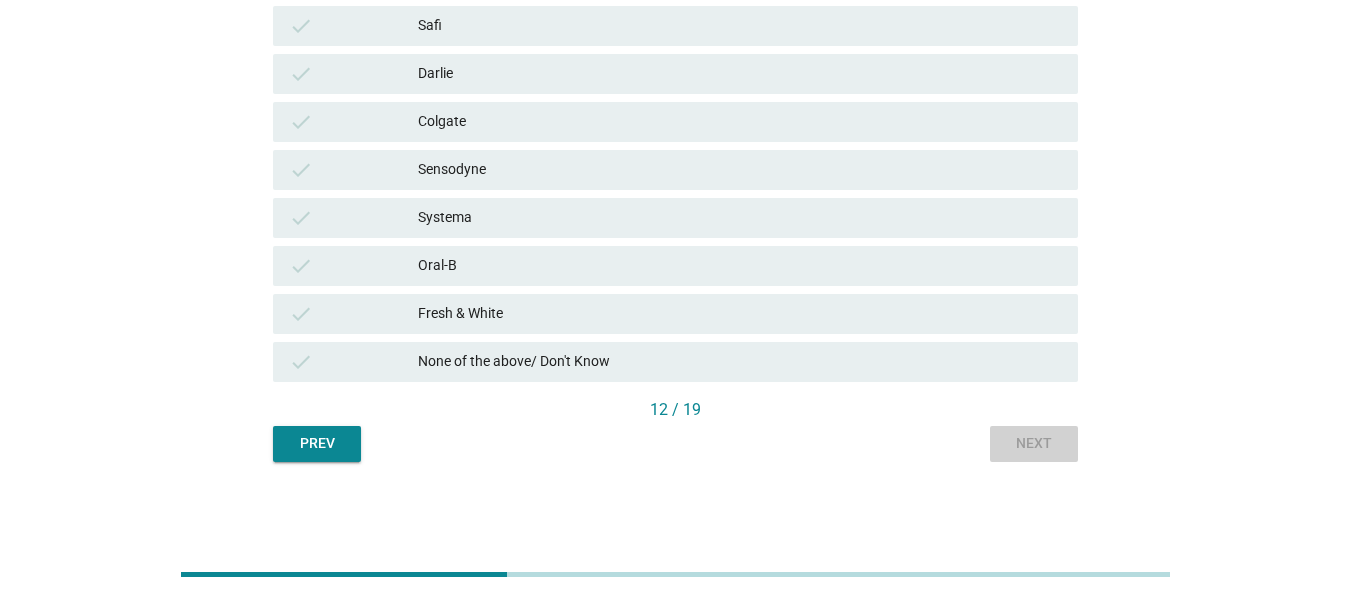 scroll, scrollTop: 0, scrollLeft: 0, axis: both 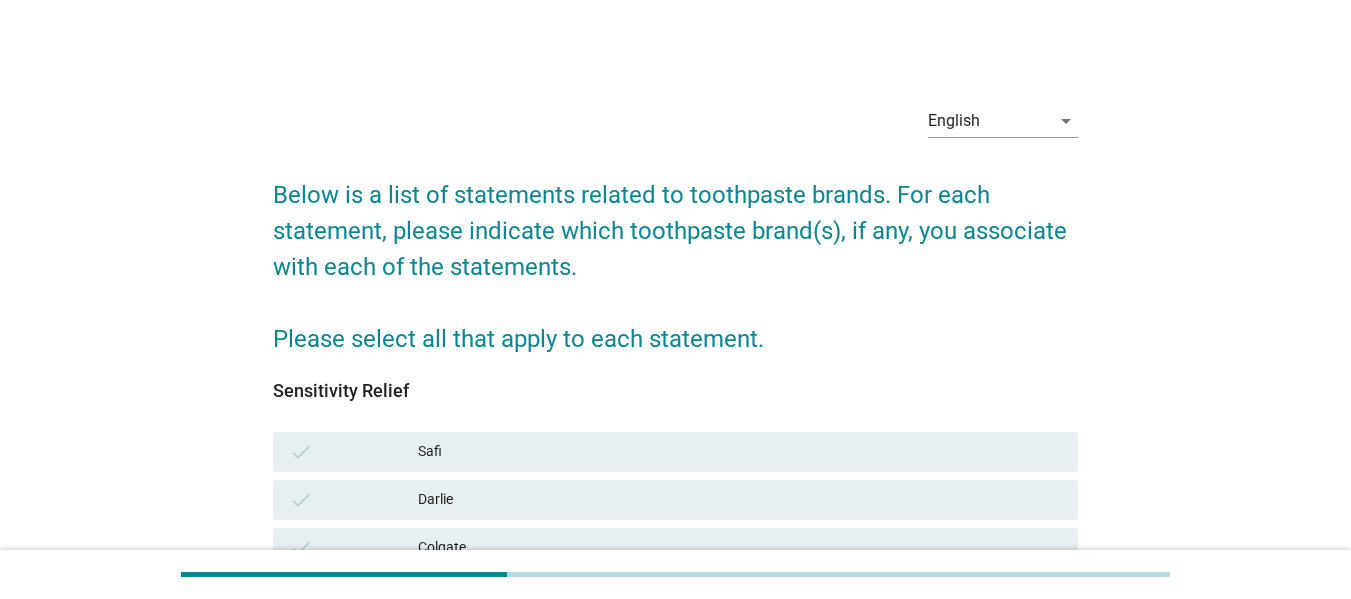 drag, startPoint x: 528, startPoint y: 448, endPoint x: 553, endPoint y: 491, distance: 49.73932 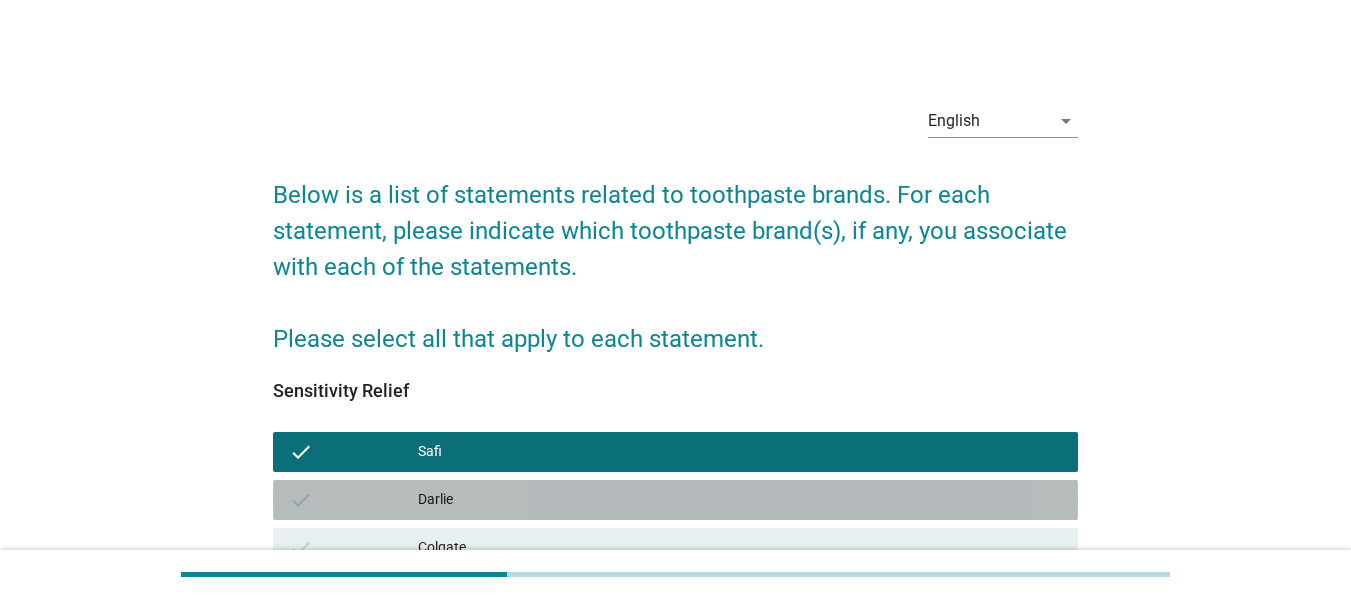 click on "Darlie" at bounding box center [740, 500] 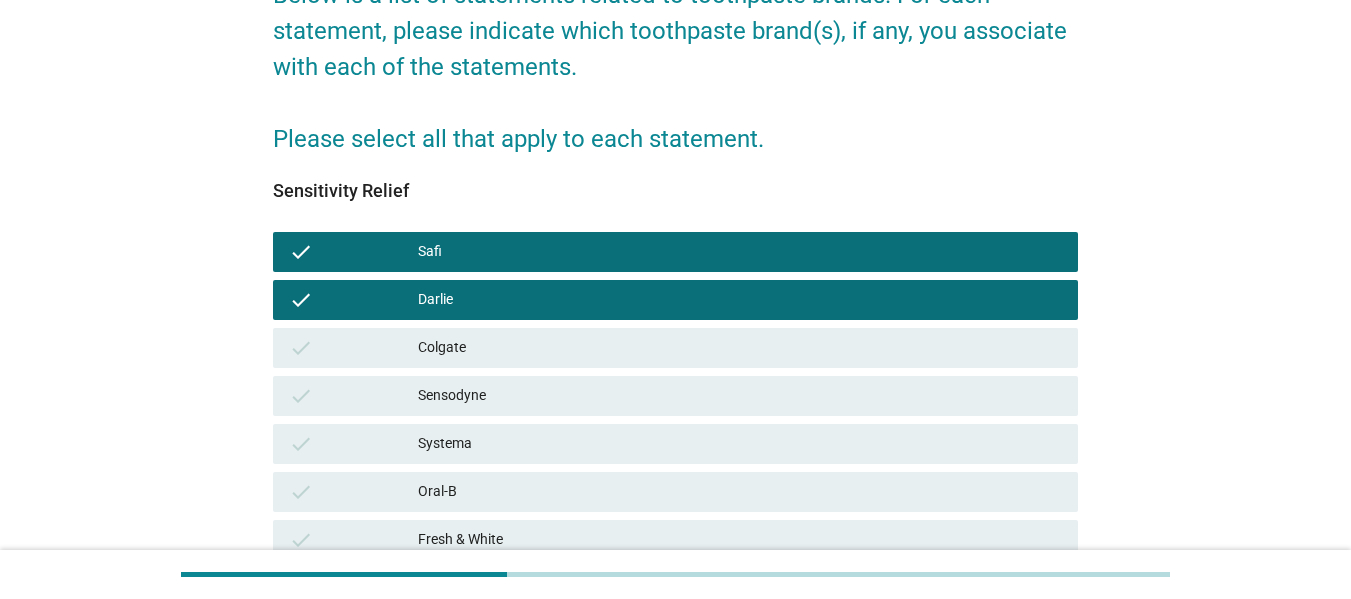 scroll, scrollTop: 426, scrollLeft: 0, axis: vertical 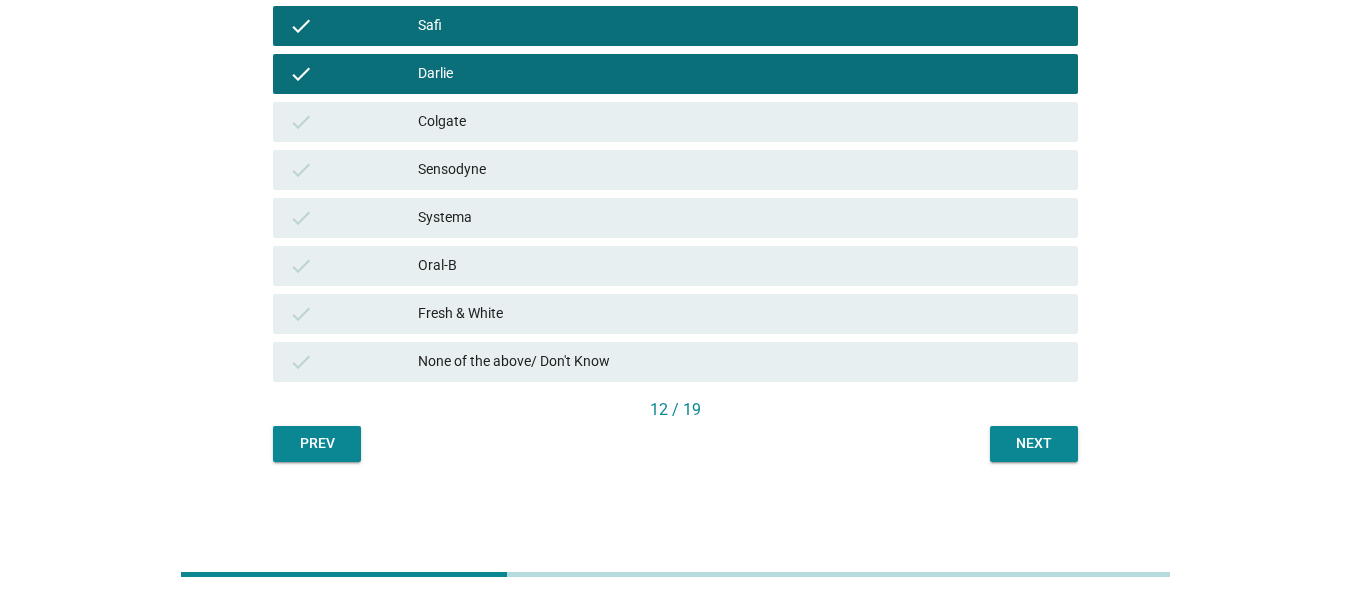 click on "12 / 19" at bounding box center (675, 412) 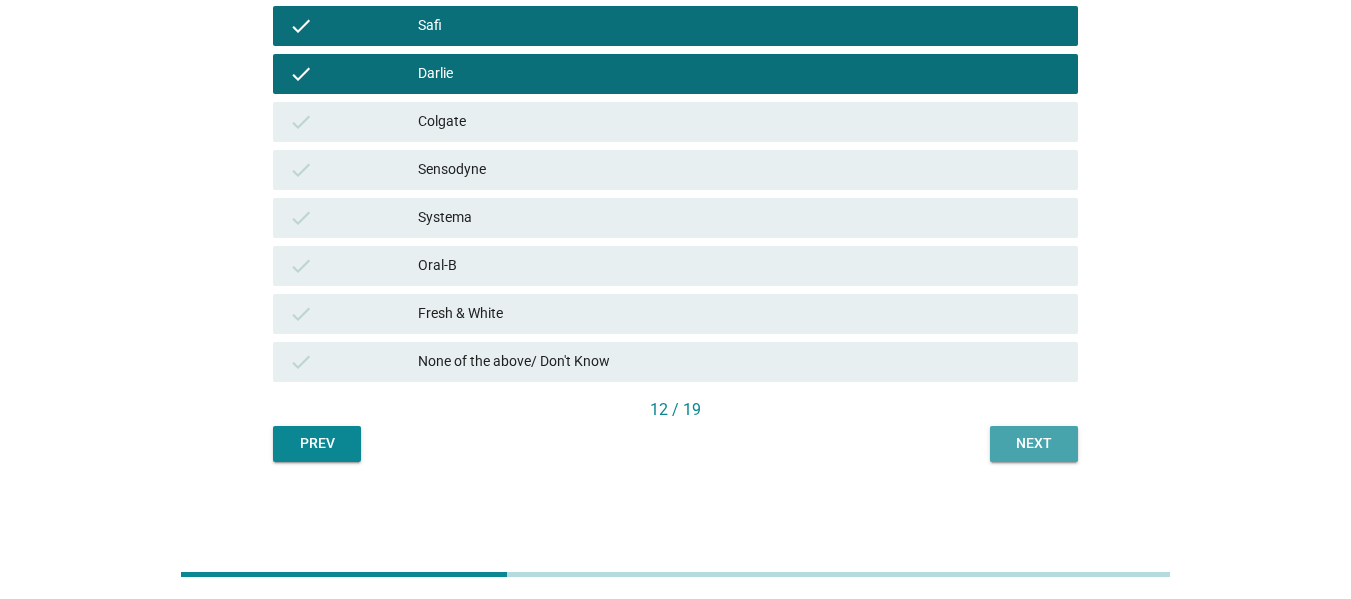 click on "Next" at bounding box center (1034, 444) 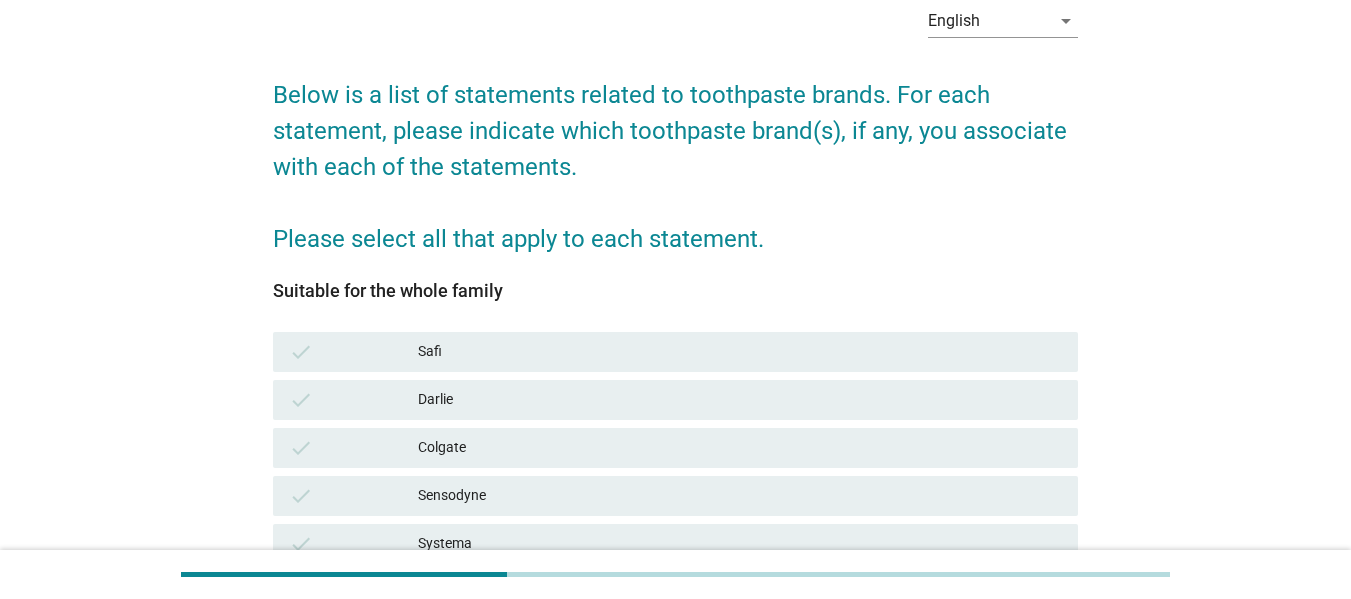 scroll, scrollTop: 400, scrollLeft: 0, axis: vertical 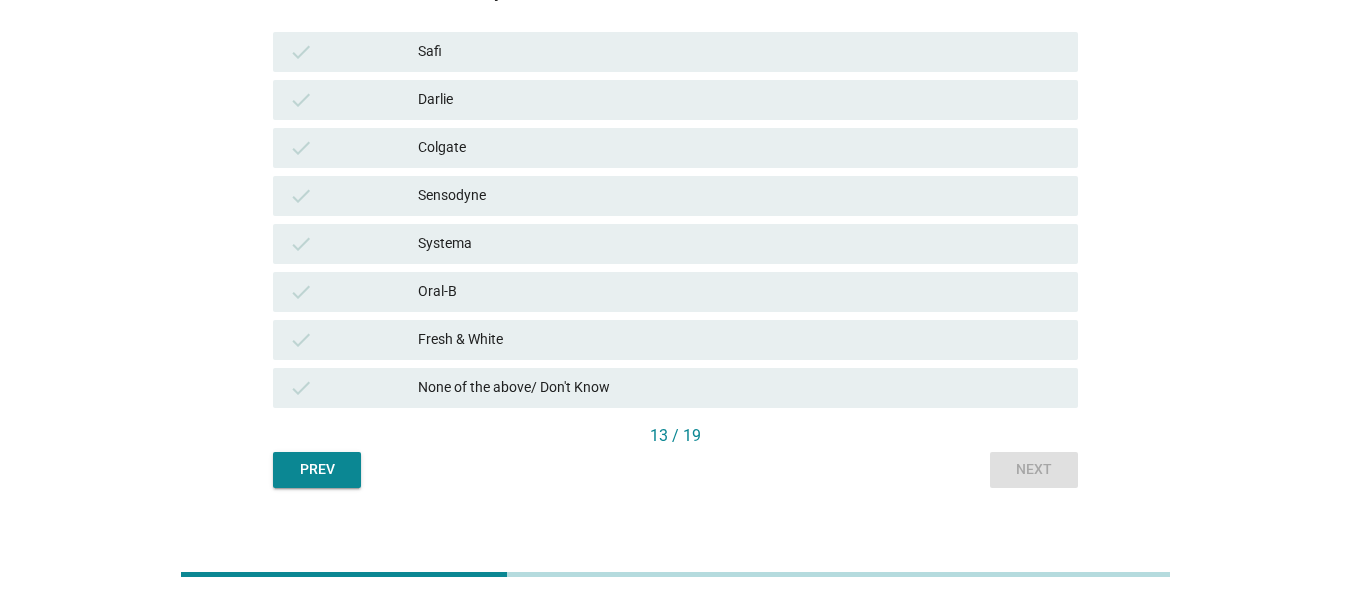 click on "Sensodyne" at bounding box center (740, 196) 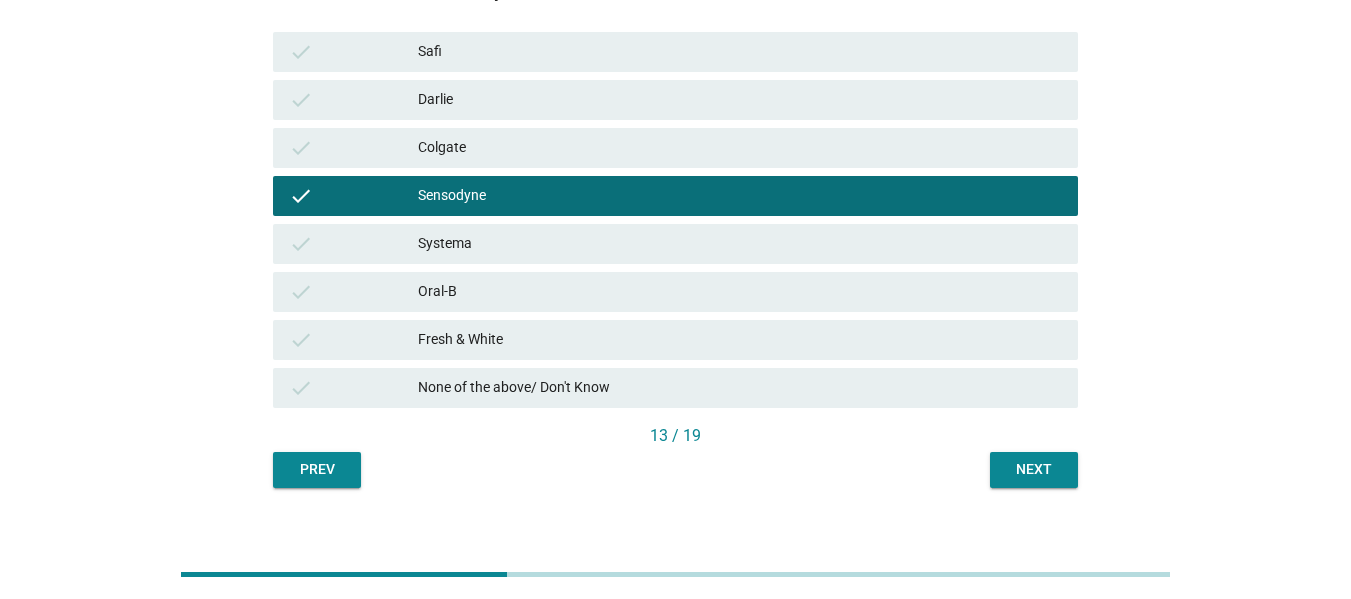click on "Colgate" at bounding box center (740, 148) 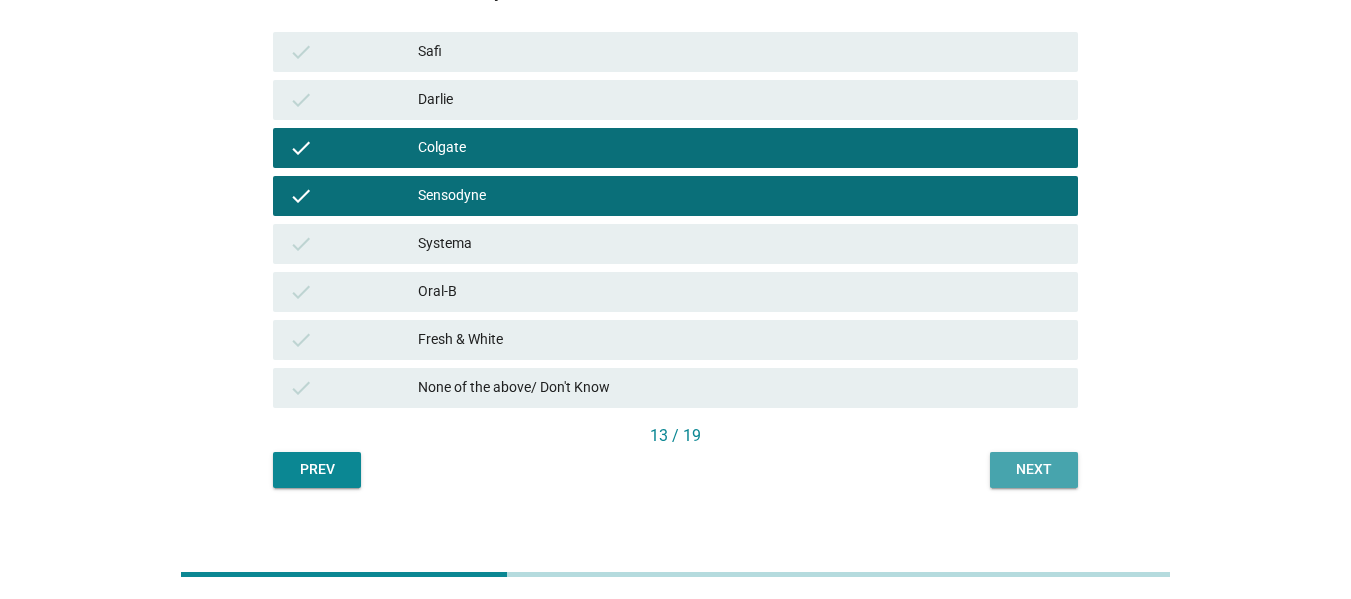 click on "Next" at bounding box center (1034, 469) 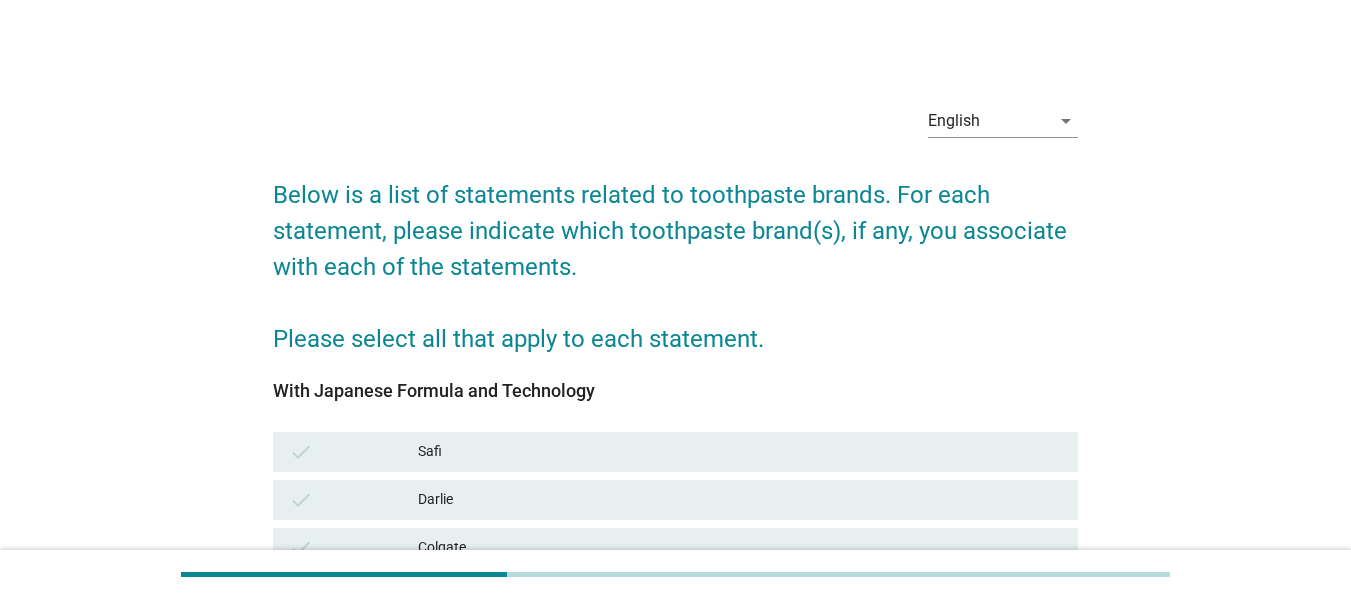 scroll, scrollTop: 200, scrollLeft: 0, axis: vertical 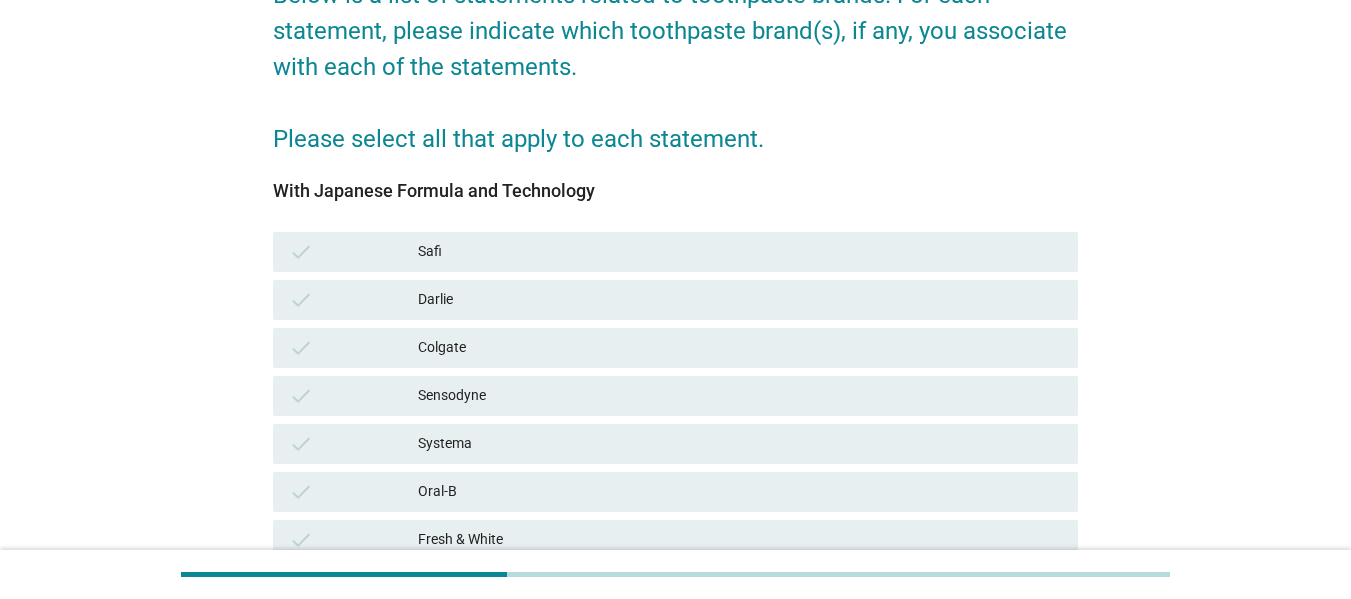 click on "Systema" at bounding box center (740, 444) 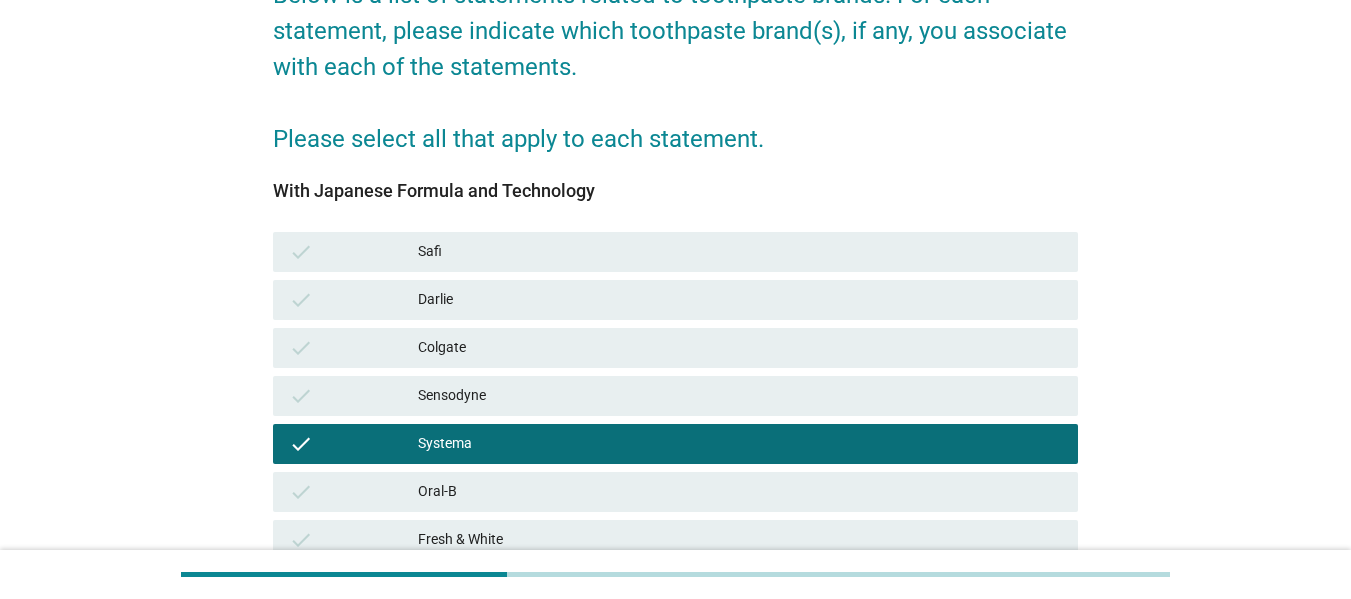 scroll, scrollTop: 426, scrollLeft: 0, axis: vertical 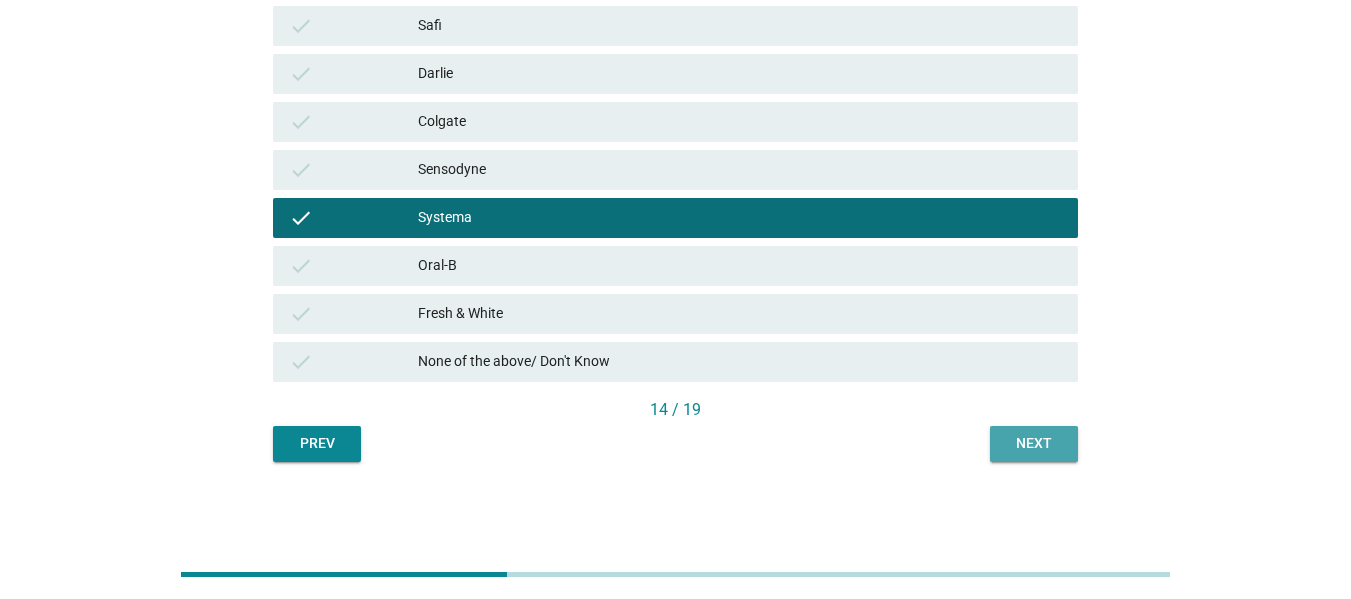 click on "Next" at bounding box center [1034, 444] 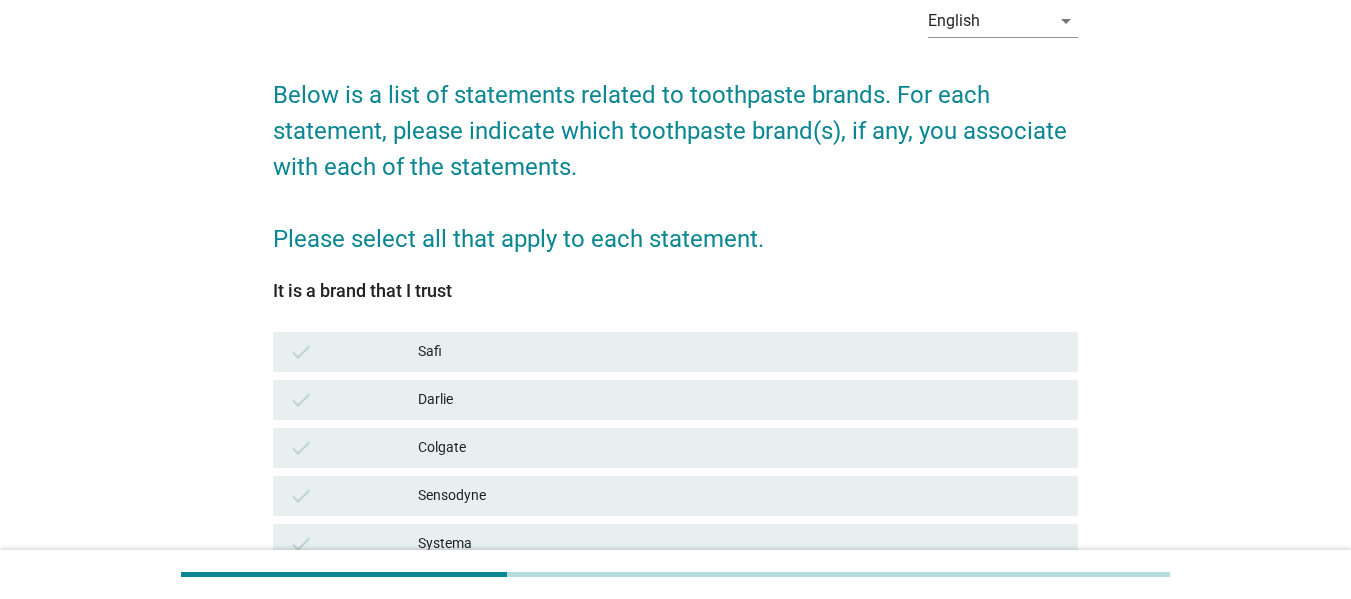 scroll, scrollTop: 300, scrollLeft: 0, axis: vertical 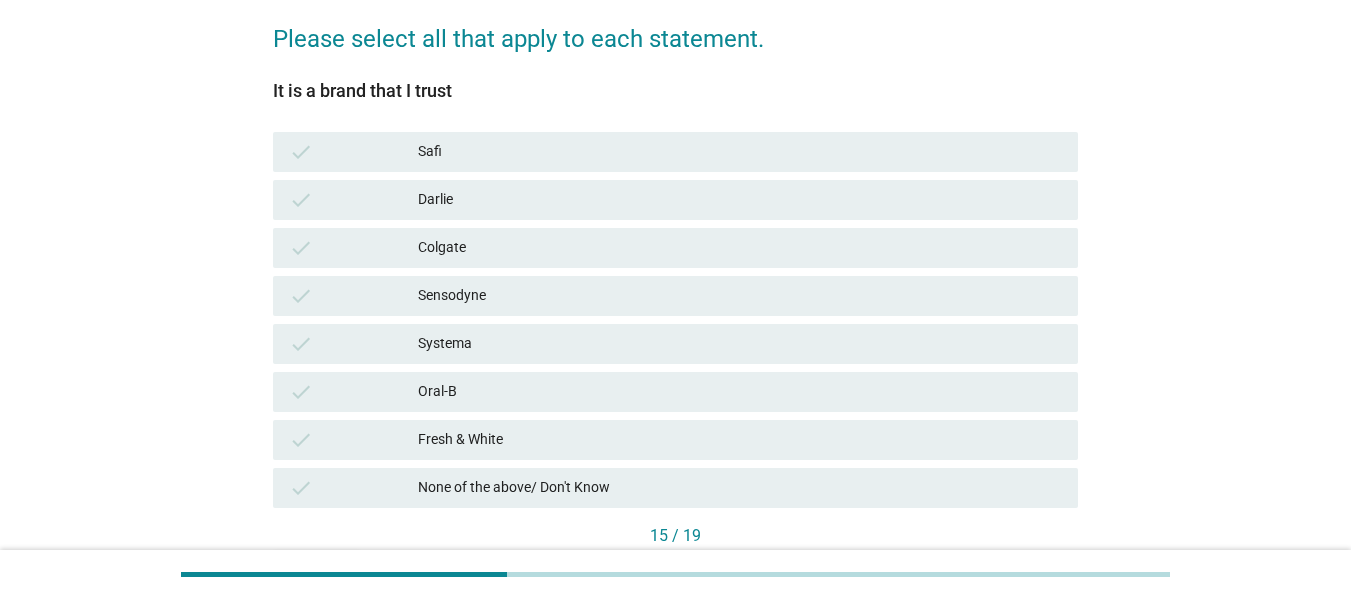 drag, startPoint x: 616, startPoint y: 306, endPoint x: 630, endPoint y: 332, distance: 29.529646 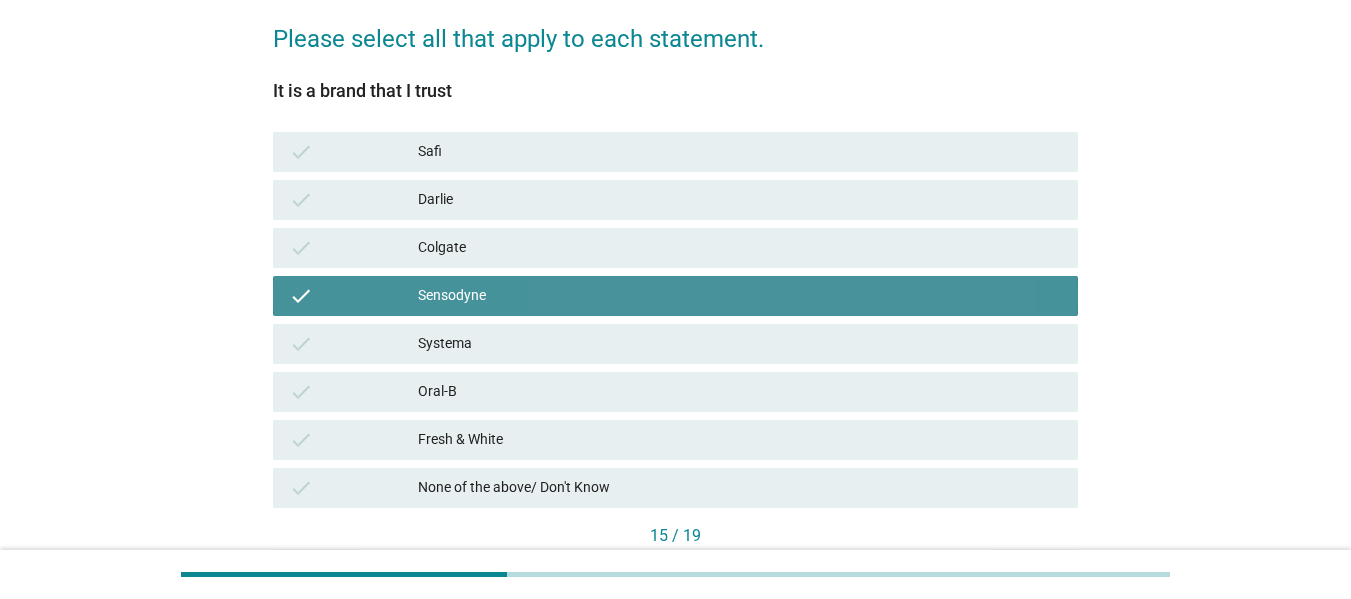 click on "Systema" at bounding box center [740, 344] 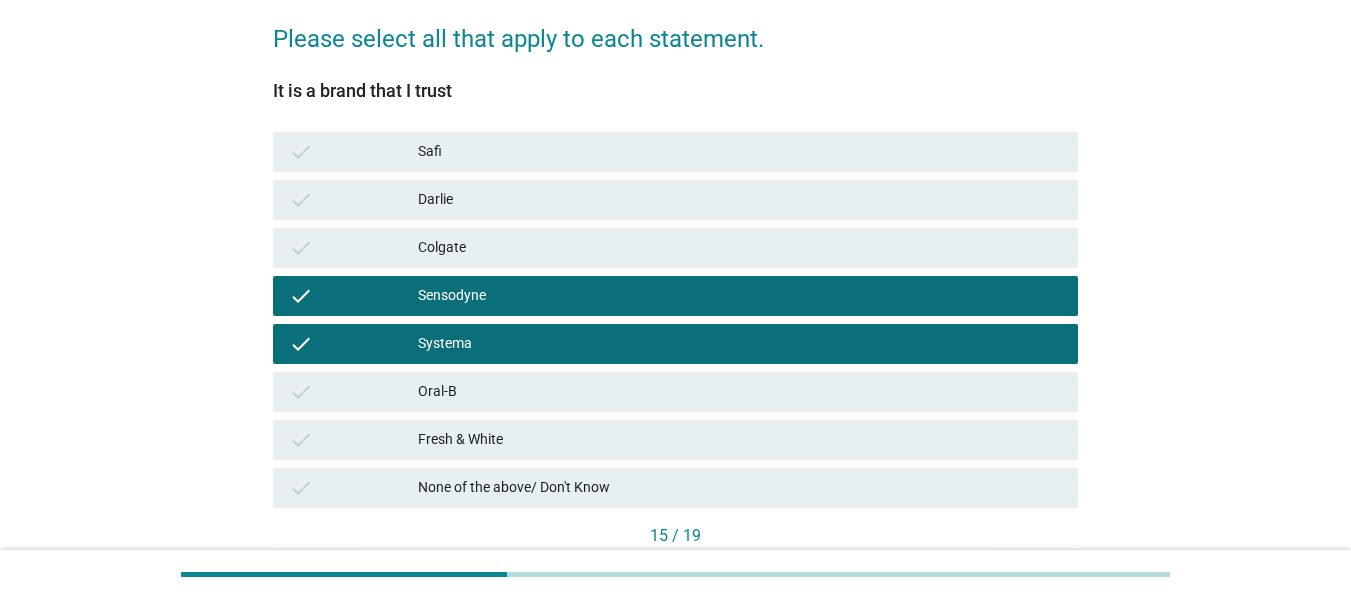 scroll, scrollTop: 426, scrollLeft: 0, axis: vertical 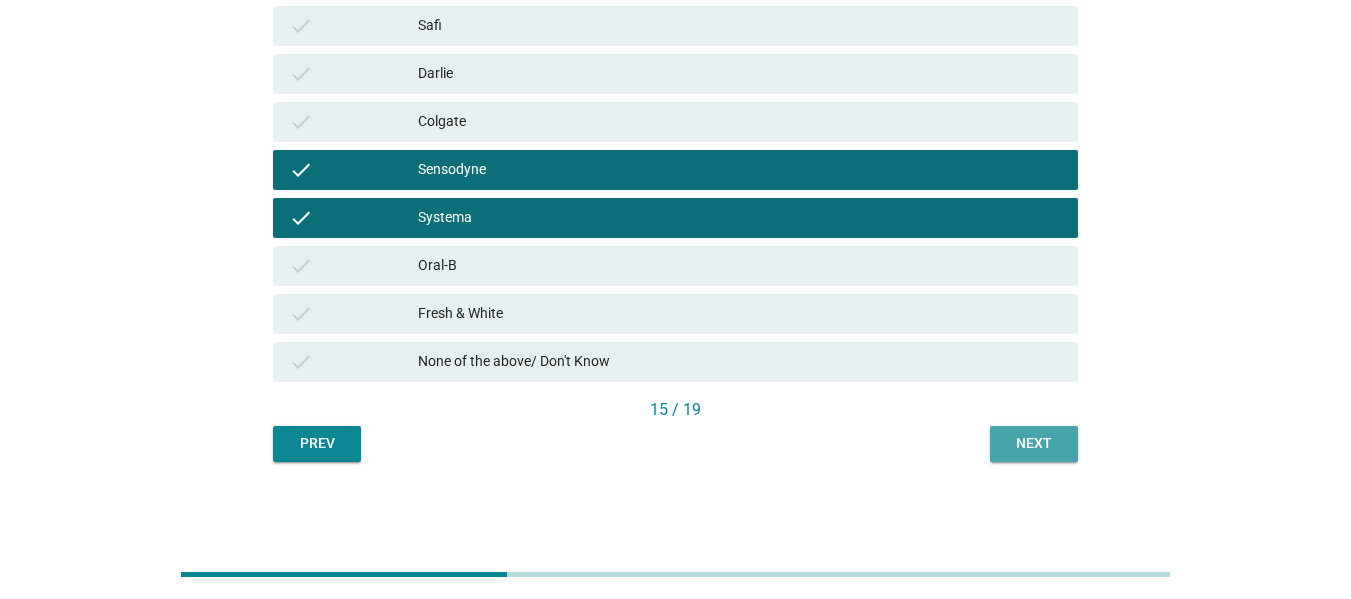 click on "Next" at bounding box center [1034, 443] 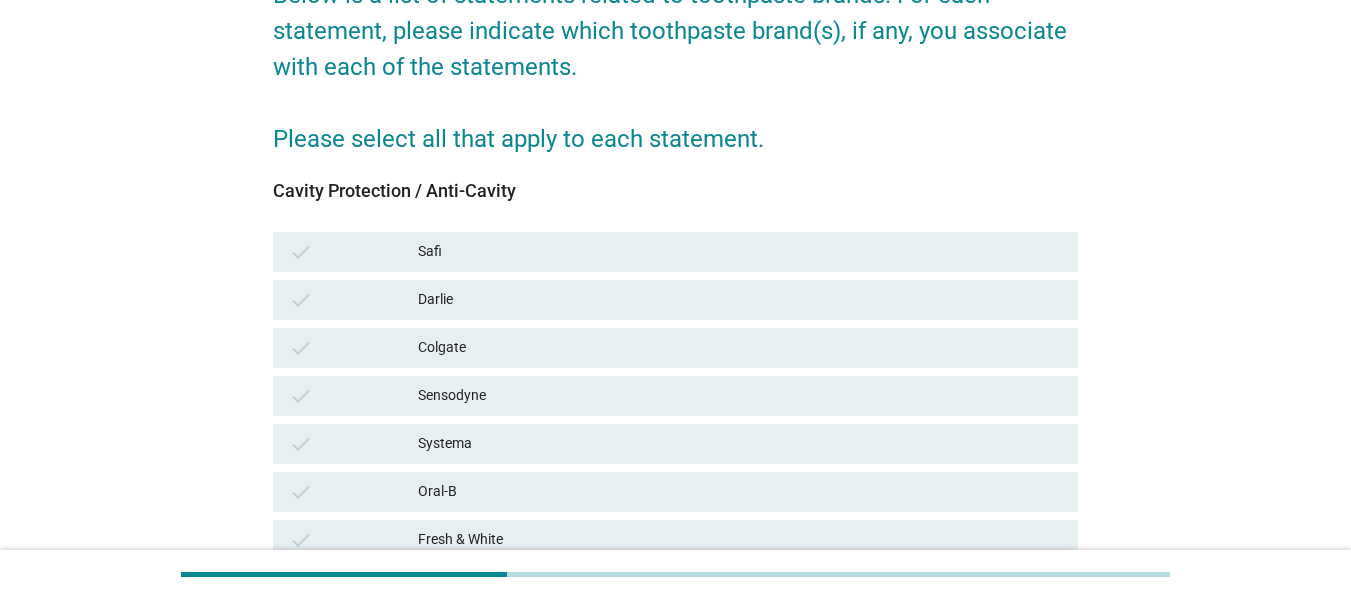 scroll, scrollTop: 300, scrollLeft: 0, axis: vertical 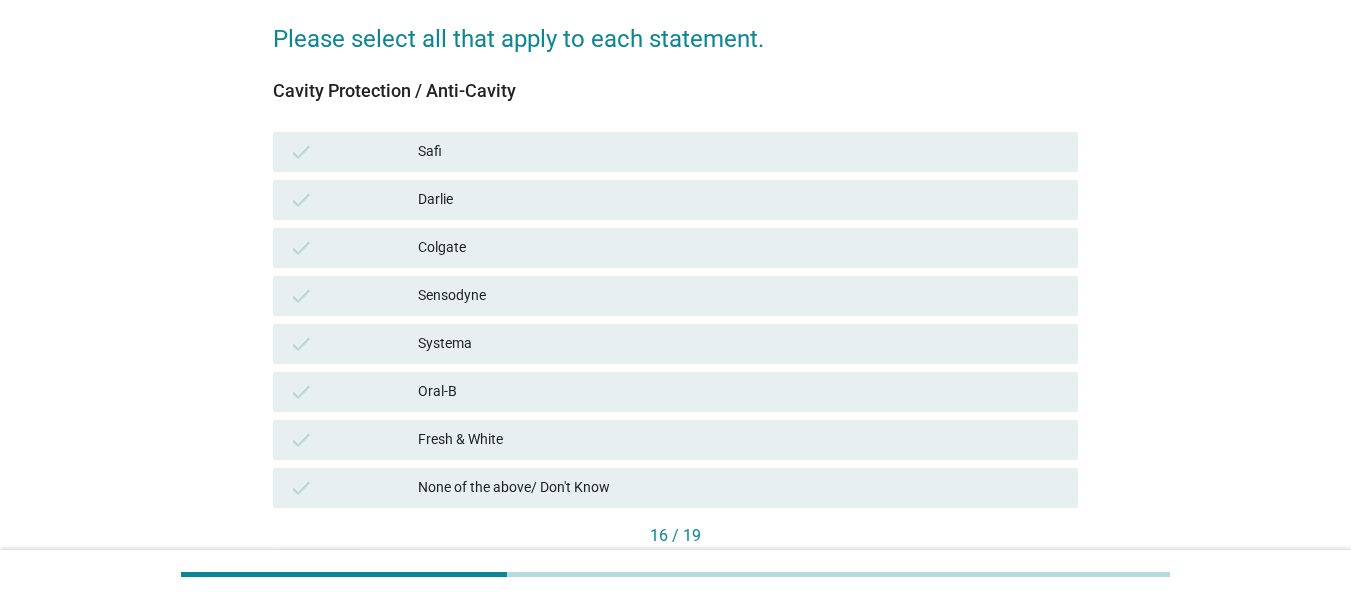 click on "Colgate" at bounding box center [740, 248] 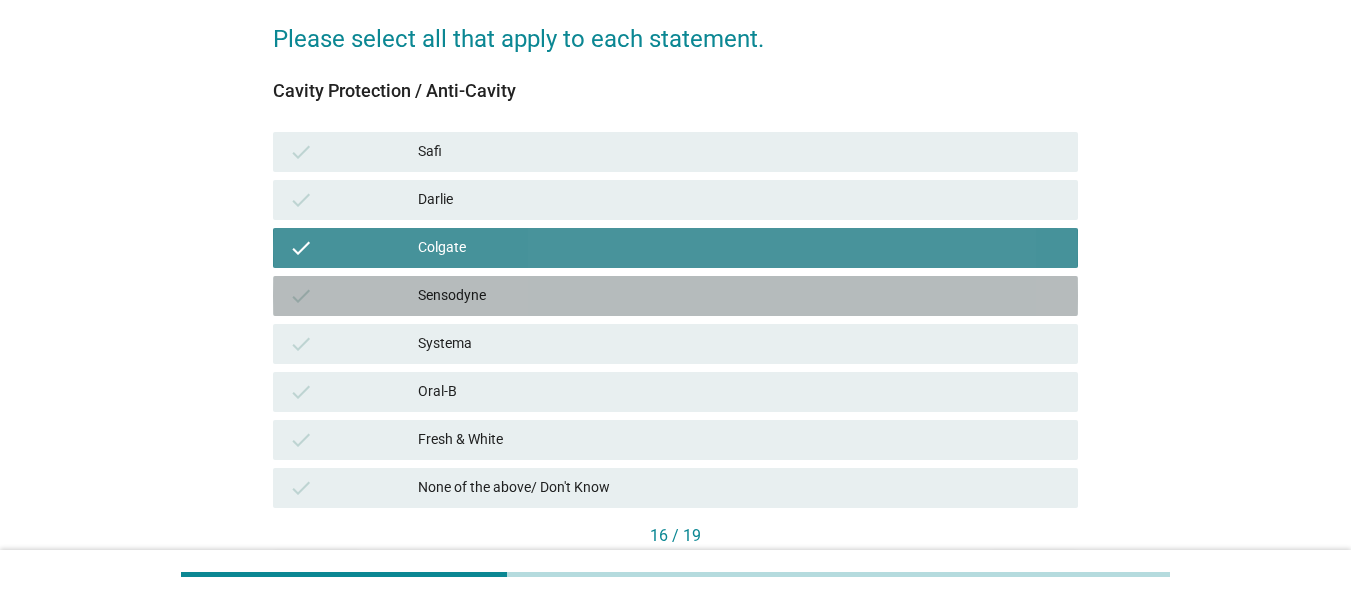 click on "Sensodyne" at bounding box center (740, 296) 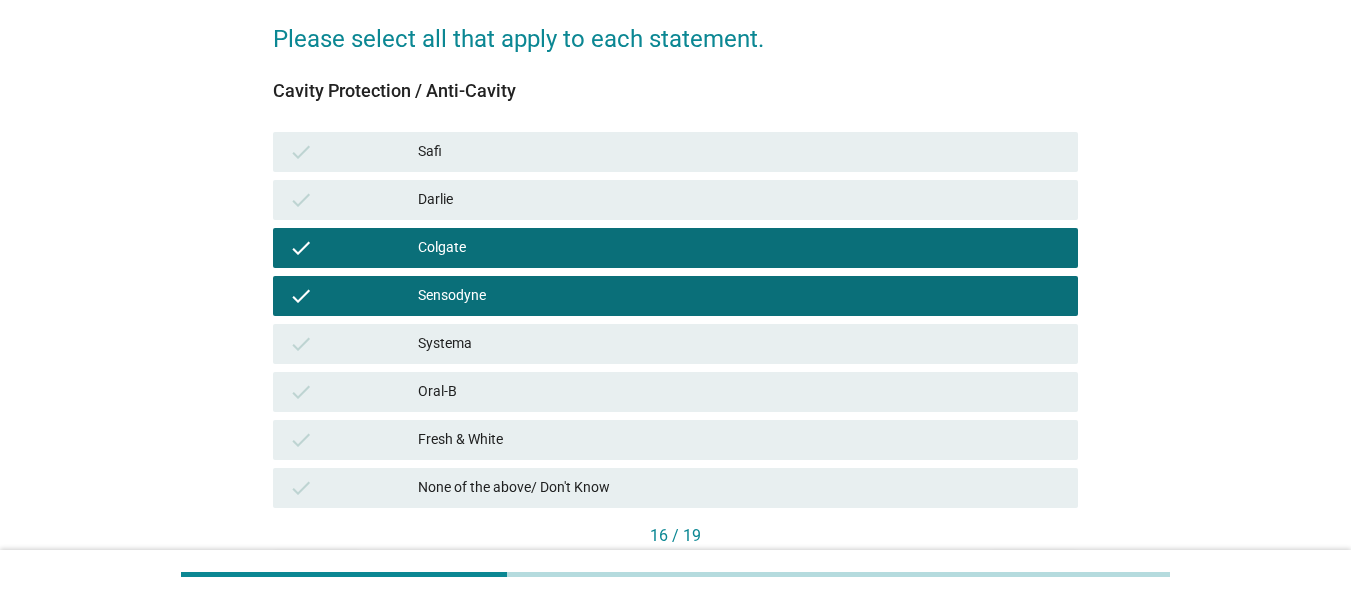 scroll, scrollTop: 426, scrollLeft: 0, axis: vertical 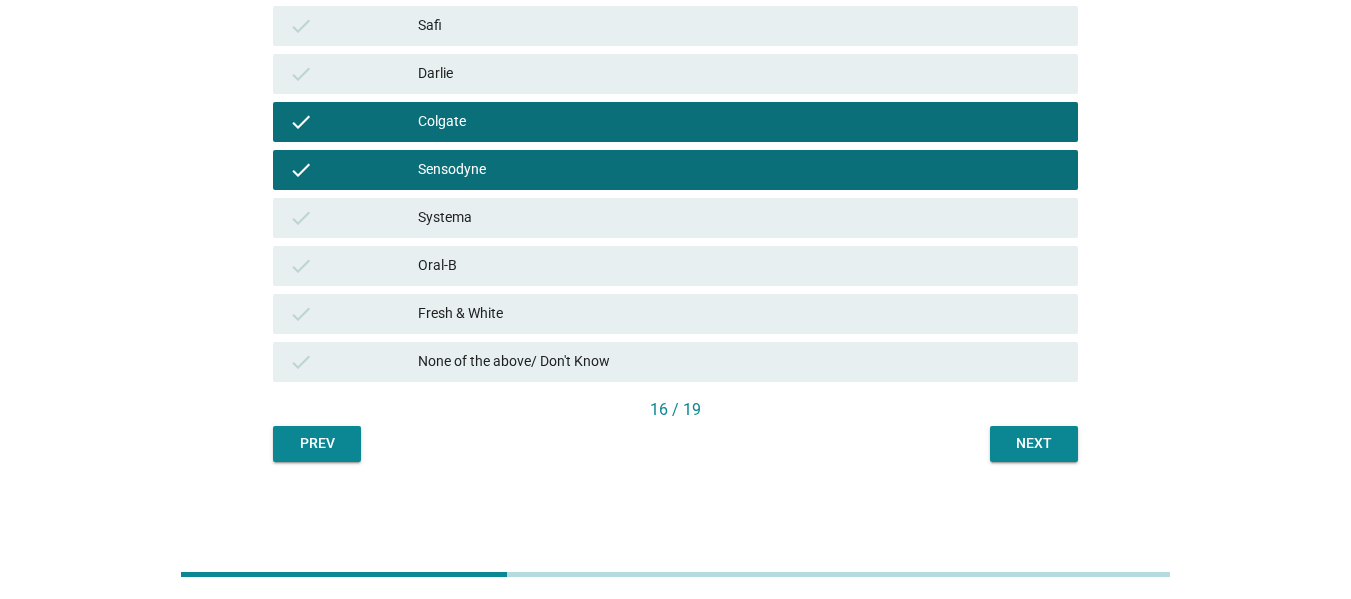 click on "Next" at bounding box center [1034, 443] 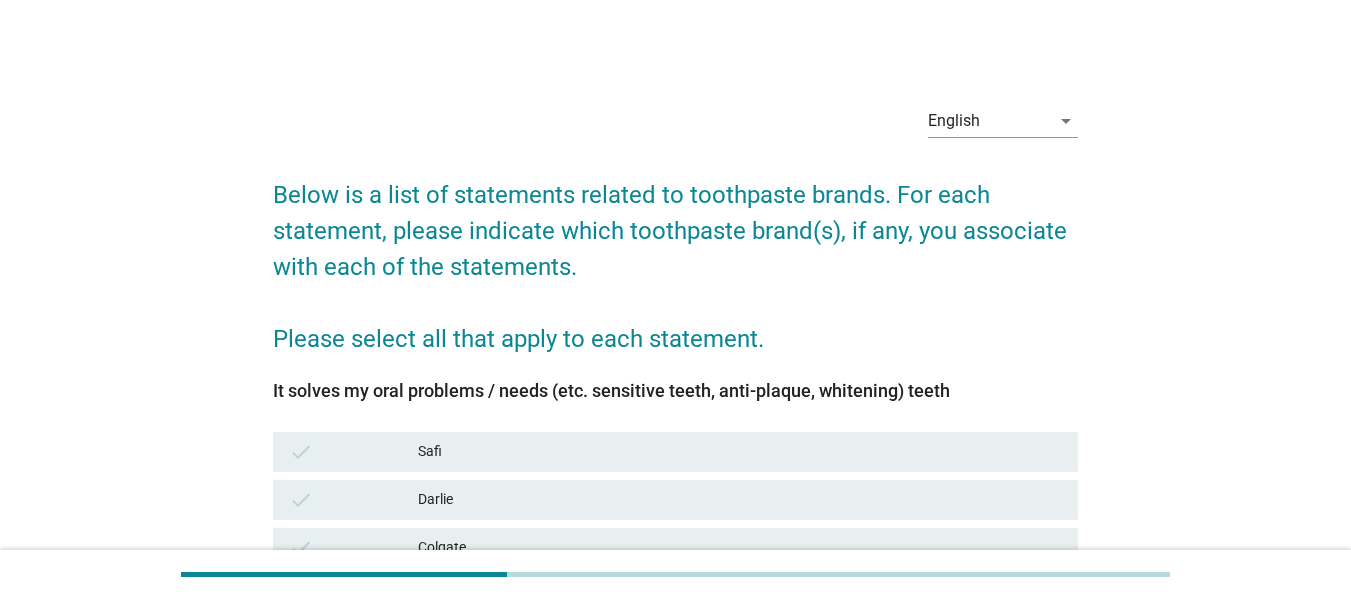scroll, scrollTop: 400, scrollLeft: 0, axis: vertical 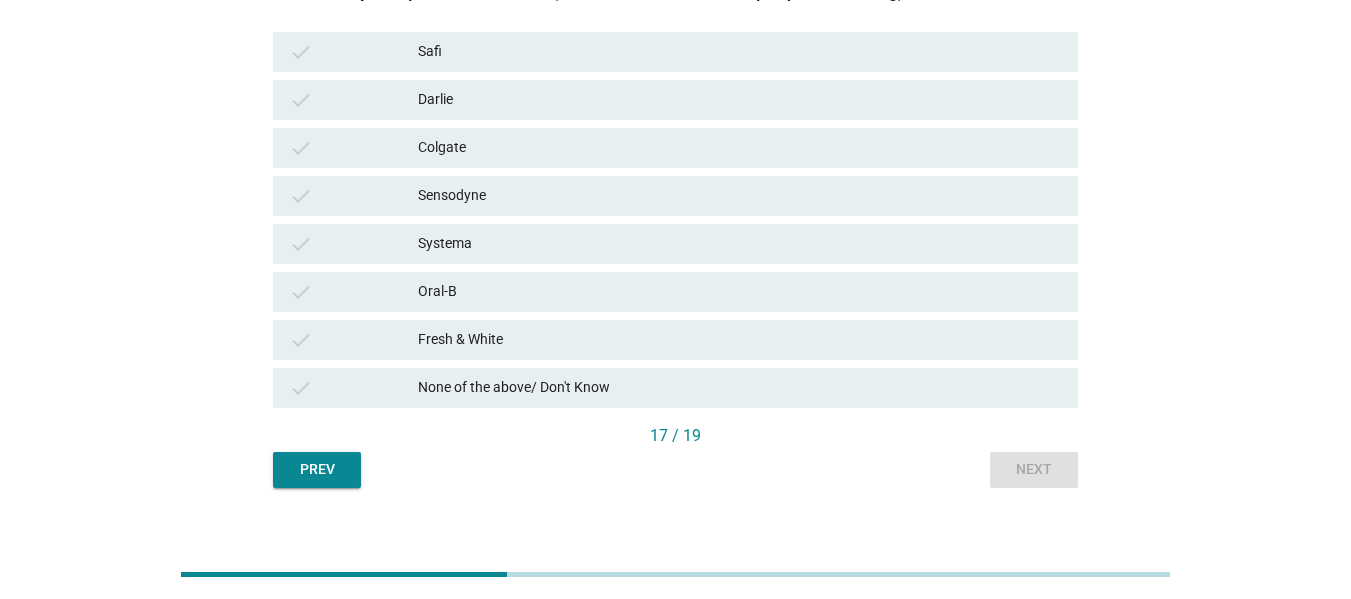 click on "Sensodyne" at bounding box center (740, 196) 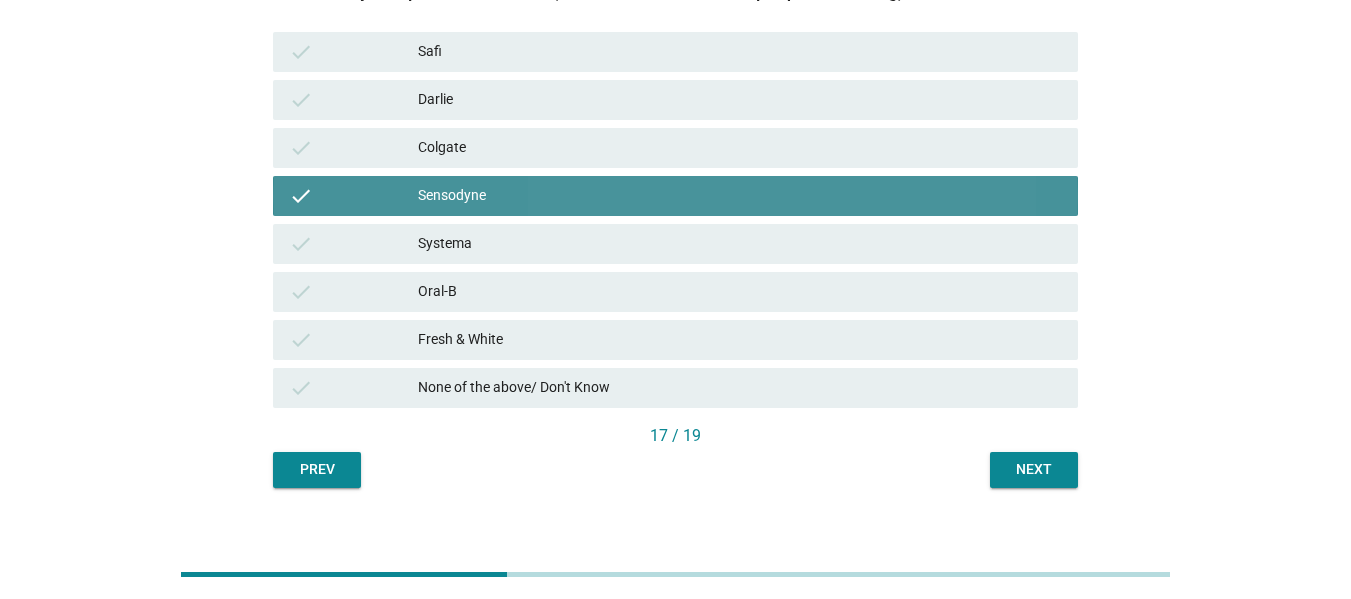 click on "Colgate" at bounding box center [740, 148] 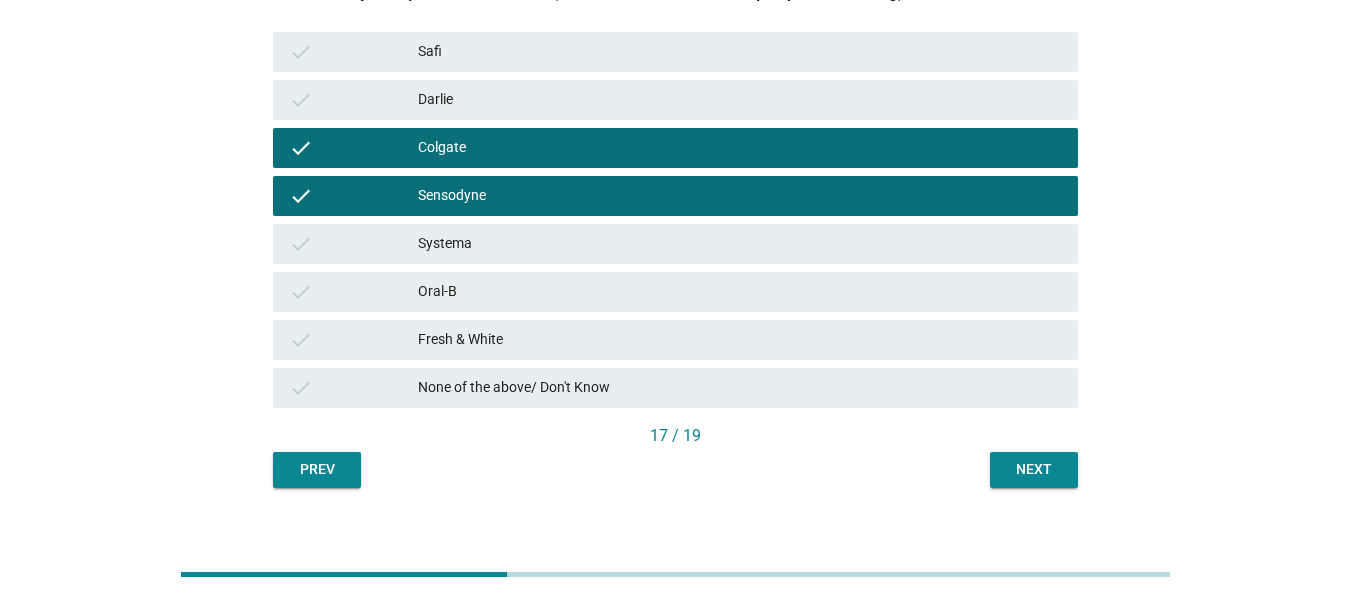 click on "Next" at bounding box center (1034, 469) 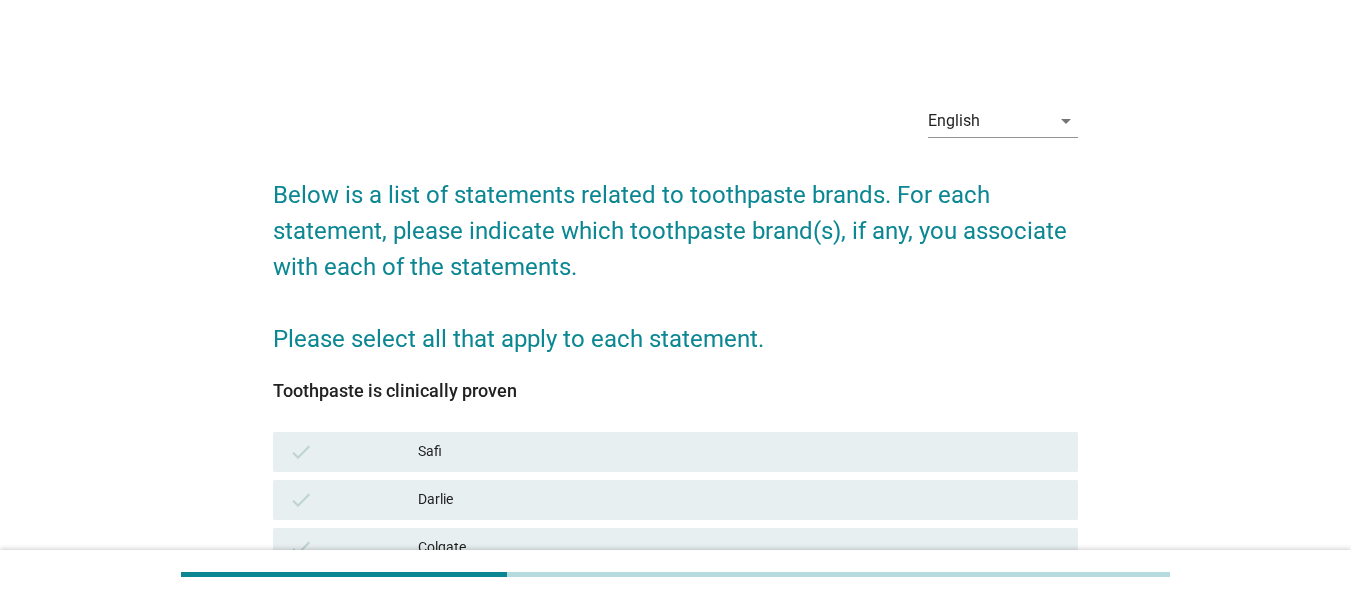 scroll, scrollTop: 200, scrollLeft: 0, axis: vertical 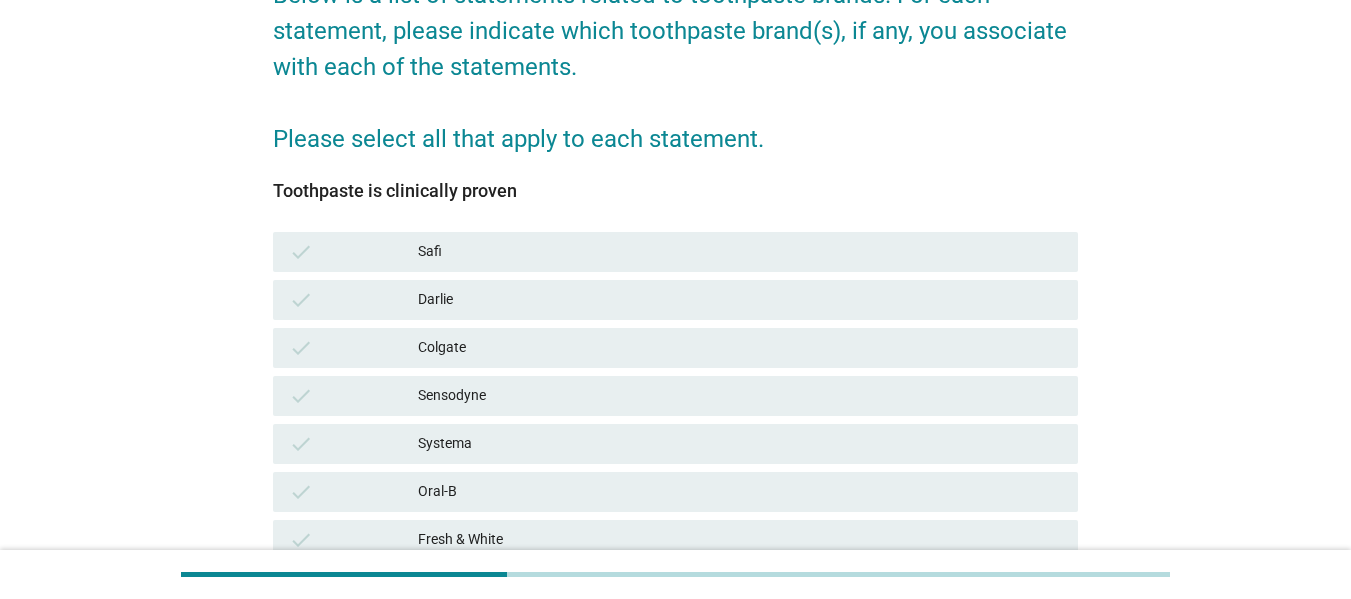 drag, startPoint x: 641, startPoint y: 391, endPoint x: 652, endPoint y: 361, distance: 31.95309 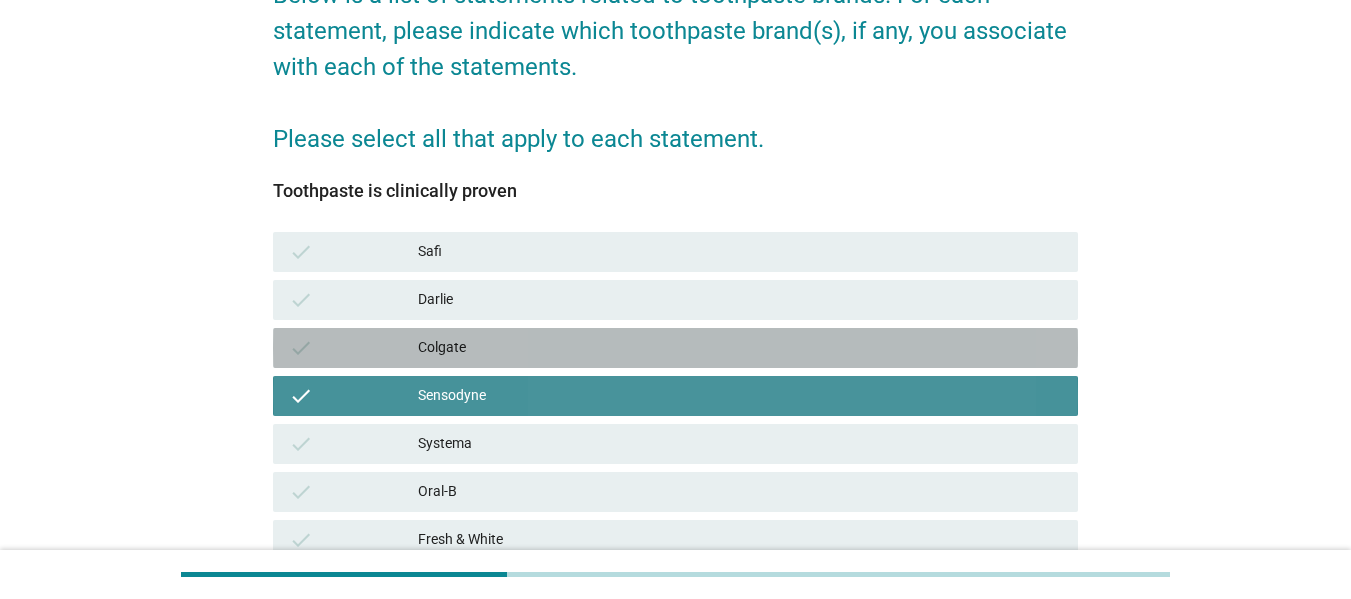 click on "check   Colgate" at bounding box center (675, 348) 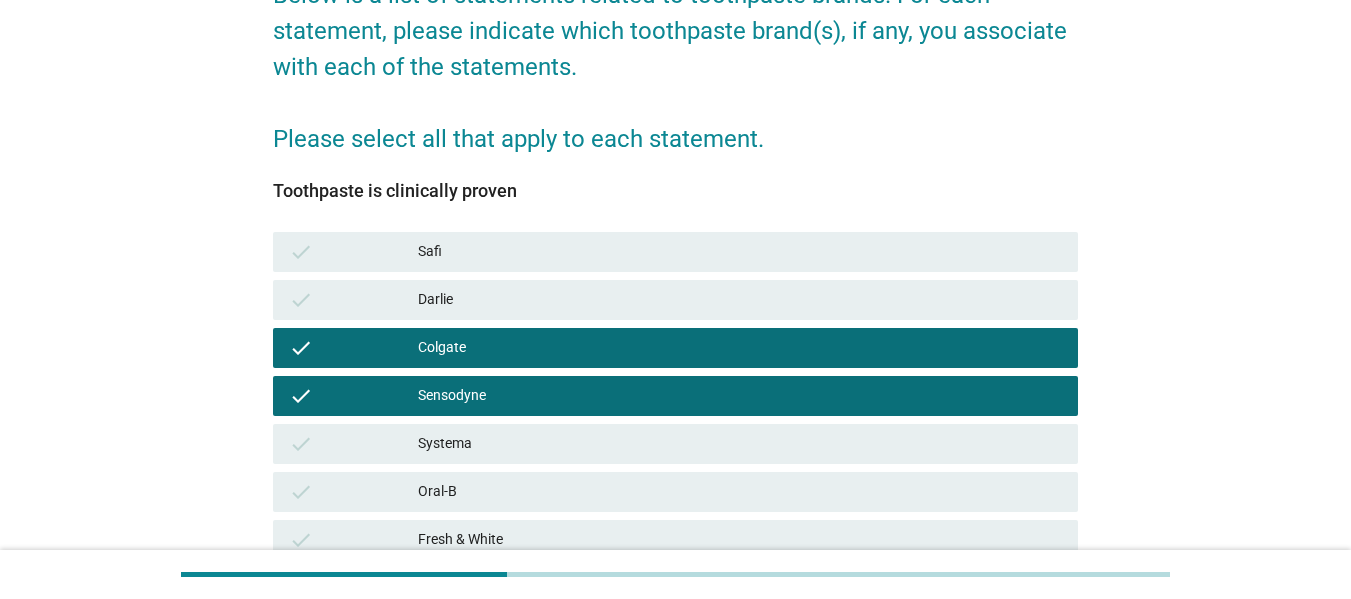 scroll, scrollTop: 426, scrollLeft: 0, axis: vertical 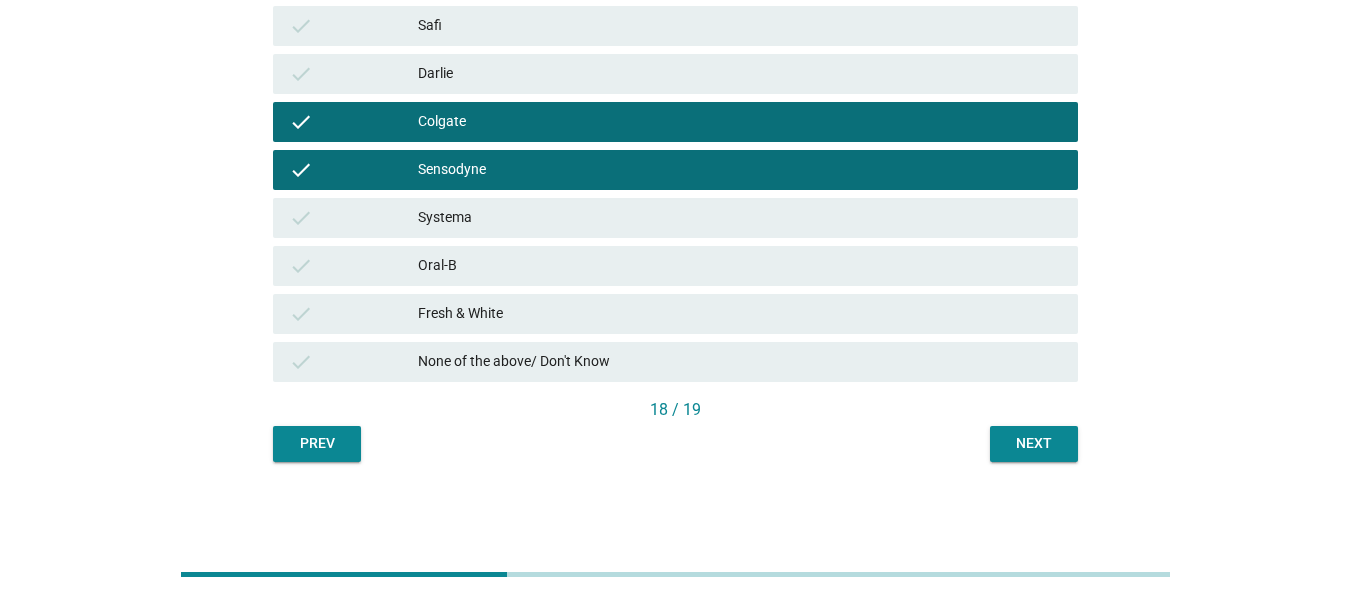 click on "Next" at bounding box center (1034, 444) 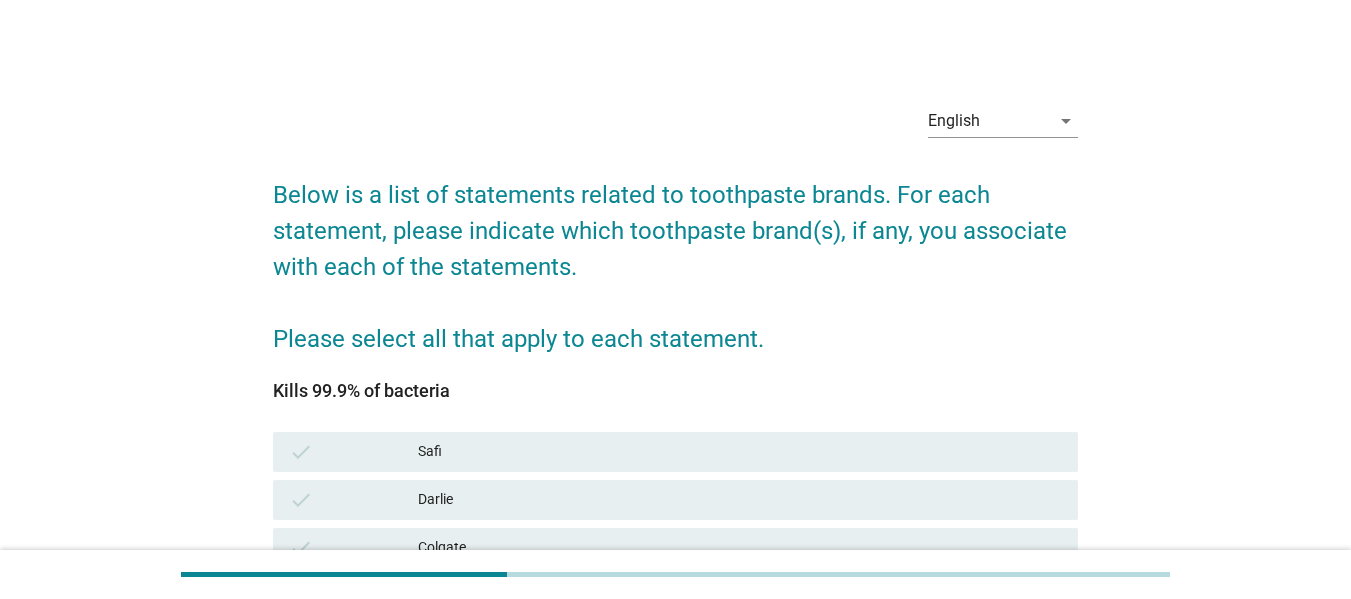 scroll, scrollTop: 300, scrollLeft: 0, axis: vertical 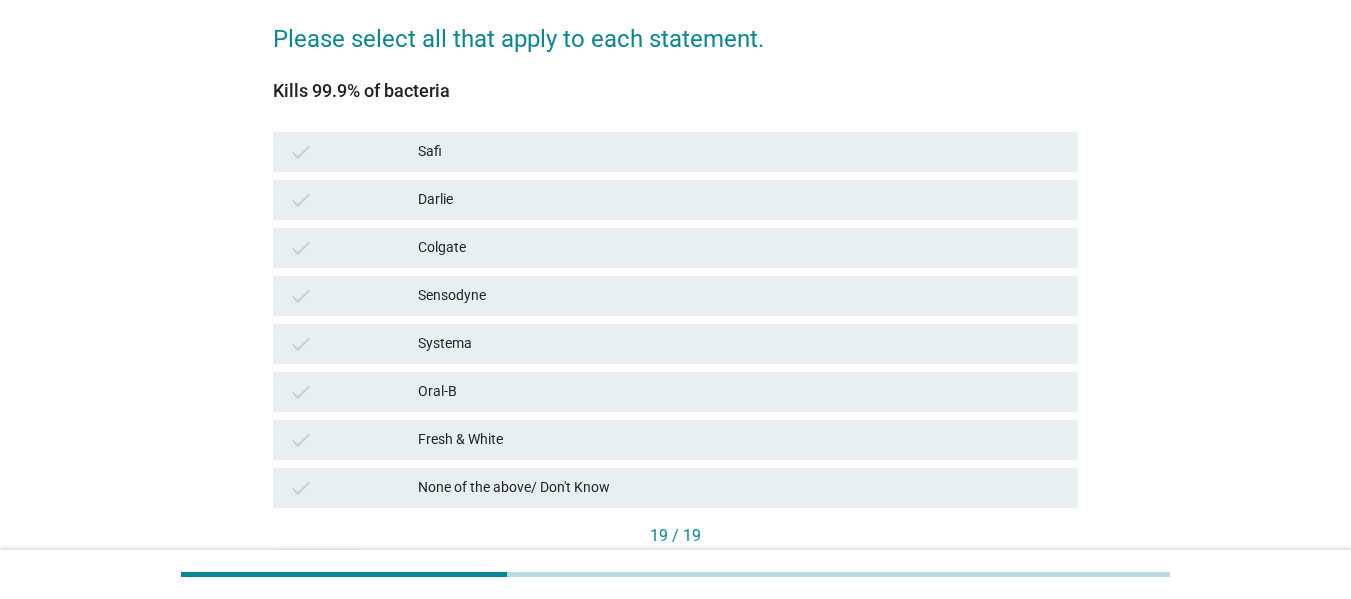 drag, startPoint x: 544, startPoint y: 246, endPoint x: 565, endPoint y: 291, distance: 49.658836 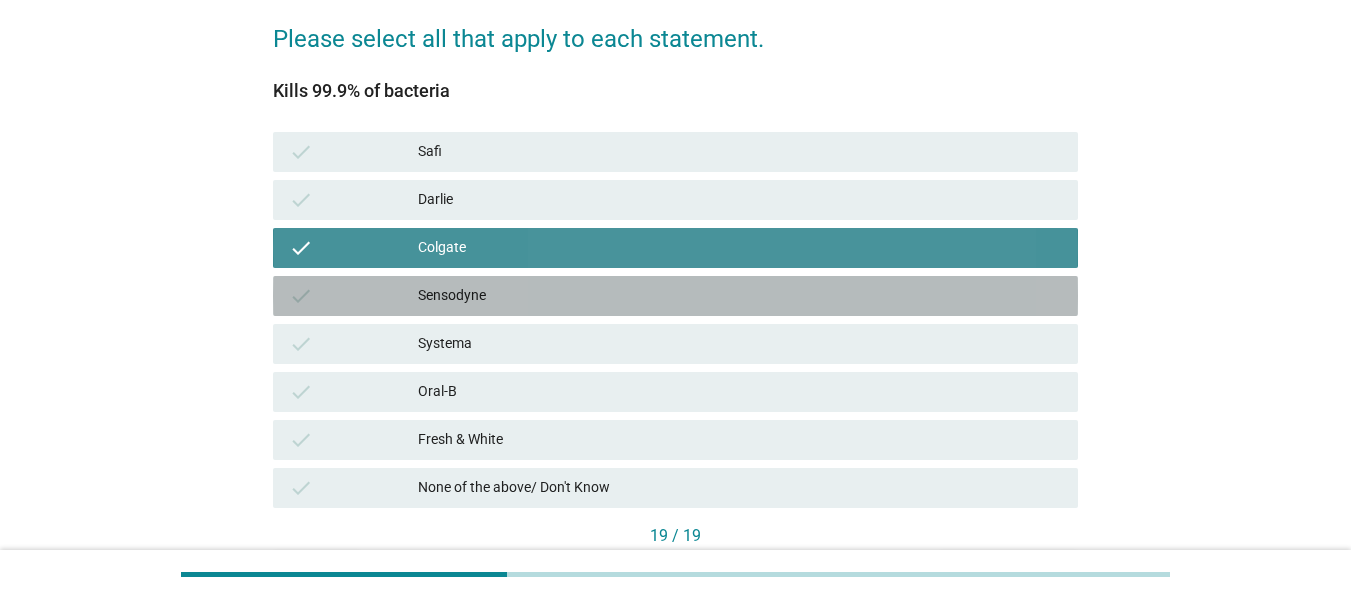 click on "Sensodyne" at bounding box center [740, 296] 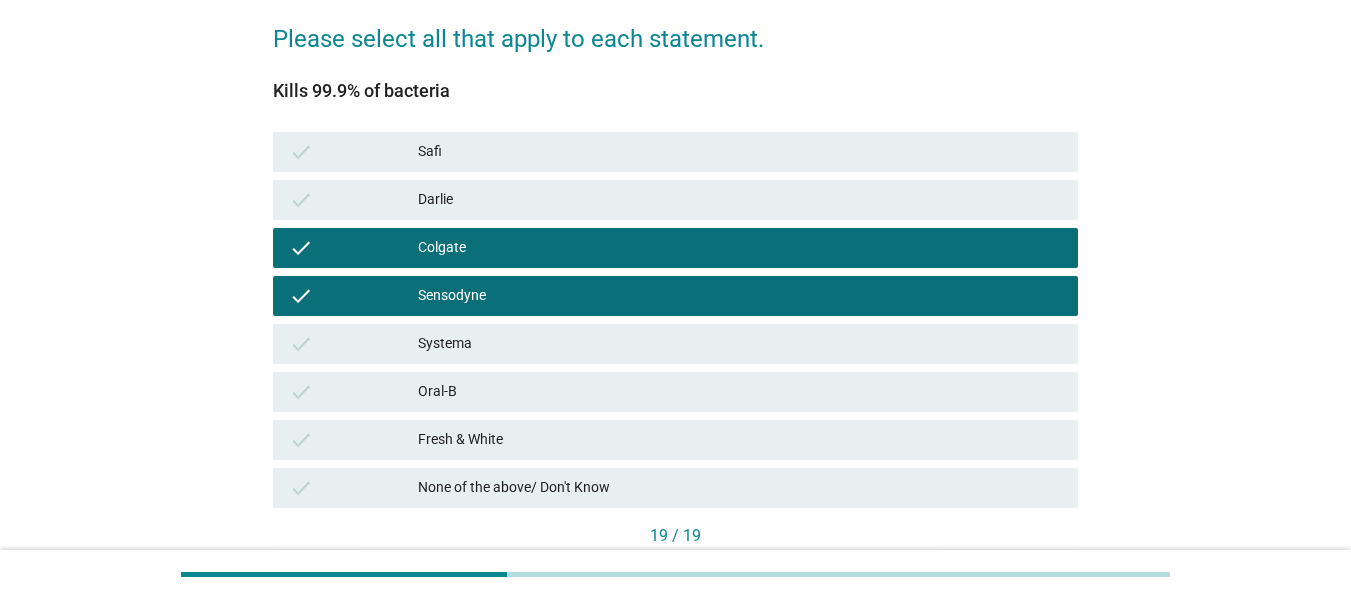 scroll, scrollTop: 426, scrollLeft: 0, axis: vertical 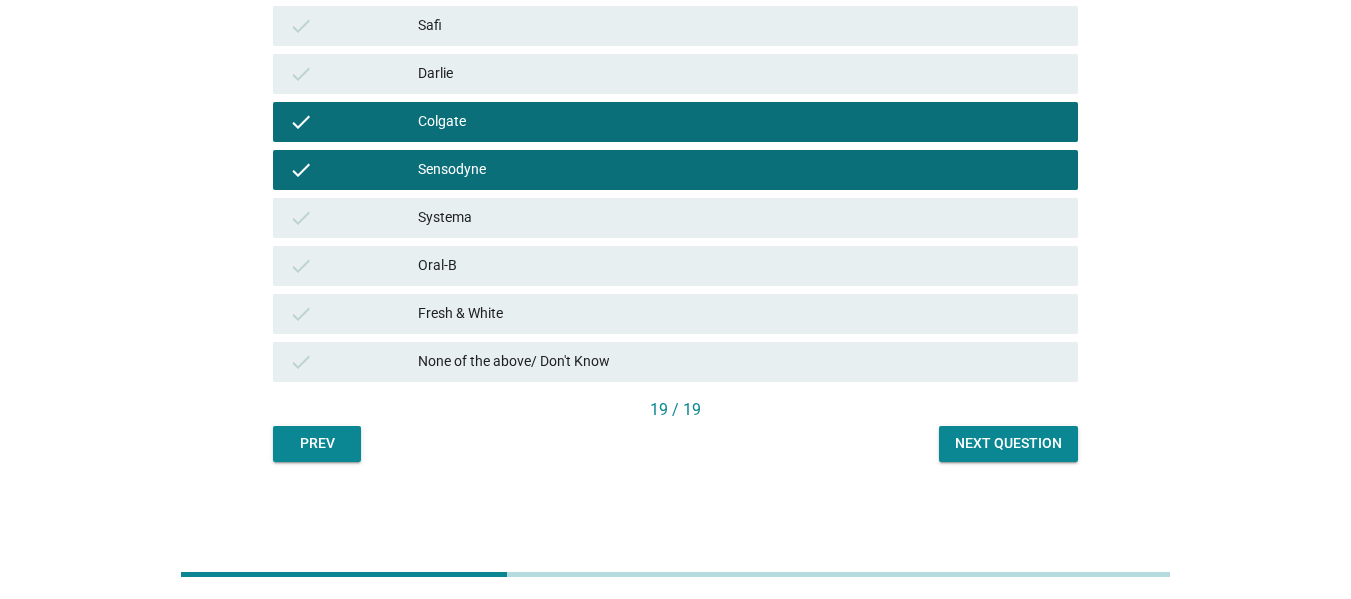 click on "Next question" at bounding box center [1008, 443] 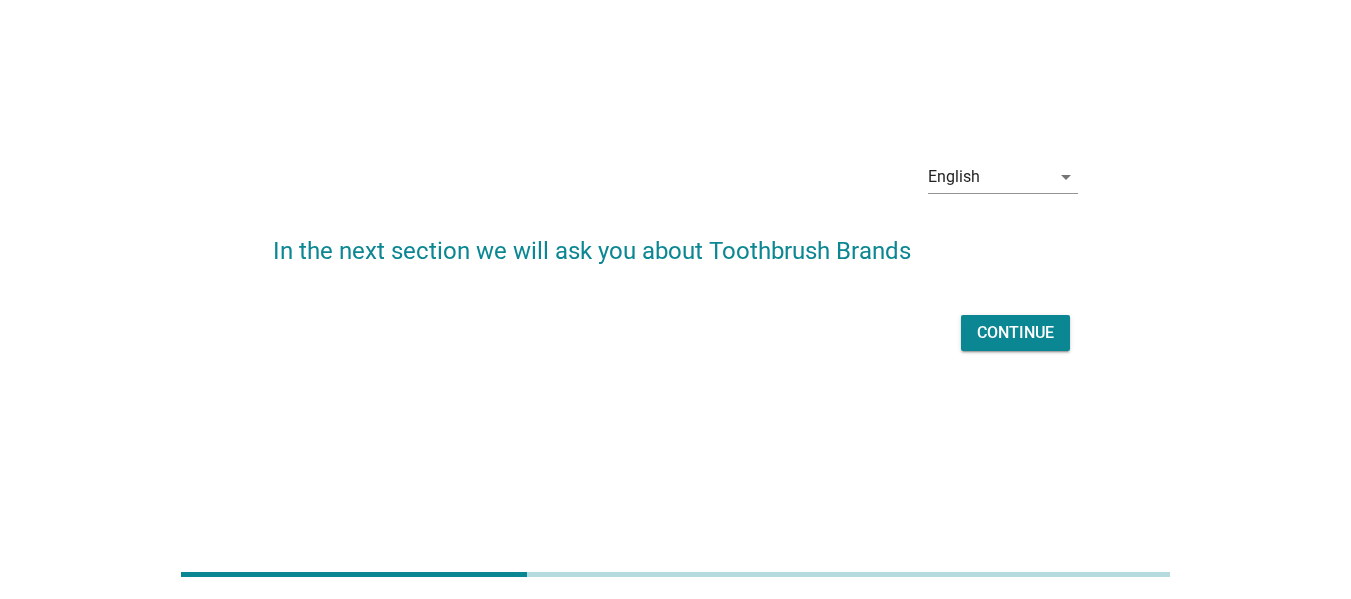 scroll, scrollTop: 0, scrollLeft: 0, axis: both 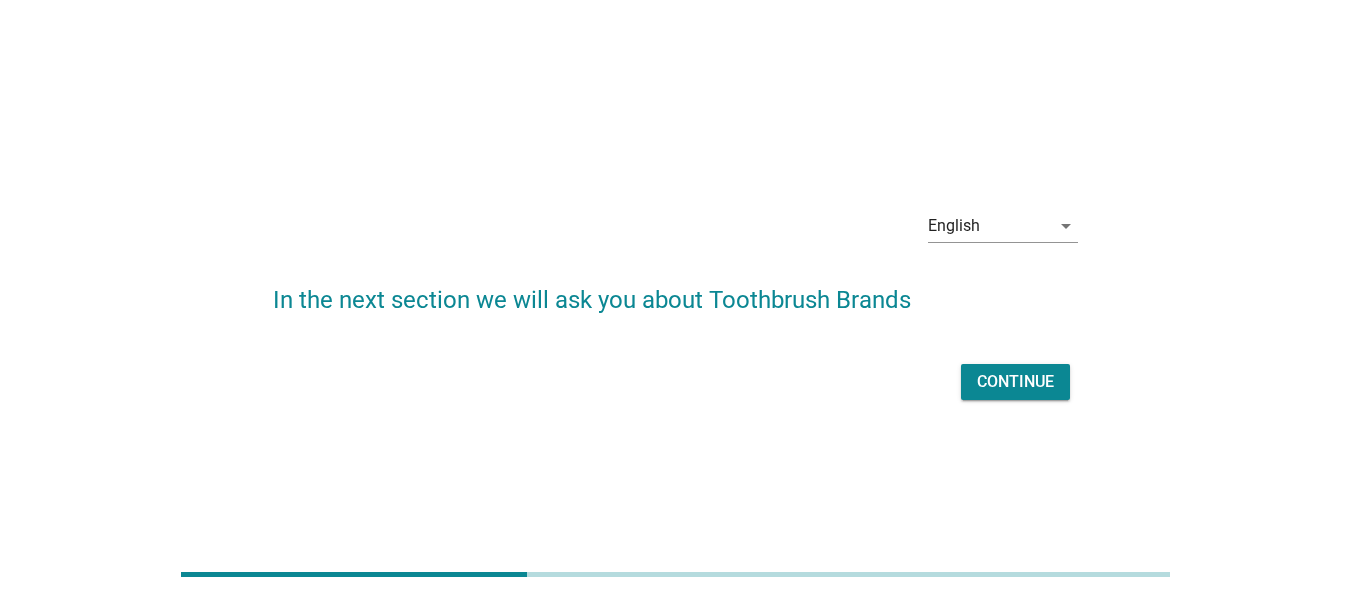 click on "Continue" at bounding box center [1015, 382] 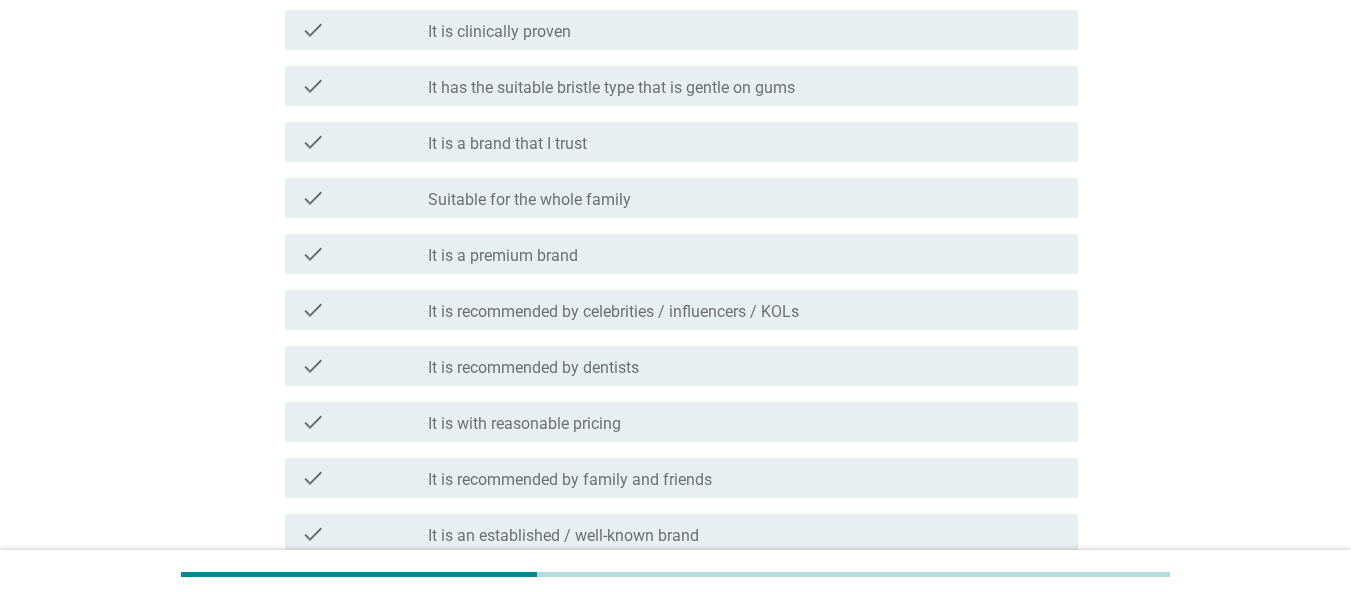 scroll, scrollTop: 100, scrollLeft: 0, axis: vertical 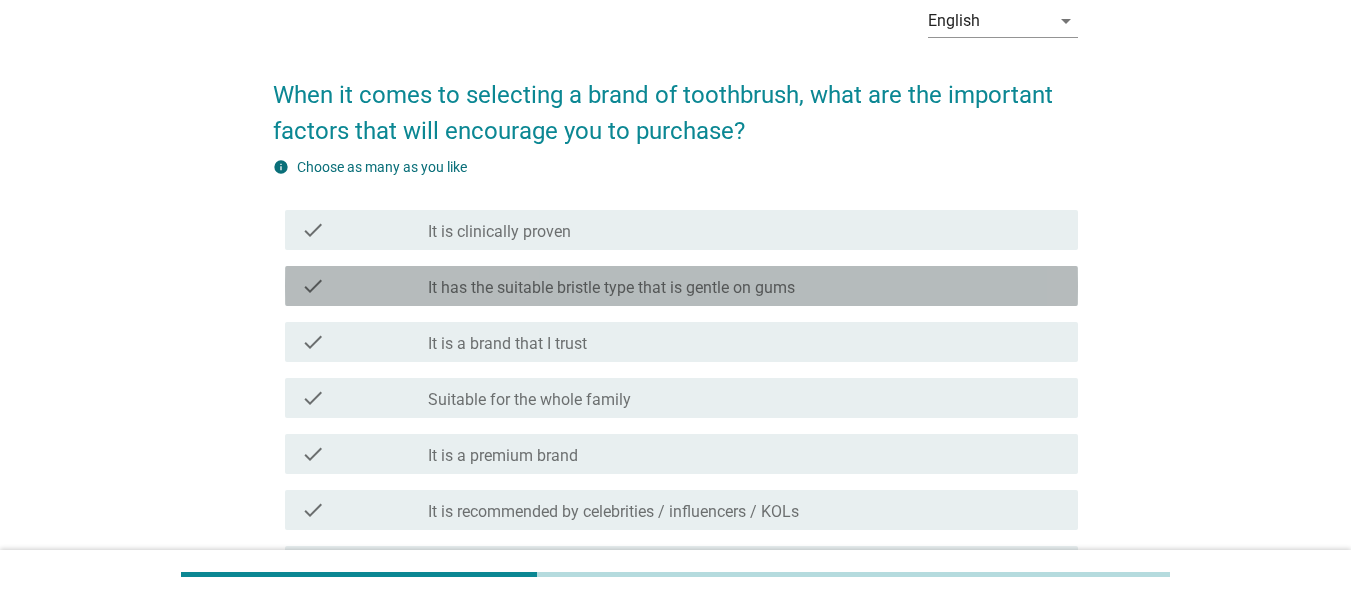 drag, startPoint x: 654, startPoint y: 301, endPoint x: 671, endPoint y: 255, distance: 49.0408 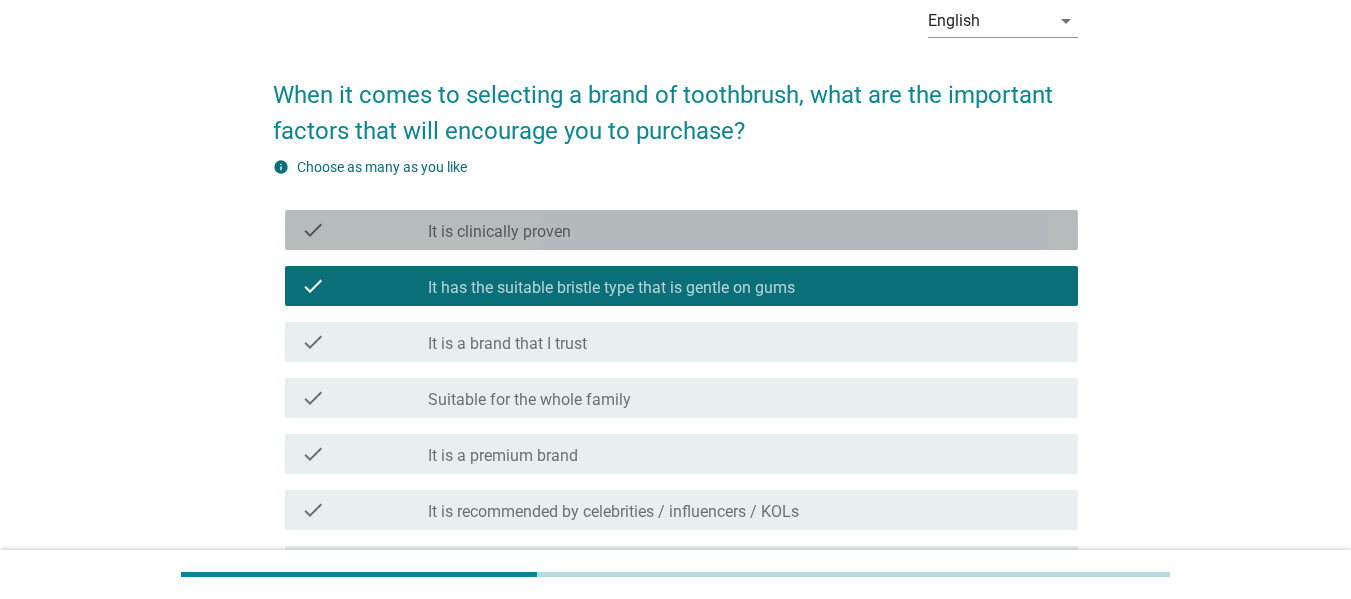 click on "check     check_box_outline_blank It is clinically proven" at bounding box center (681, 230) 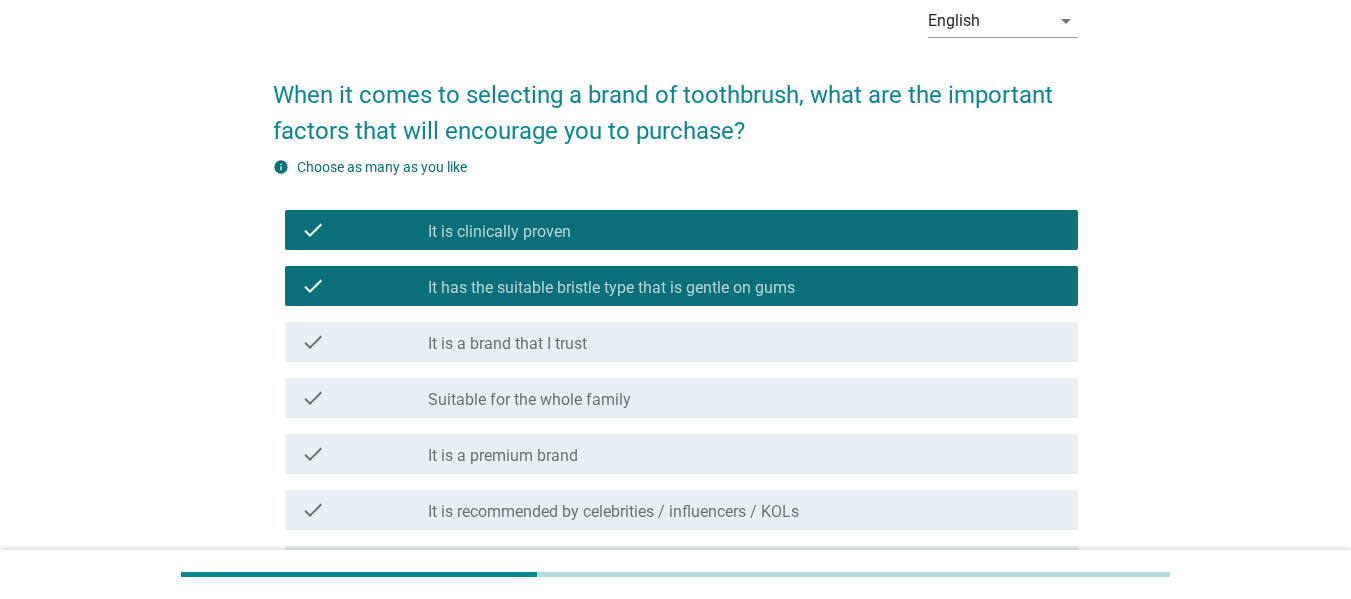 click on "check     check_box_outline_blank It is a brand that I trust" at bounding box center [675, 342] 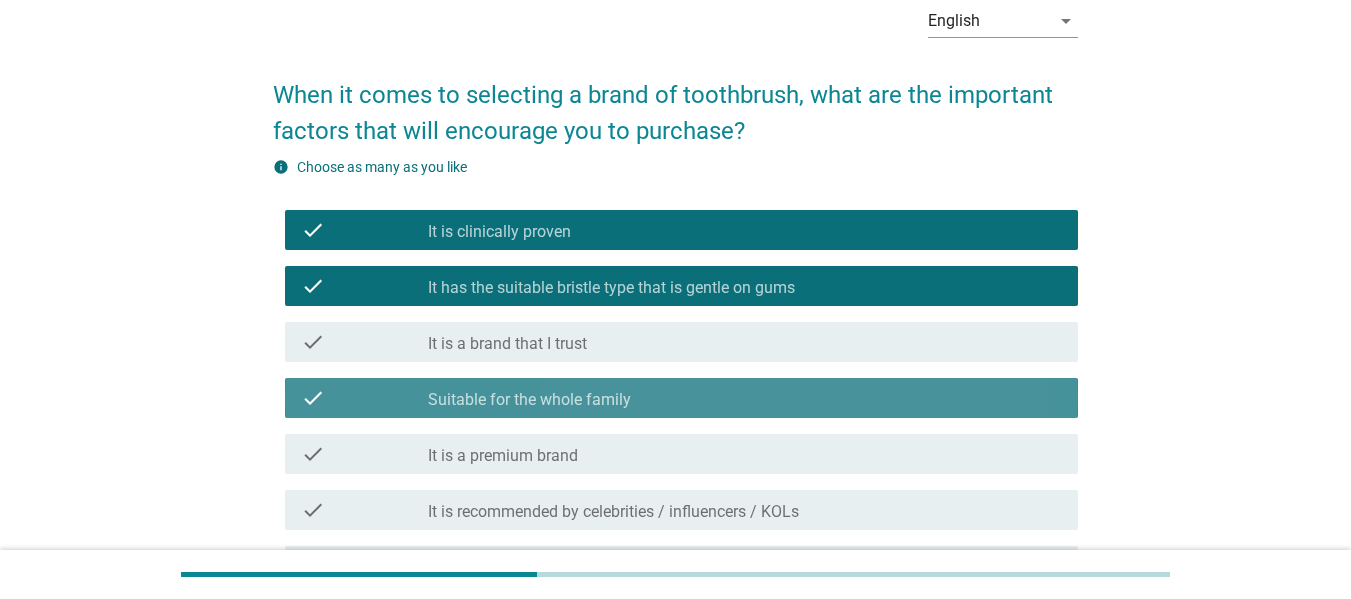 click on "check     check_box_outline_blank It is a brand that I trust" at bounding box center (681, 342) 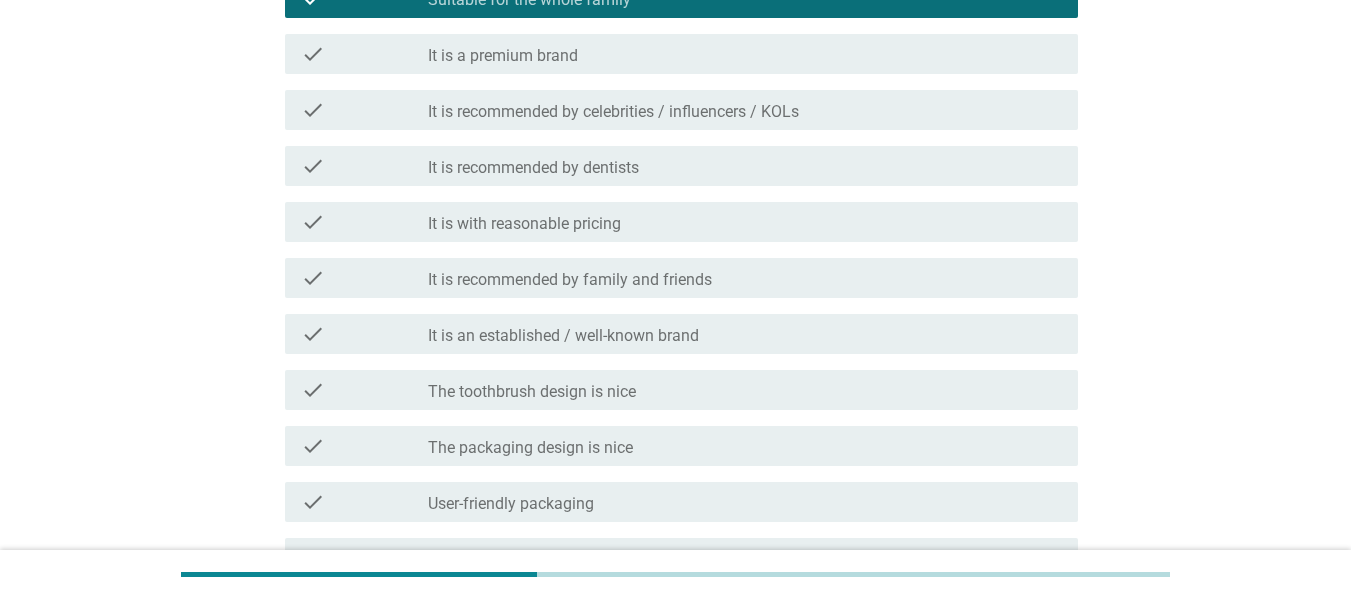 scroll, scrollTop: 880, scrollLeft: 0, axis: vertical 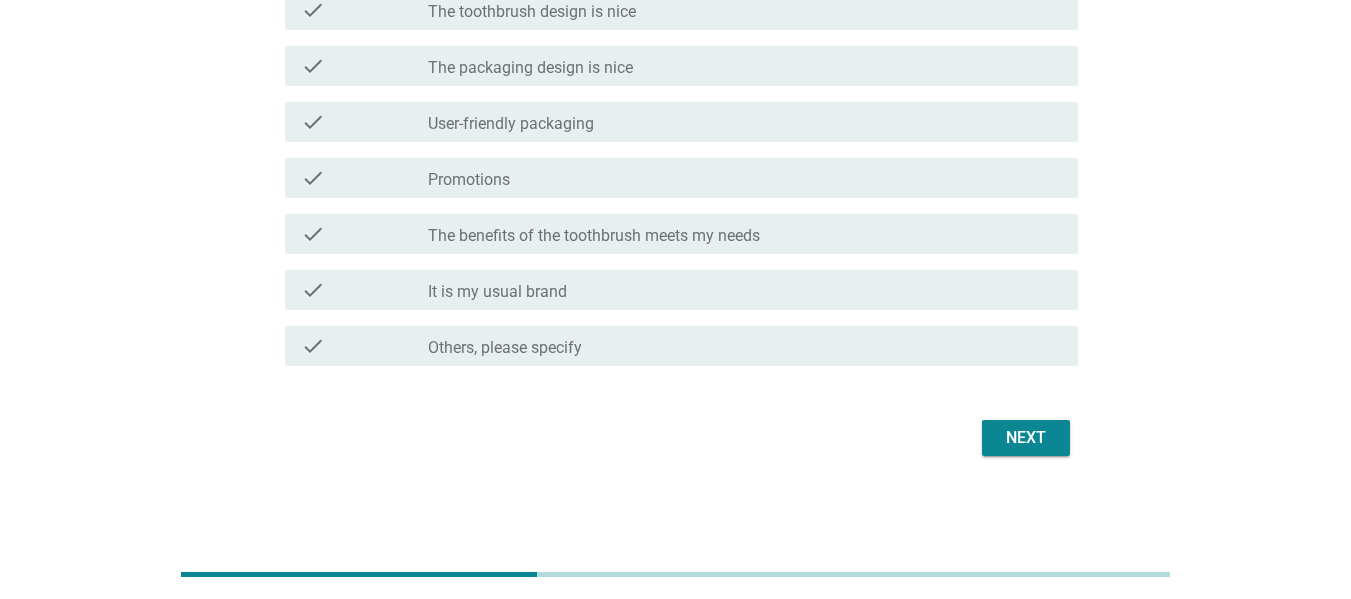 click on "Next" at bounding box center [1026, 438] 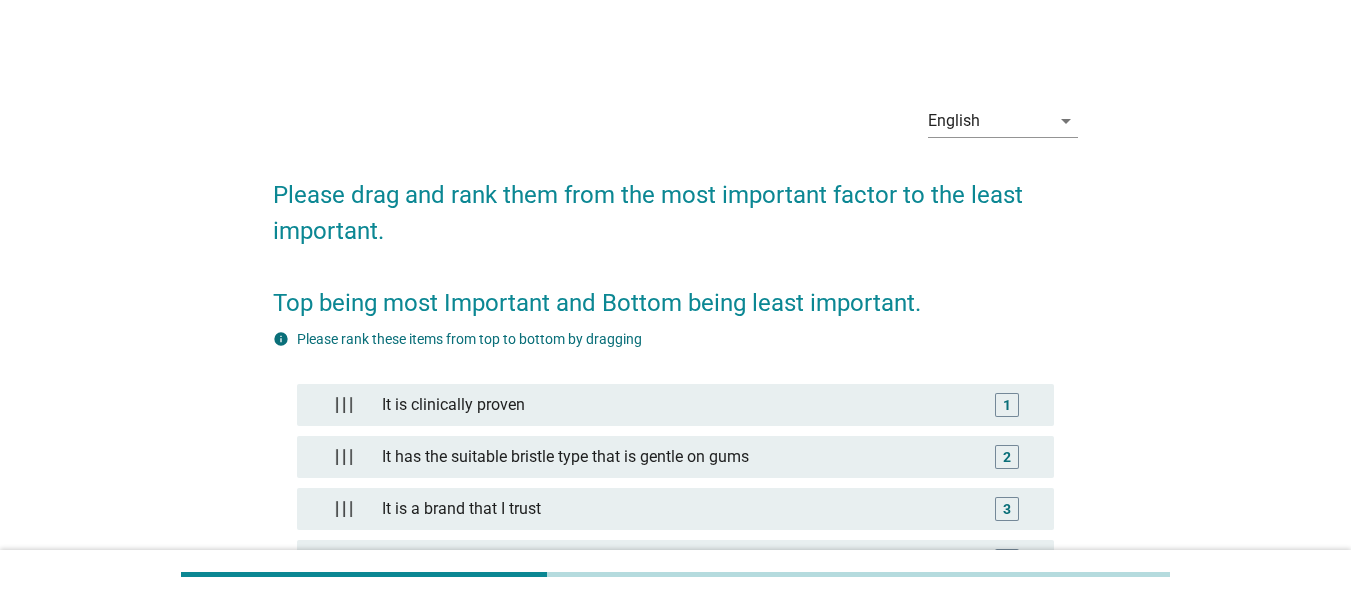 scroll, scrollTop: 200, scrollLeft: 0, axis: vertical 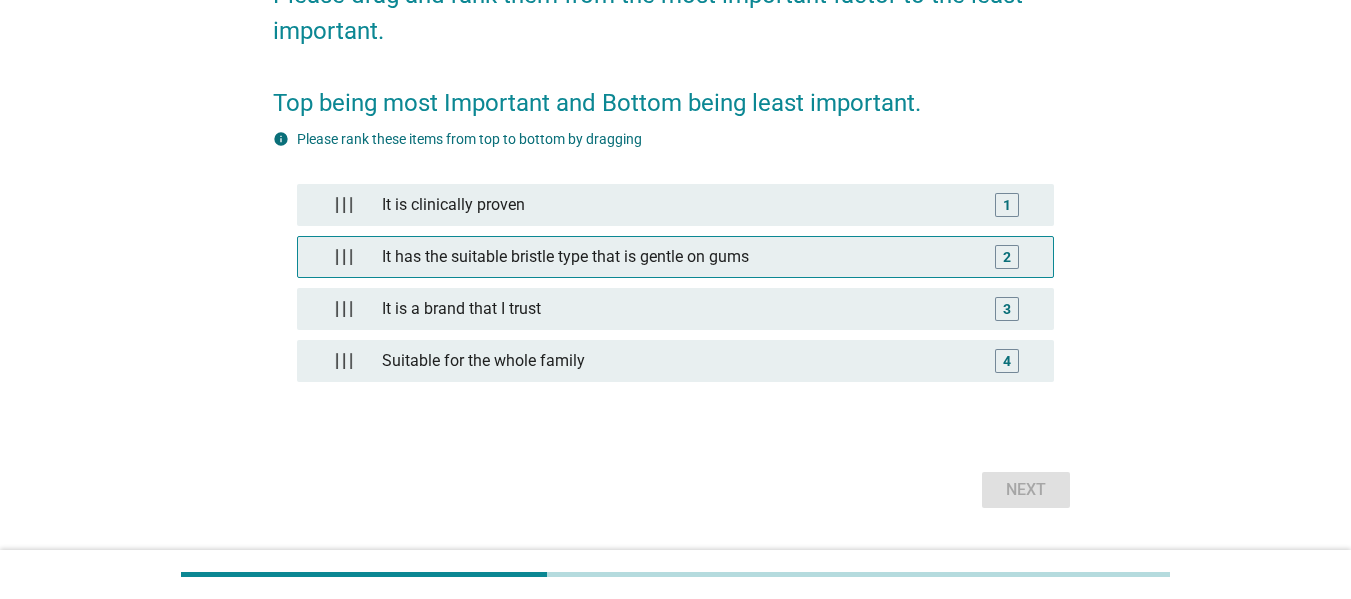 type 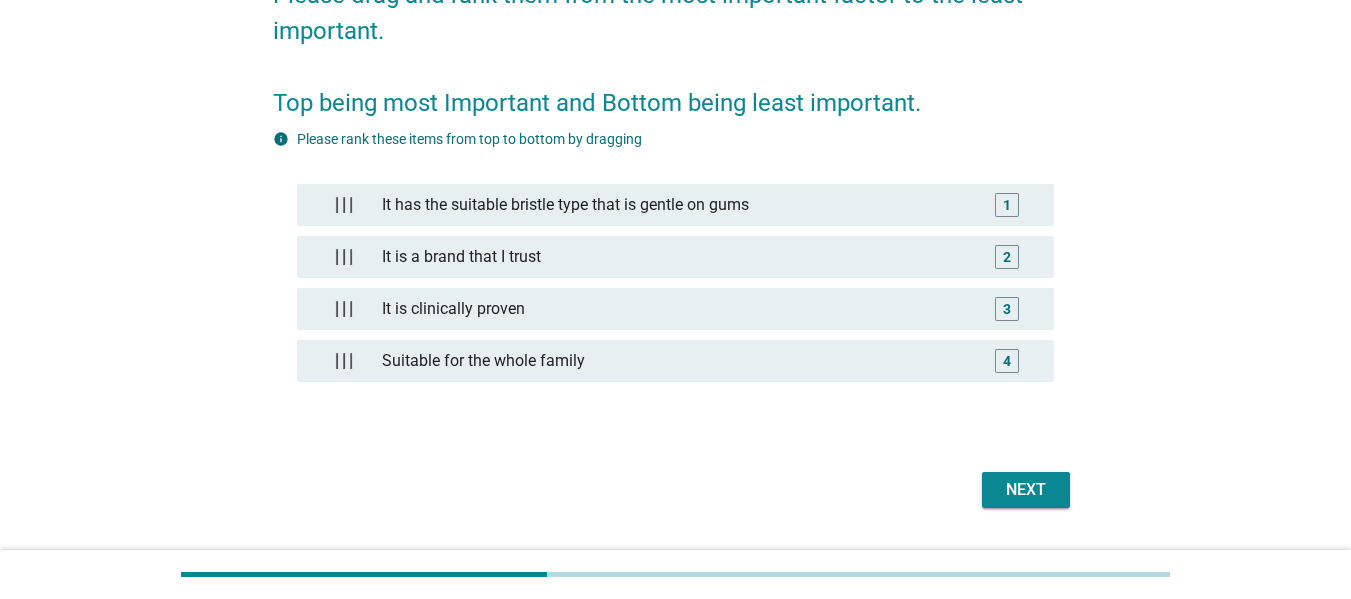 click on "Next" at bounding box center [1026, 490] 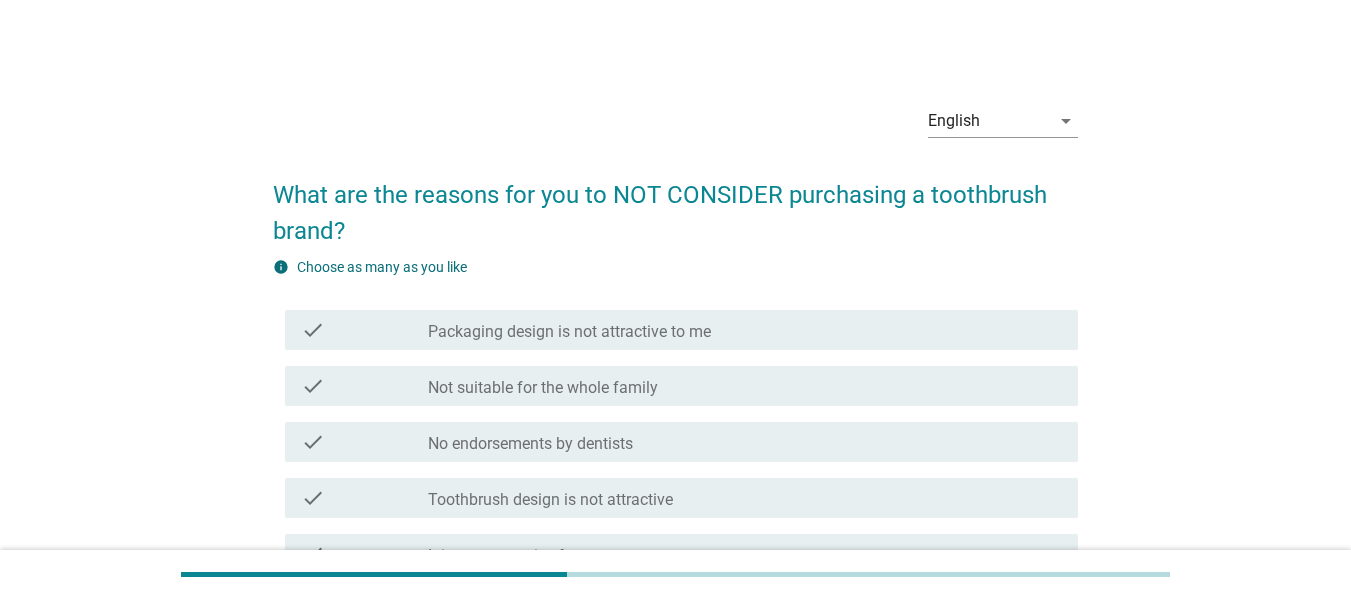 scroll, scrollTop: 100, scrollLeft: 0, axis: vertical 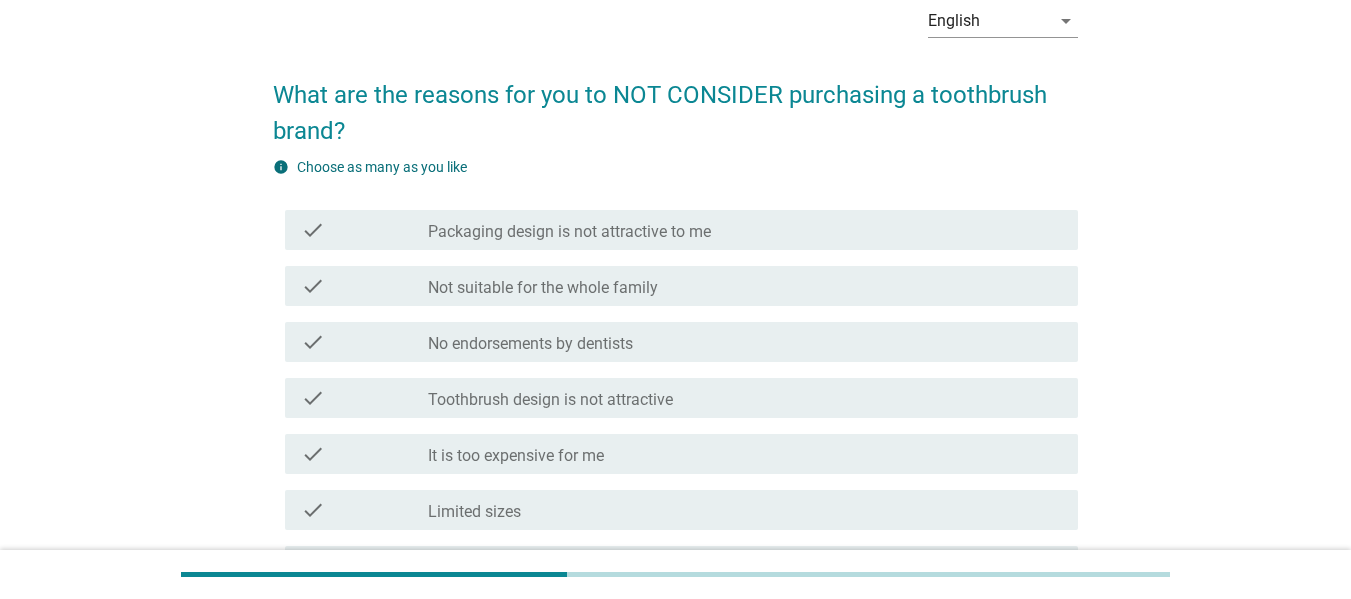 click on "check_box_outline_blank Packaging design is not attractive to me" at bounding box center (745, 230) 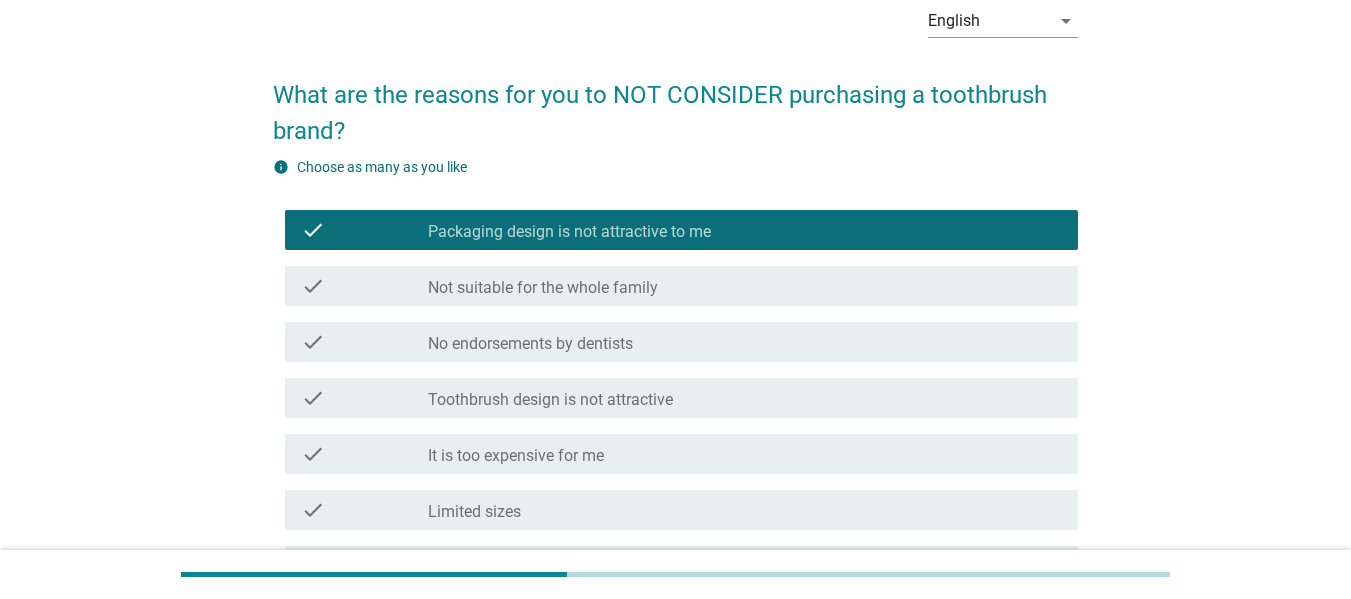 click on "check_box_outline_blank Not suitable for the whole family" at bounding box center (745, 286) 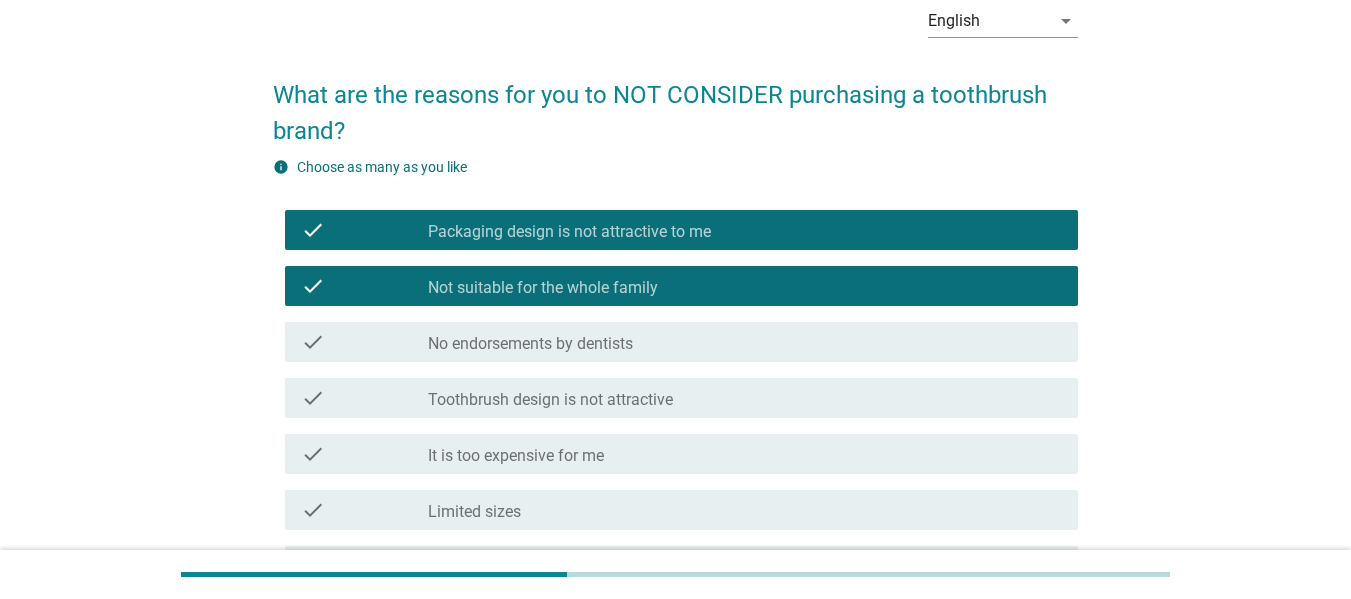 click on "check_box_outline_blank No endorsements by dentists" at bounding box center (745, 342) 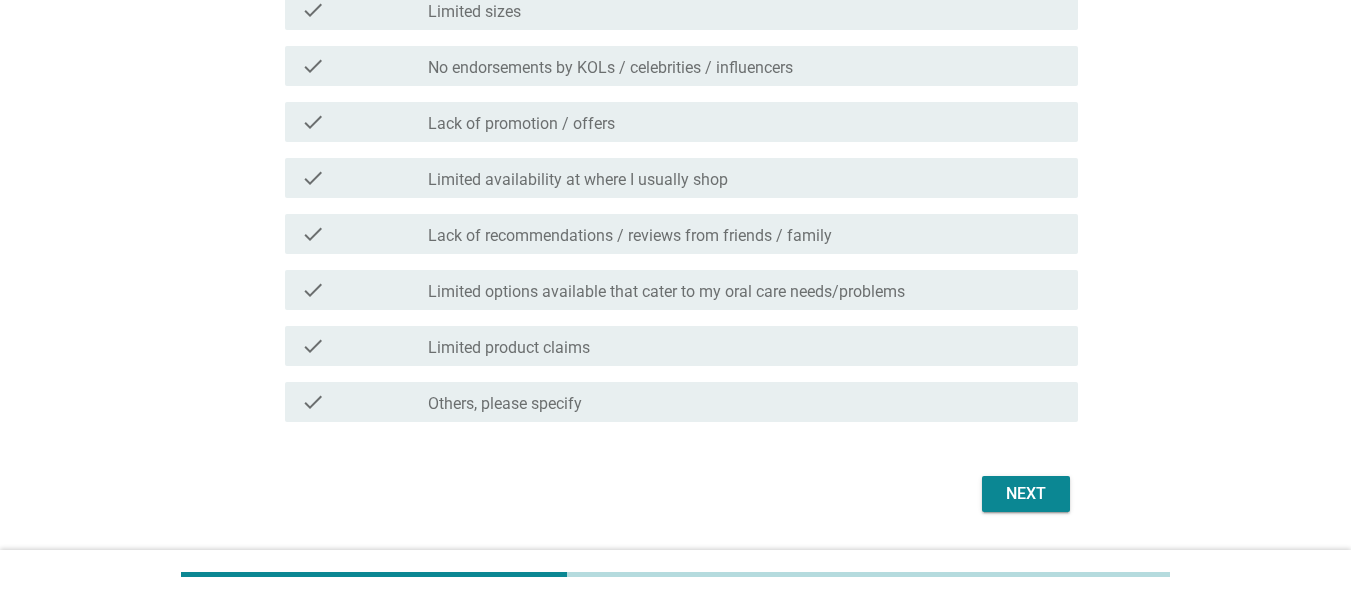 scroll, scrollTop: 656, scrollLeft: 0, axis: vertical 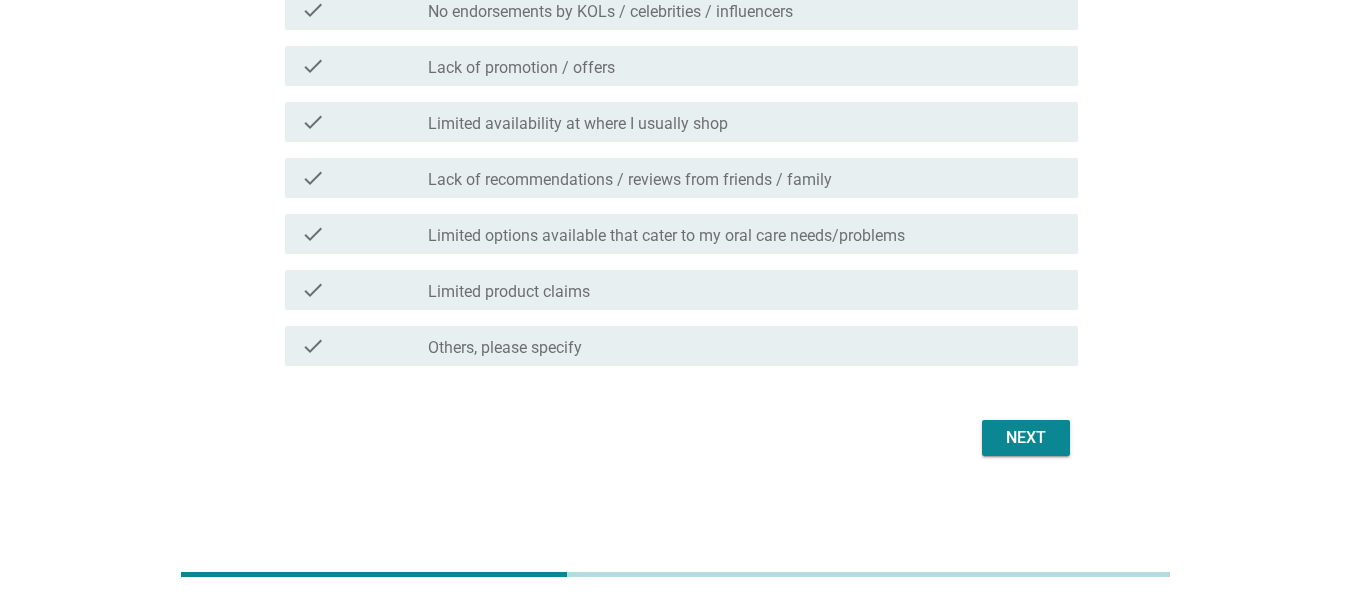 click on "Next" at bounding box center (1026, 438) 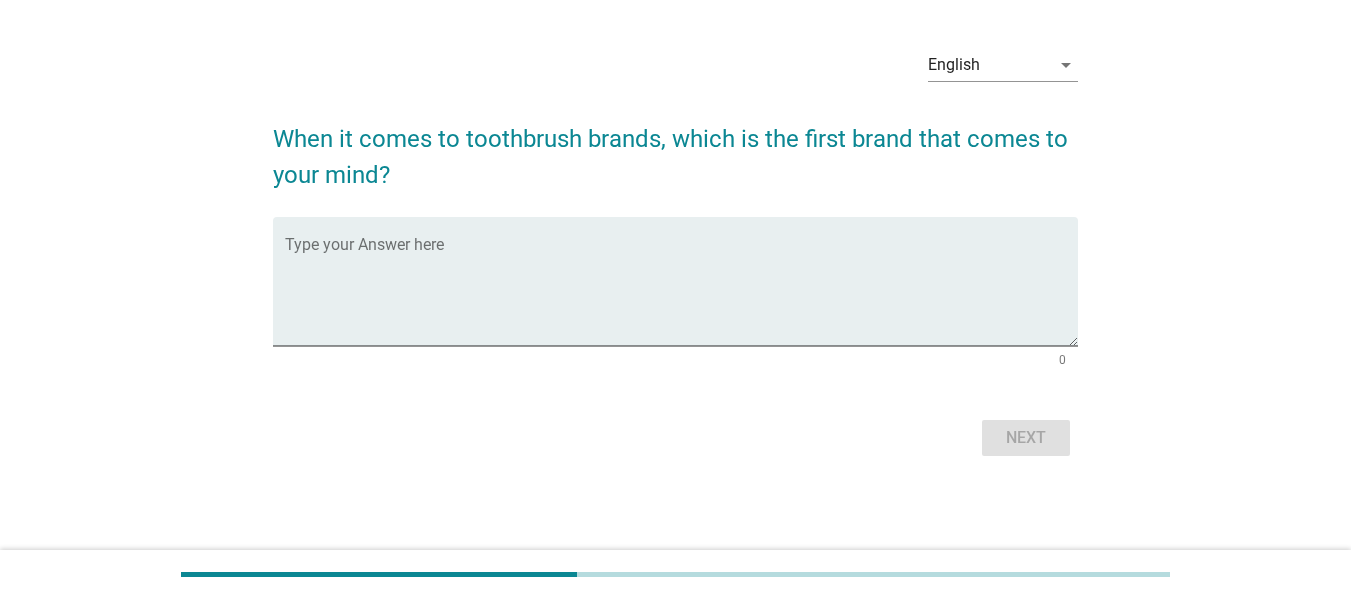 scroll, scrollTop: 0, scrollLeft: 0, axis: both 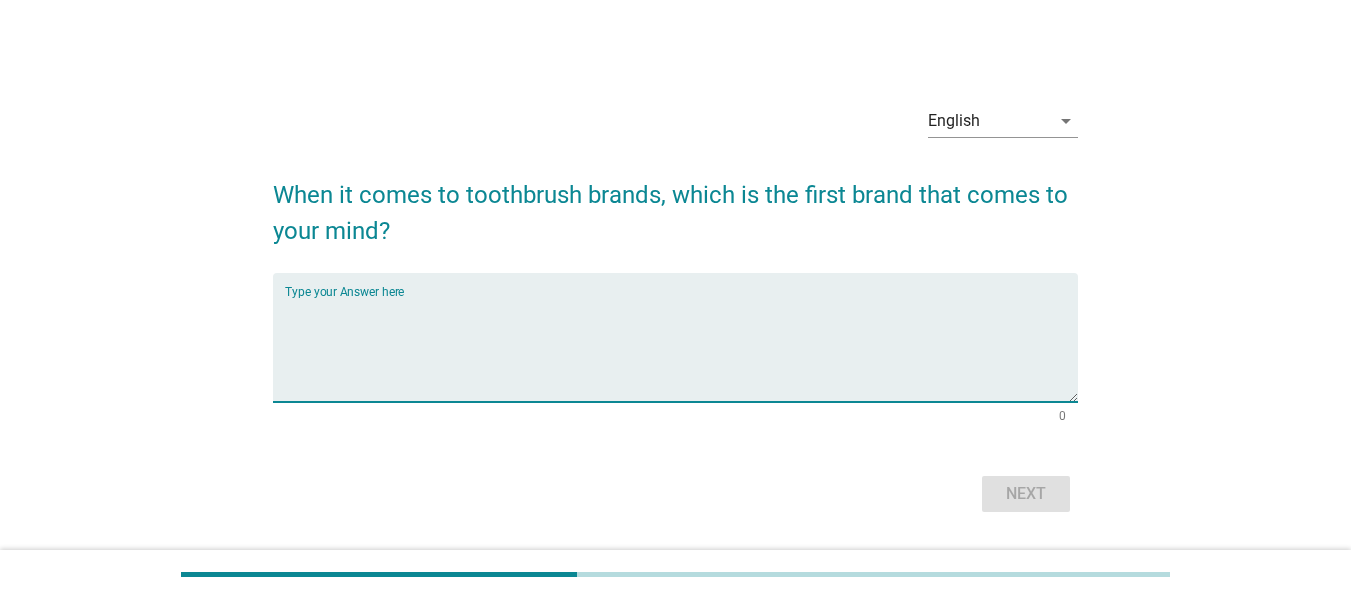 click at bounding box center [681, 349] 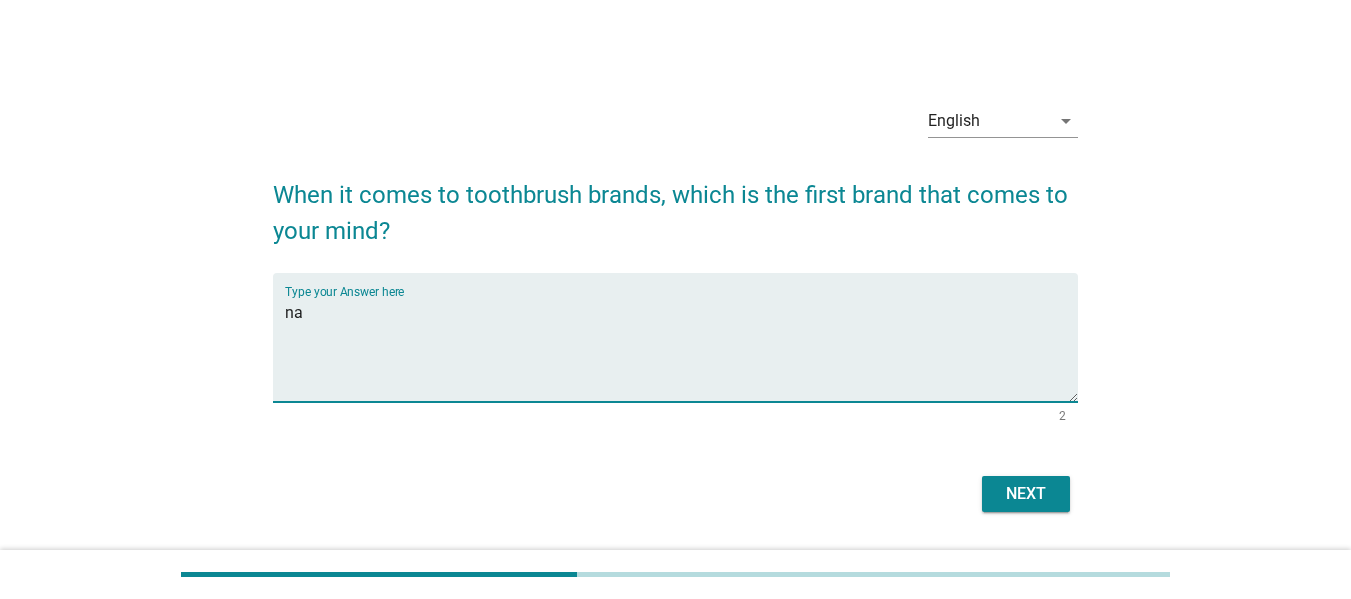 type on "na" 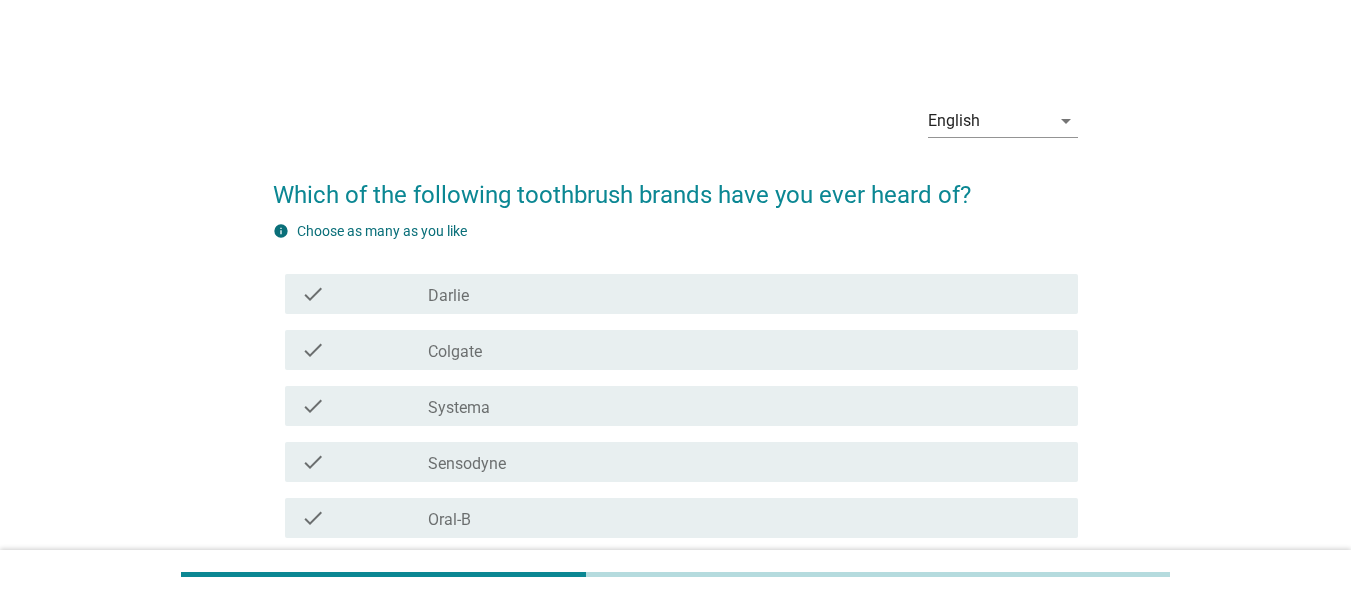 scroll, scrollTop: 100, scrollLeft: 0, axis: vertical 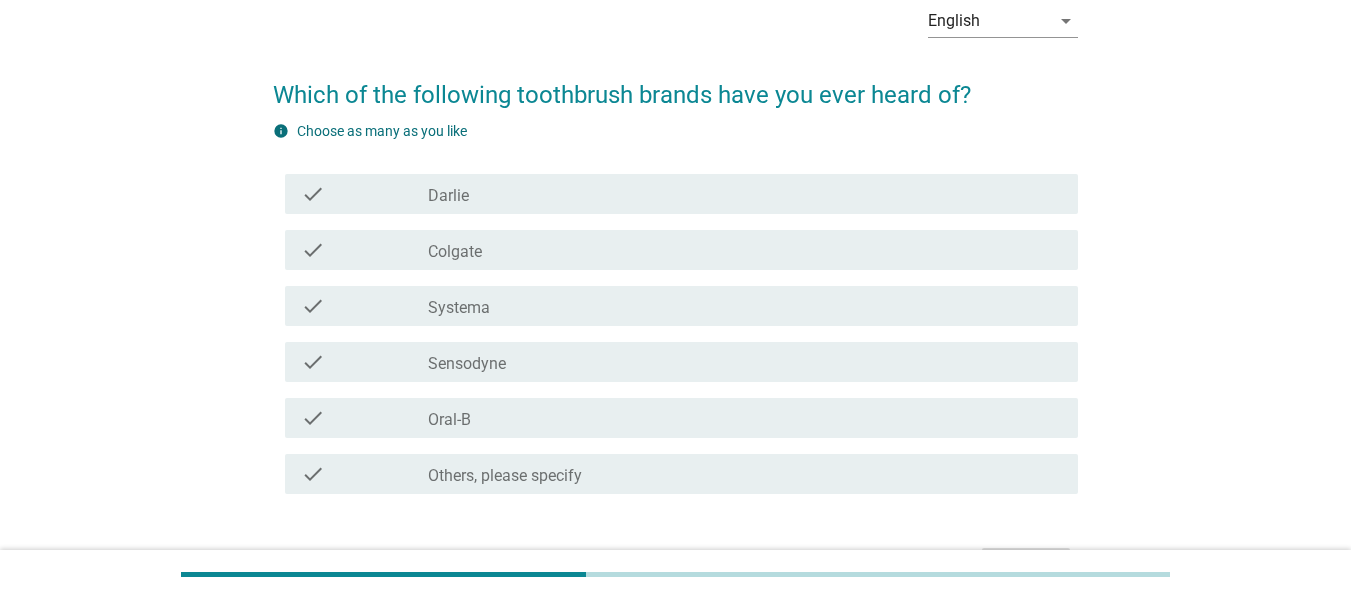click on "check     check_box_outline_blank Colgate" at bounding box center (675, 250) 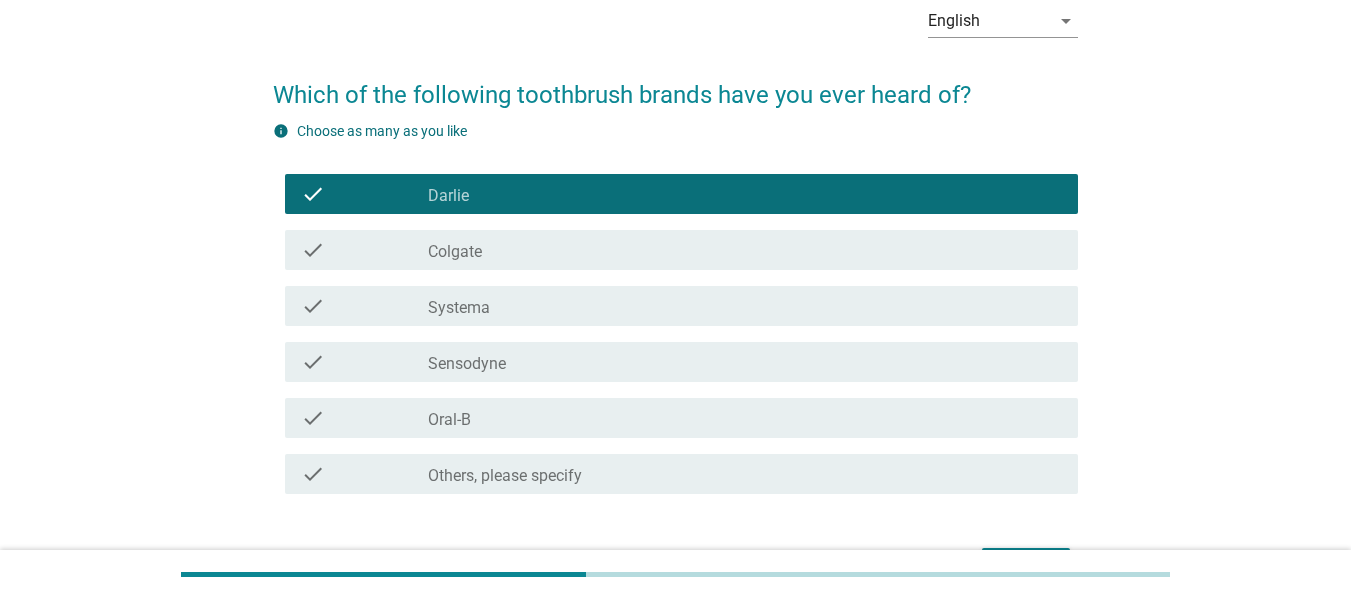 click on "check_box_outline_blank Colgate" at bounding box center (745, 250) 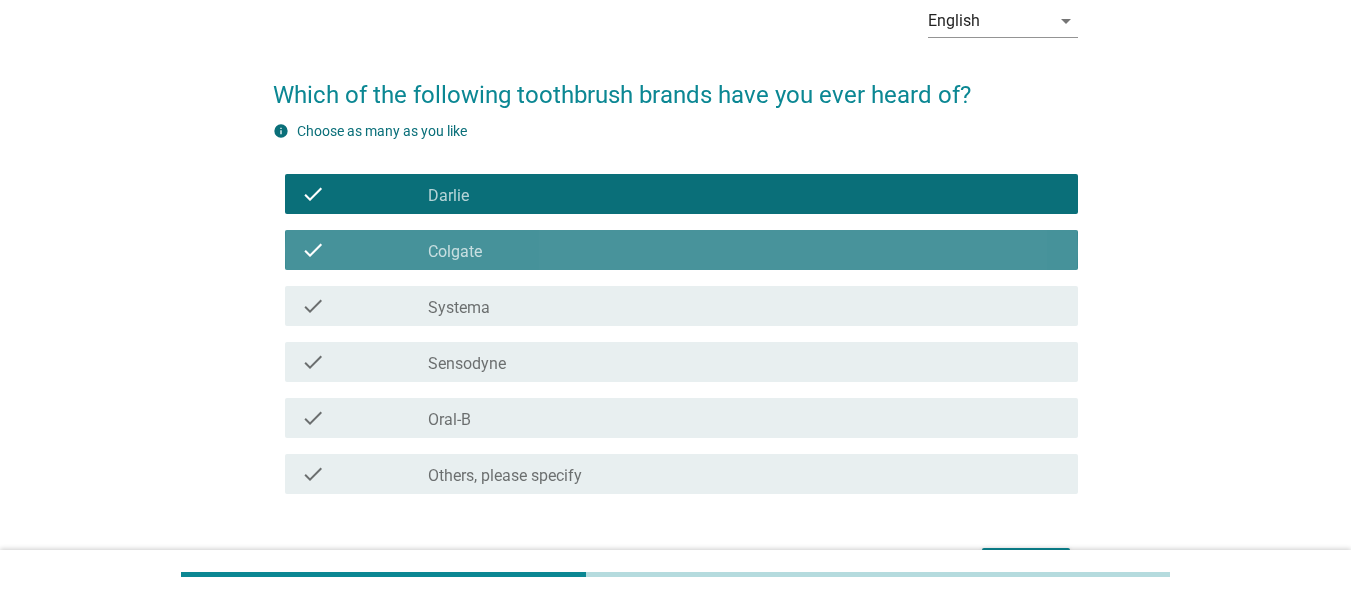 click on "check_box_outline_blank Systema" at bounding box center [745, 306] 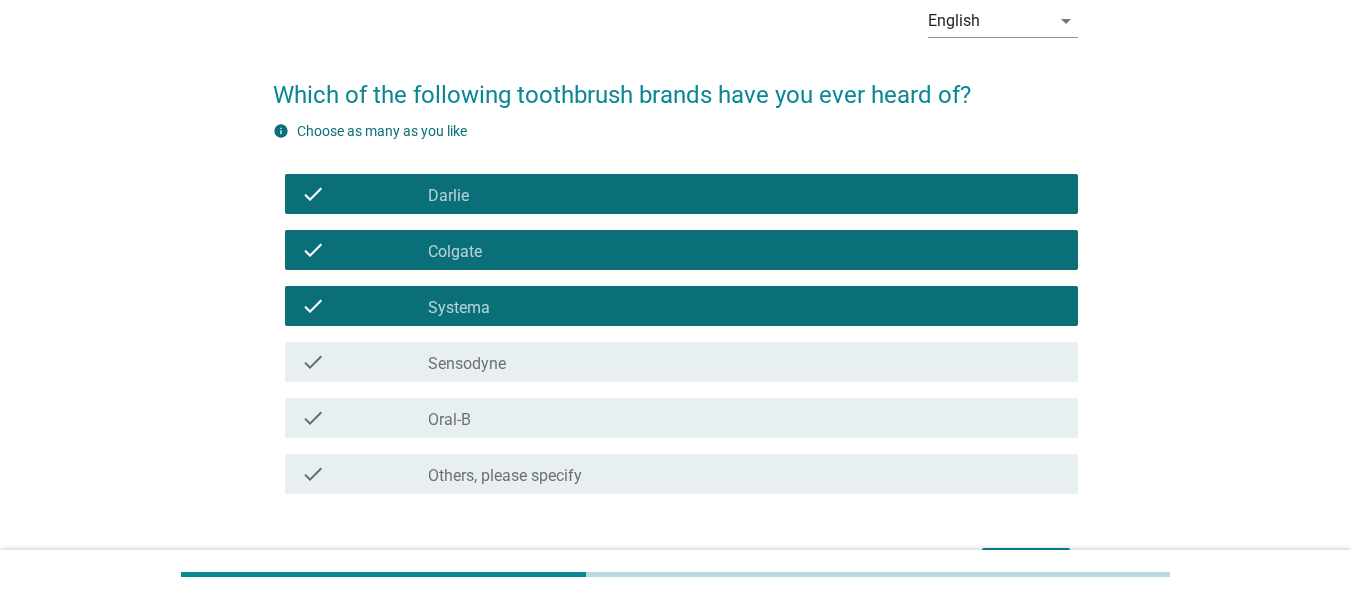 scroll, scrollTop: 228, scrollLeft: 0, axis: vertical 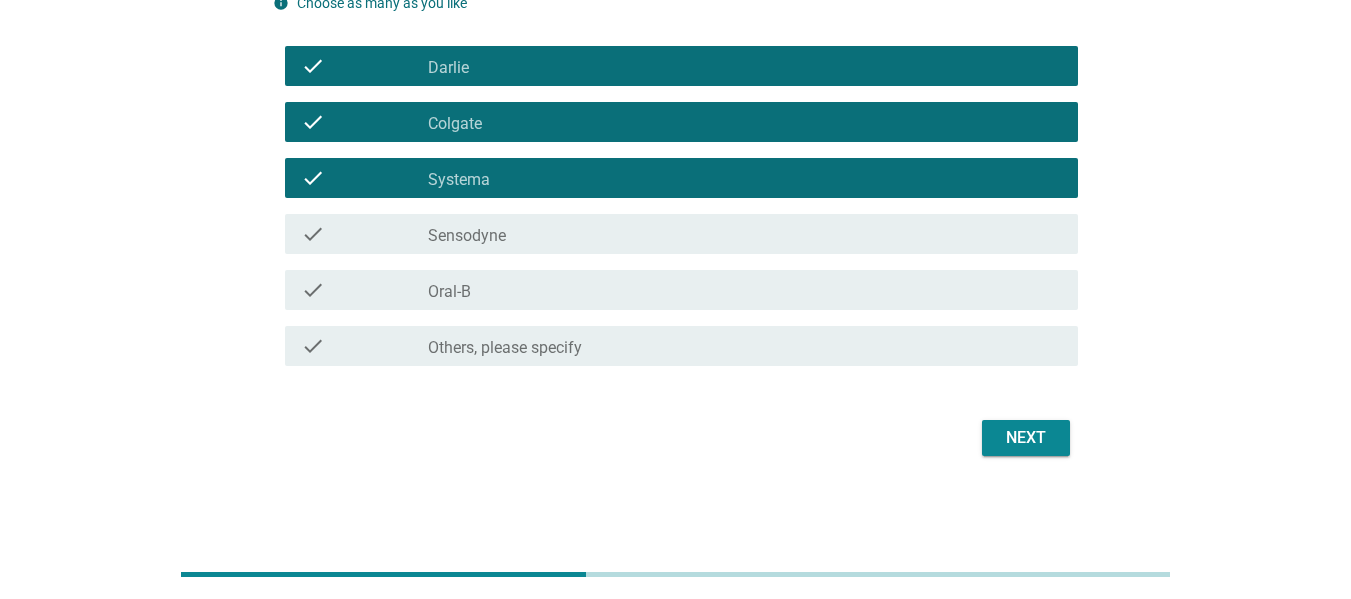 click on "Next" at bounding box center (1026, 438) 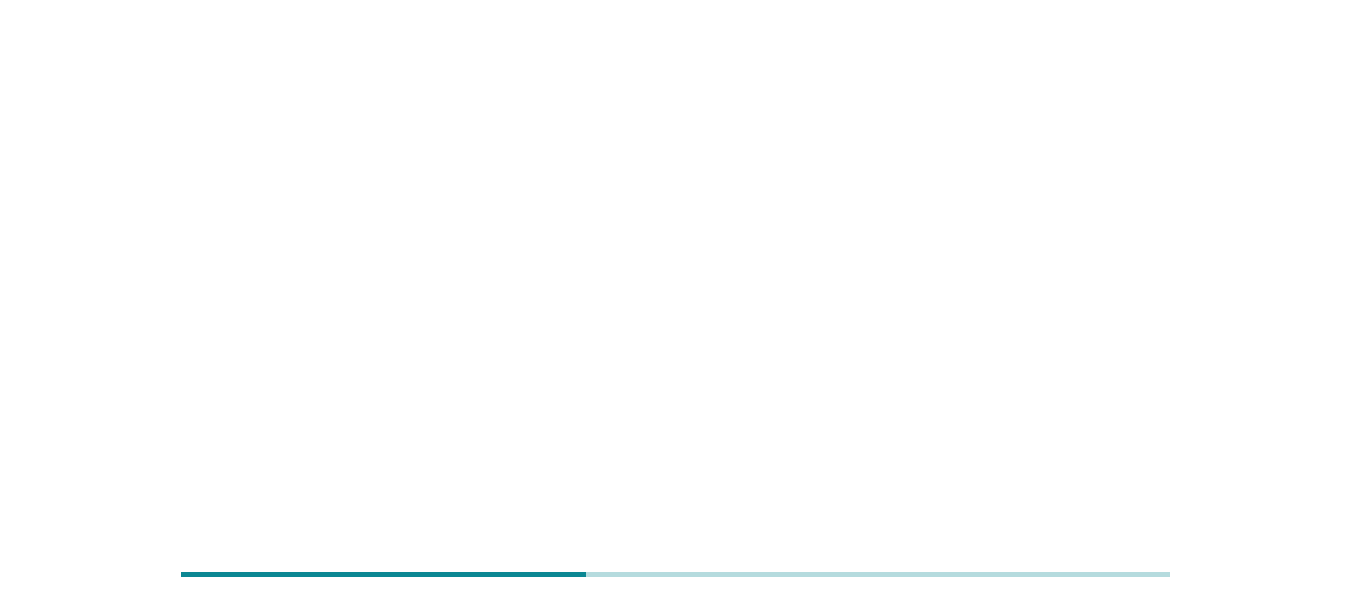scroll, scrollTop: 0, scrollLeft: 0, axis: both 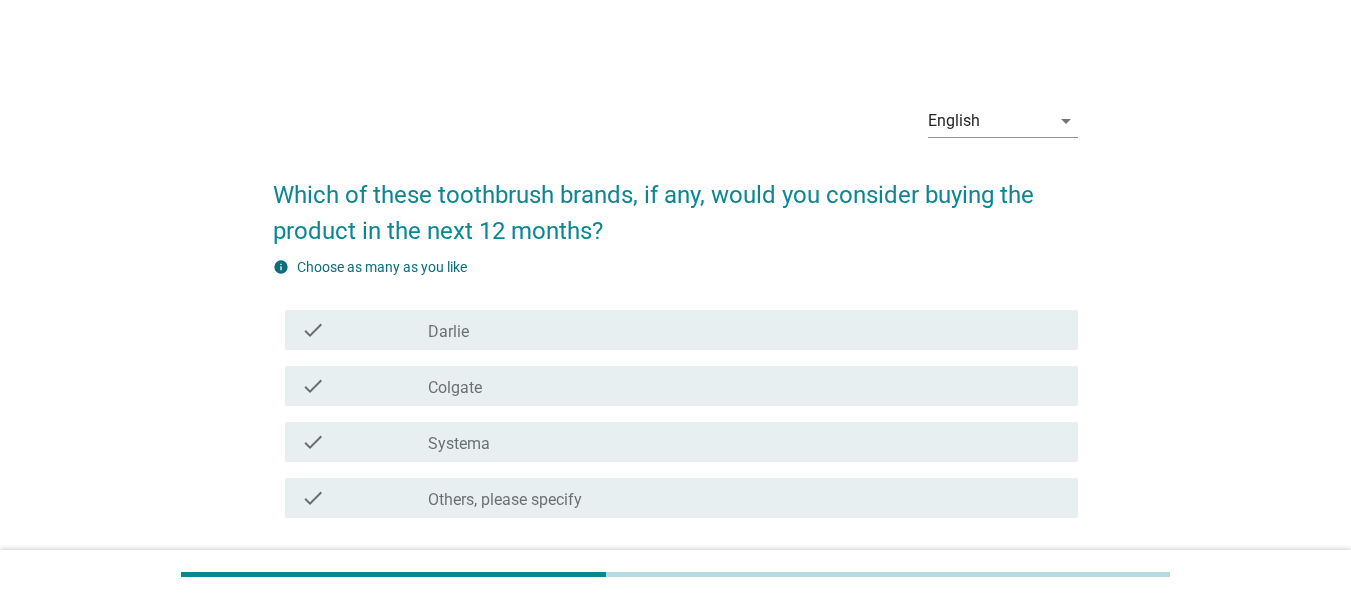 click on "check     check_box_outline_blank Darlie" at bounding box center [675, 330] 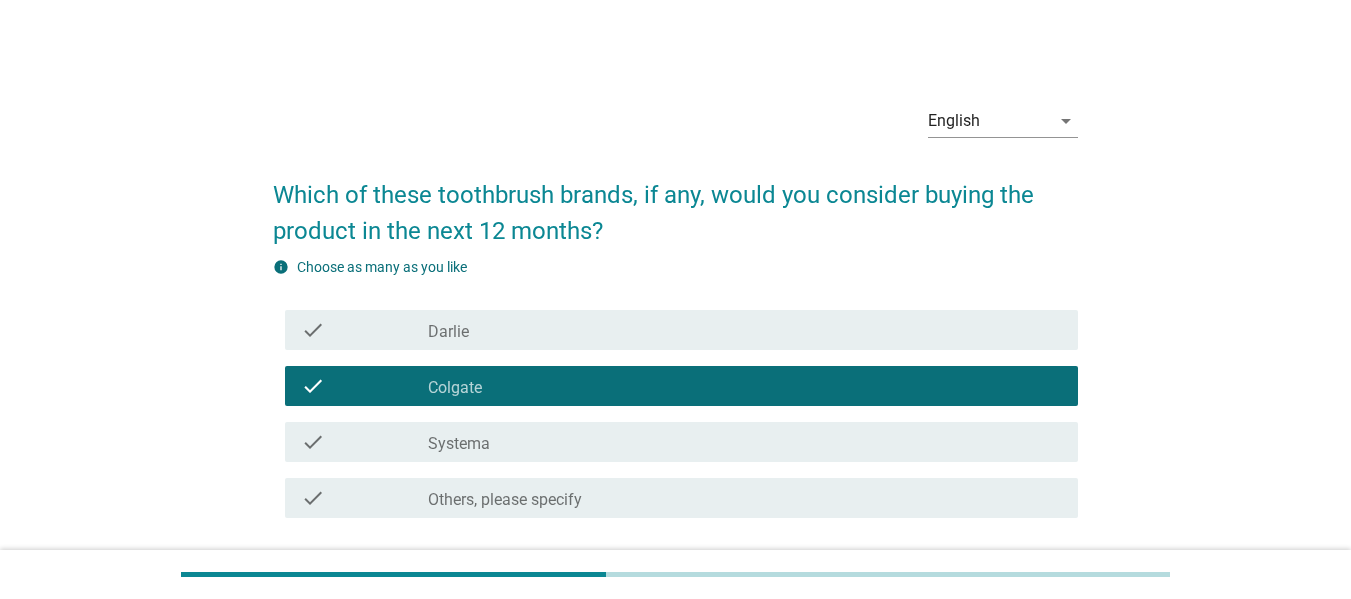 scroll, scrollTop: 152, scrollLeft: 0, axis: vertical 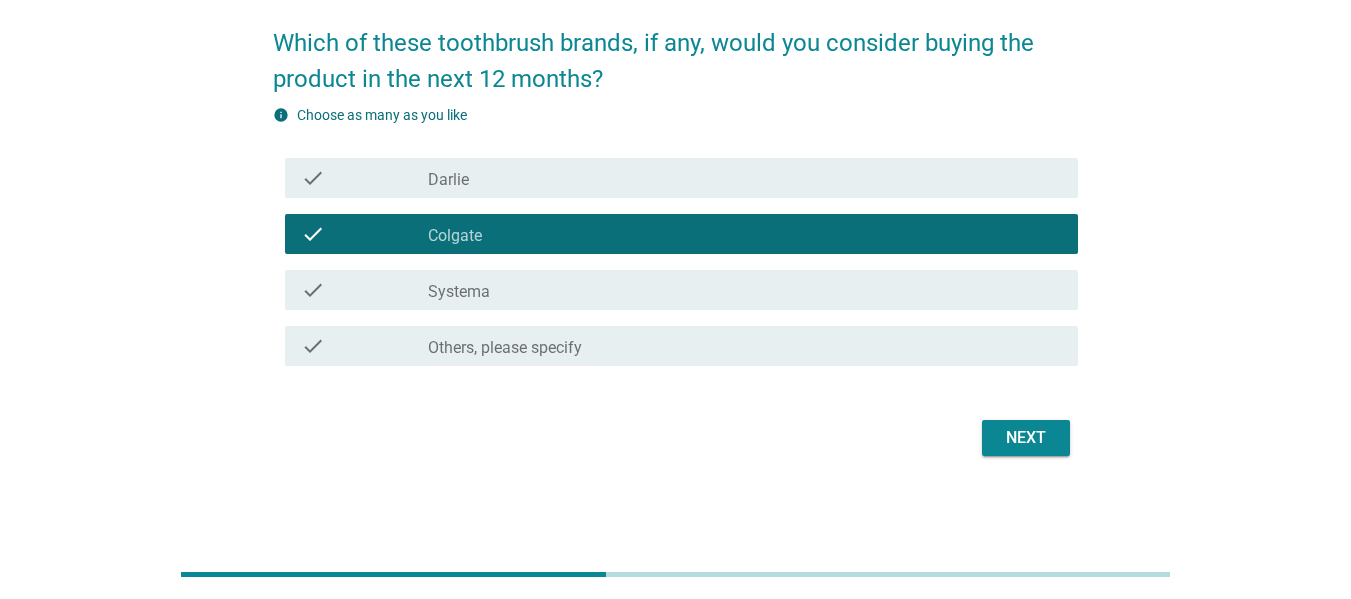 click on "check_box_outline_blank Systema" at bounding box center [745, 290] 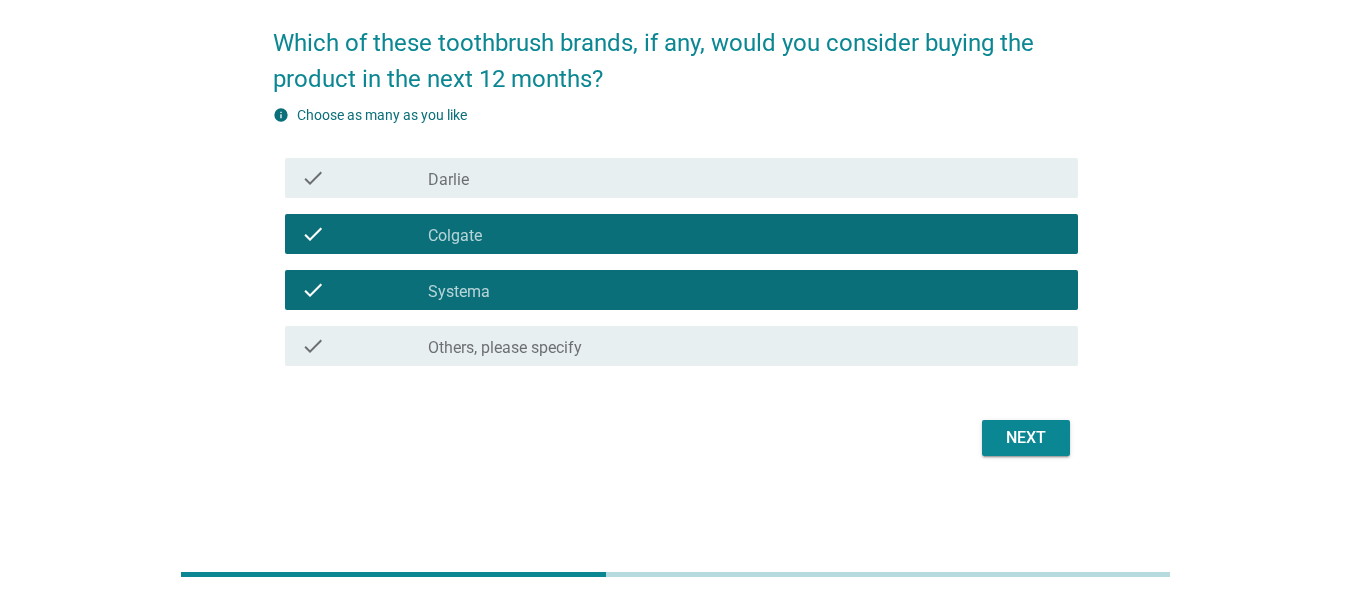 click on "Next" at bounding box center [1026, 438] 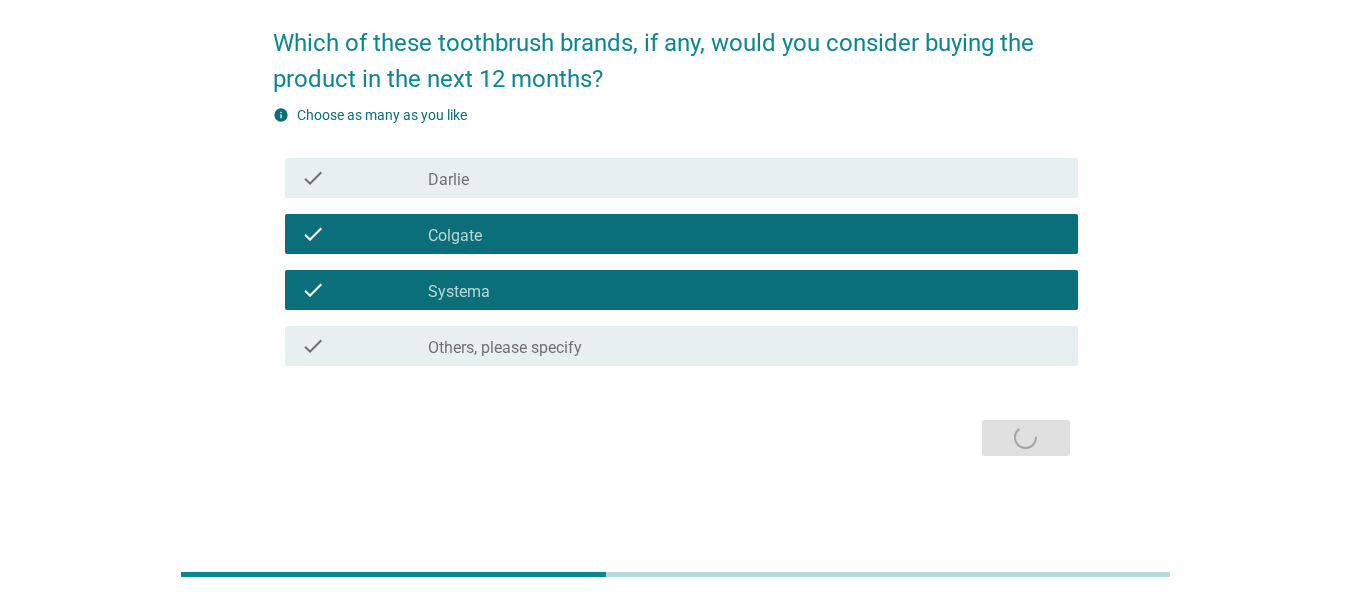 scroll, scrollTop: 0, scrollLeft: 0, axis: both 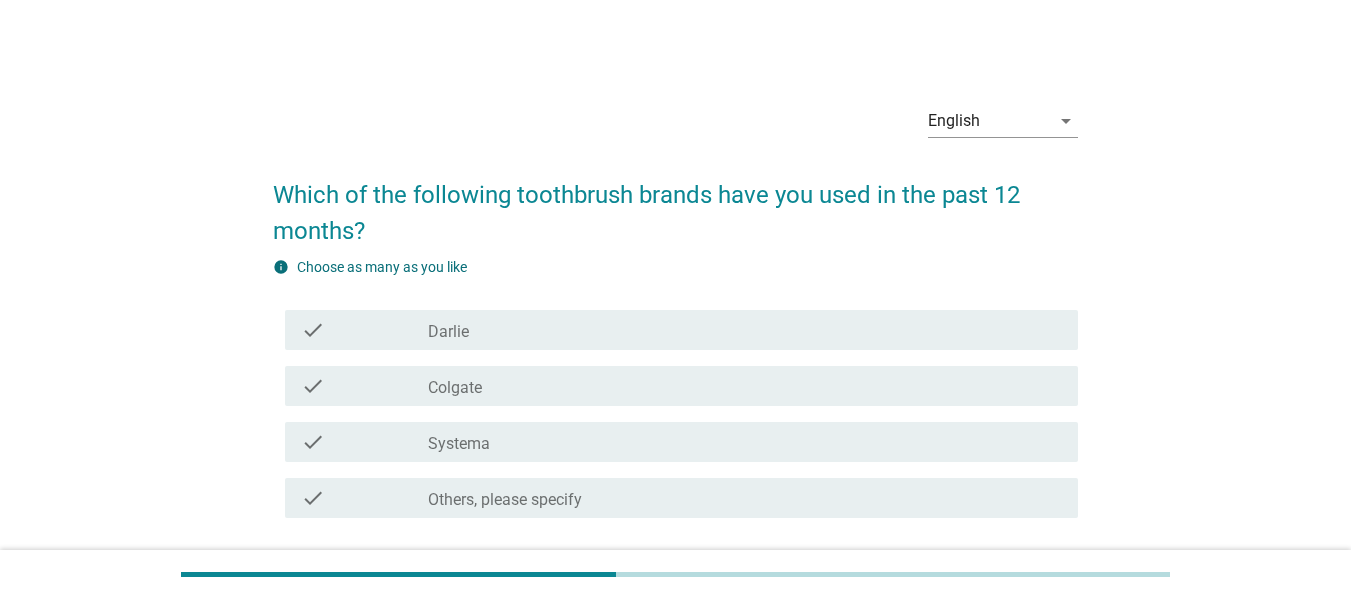 click on "check_box_outline_blank Darlie" at bounding box center (745, 330) 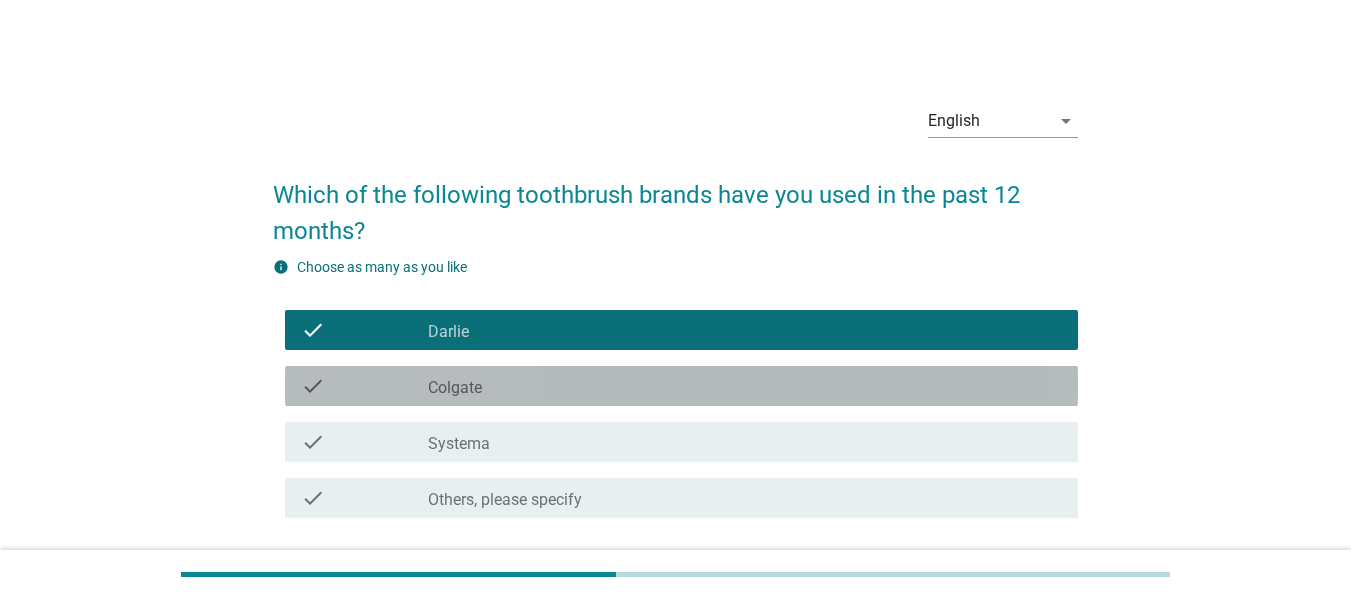 click on "check_box_outline_blank Colgate" at bounding box center (745, 386) 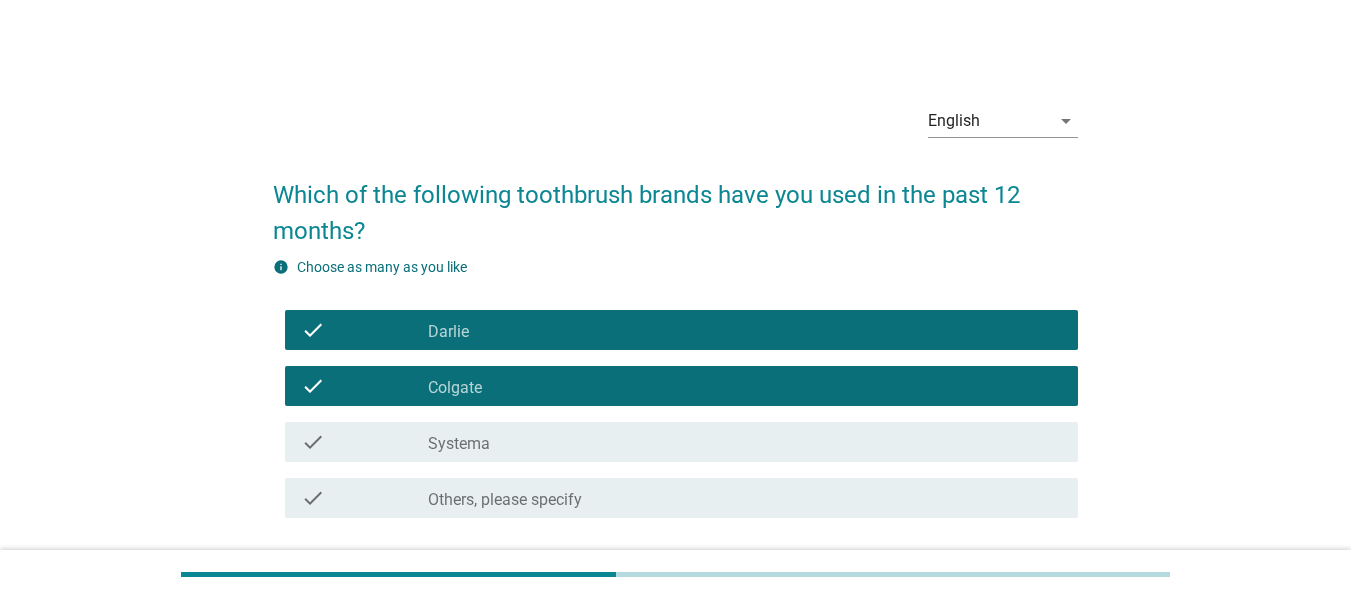 scroll, scrollTop: 152, scrollLeft: 0, axis: vertical 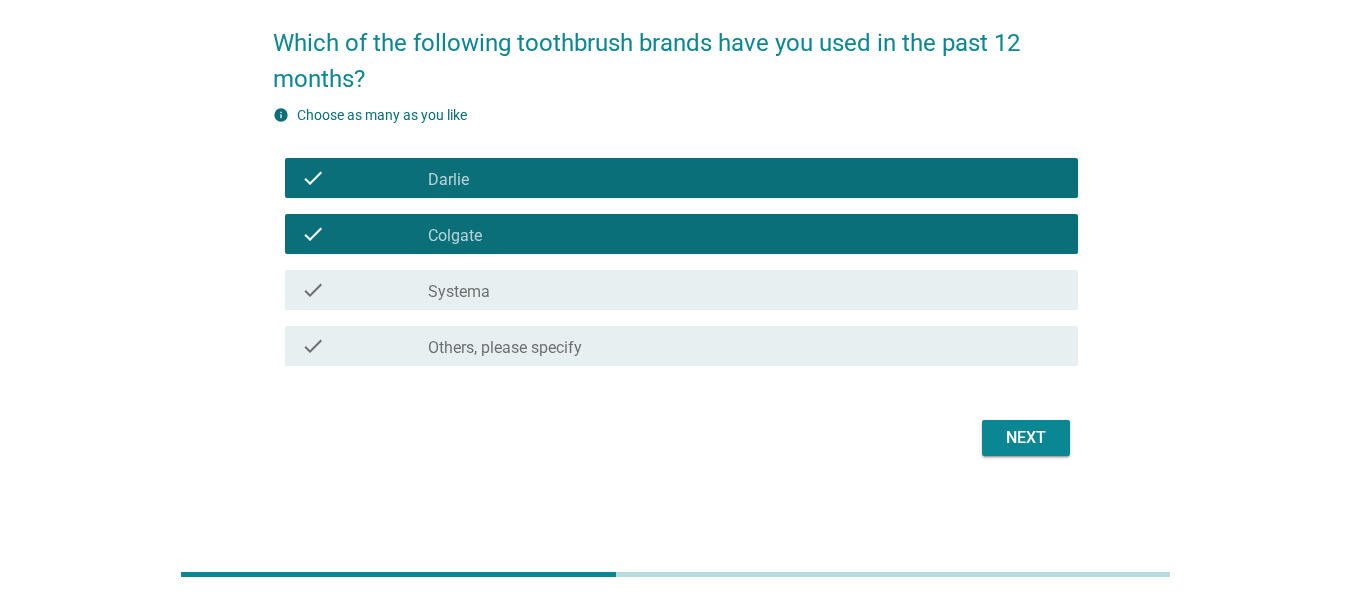 click on "Next" at bounding box center [1026, 438] 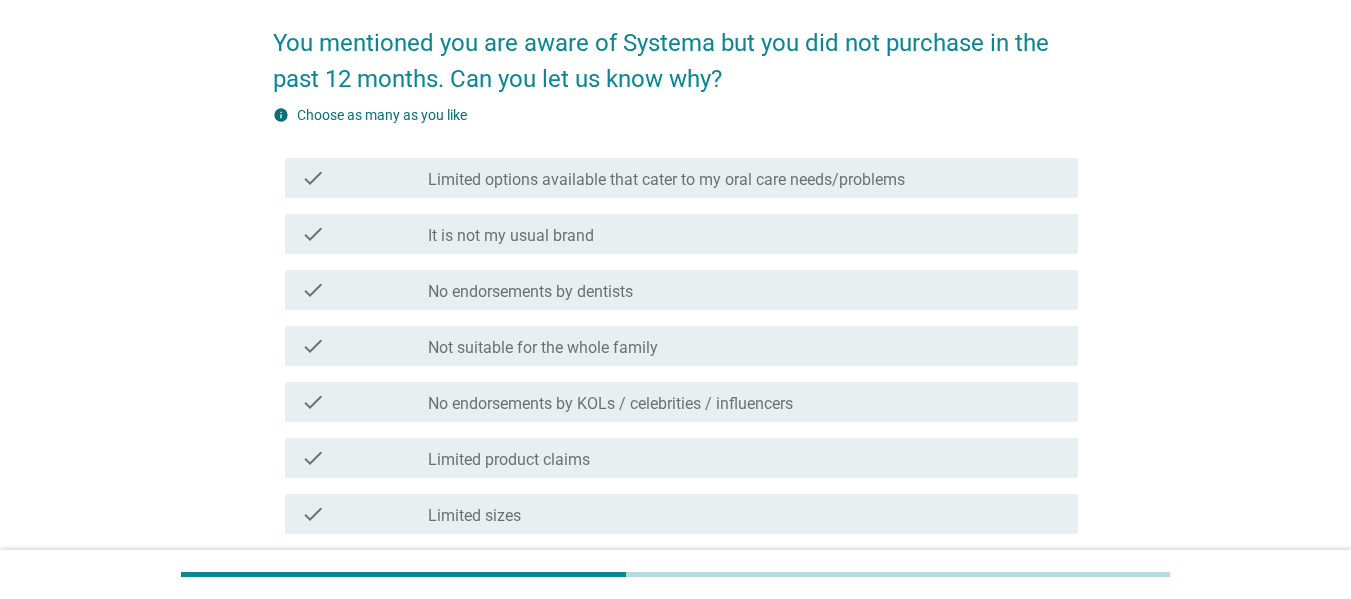 scroll, scrollTop: 0, scrollLeft: 0, axis: both 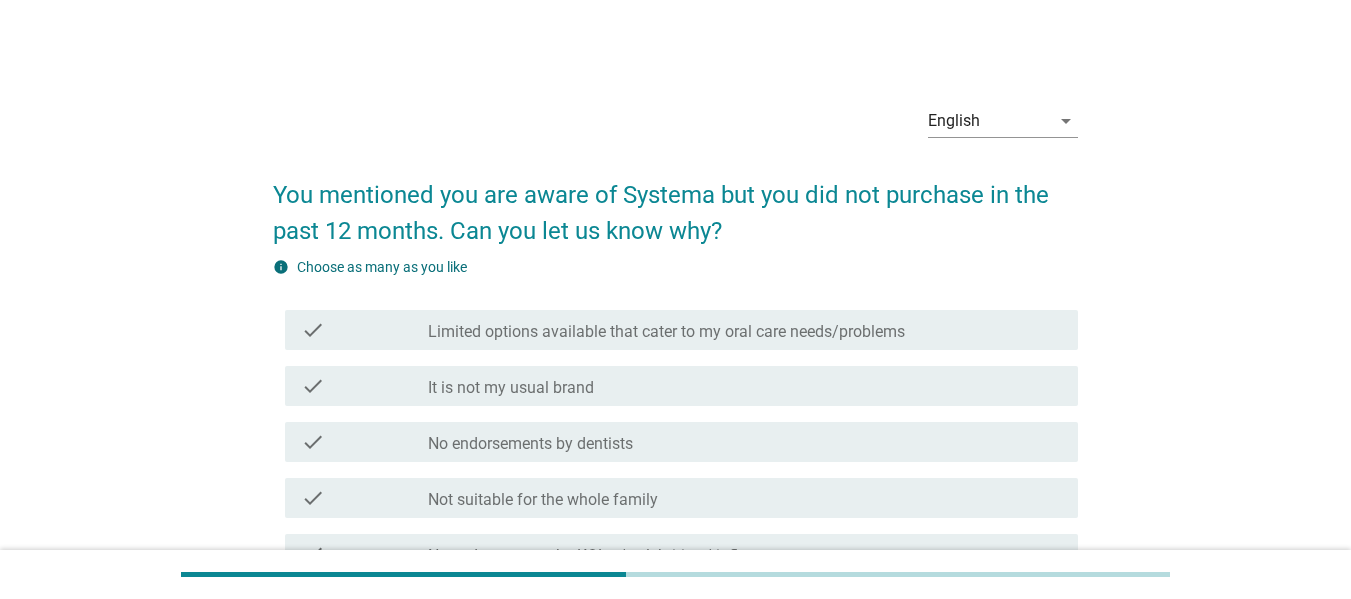 click on "Limited options available that cater to my oral care needs/problems" at bounding box center (666, 332) 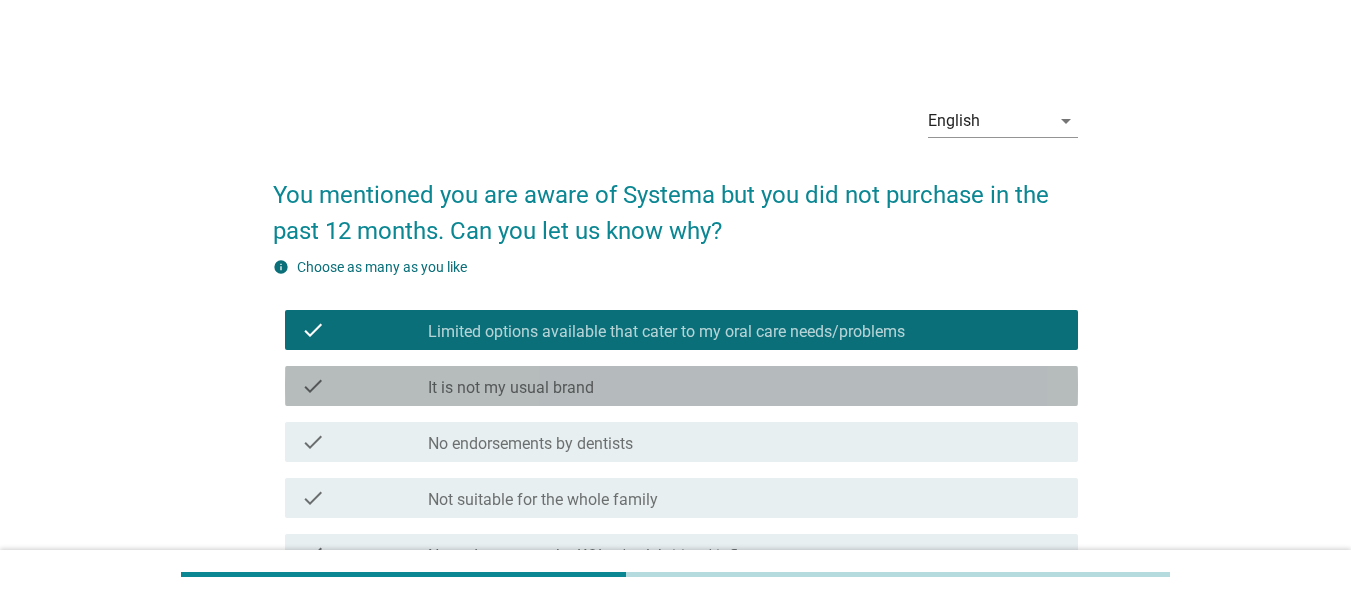 click on "check     check_box_outline_blank It is not my usual brand" at bounding box center [681, 386] 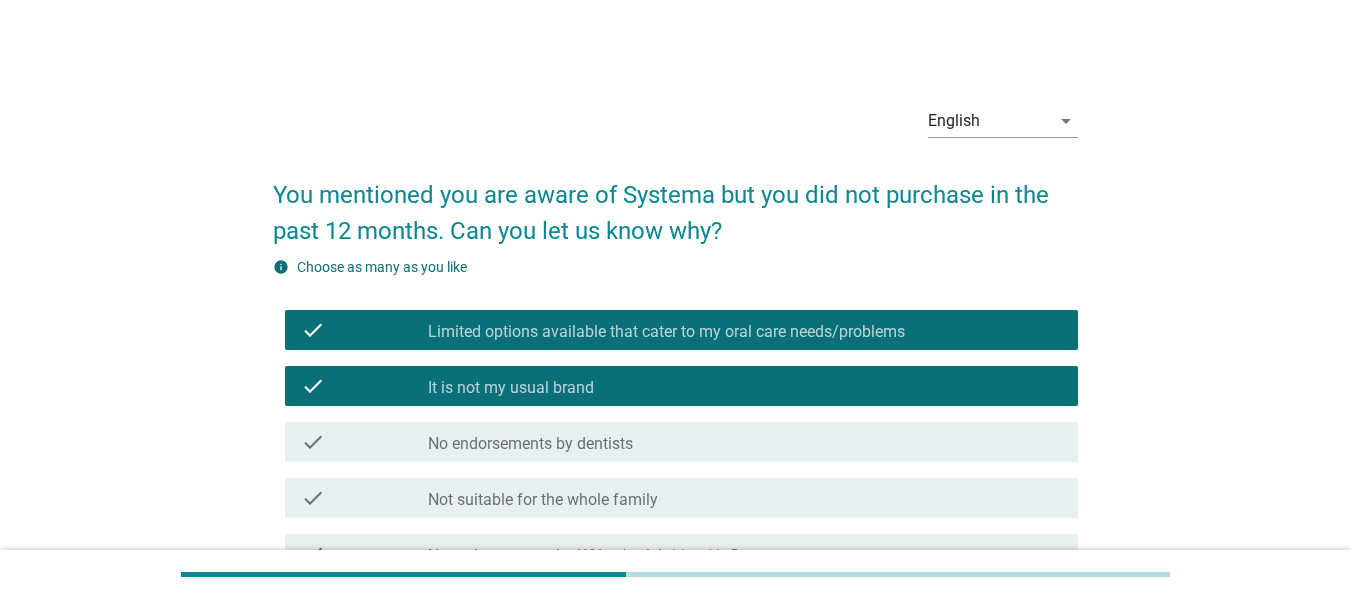 scroll, scrollTop: 100, scrollLeft: 0, axis: vertical 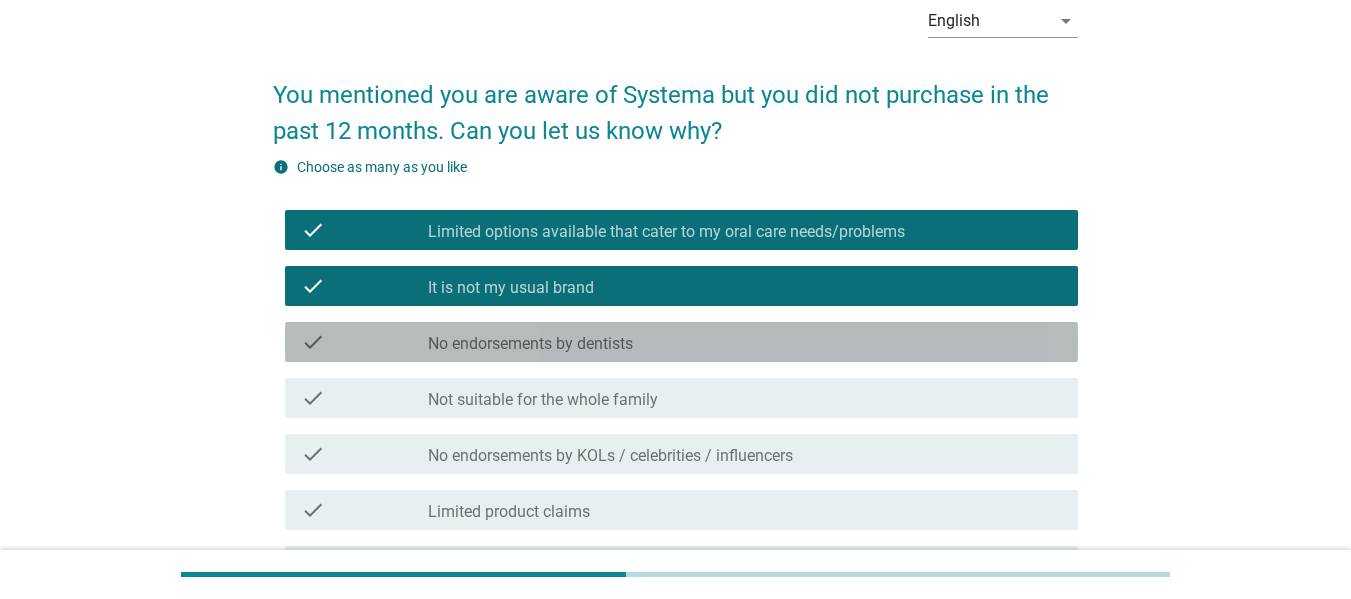 click on "check_box_outline_blank No endorsements by dentists" at bounding box center (745, 342) 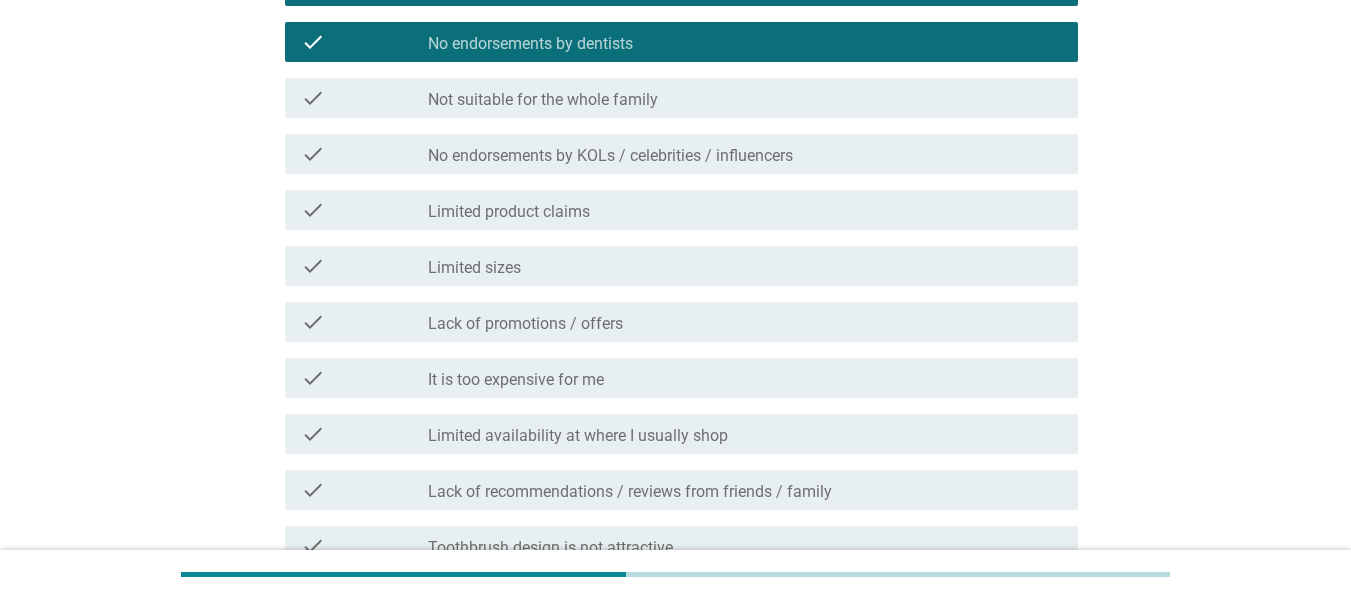 scroll, scrollTop: 712, scrollLeft: 0, axis: vertical 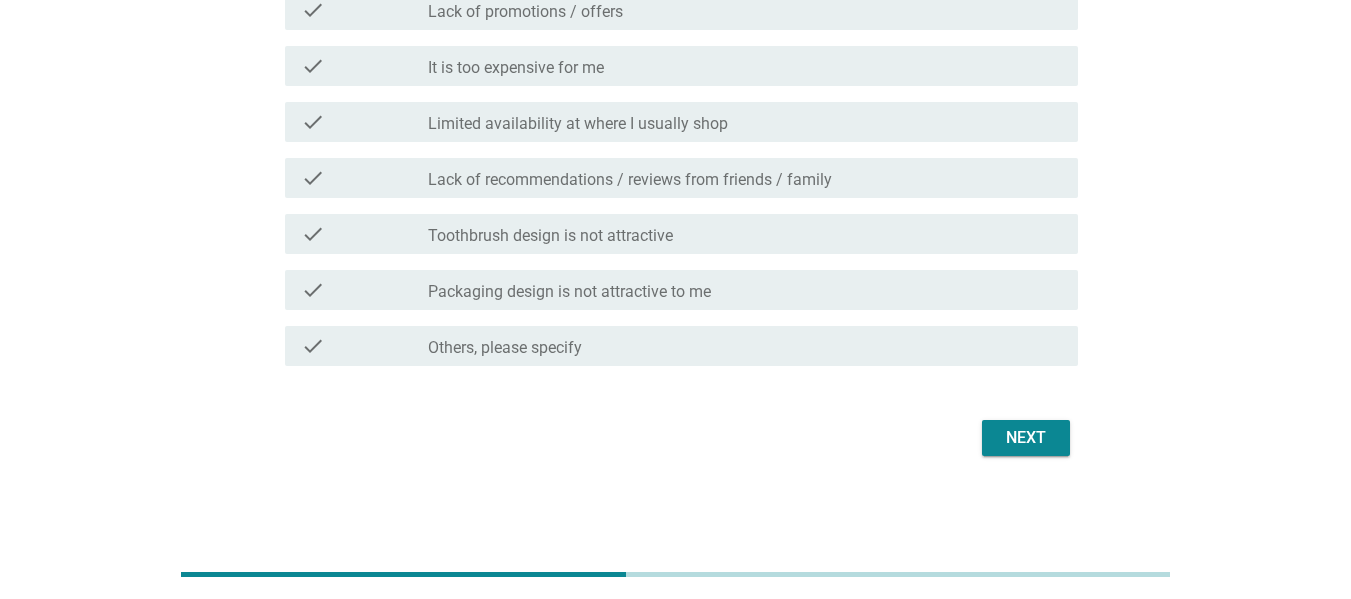 click on "Next" at bounding box center (1026, 438) 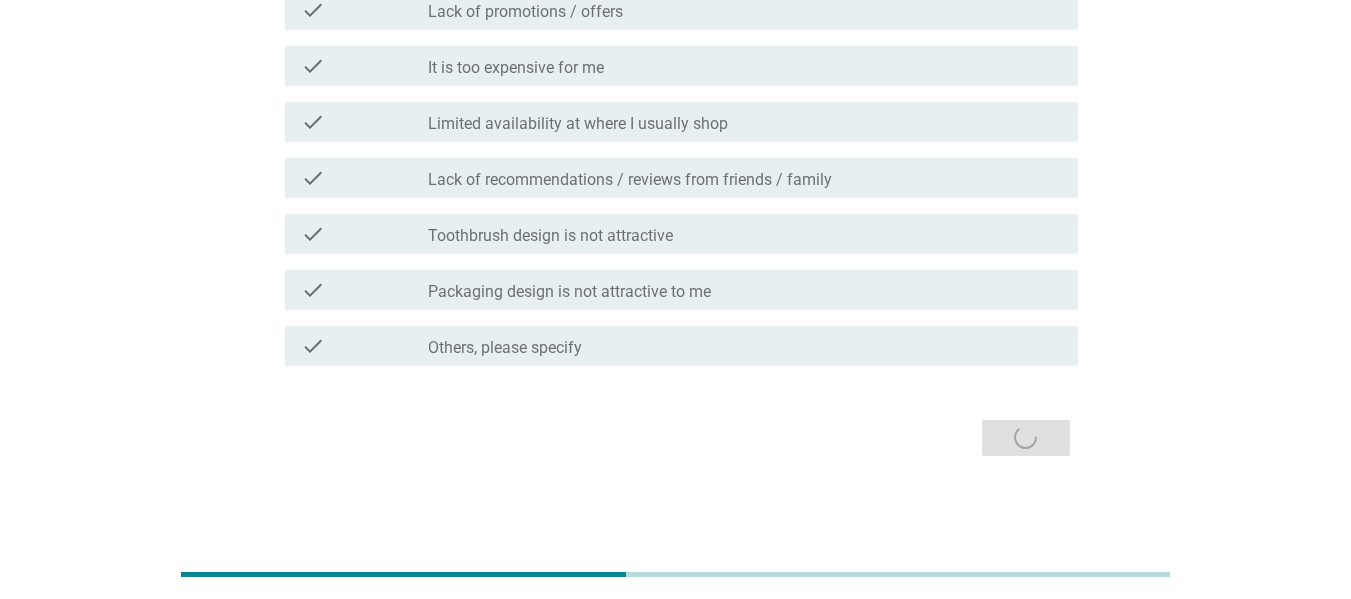 scroll, scrollTop: 0, scrollLeft: 0, axis: both 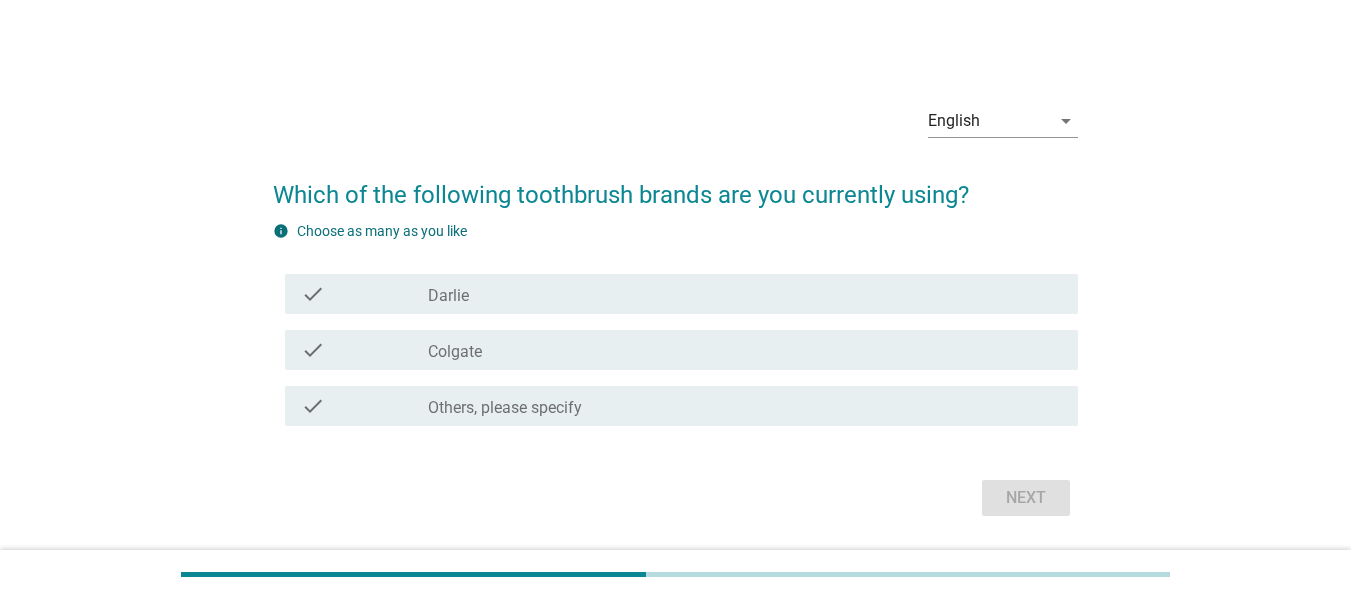 click on "check_box_outline_blank Colgate" at bounding box center [745, 350] 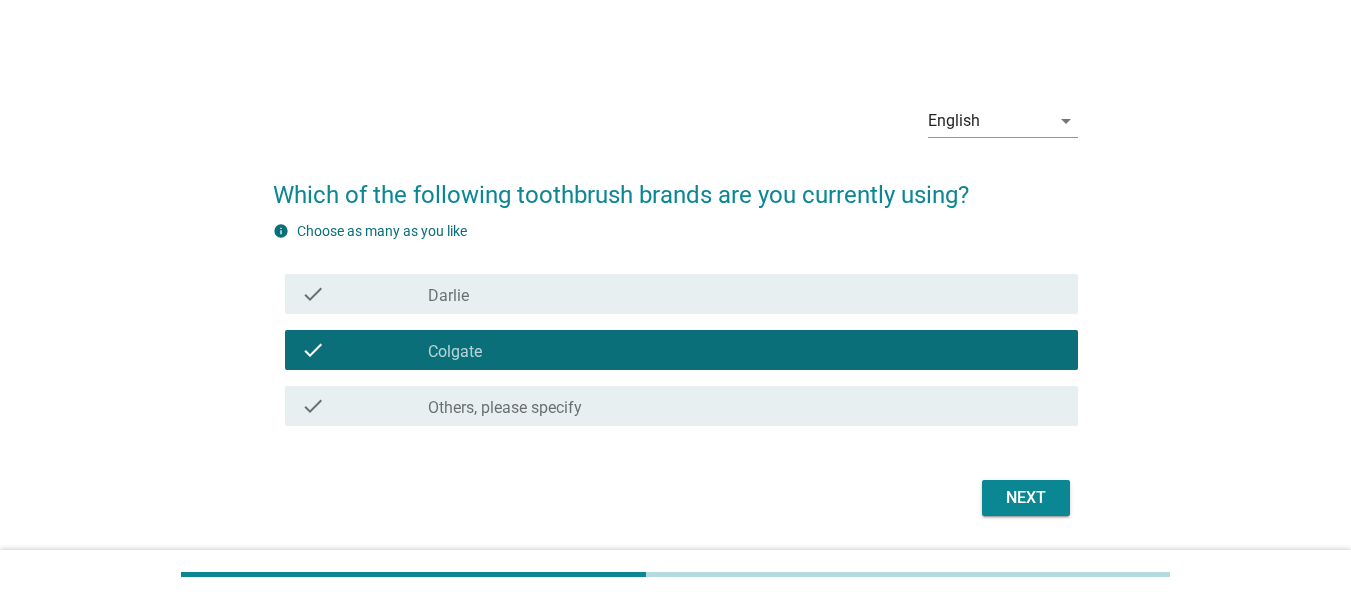 click on "Next" at bounding box center (675, 498) 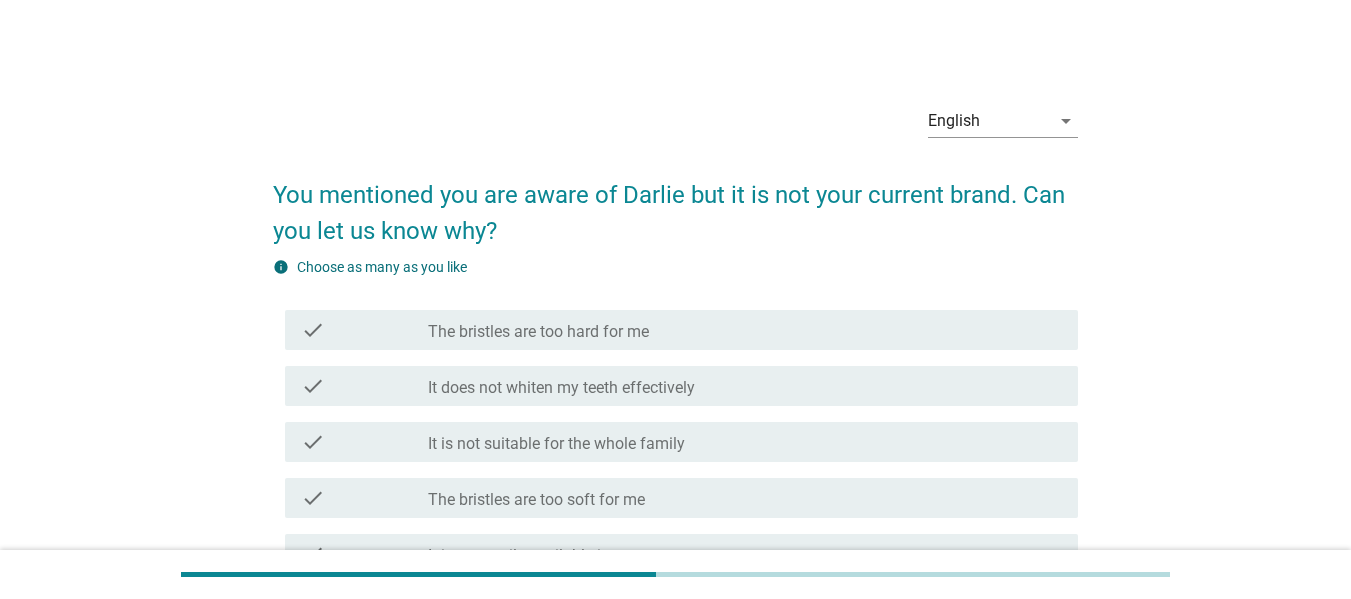 scroll, scrollTop: 100, scrollLeft: 0, axis: vertical 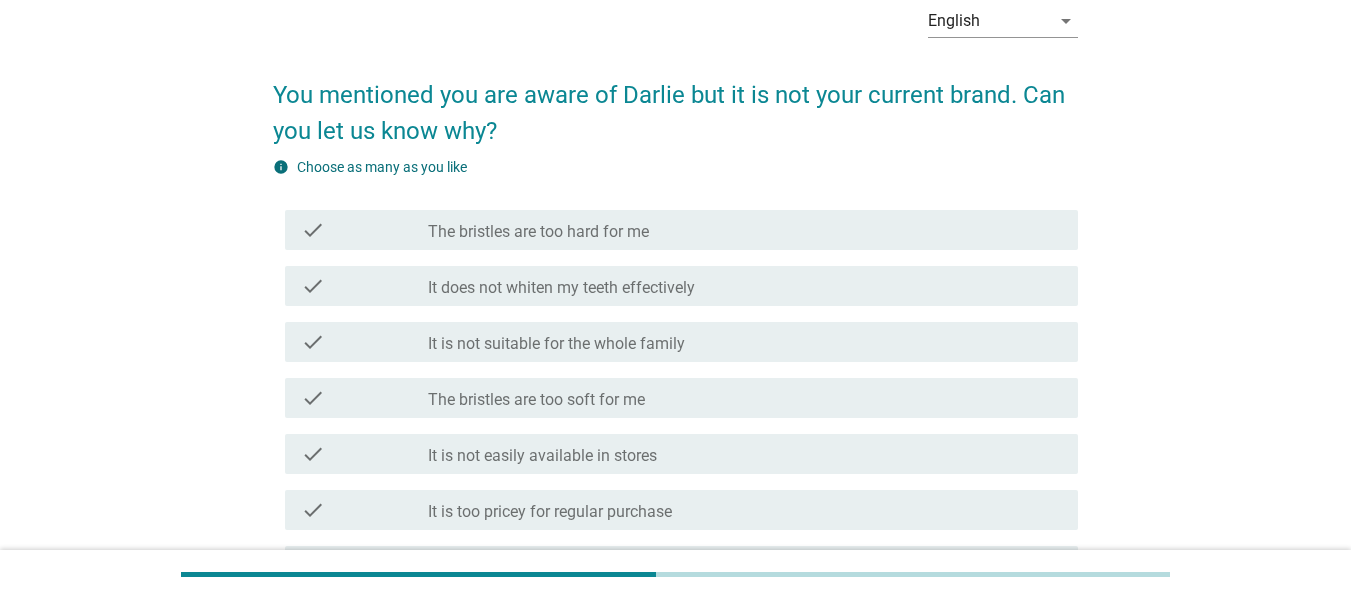 click on "check_box_outline_blank The bristles are too hard for me" at bounding box center (745, 230) 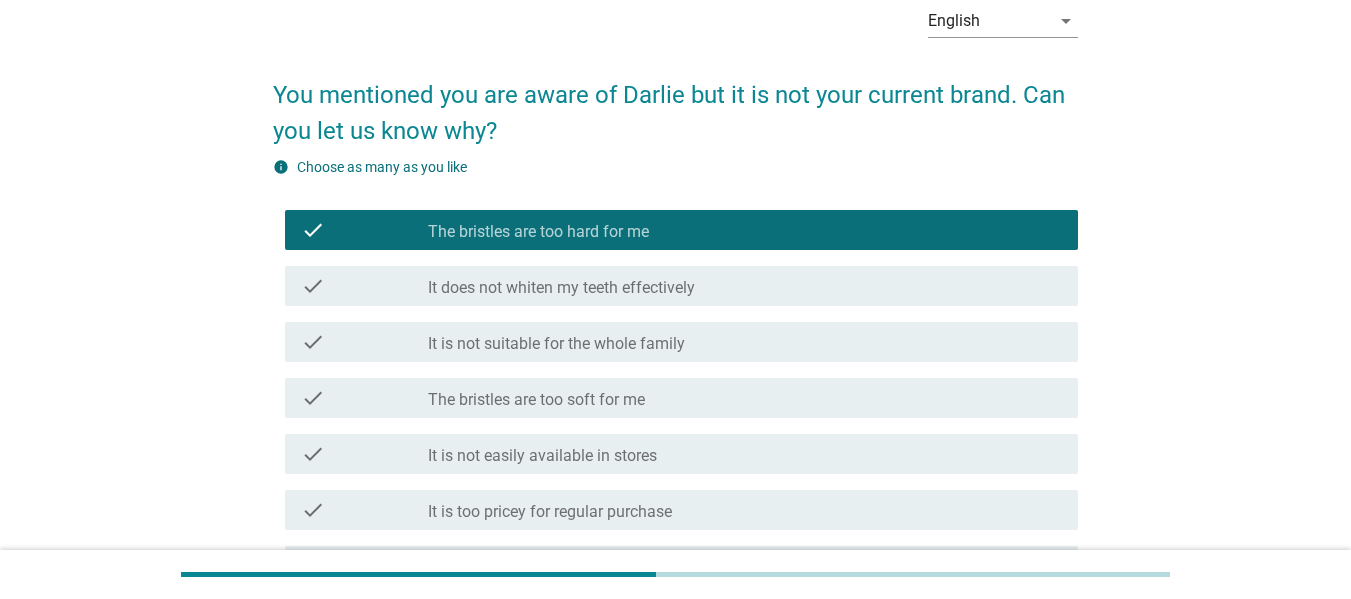 click on "check_box_outline_blank It does not whiten my teeth effectively" at bounding box center (745, 286) 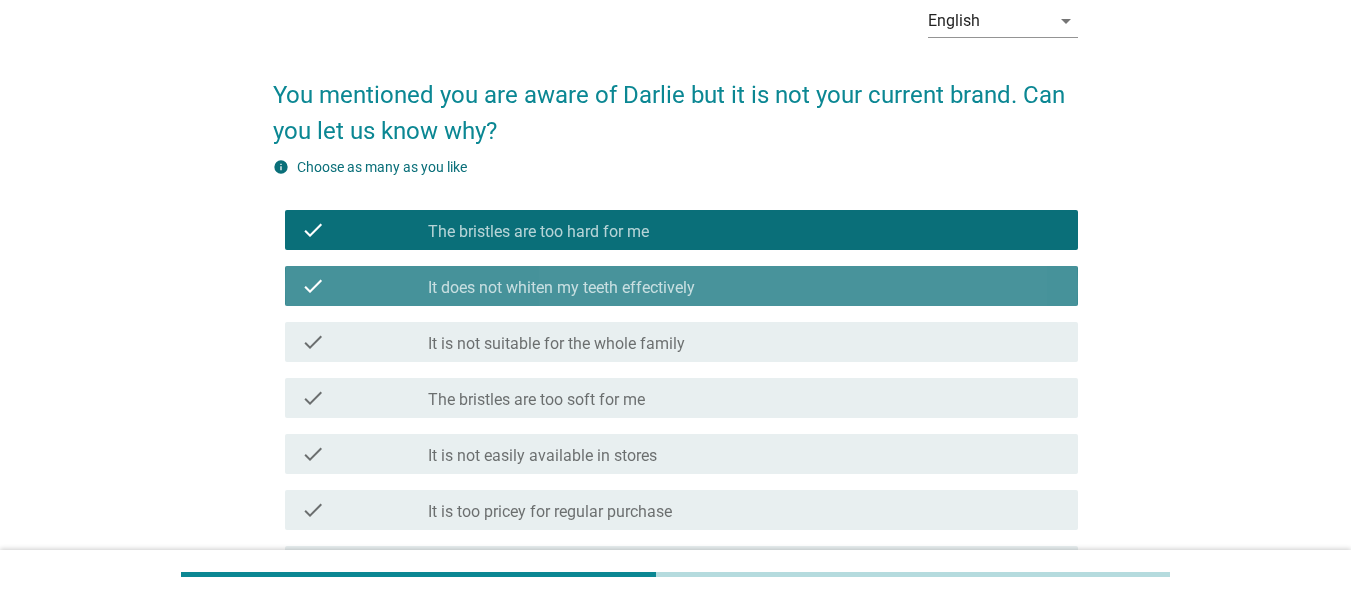 click on "check_box_outline_blank It is not suitable for the whole family" at bounding box center [745, 342] 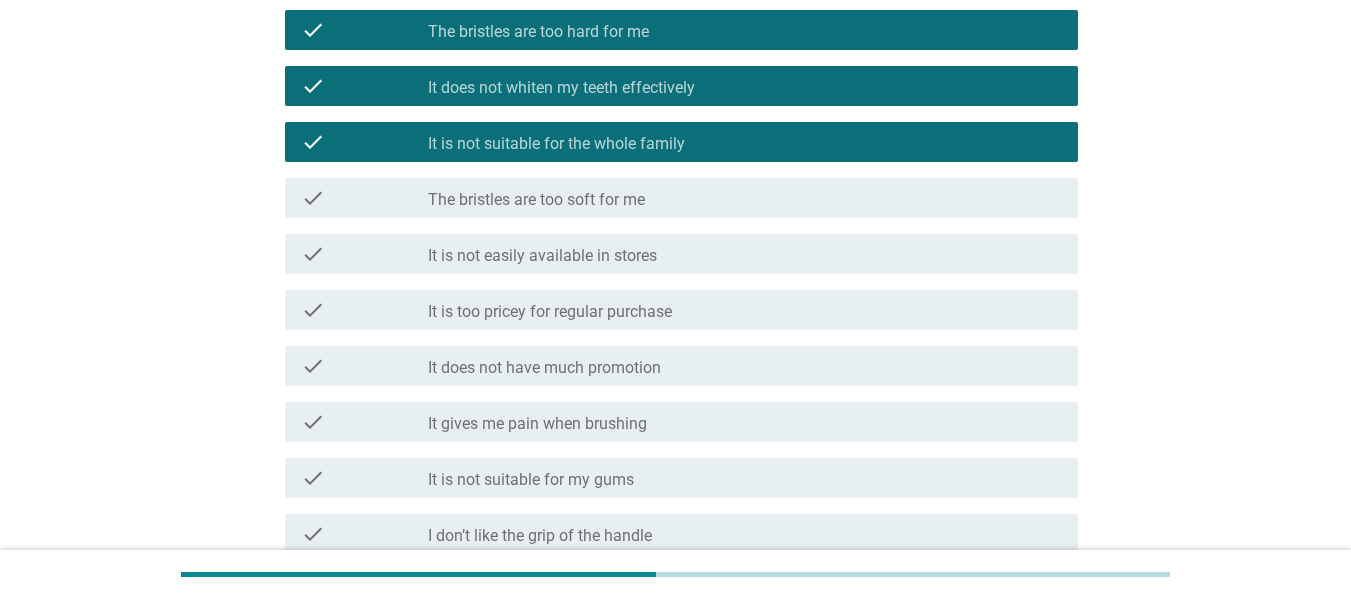 scroll, scrollTop: 200, scrollLeft: 0, axis: vertical 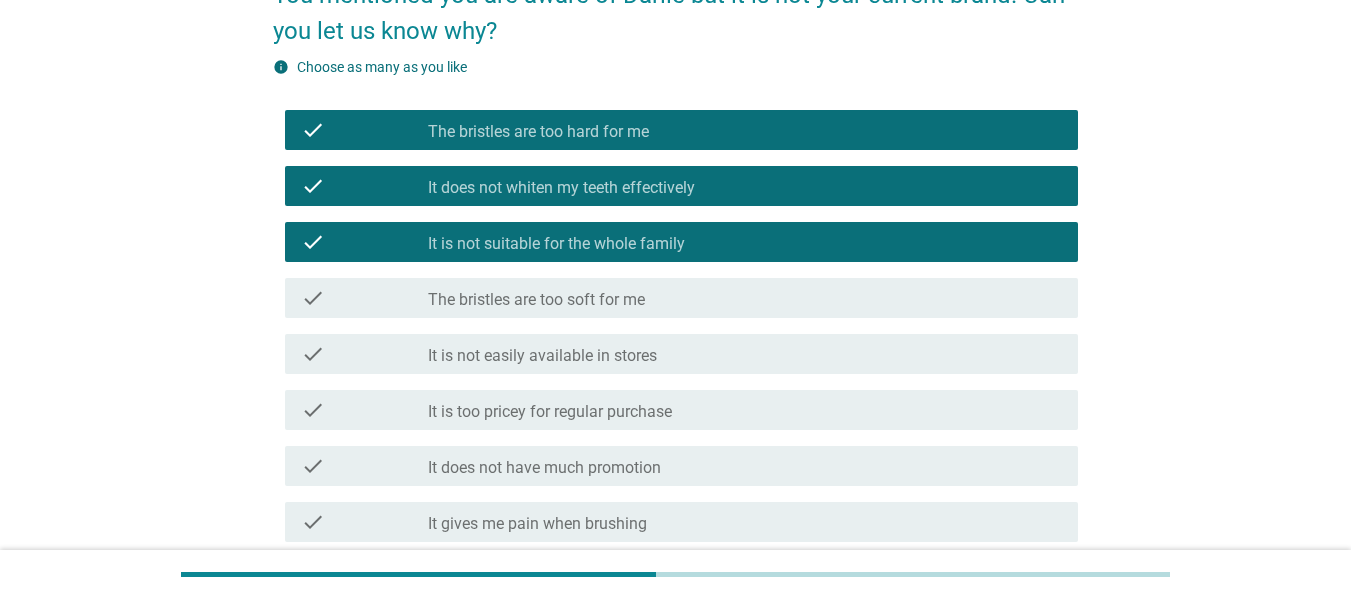 click on "check_box_outline_blank The bristles are too hard for me" at bounding box center (745, 130) 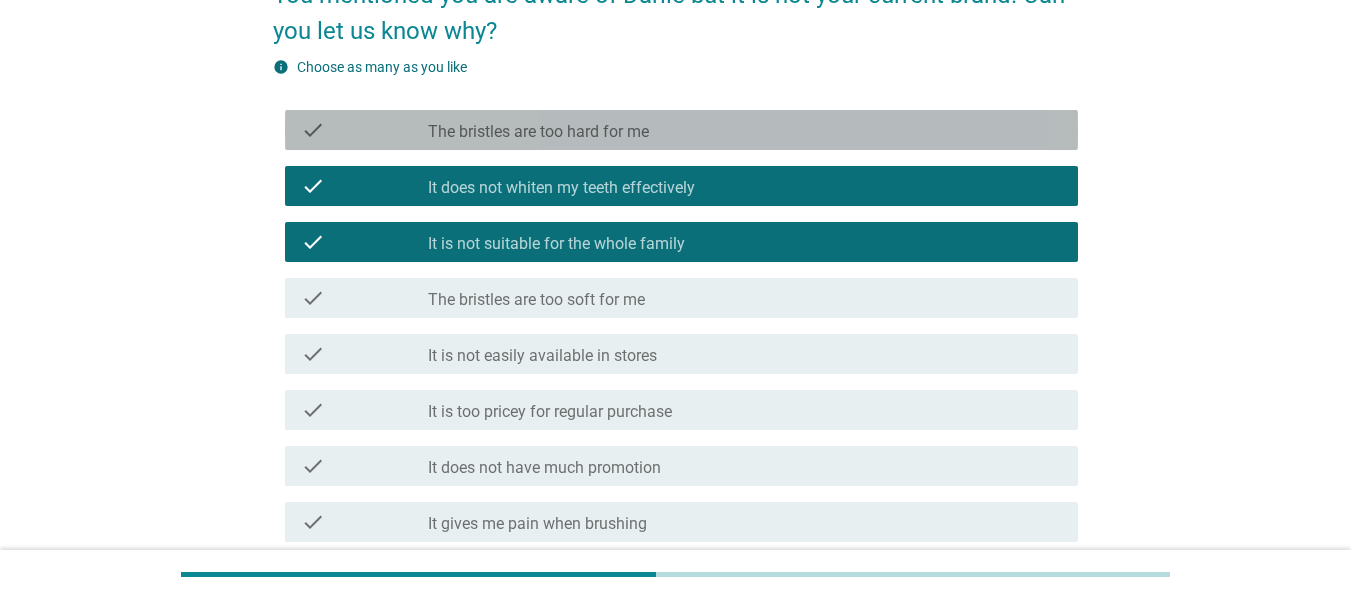 click on "check     check_box_outline_blank It does not whiten my teeth effectively" at bounding box center (681, 186) 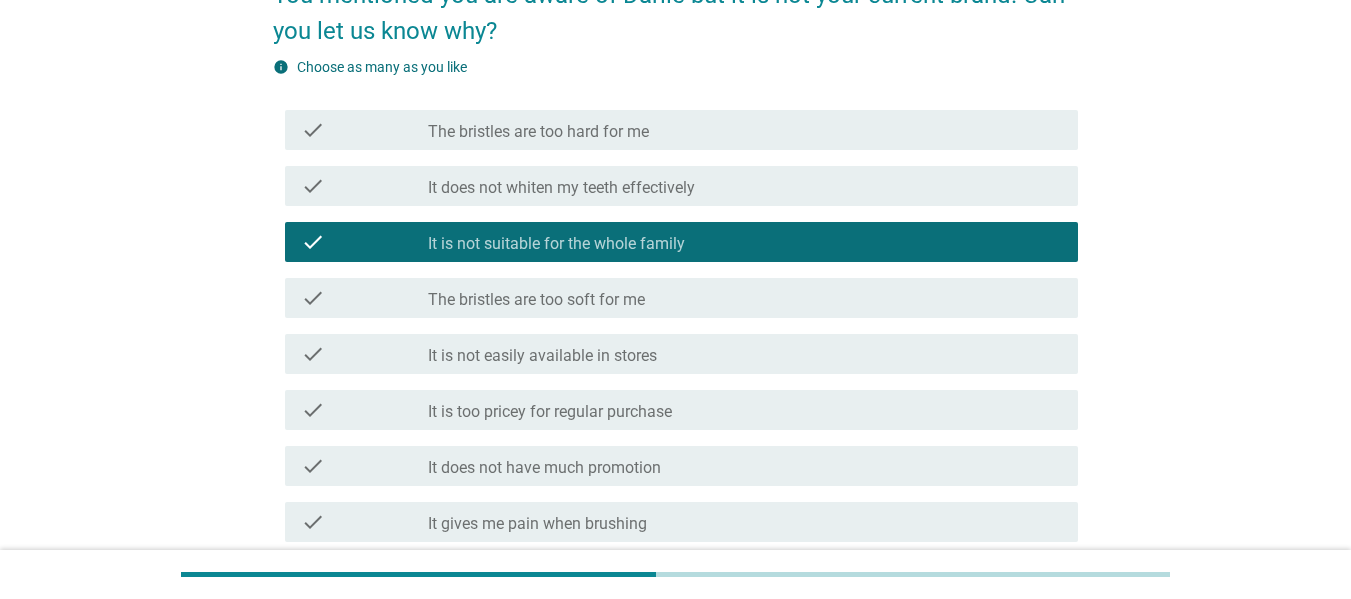 click on "check_box_outline_blank It is not suitable for the whole family" at bounding box center (745, 242) 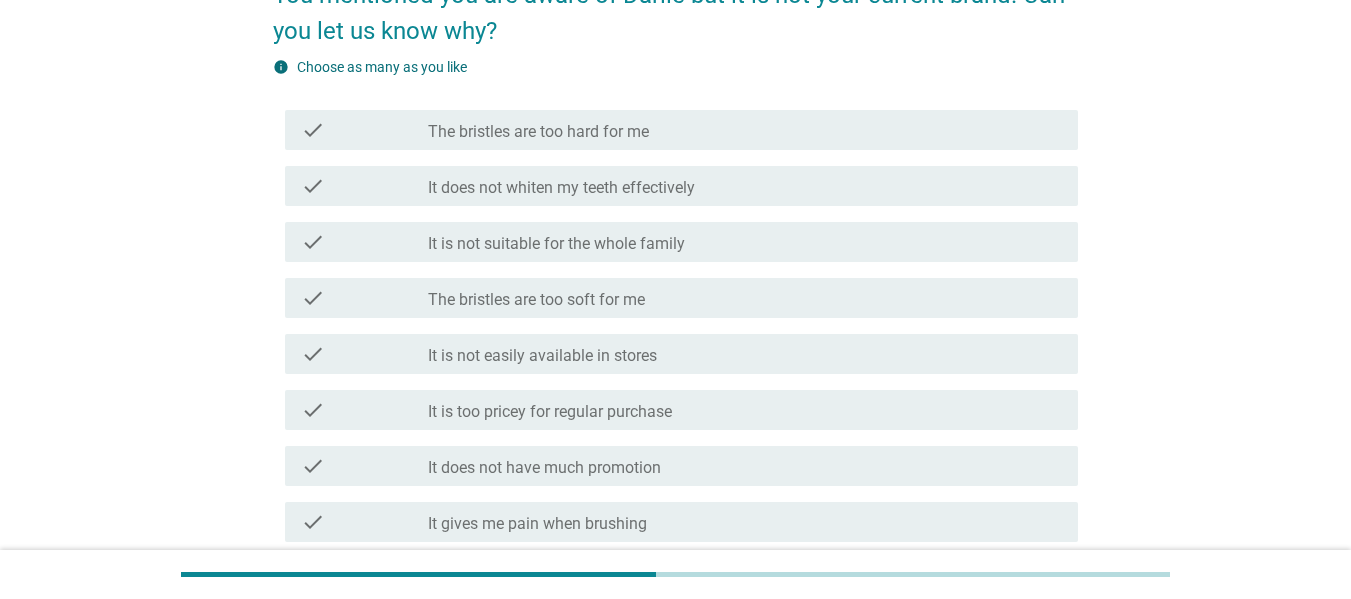 scroll, scrollTop: 300, scrollLeft: 0, axis: vertical 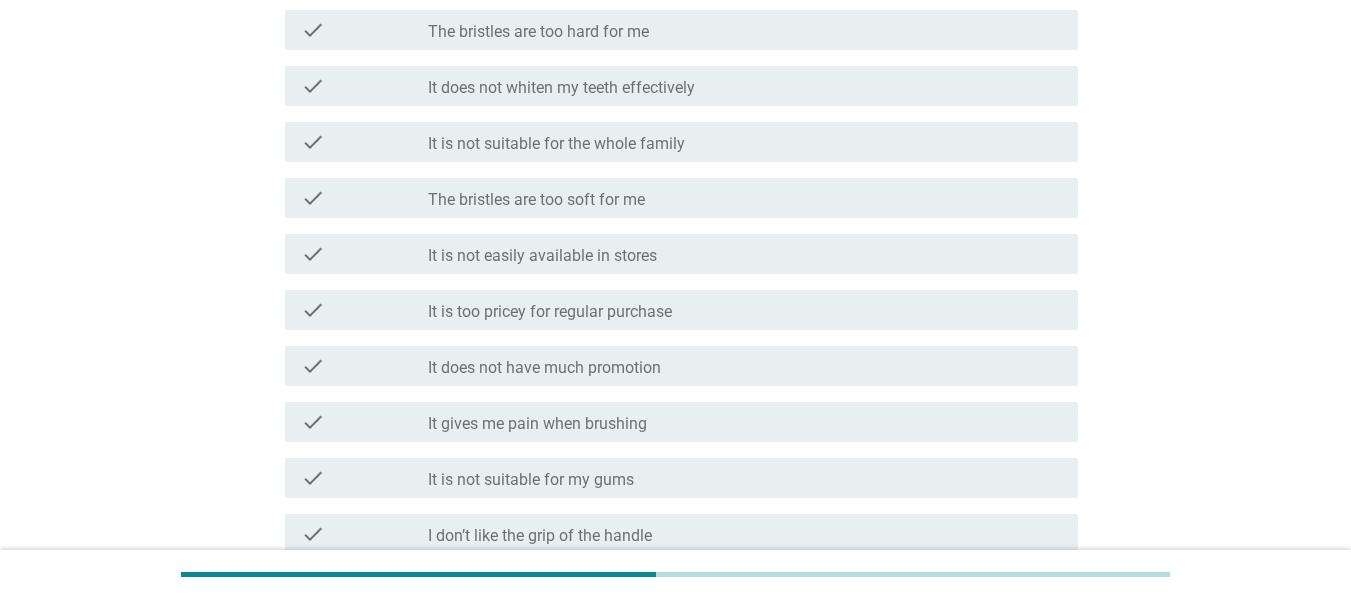 click on "check_box_outline_blank It is too pricey for regular purchase" at bounding box center [745, 310] 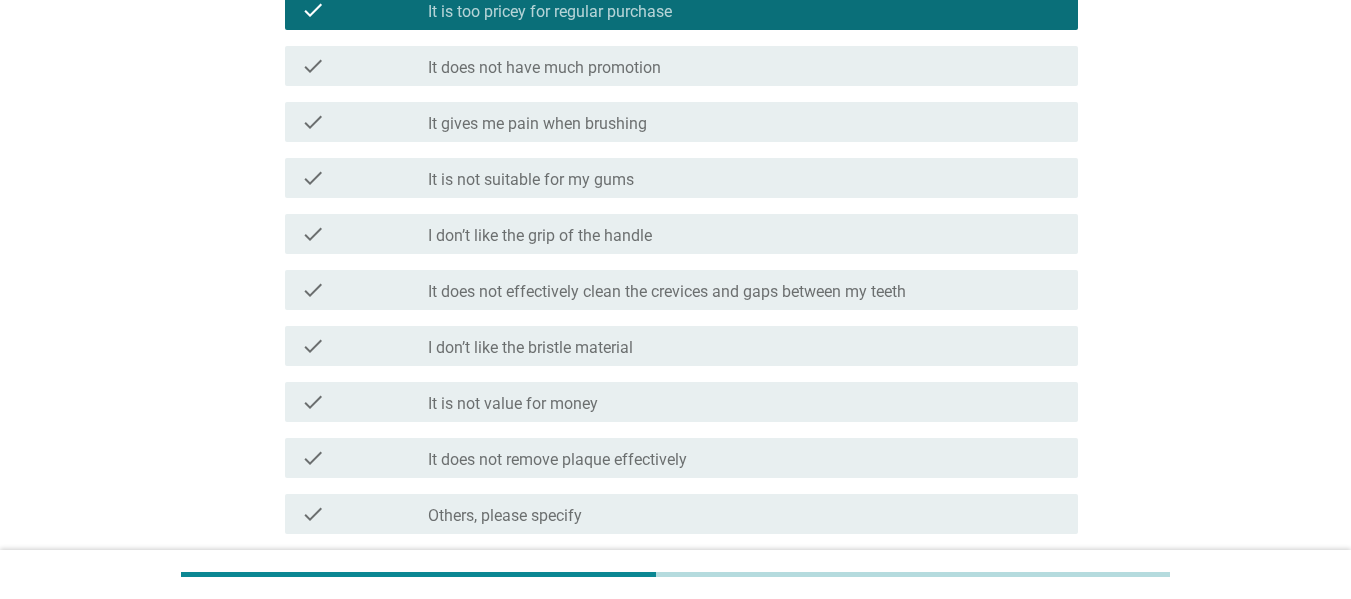 scroll, scrollTop: 700, scrollLeft: 0, axis: vertical 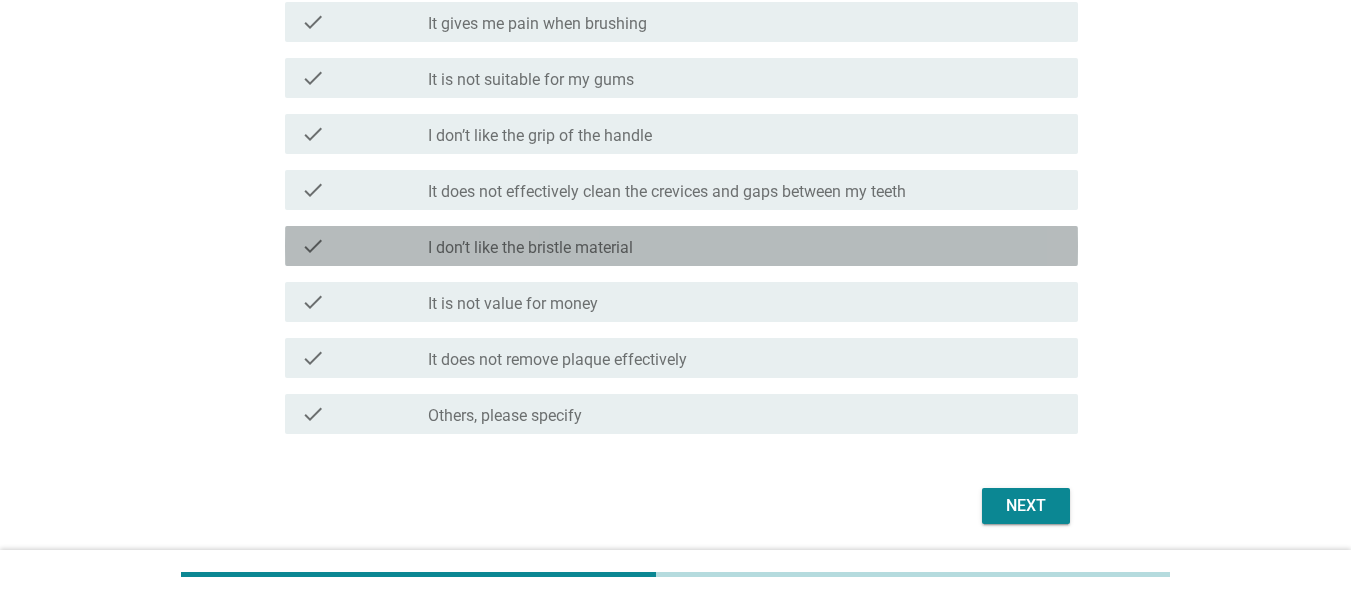 click on "check_box_outline_blank I don’t like the bristle material" at bounding box center (745, 246) 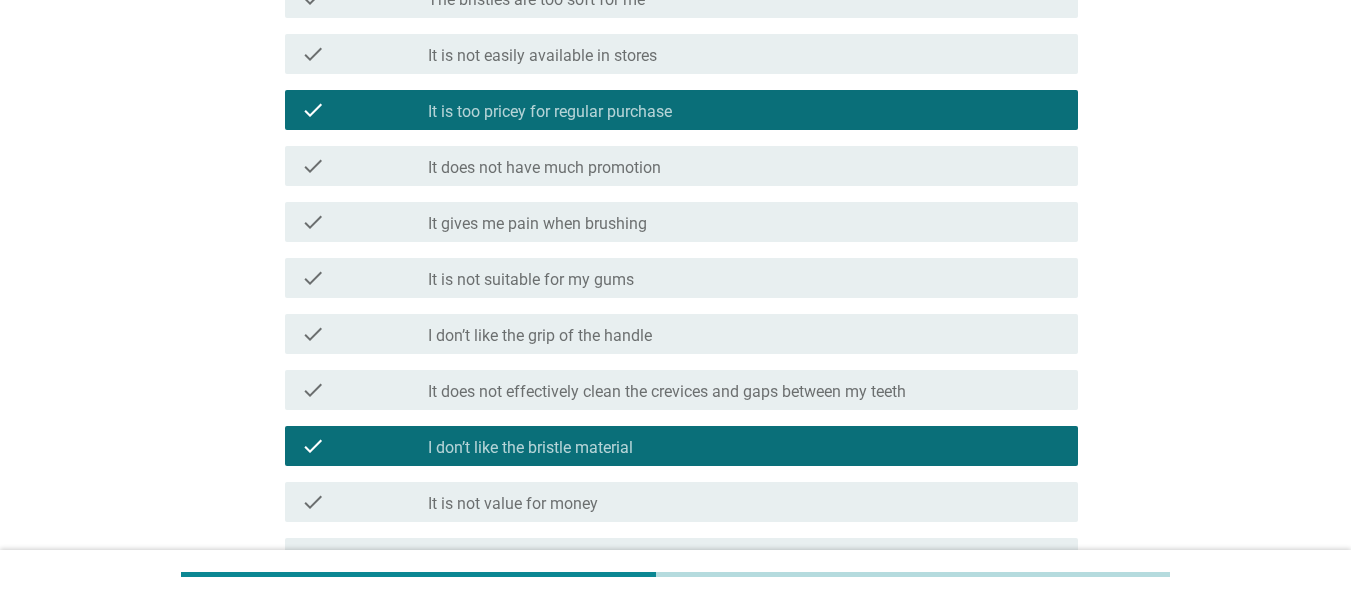scroll, scrollTop: 300, scrollLeft: 0, axis: vertical 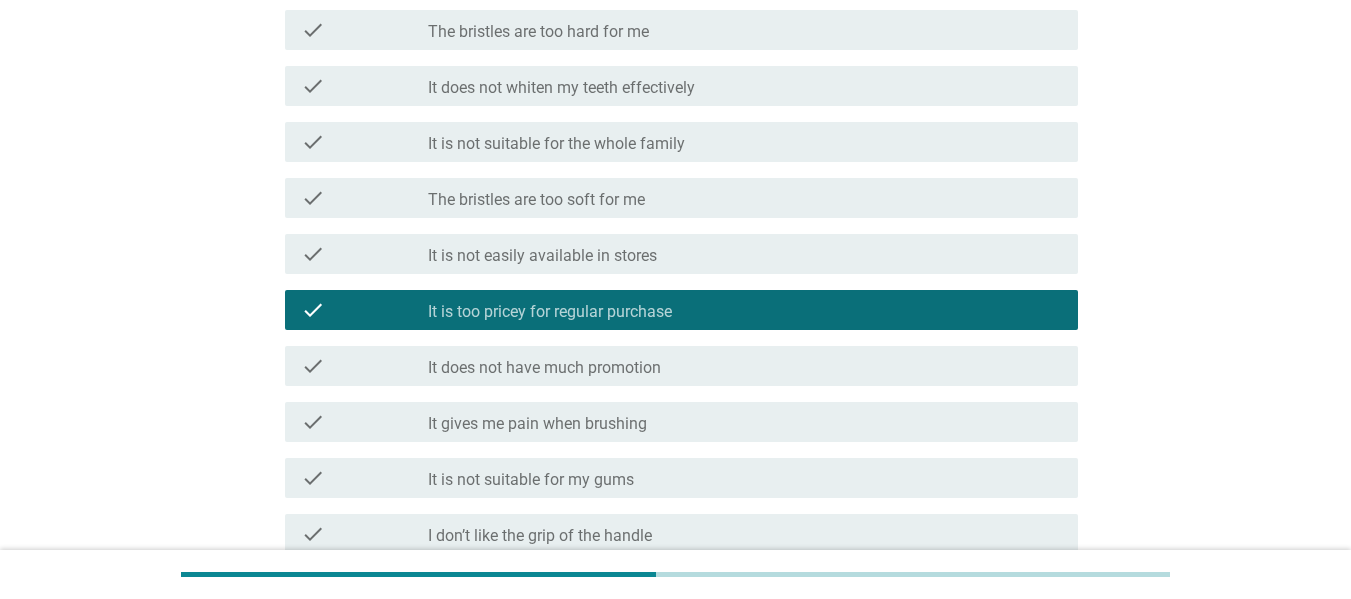 click on "check_box_outline_blank The bristles are too hard for me" at bounding box center [745, 30] 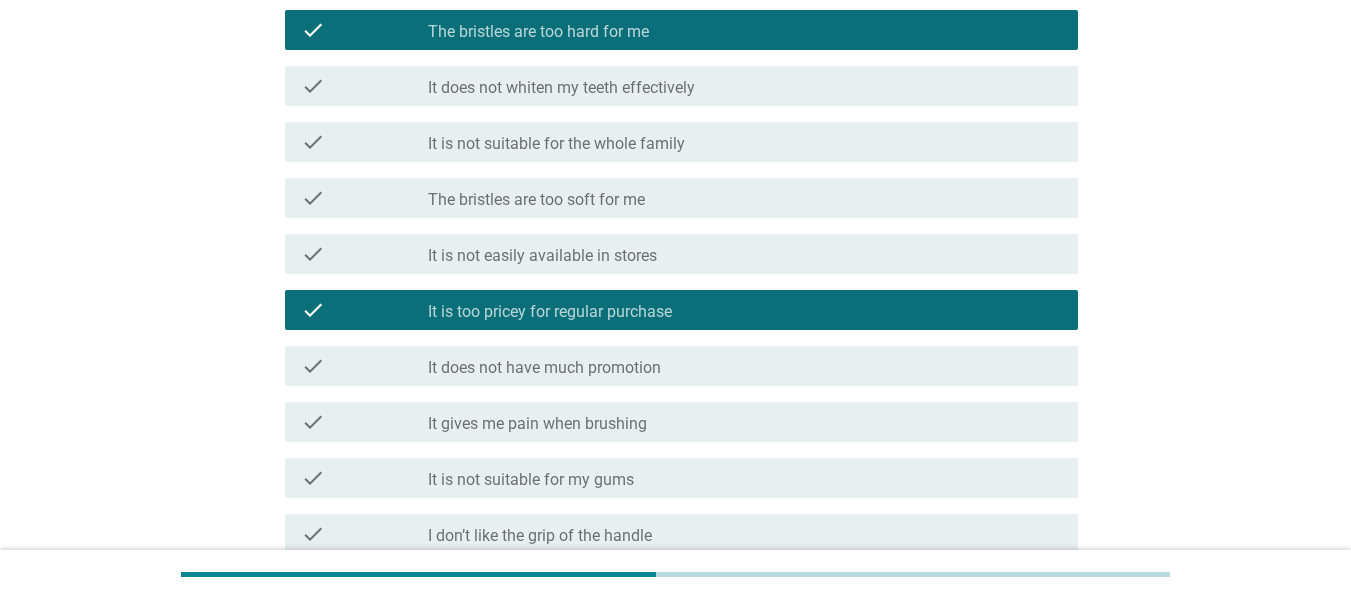 click on "check_box_outline_blank The bristles are too soft for me" at bounding box center [745, 198] 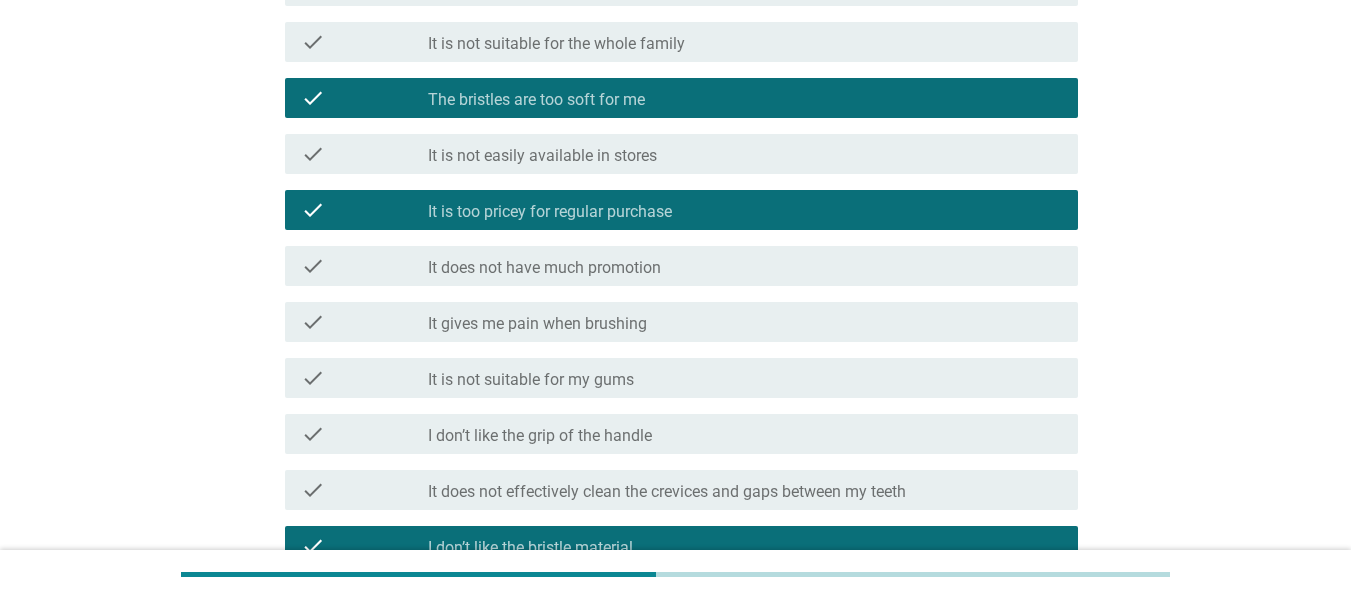 scroll, scrollTop: 600, scrollLeft: 0, axis: vertical 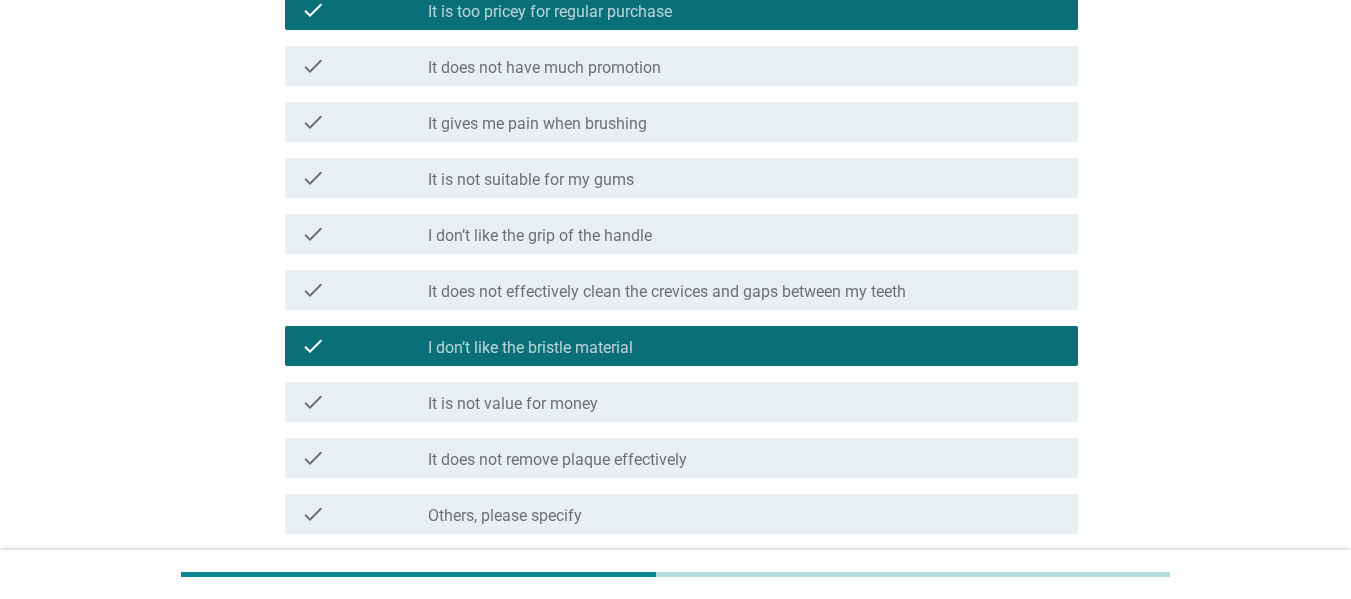 click on "It does not remove plaque effectively" at bounding box center (557, 460) 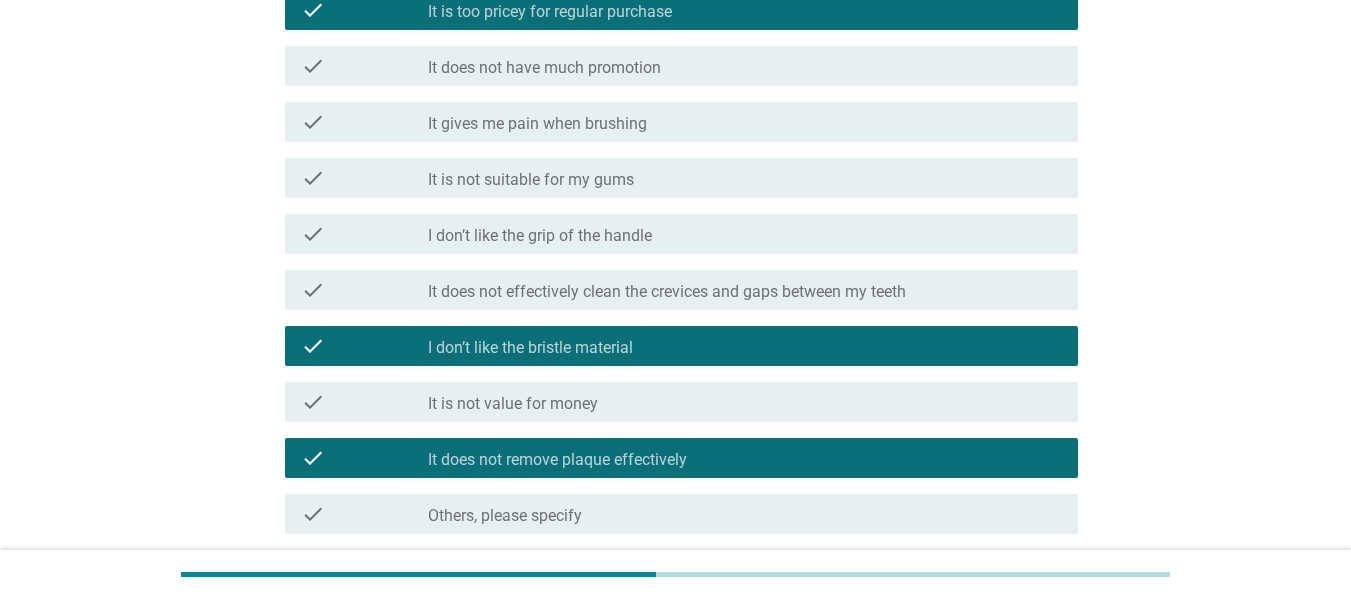 scroll, scrollTop: 400, scrollLeft: 0, axis: vertical 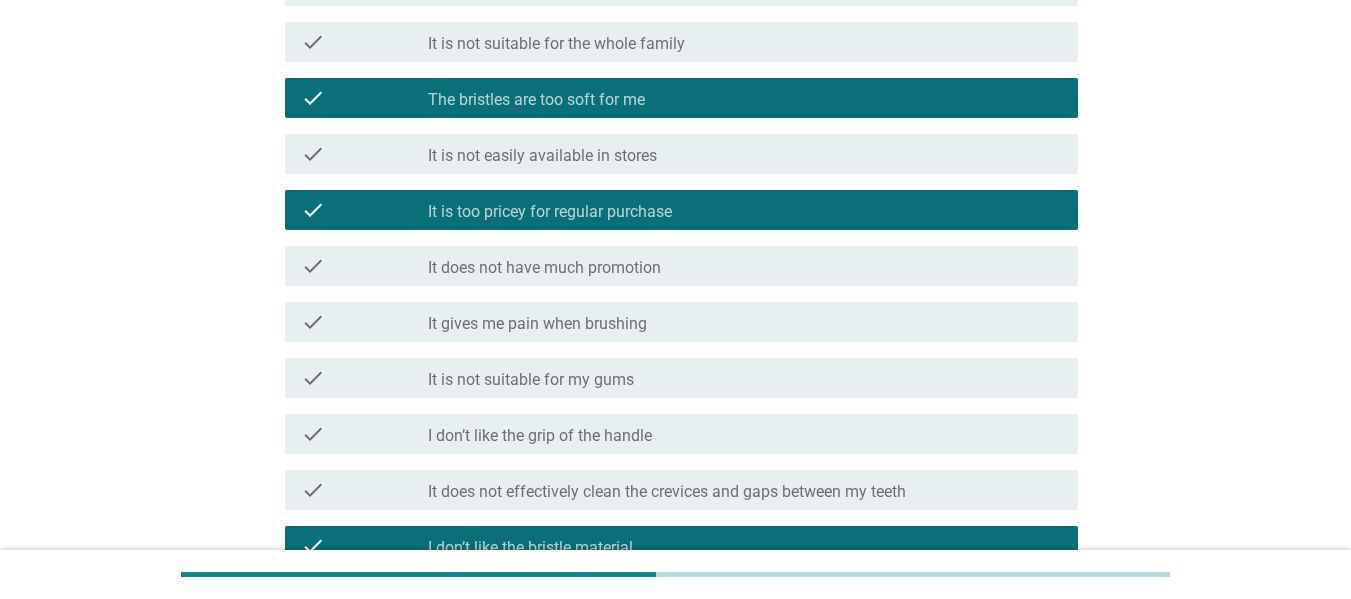 click on "check_box_outline_blank It is not easily available in stores" at bounding box center (745, 154) 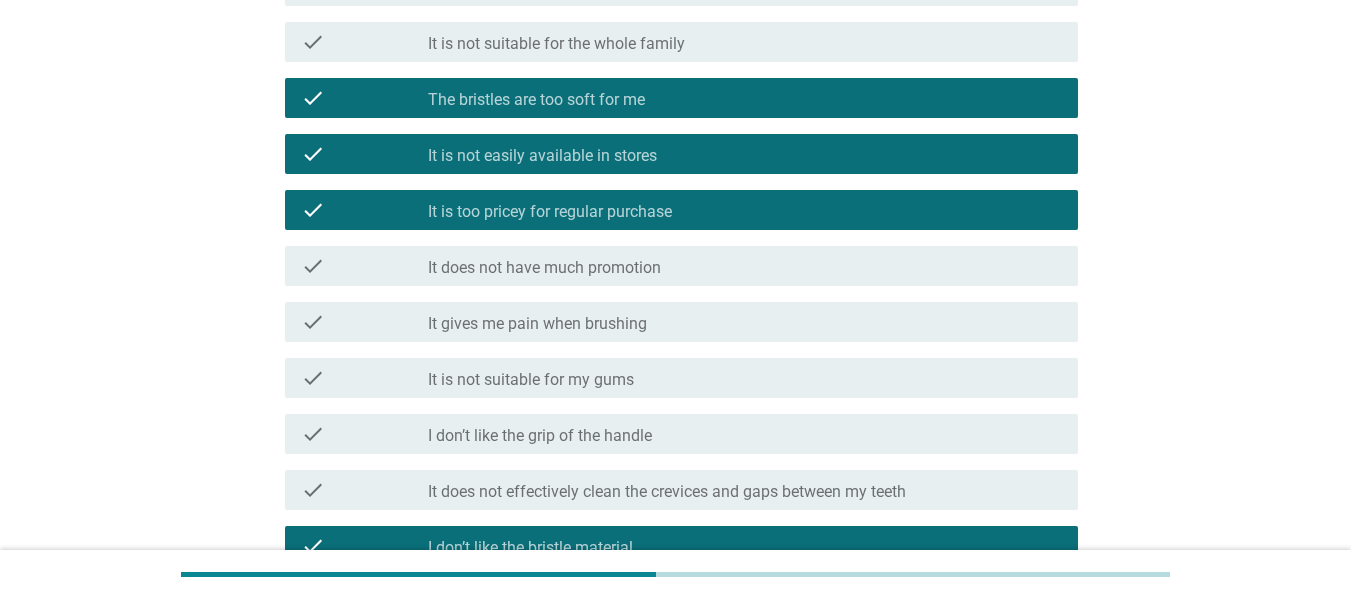 click on "check_box_outline_blank It does not have much promotion" at bounding box center (745, 266) 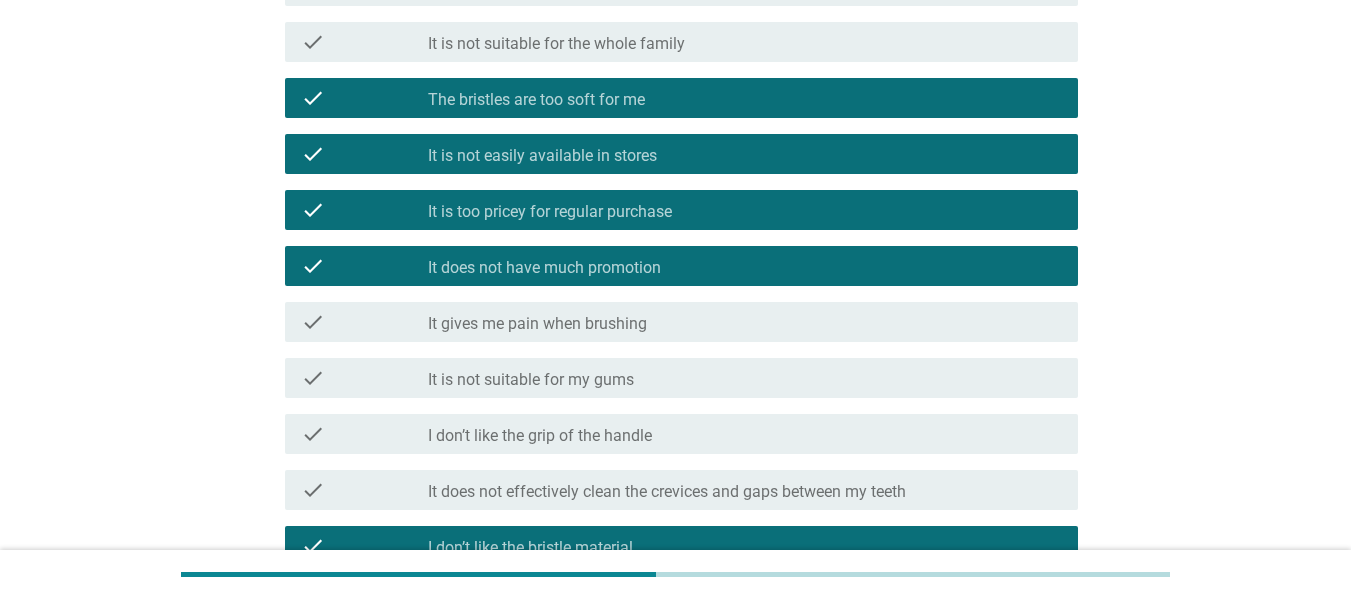 scroll, scrollTop: 500, scrollLeft: 0, axis: vertical 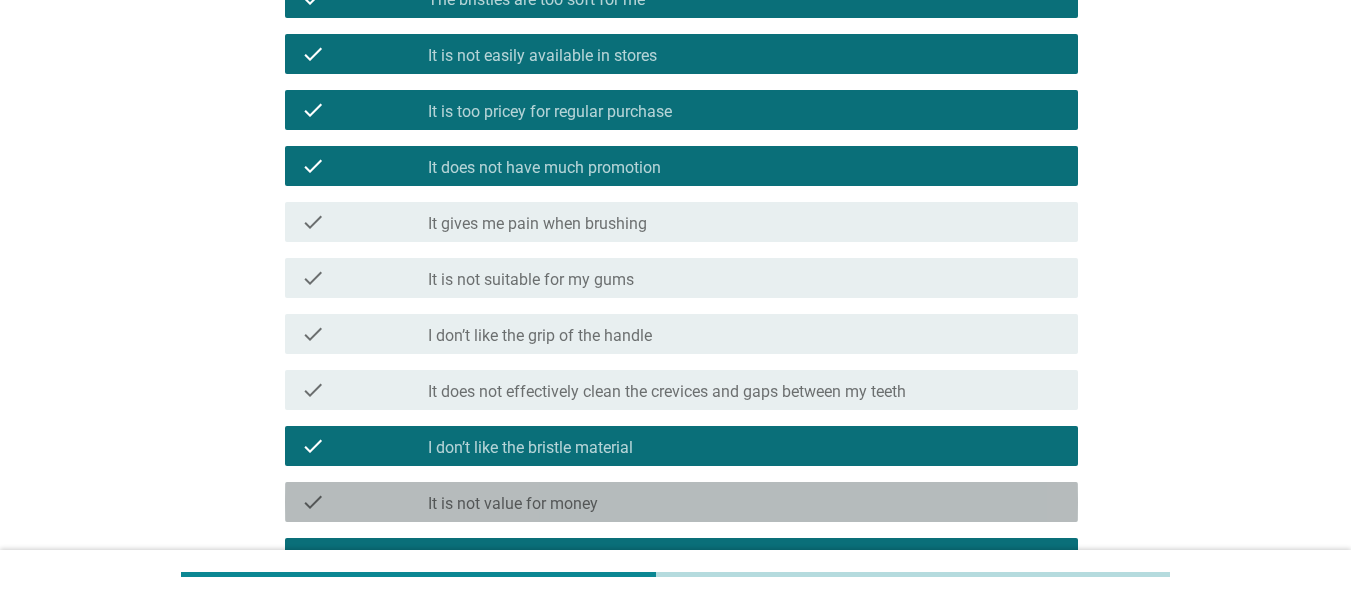 click on "check_box_outline_blank It is not value for money" at bounding box center [745, 502] 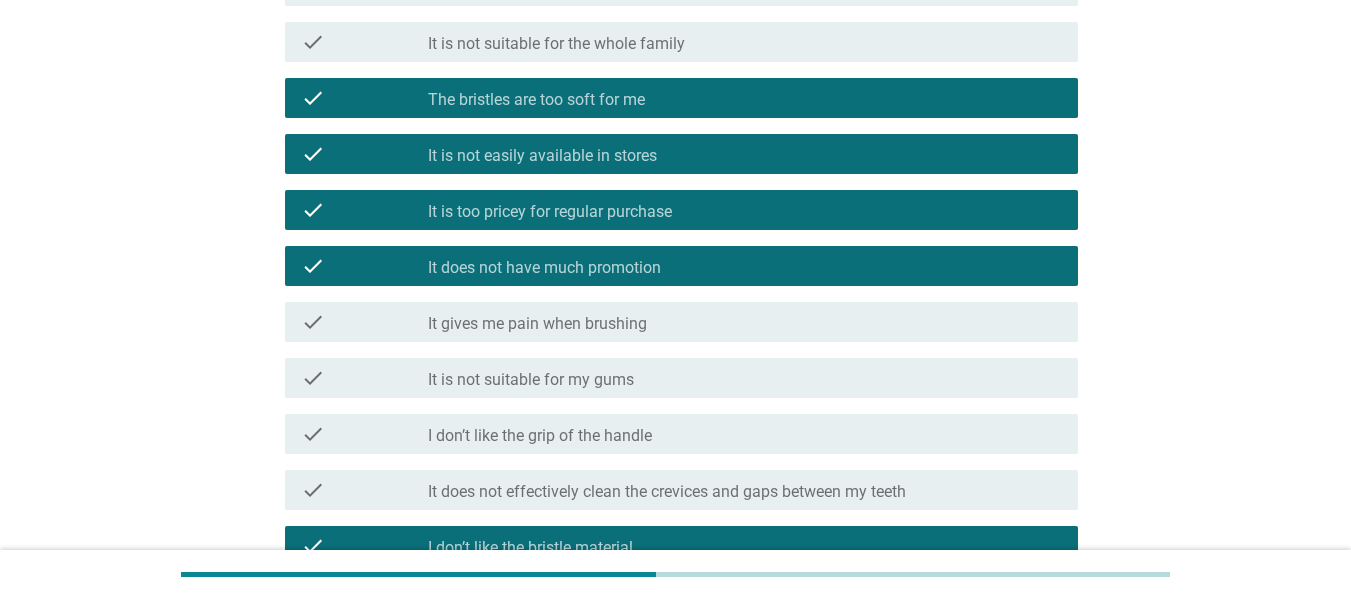 scroll, scrollTop: 200, scrollLeft: 0, axis: vertical 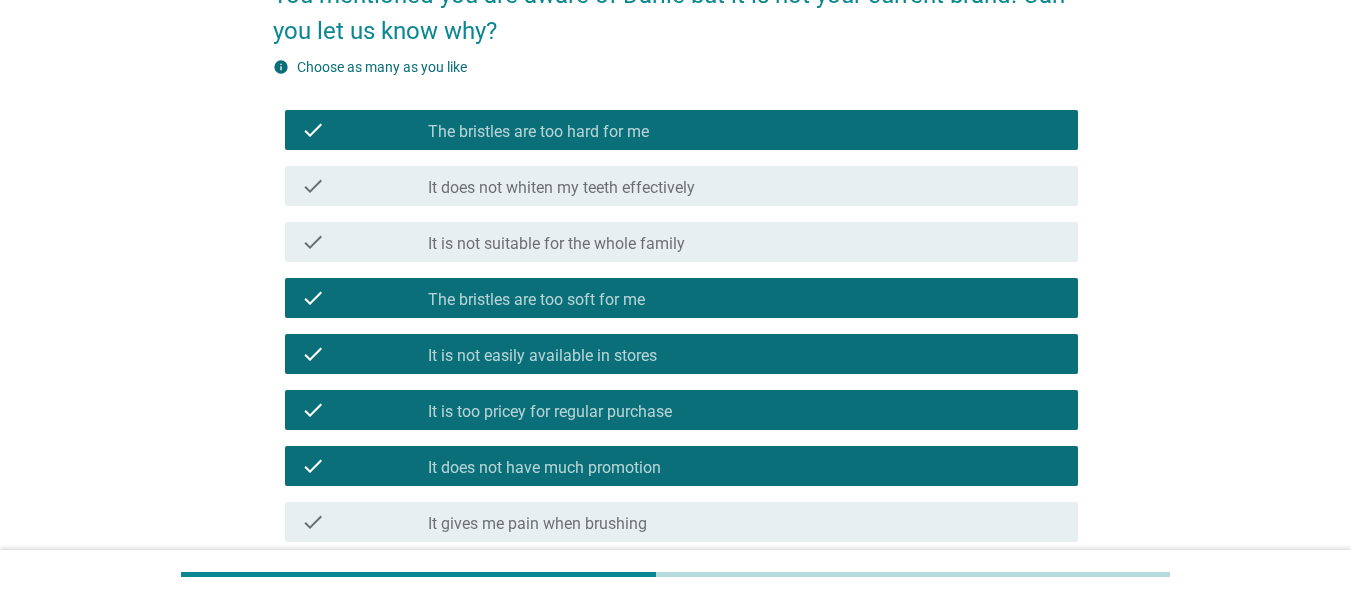 click on "It does not whiten my teeth effectively" at bounding box center [561, 188] 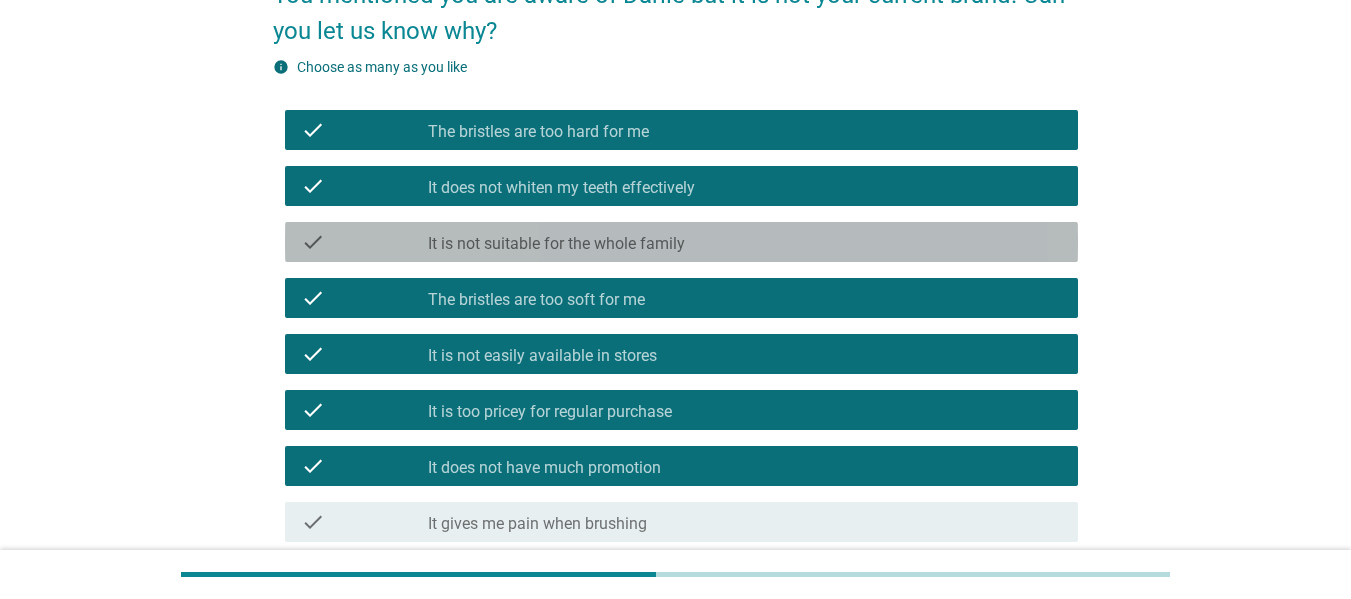 click on "check_box_outline_blank It is not suitable for the whole family" at bounding box center [745, 242] 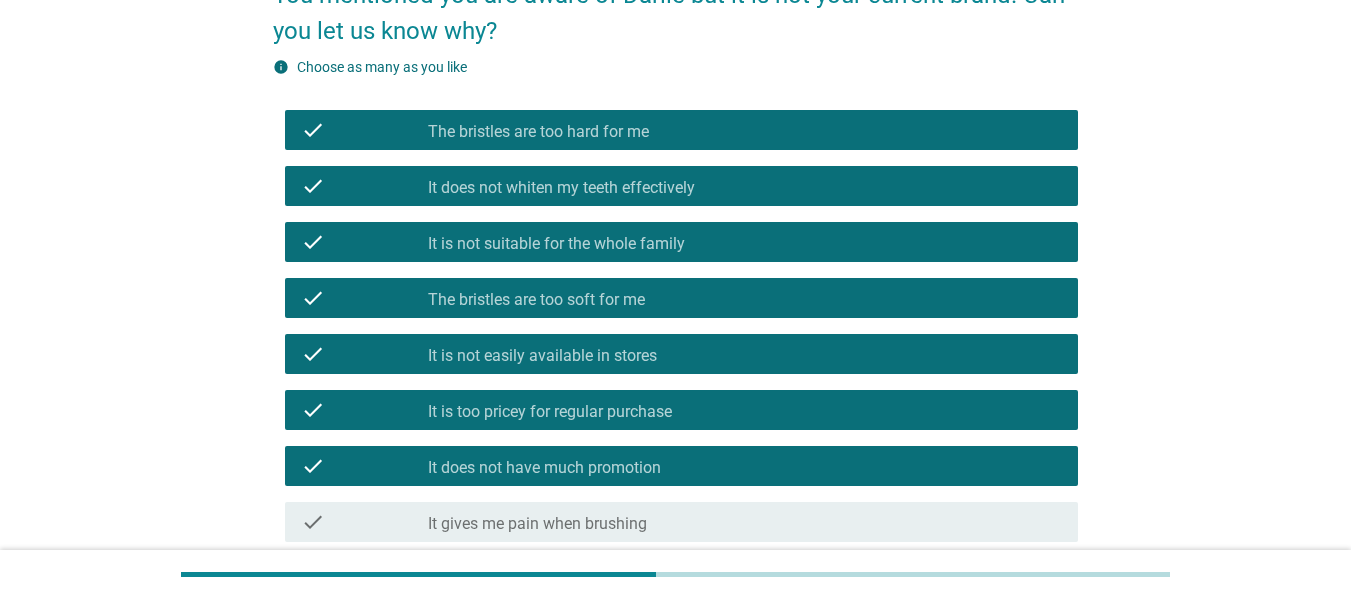 scroll, scrollTop: 400, scrollLeft: 0, axis: vertical 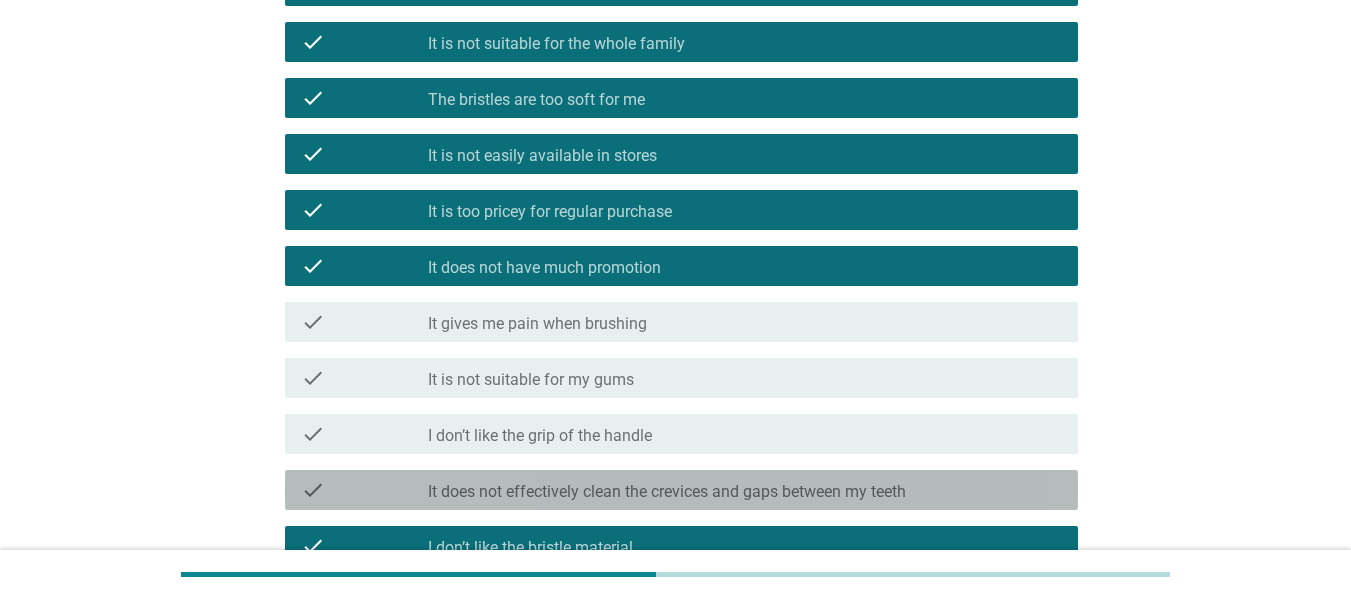 click on "It does not effectively clean the crevices and gaps between my teeth" at bounding box center [667, 492] 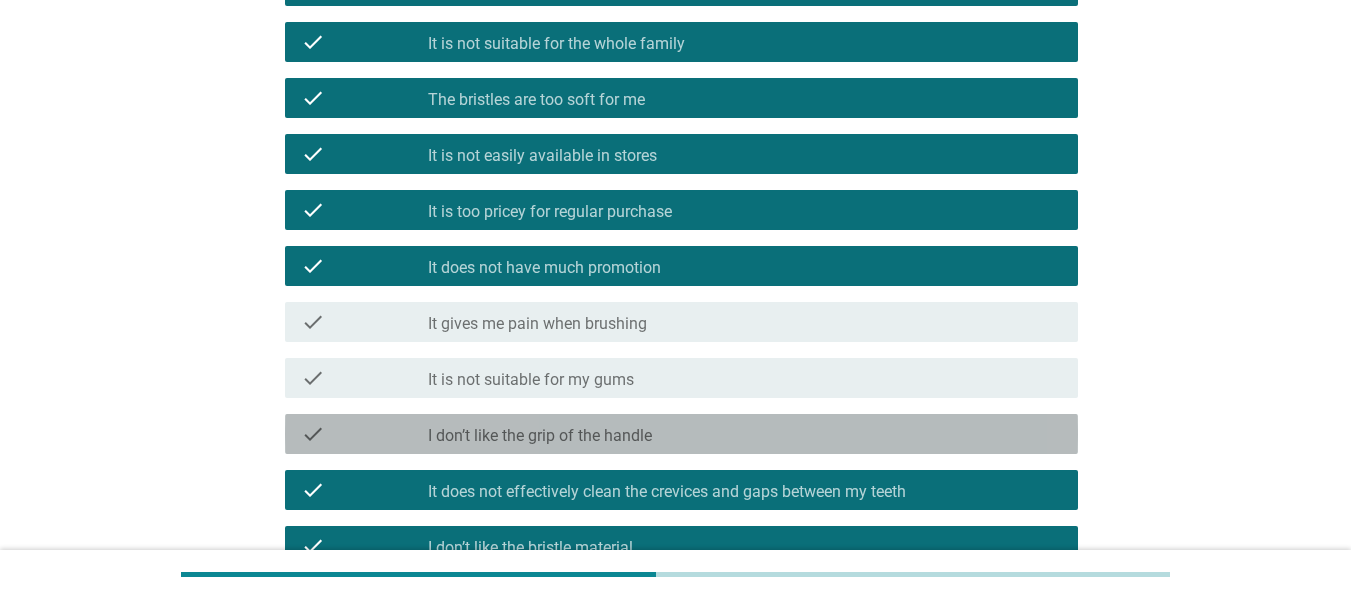 click on "I don’t like the grip of the handle" at bounding box center (540, 436) 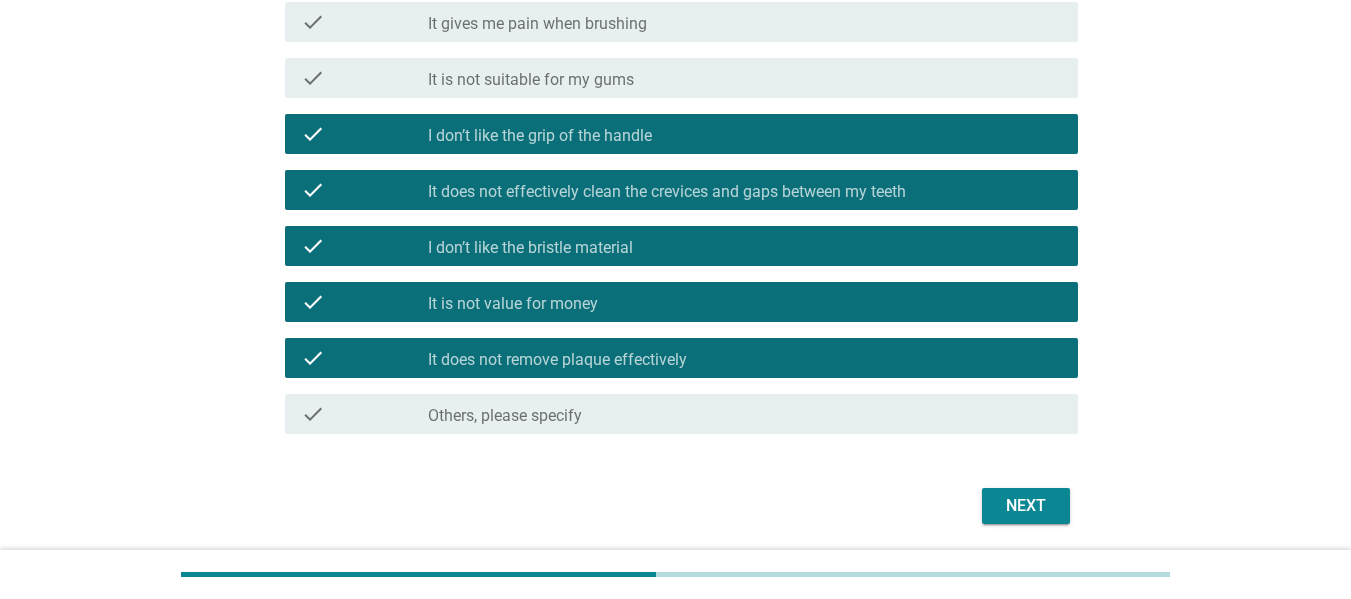 scroll, scrollTop: 768, scrollLeft: 0, axis: vertical 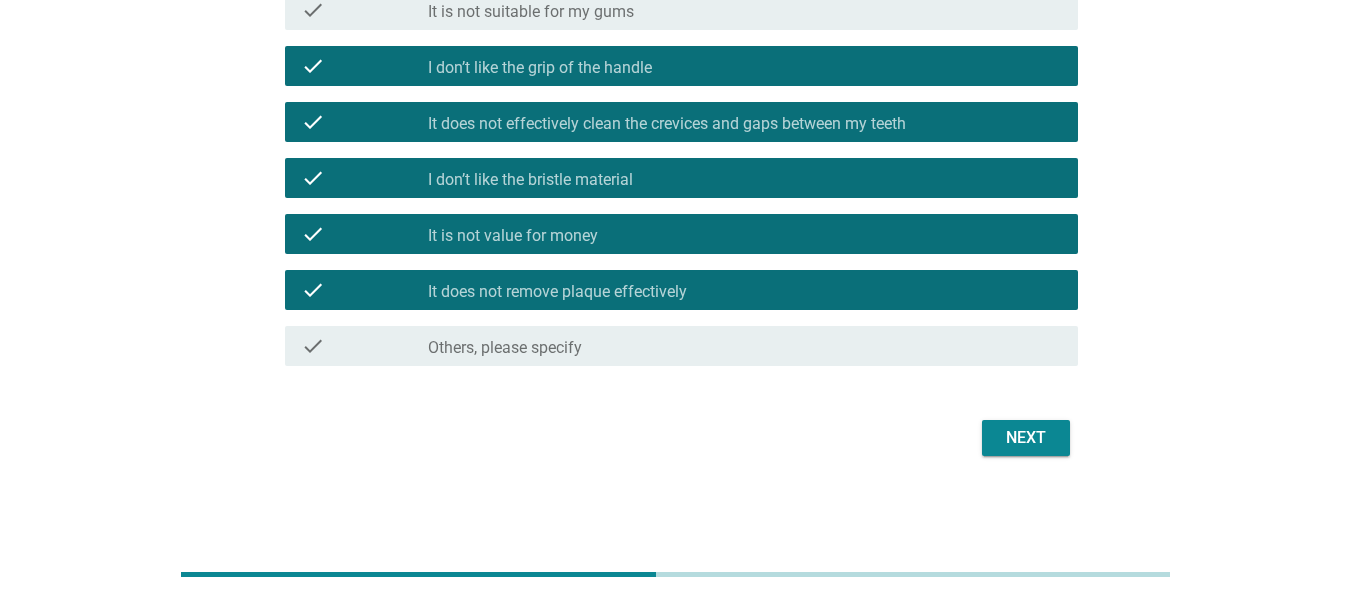click on "Next" at bounding box center (1026, 438) 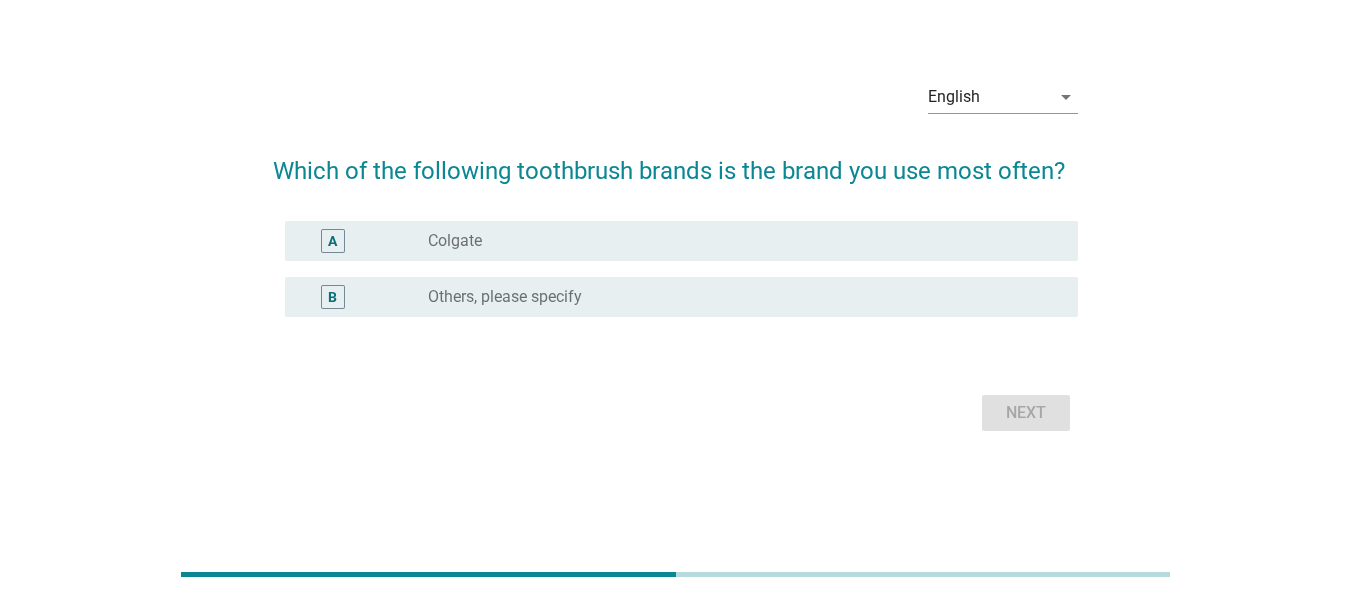 scroll, scrollTop: 0, scrollLeft: 0, axis: both 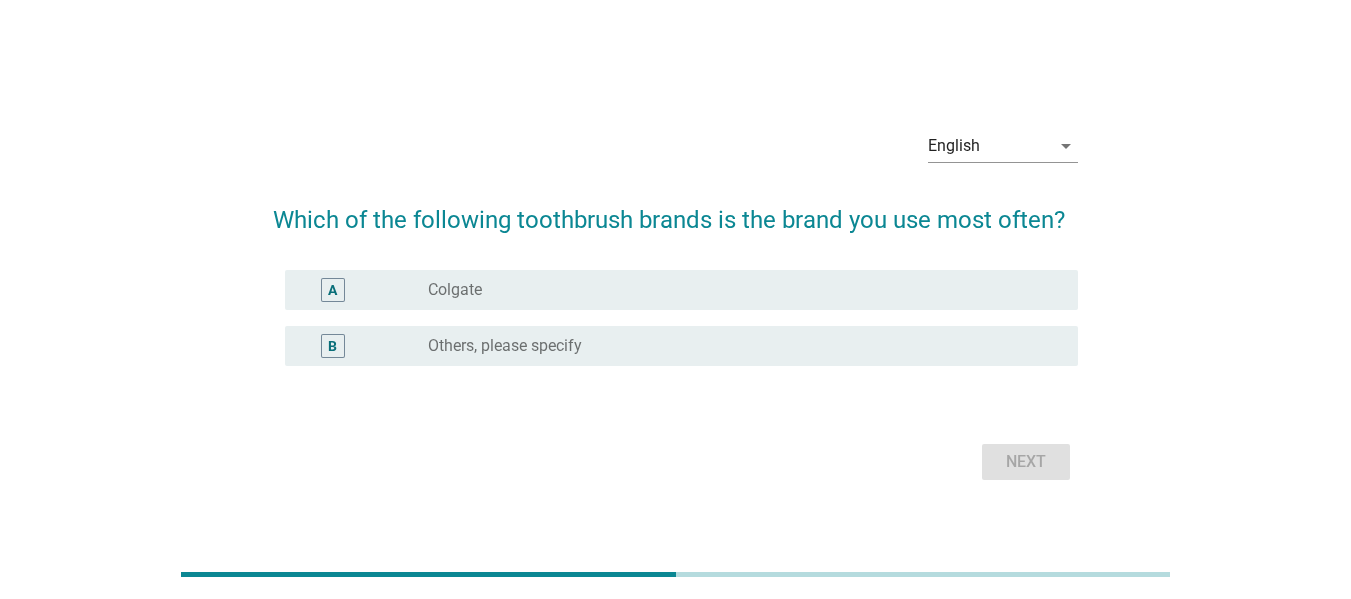 click on "radio_button_unchecked Colgate" at bounding box center [737, 290] 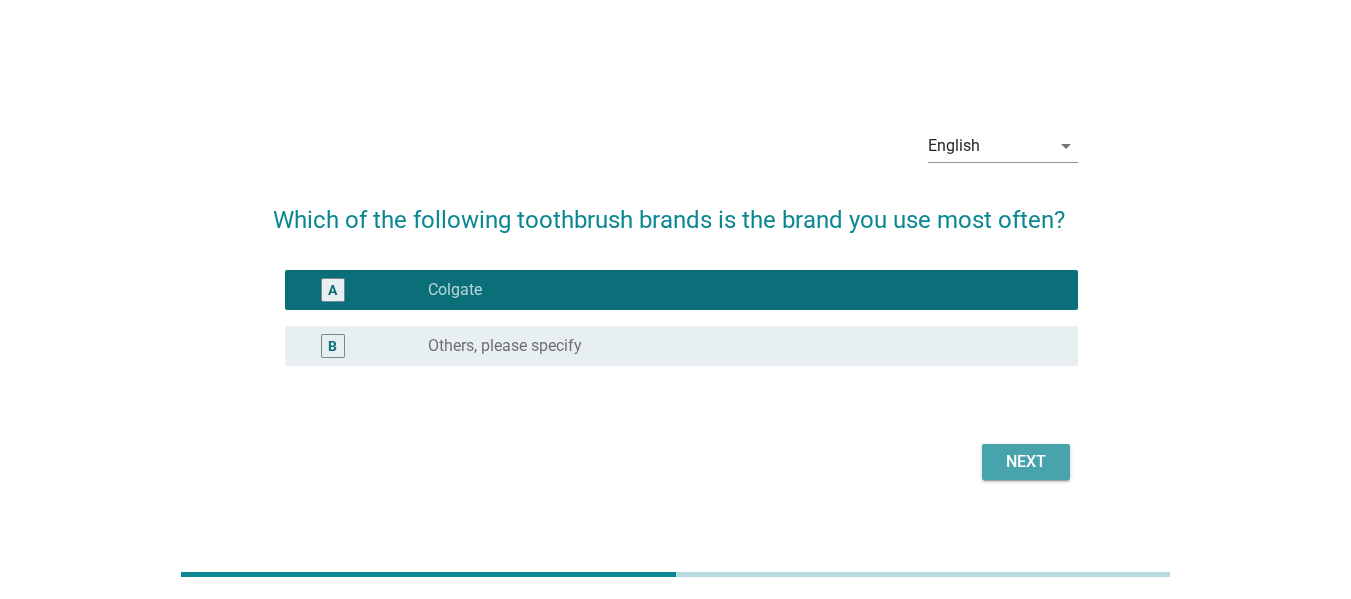 click on "Next" at bounding box center [1026, 462] 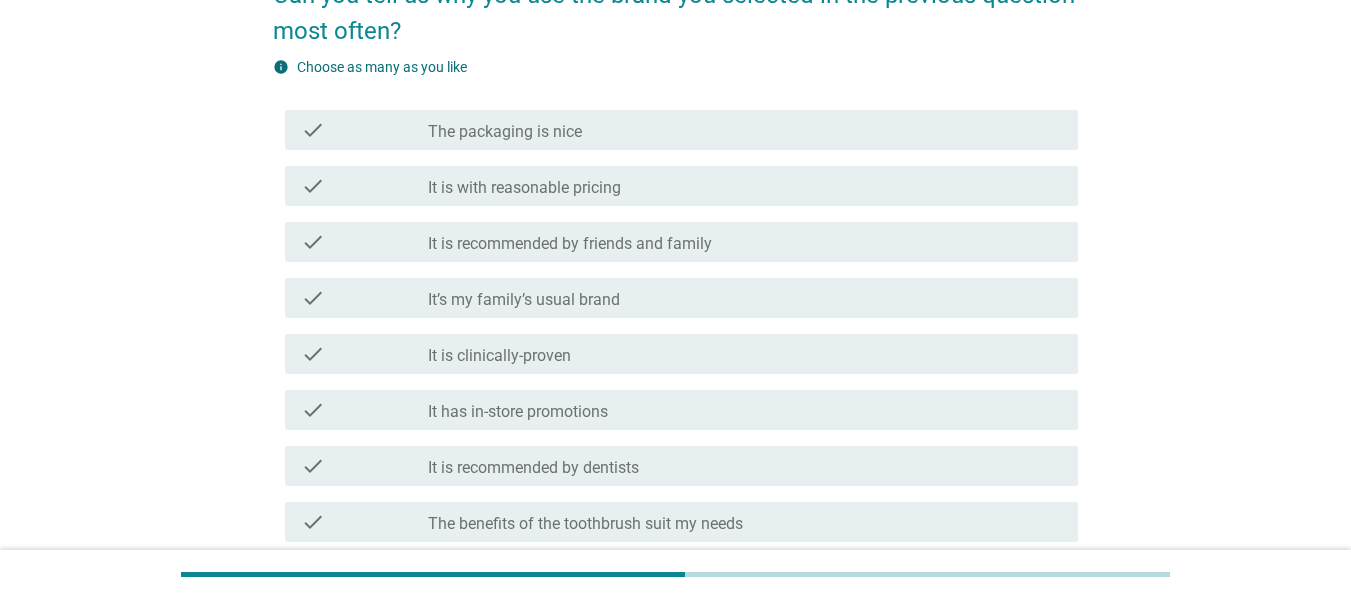 scroll, scrollTop: 500, scrollLeft: 0, axis: vertical 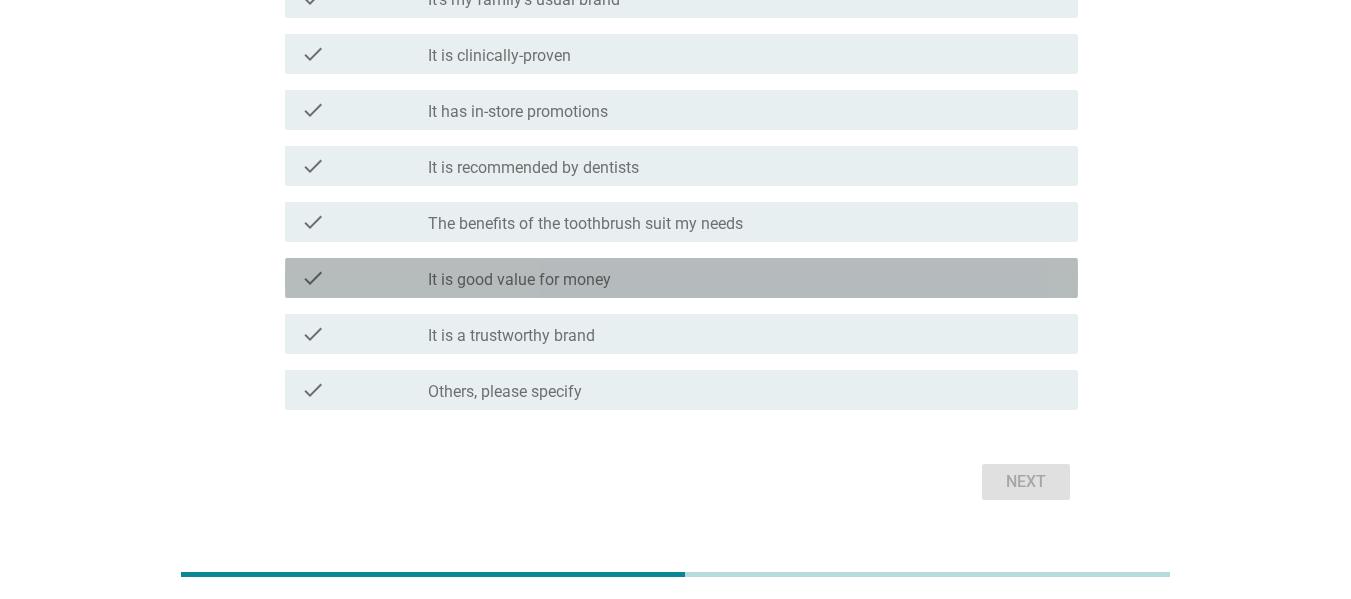 click on "check_box_outline_blank It is good value for money" at bounding box center [745, 278] 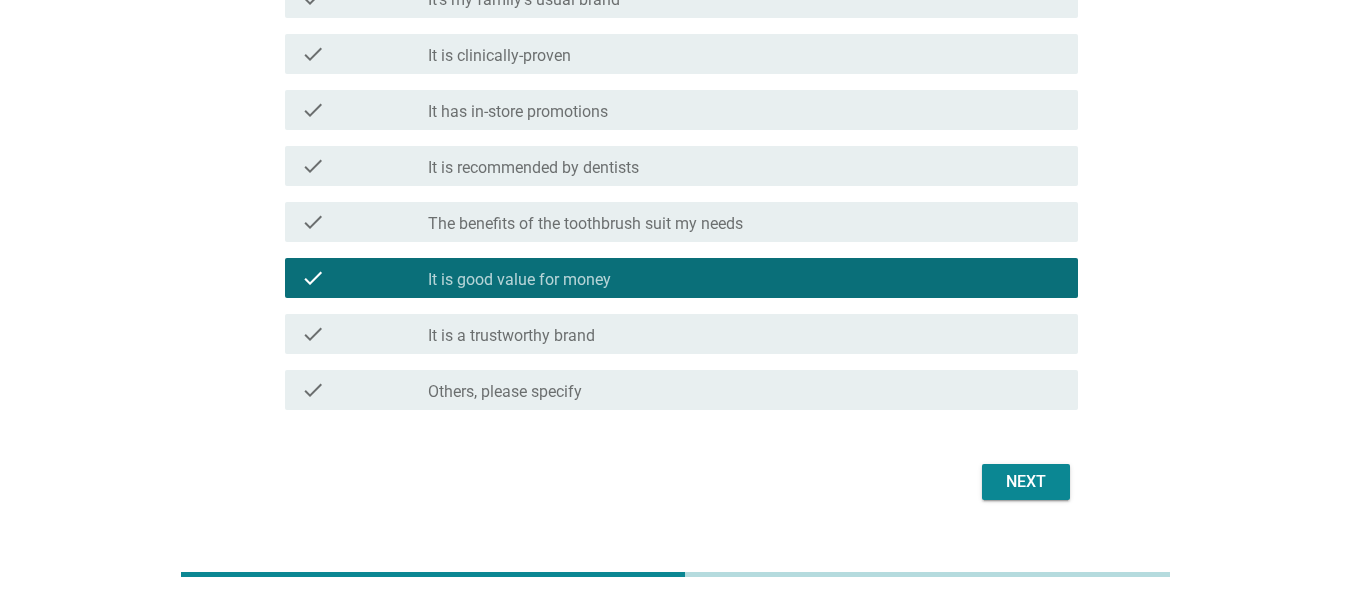 click on "check_box_outline_blank It has in-store promotions" at bounding box center [745, 110] 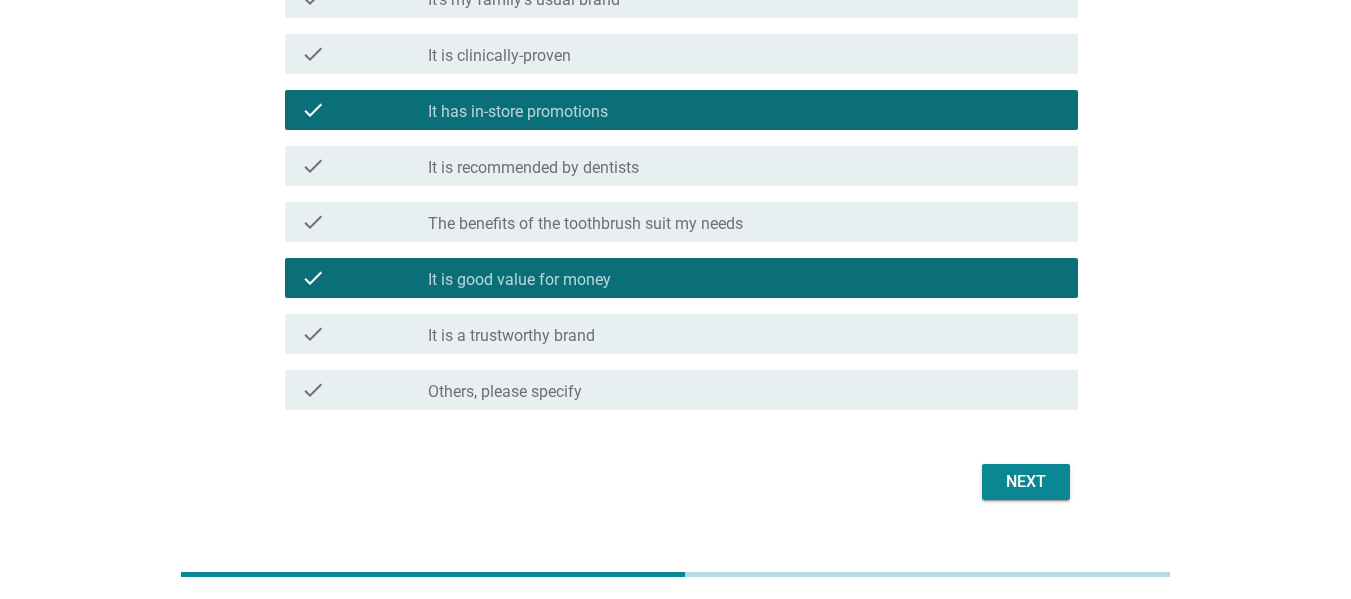 click on "check_box_outline_blank It is recommended by dentists" at bounding box center (745, 166) 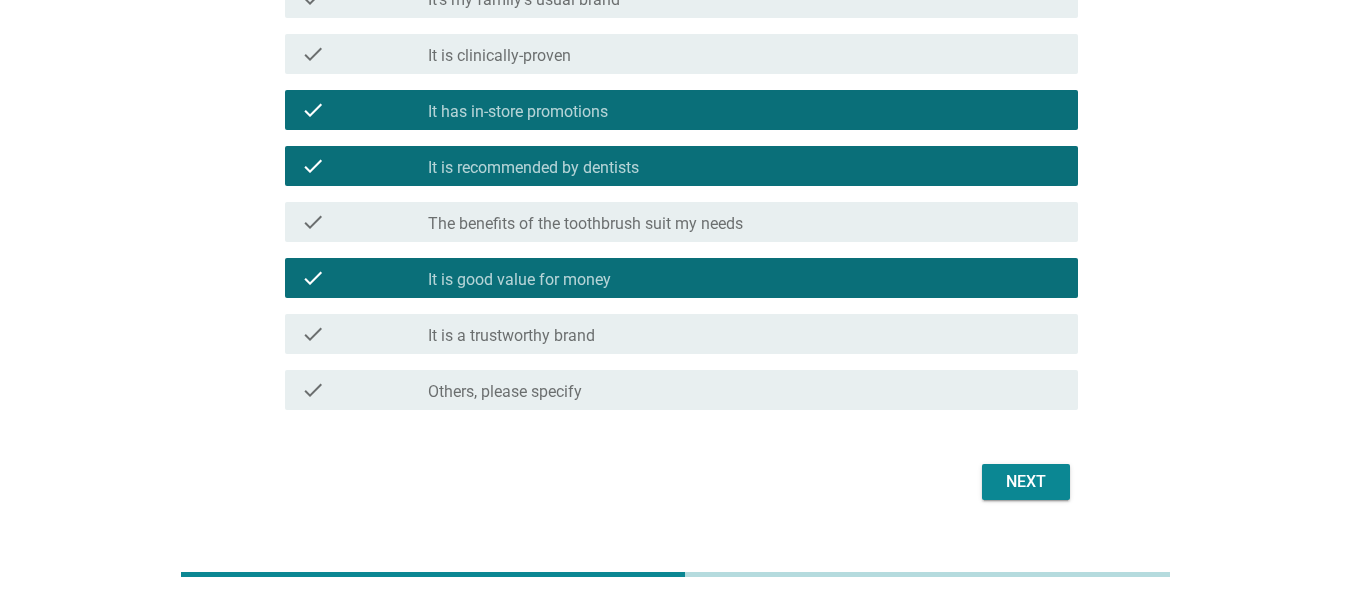 scroll, scrollTop: 300, scrollLeft: 0, axis: vertical 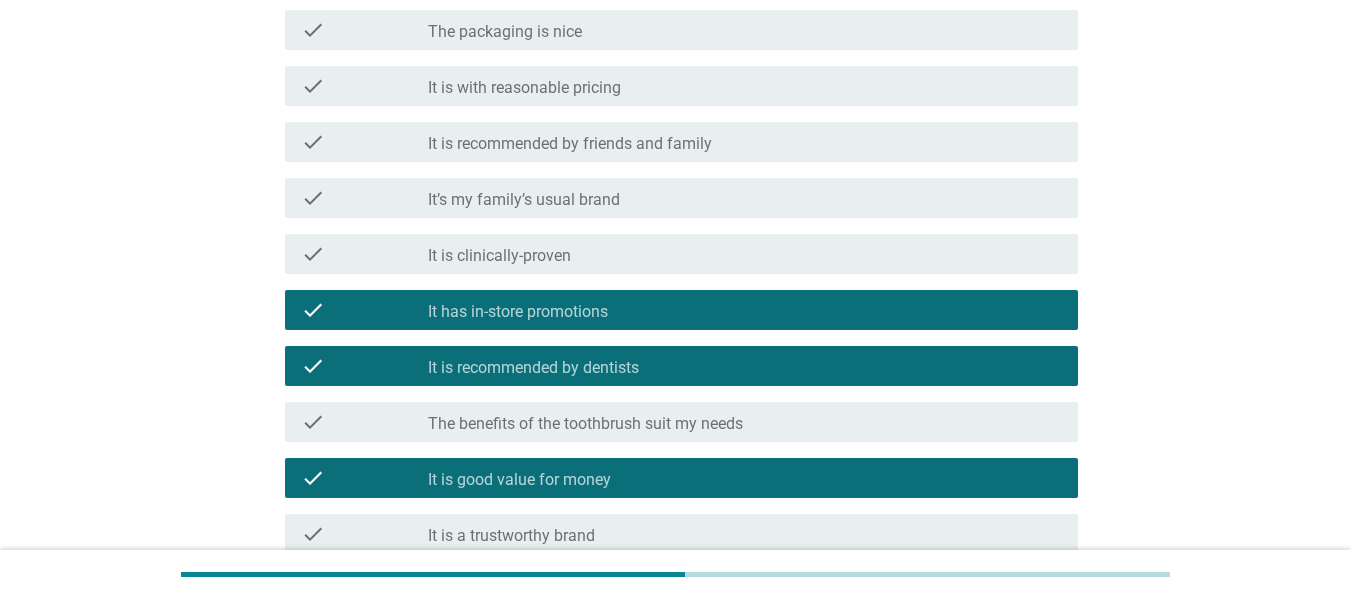 click on "check_box_outline_blank It is recommended by friends and family" at bounding box center [745, 142] 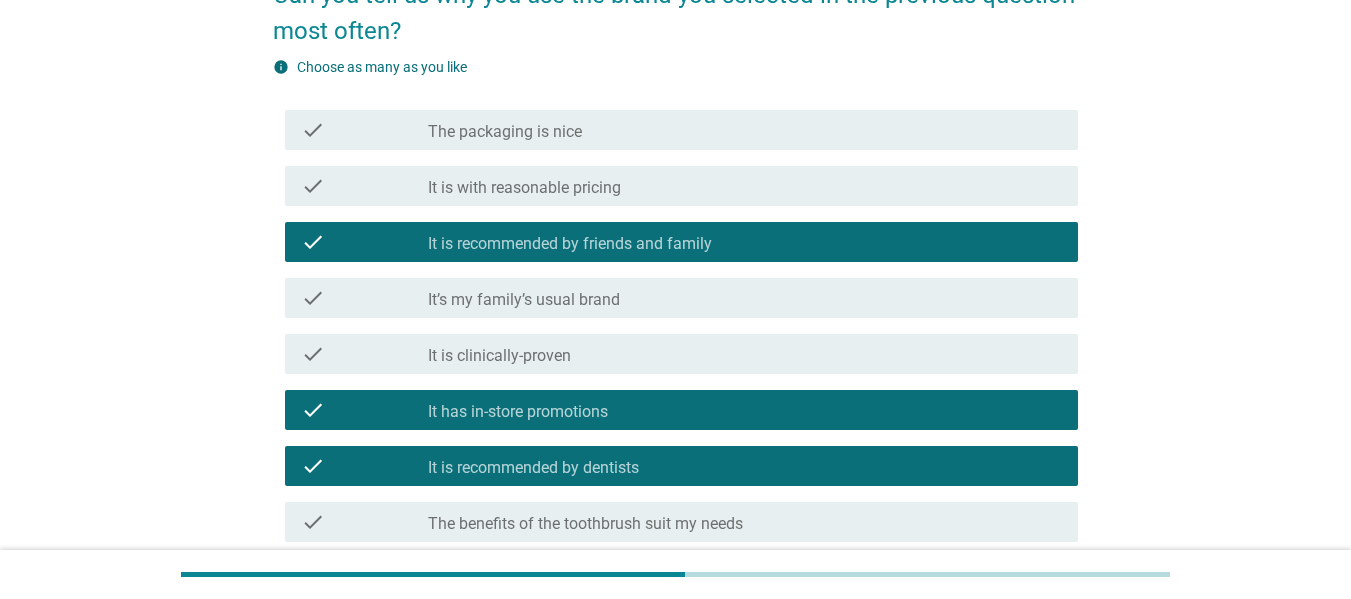 scroll, scrollTop: 400, scrollLeft: 0, axis: vertical 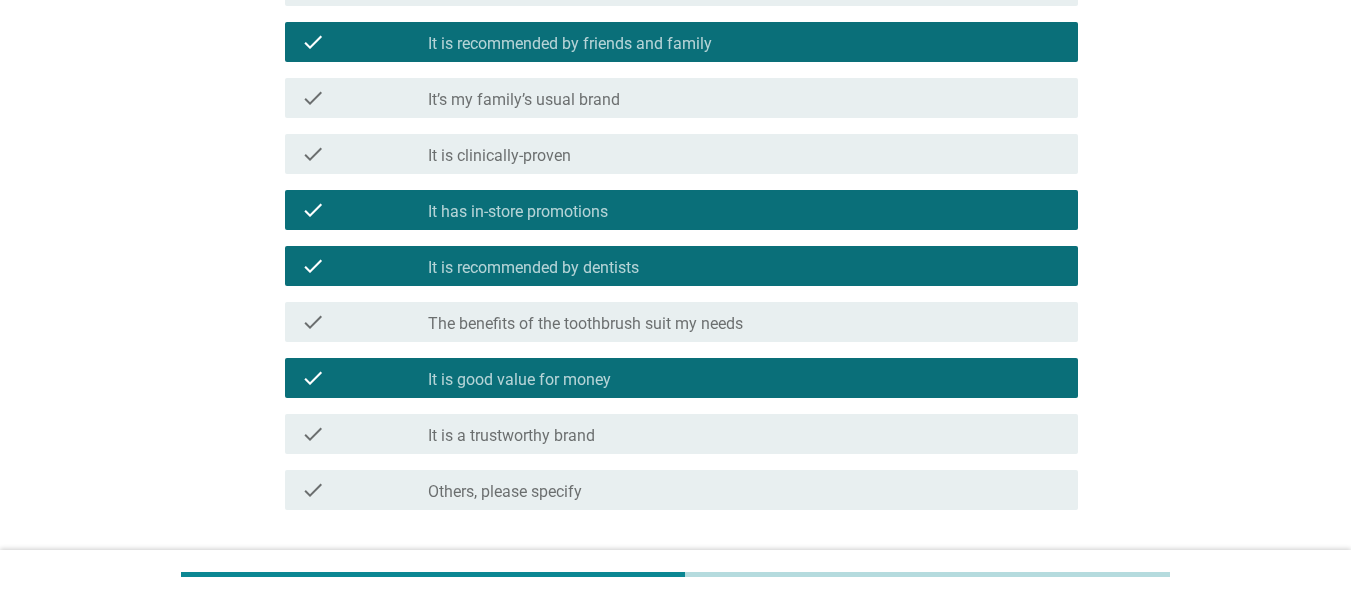 click on "check_box_outline_blank It is a trustworthy brand" at bounding box center [745, 434] 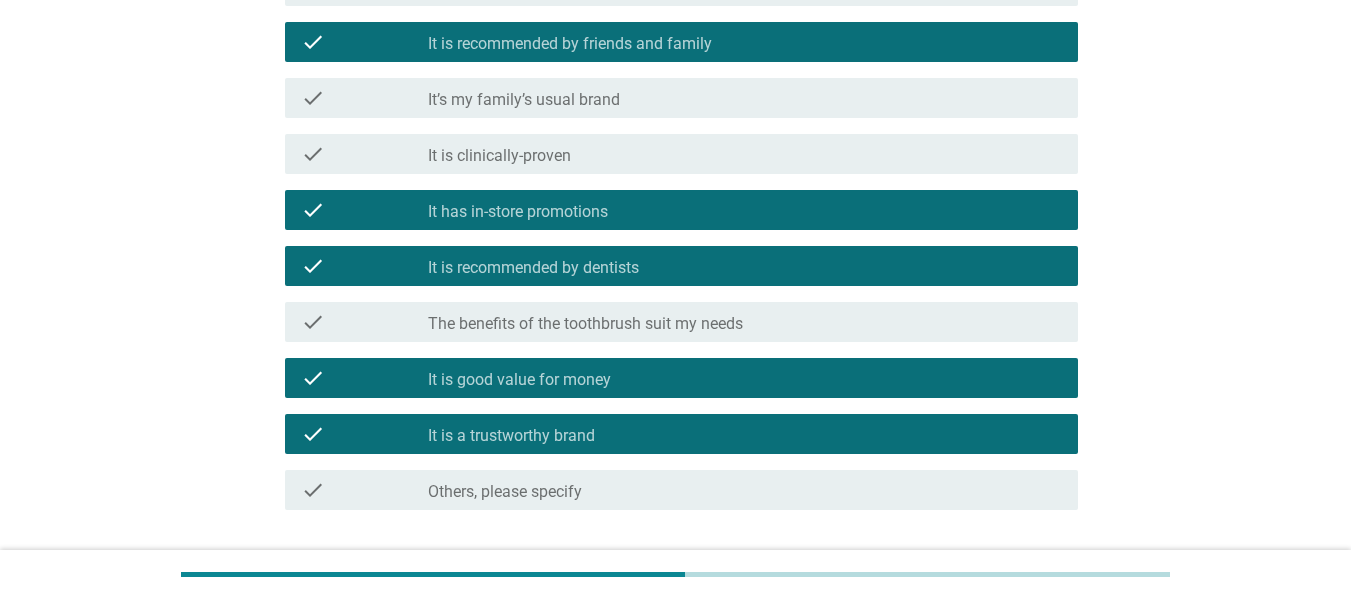 scroll, scrollTop: 200, scrollLeft: 0, axis: vertical 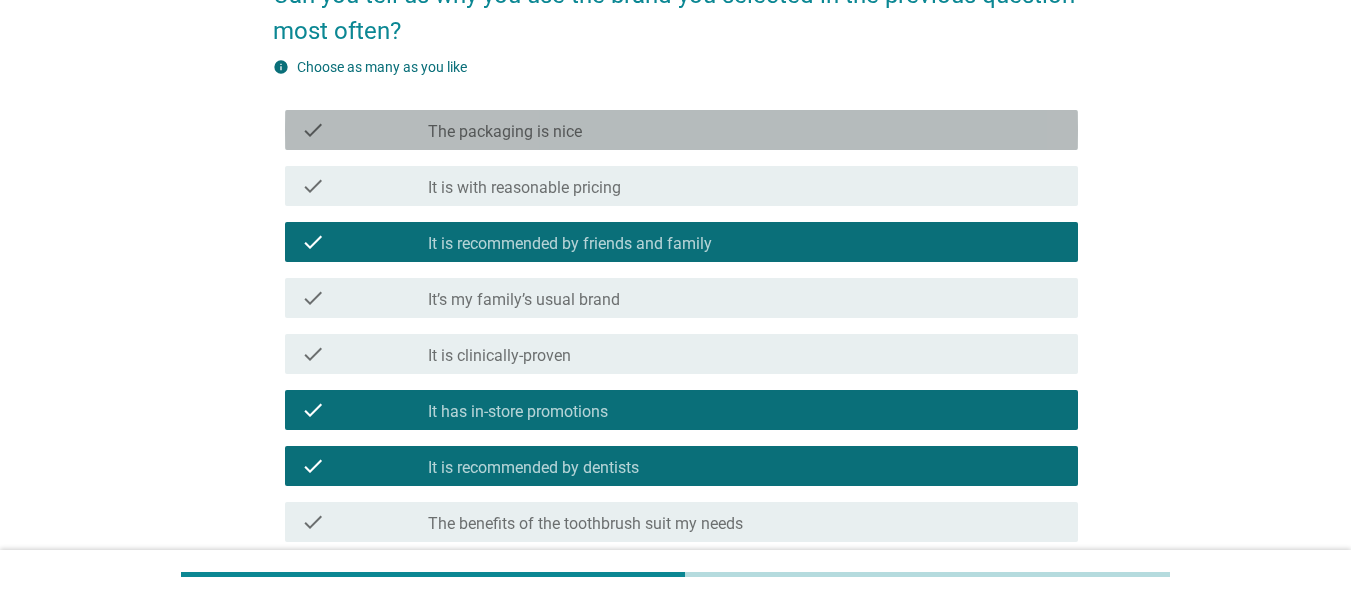 click on "check_box_outline_blank The packaging is nice" at bounding box center [745, 130] 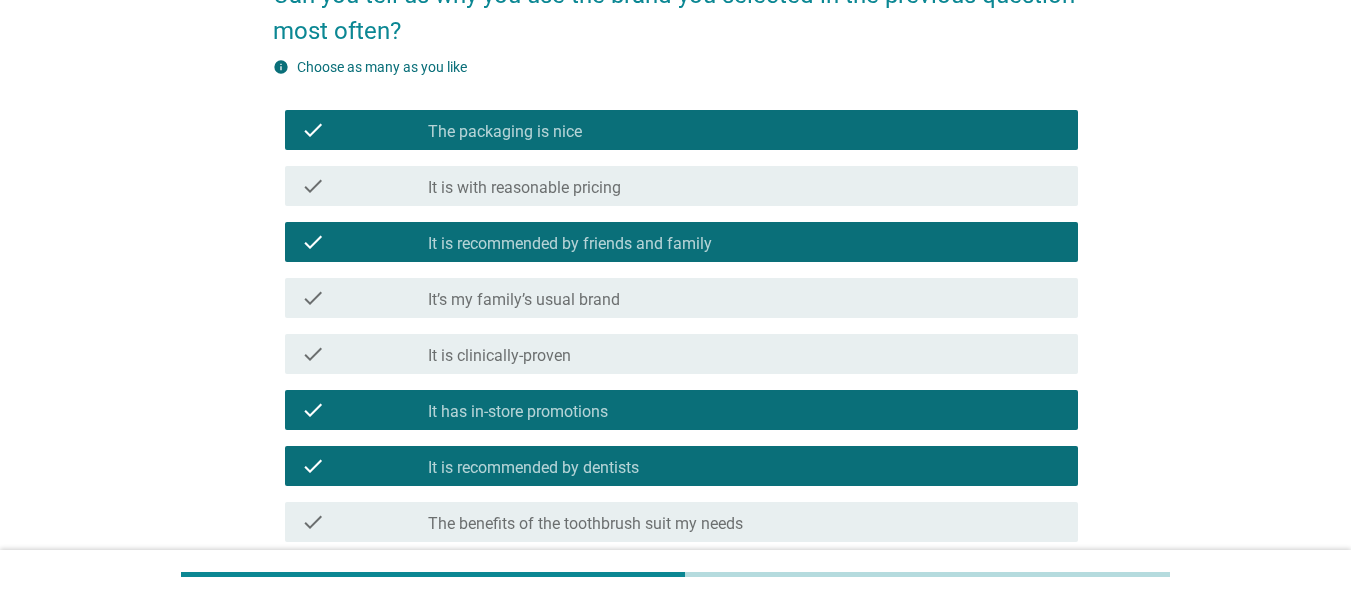 click on "check_box_outline_blank It is with reasonable pricing" at bounding box center (745, 186) 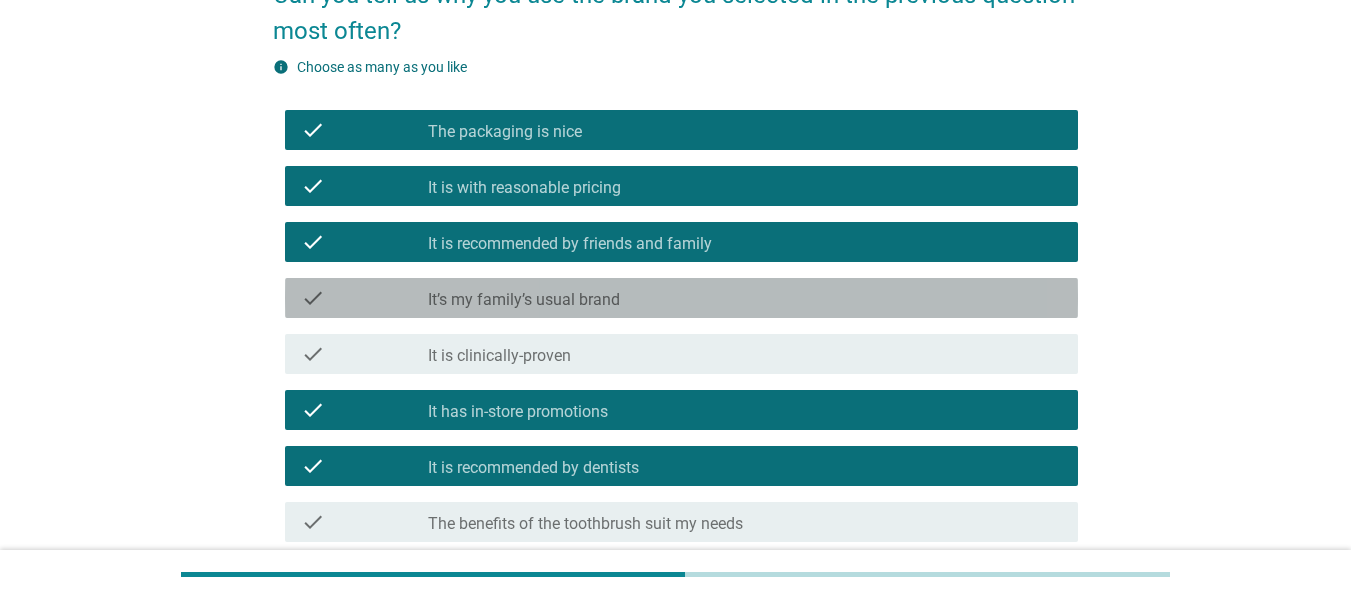 click on "It’s my family’s usual brand" at bounding box center (524, 300) 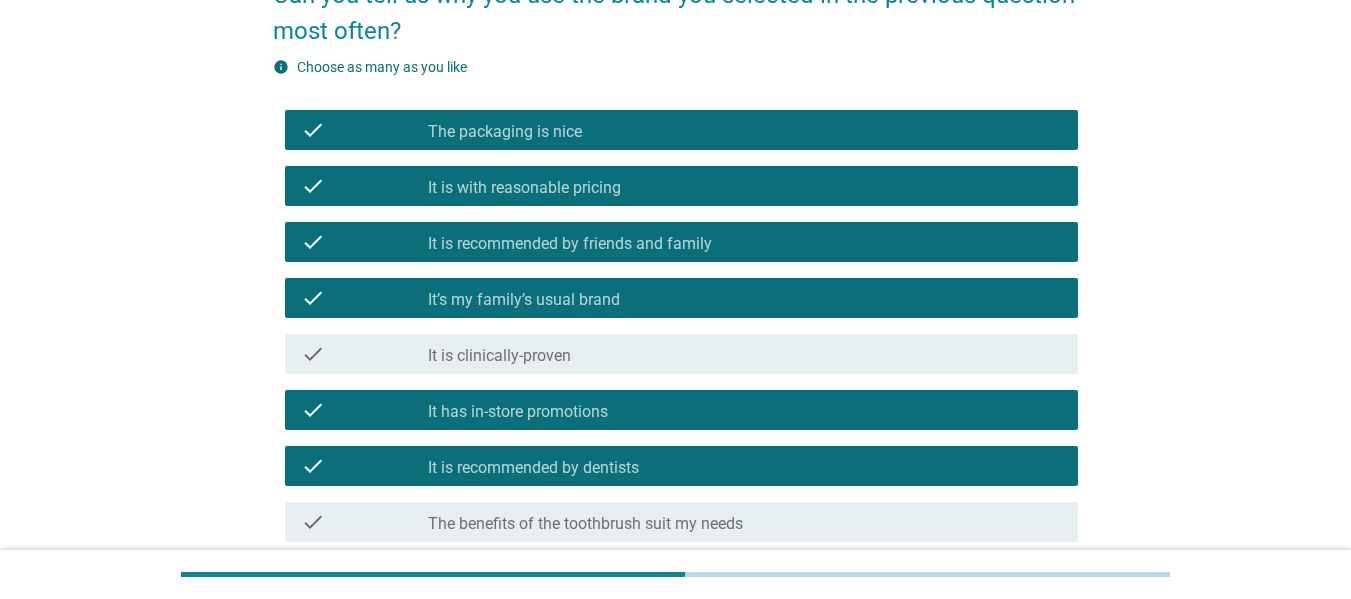 click on "It’s my family’s usual brand" at bounding box center [524, 300] 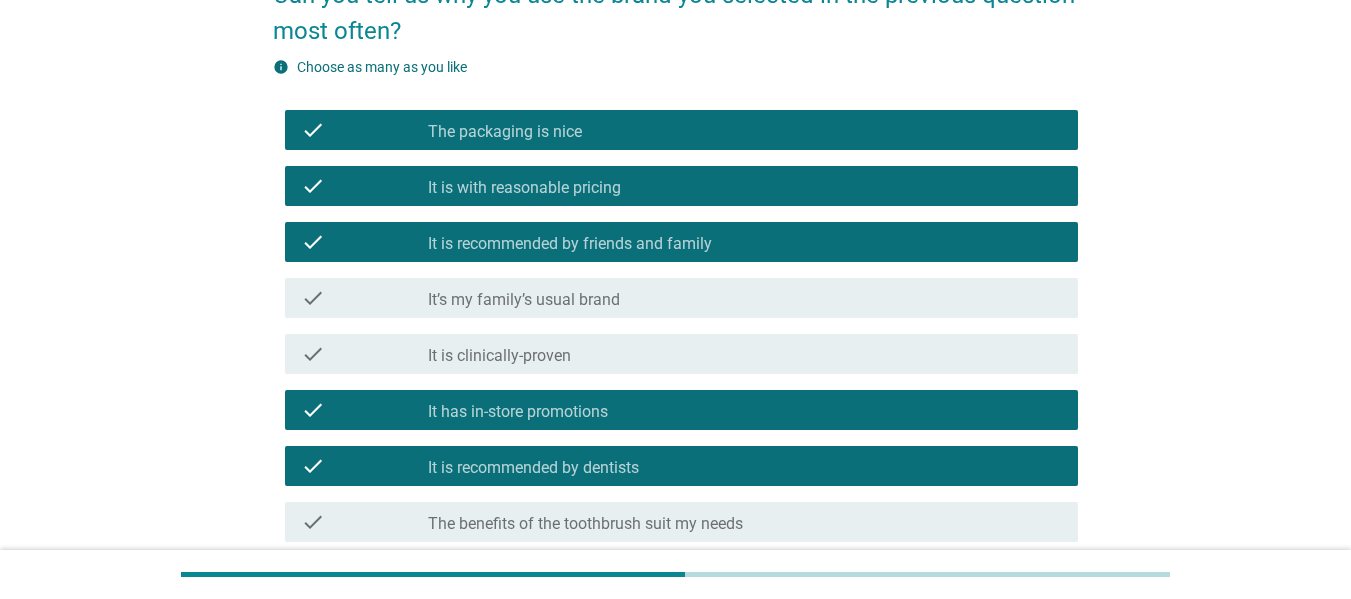 click on "check_box_outline_blank It is clinically-proven" at bounding box center (745, 354) 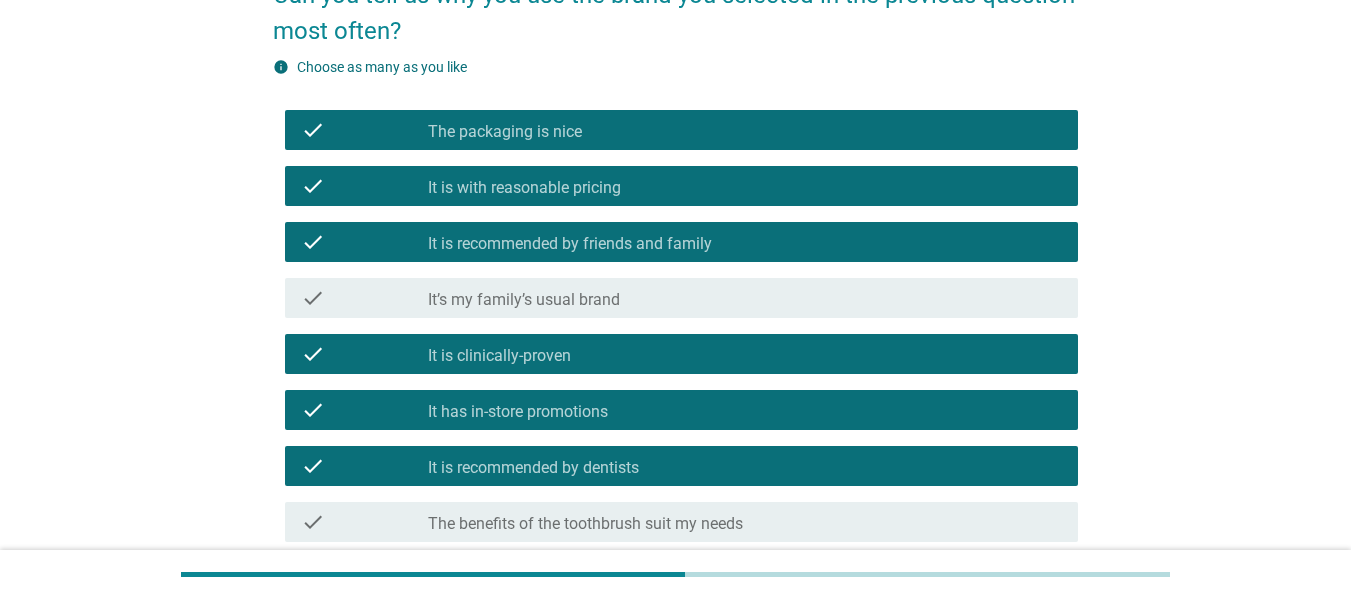 click on "check_box_outline_blank It’s my family’s usual brand" at bounding box center (745, 298) 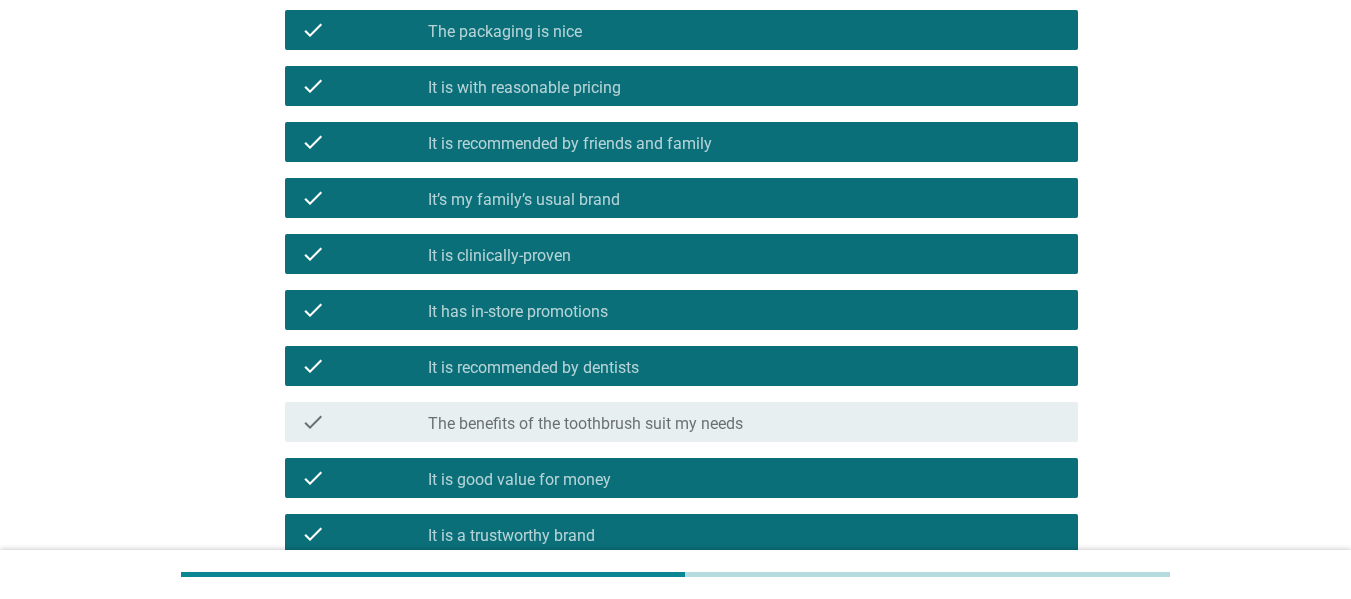 scroll, scrollTop: 500, scrollLeft: 0, axis: vertical 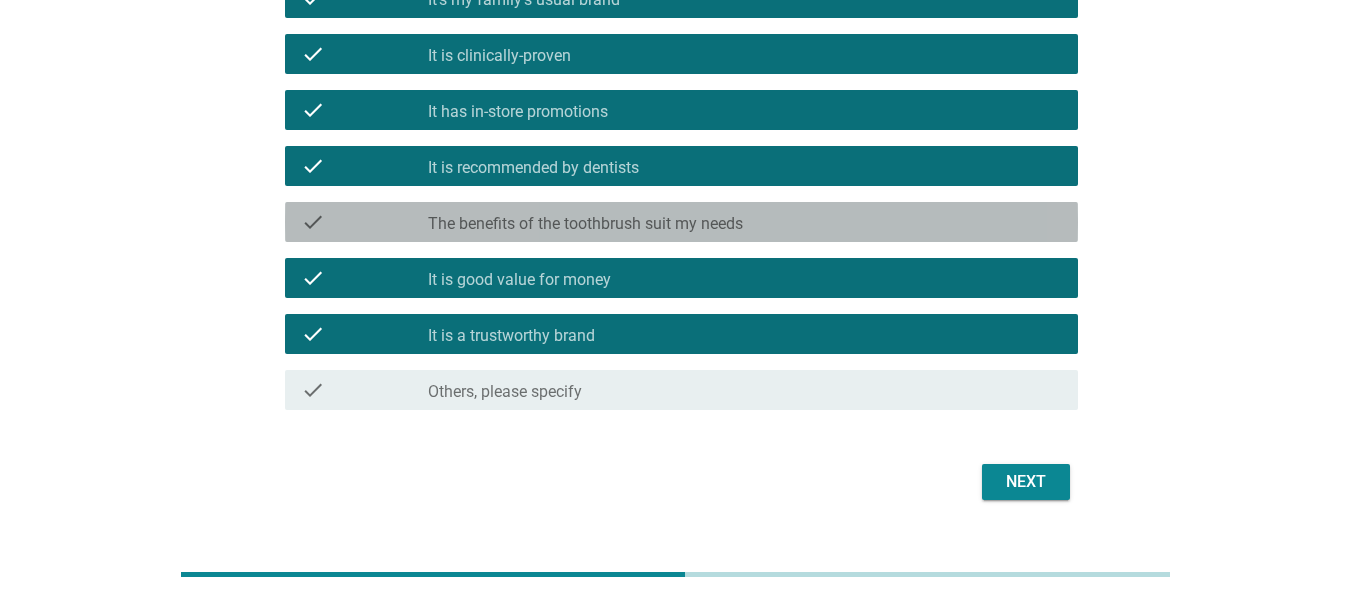 click on "The benefits of the toothbrush suit my needs" at bounding box center (585, 224) 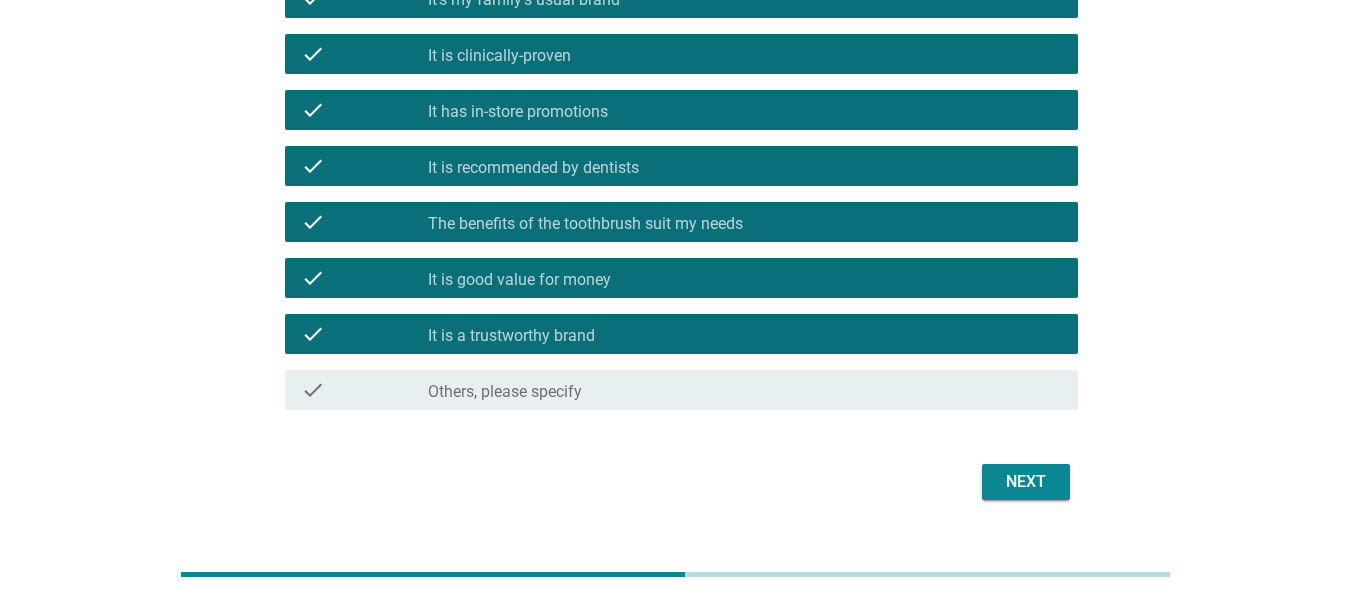drag, startPoint x: 691, startPoint y: 401, endPoint x: 720, endPoint y: 391, distance: 30.675724 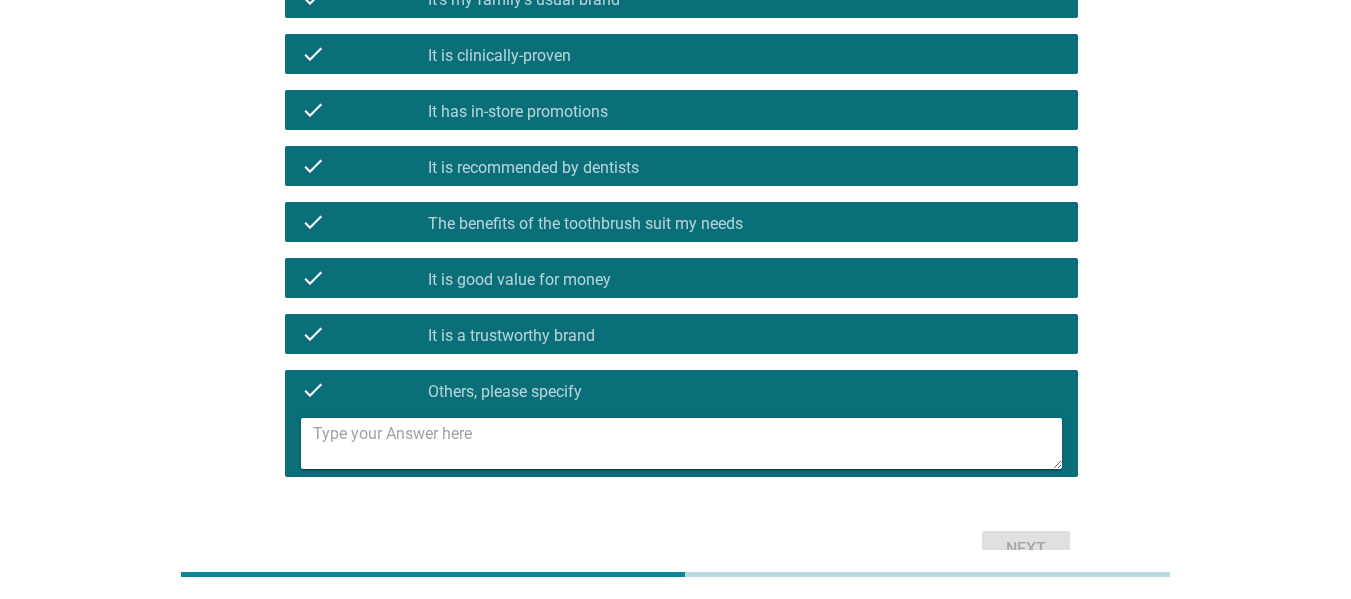 scroll, scrollTop: 611, scrollLeft: 0, axis: vertical 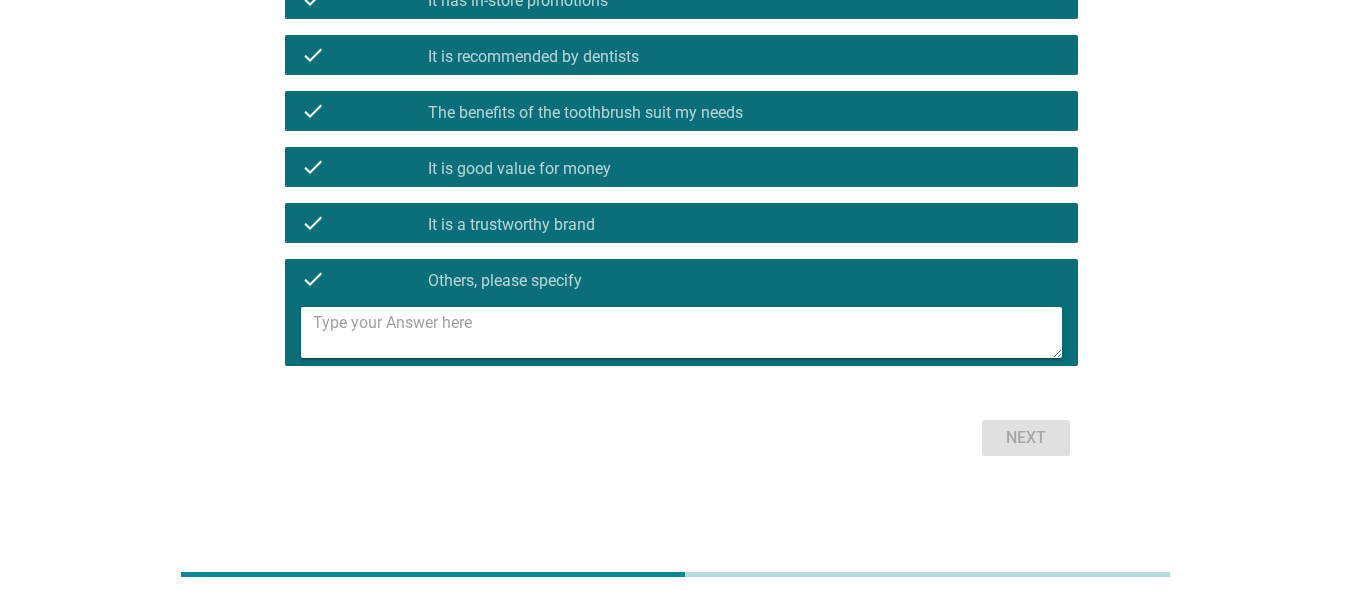 click at bounding box center (687, 332) 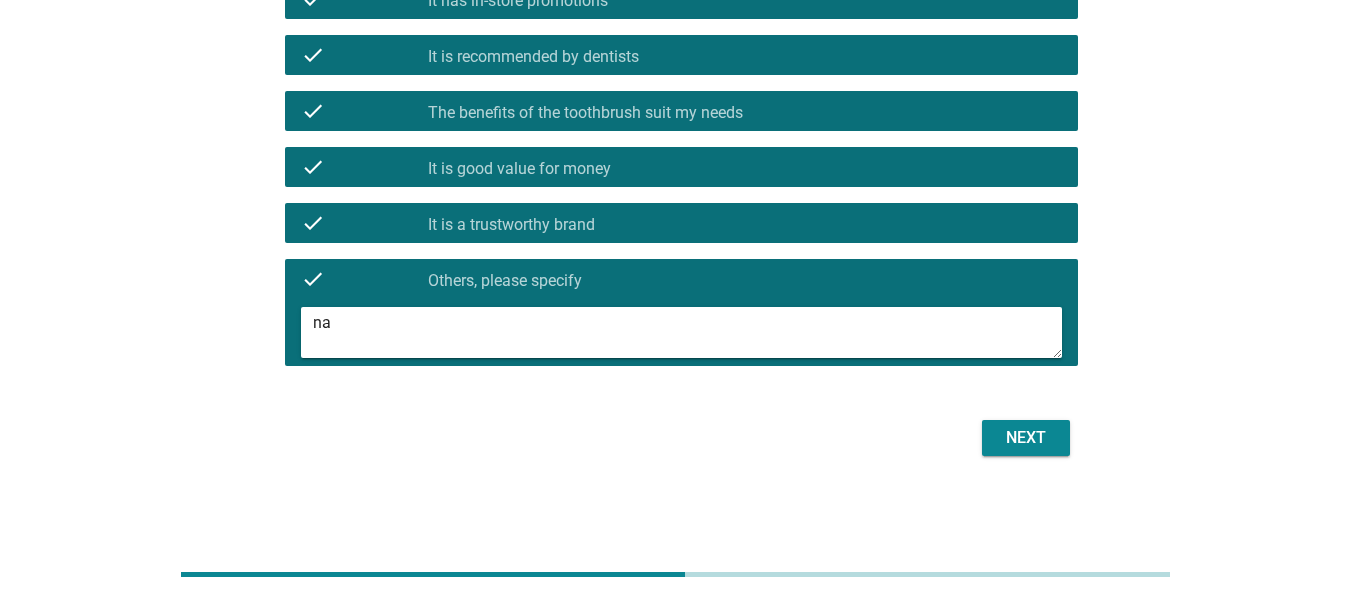 type on "na" 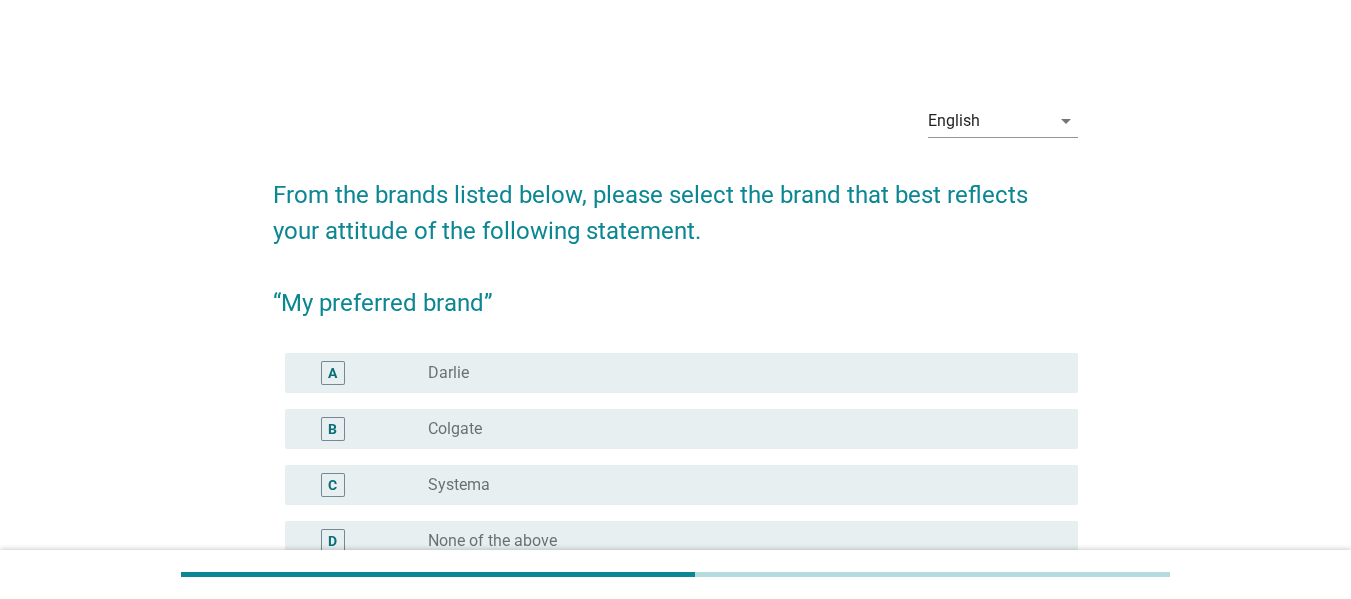 scroll, scrollTop: 100, scrollLeft: 0, axis: vertical 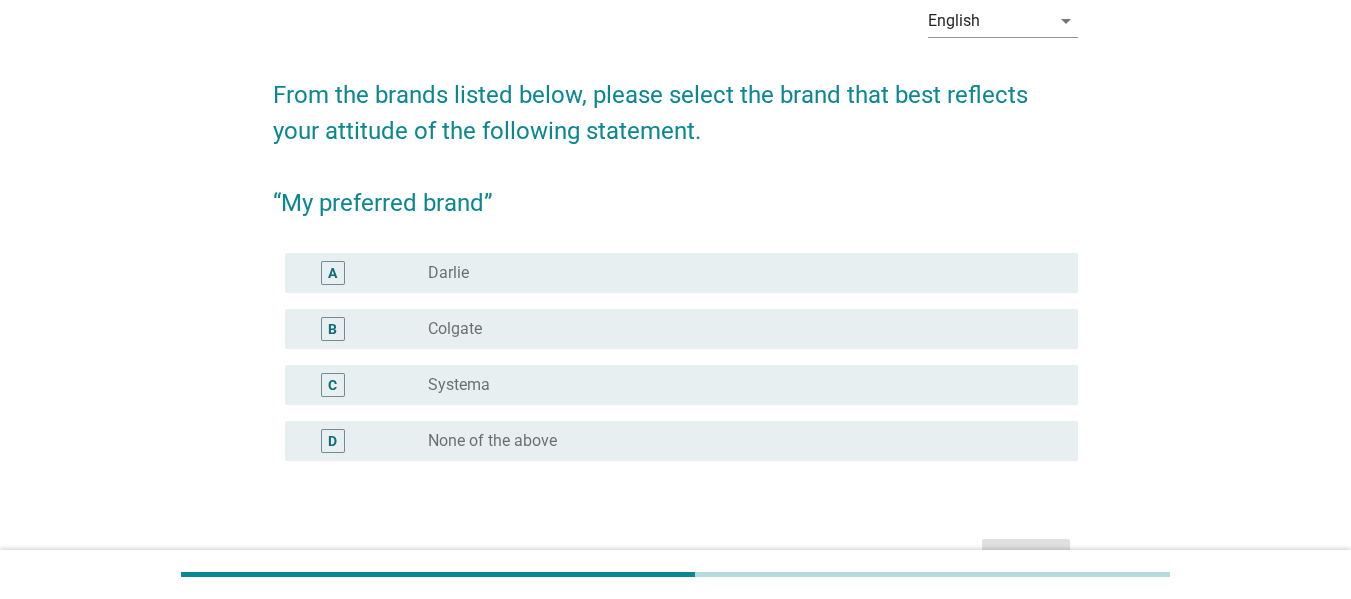 drag, startPoint x: 692, startPoint y: 391, endPoint x: 673, endPoint y: 368, distance: 29.832869 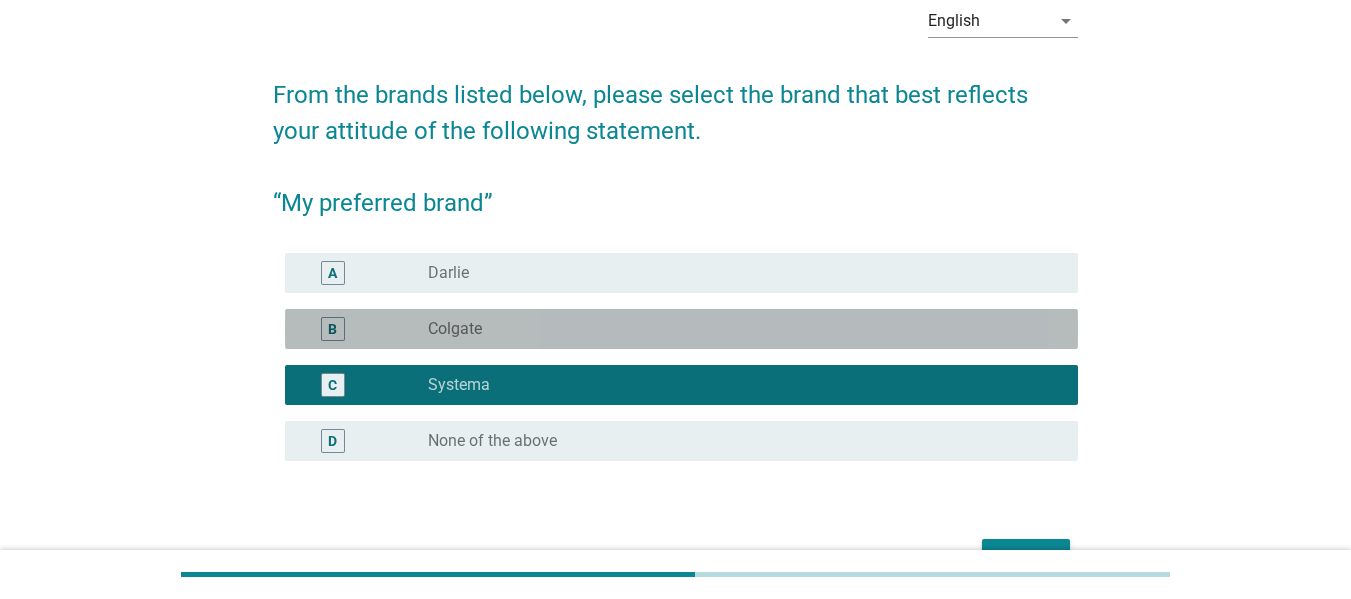 click on "radio_button_unchecked Colgate" at bounding box center (737, 329) 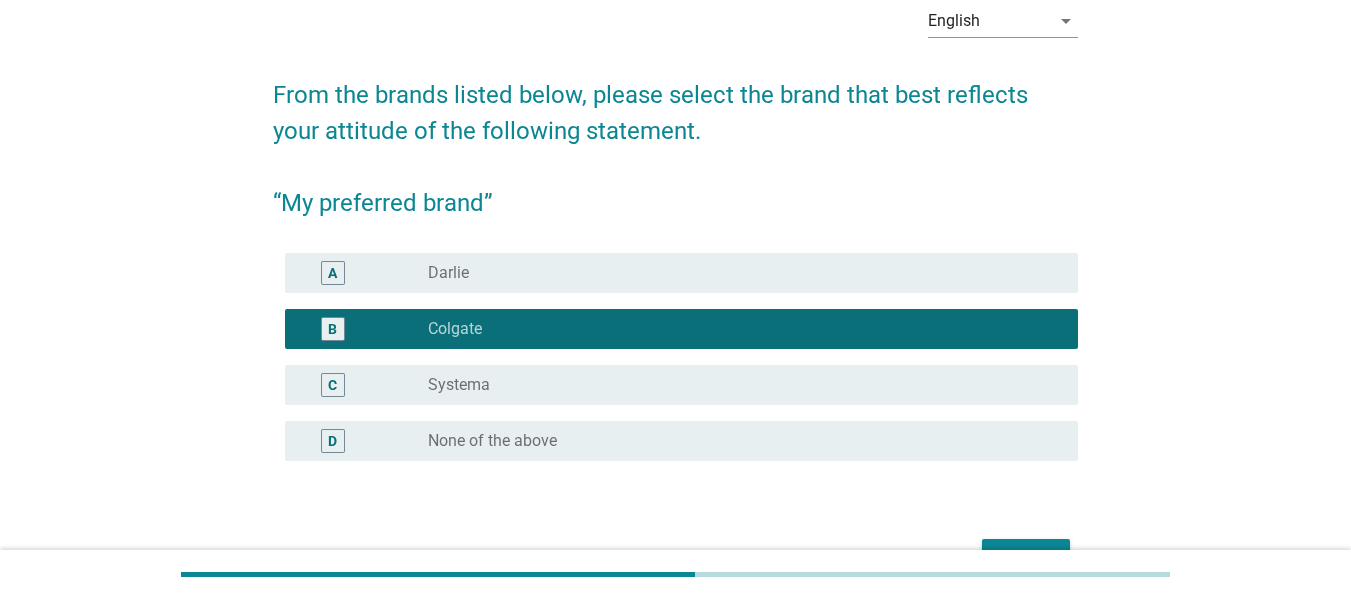 scroll, scrollTop: 219, scrollLeft: 0, axis: vertical 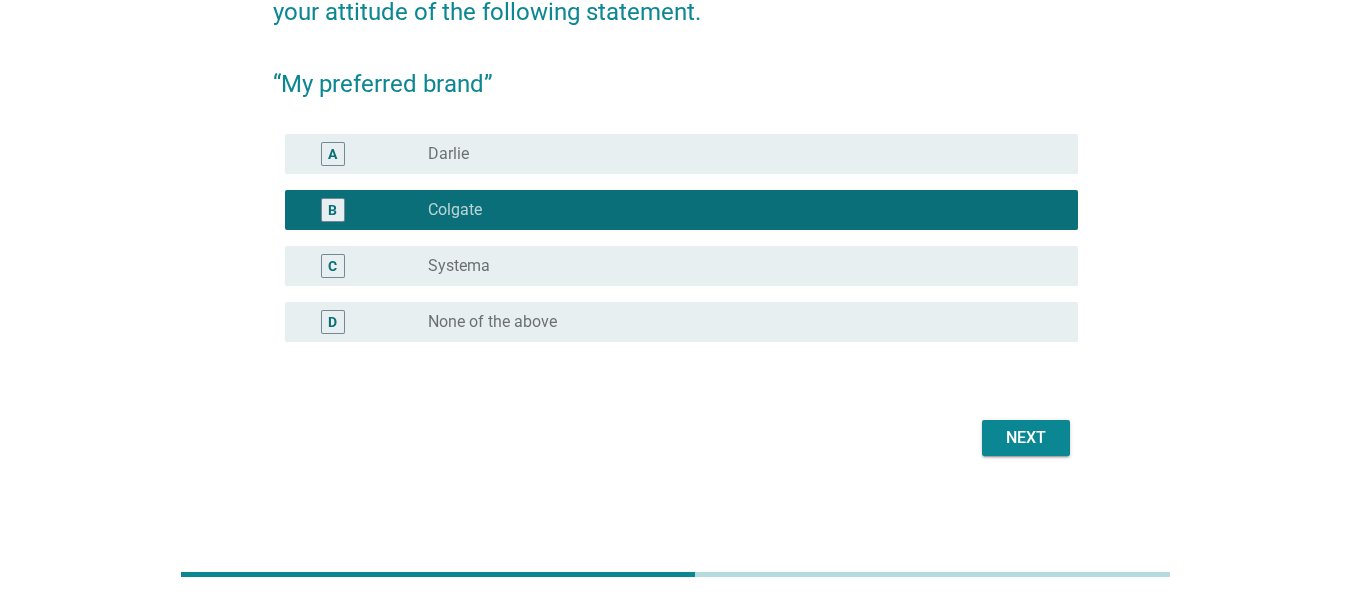 click on "radio_button_unchecked Systema" at bounding box center (737, 266) 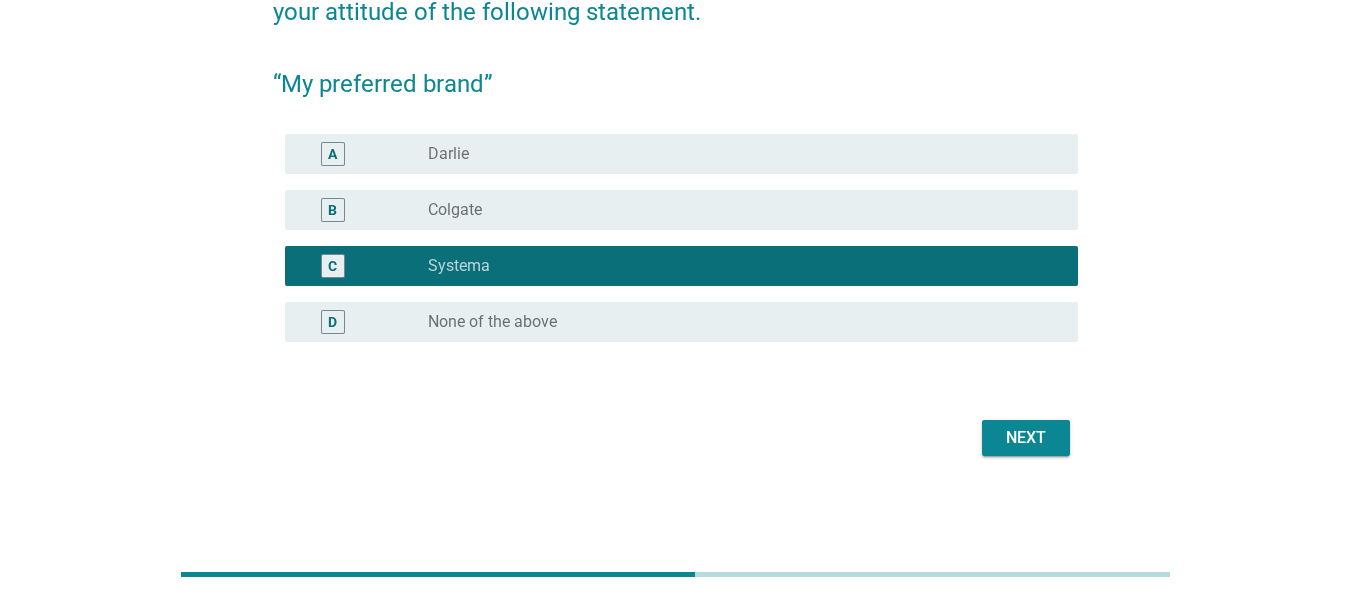 click on "Next" at bounding box center (1026, 438) 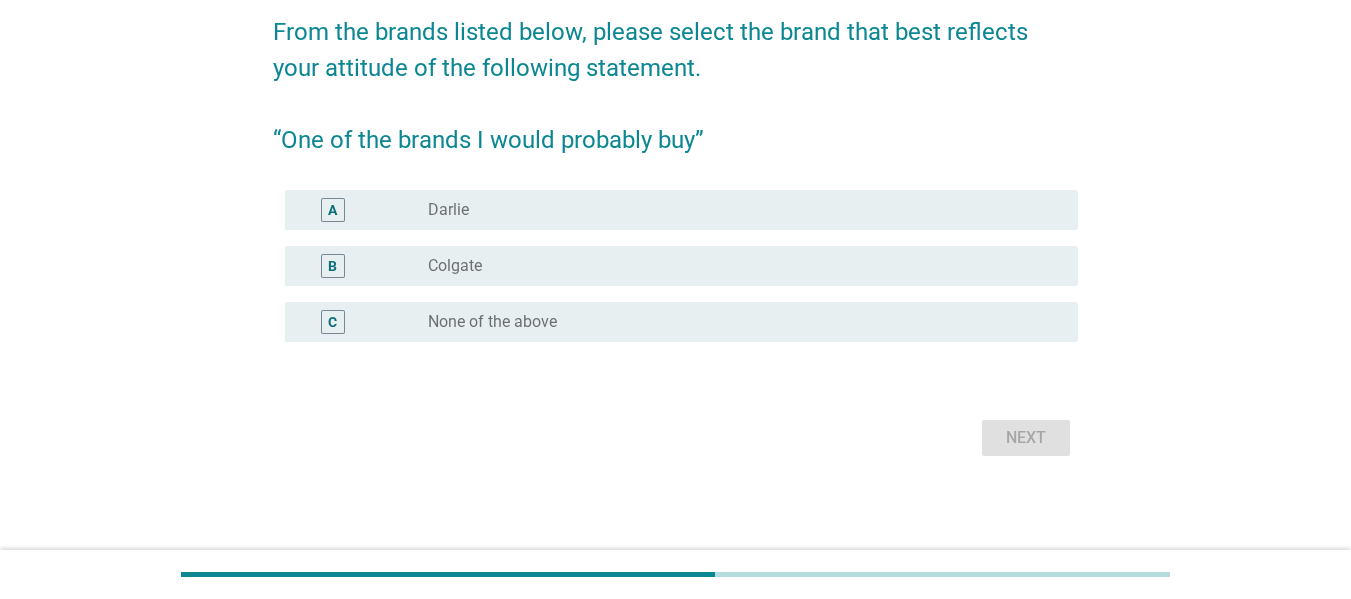 scroll, scrollTop: 0, scrollLeft: 0, axis: both 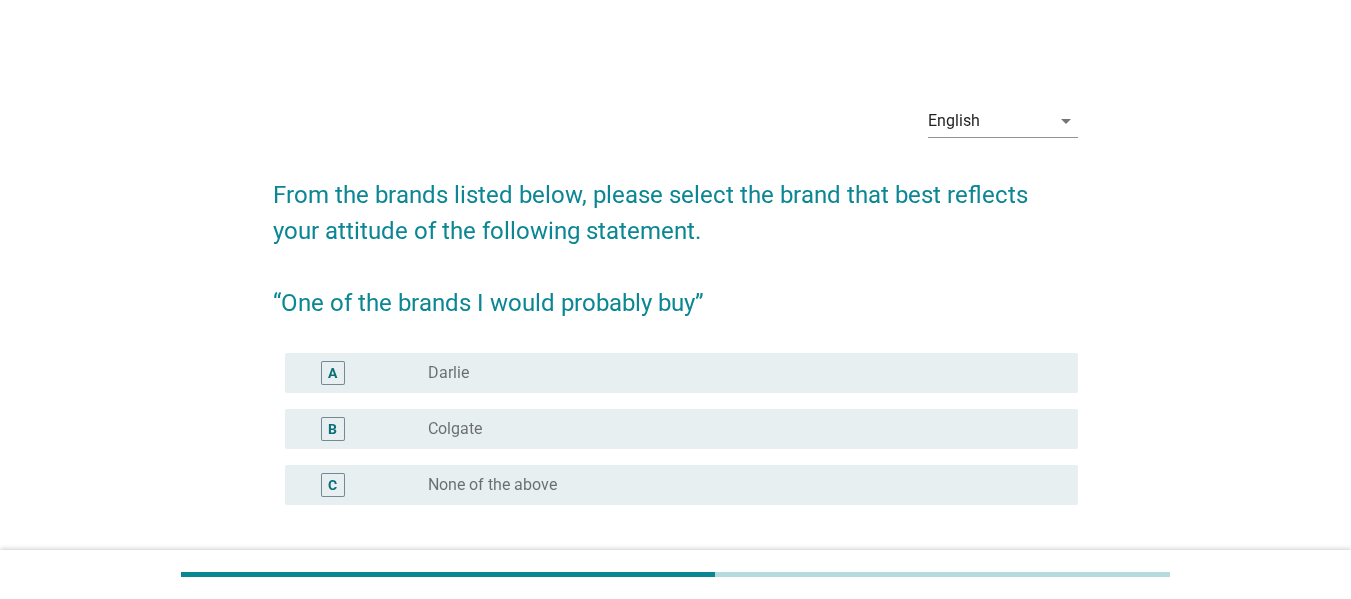click on "radio_button_unchecked Darlie" at bounding box center [737, 373] 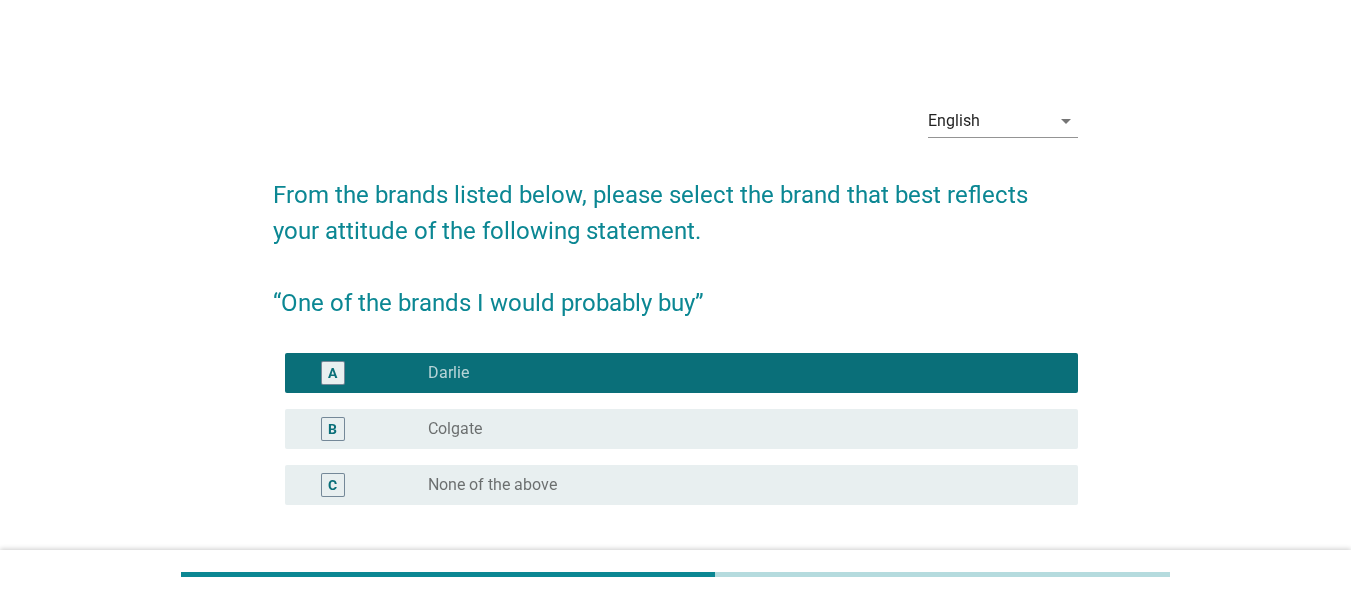 scroll, scrollTop: 163, scrollLeft: 0, axis: vertical 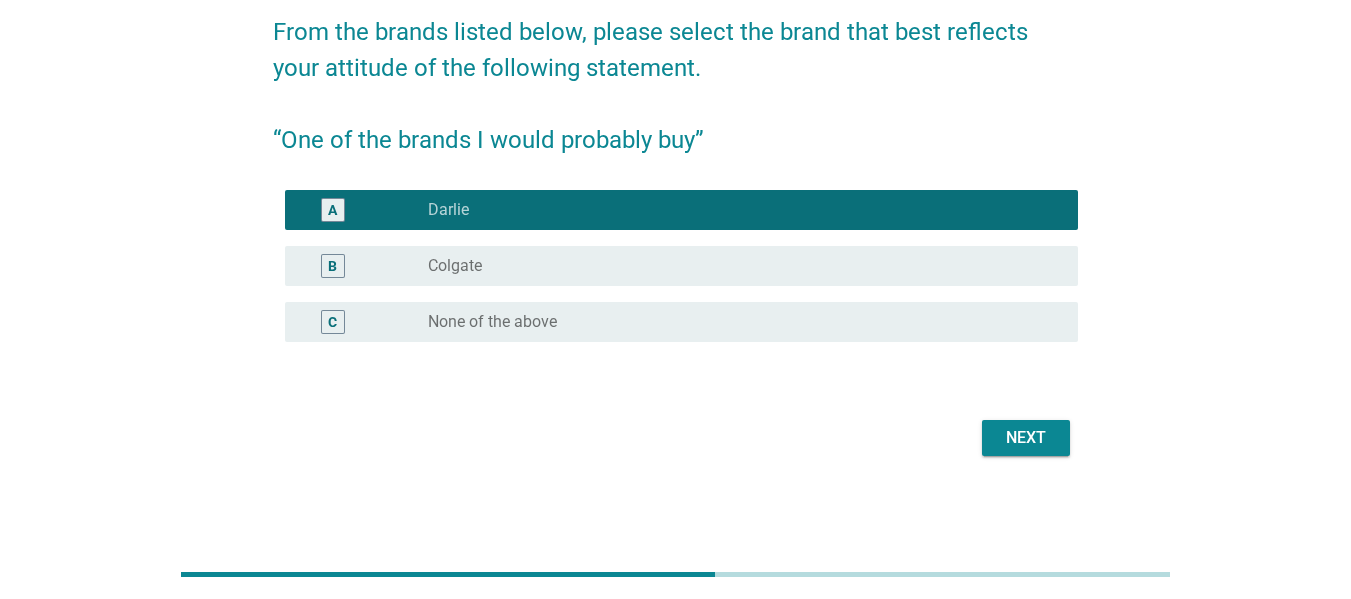 click on "Next" at bounding box center (1026, 438) 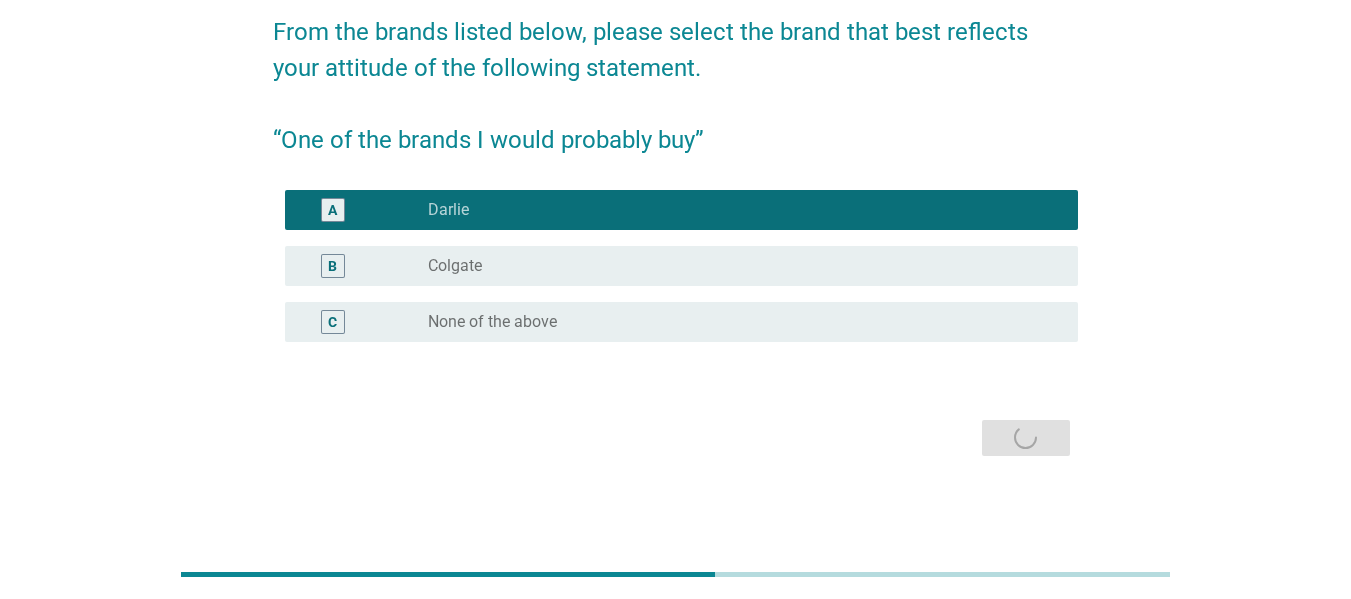 scroll, scrollTop: 0, scrollLeft: 0, axis: both 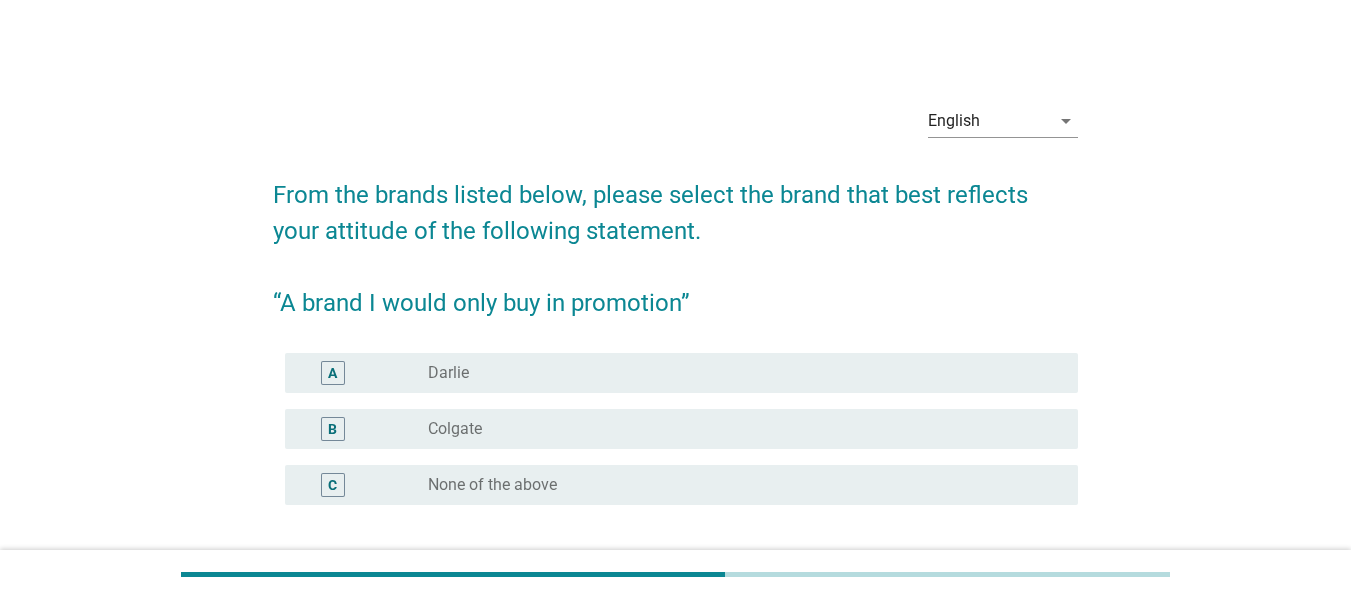 click on "radio_button_unchecked Darlie" at bounding box center (737, 373) 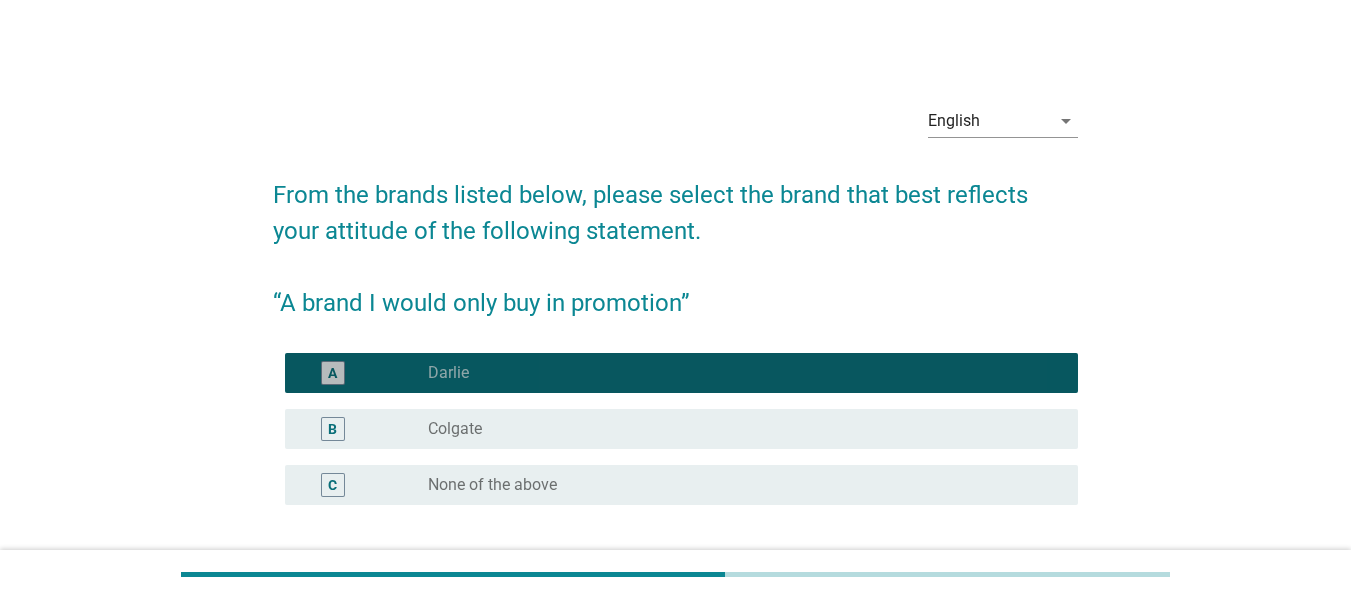 scroll, scrollTop: 163, scrollLeft: 0, axis: vertical 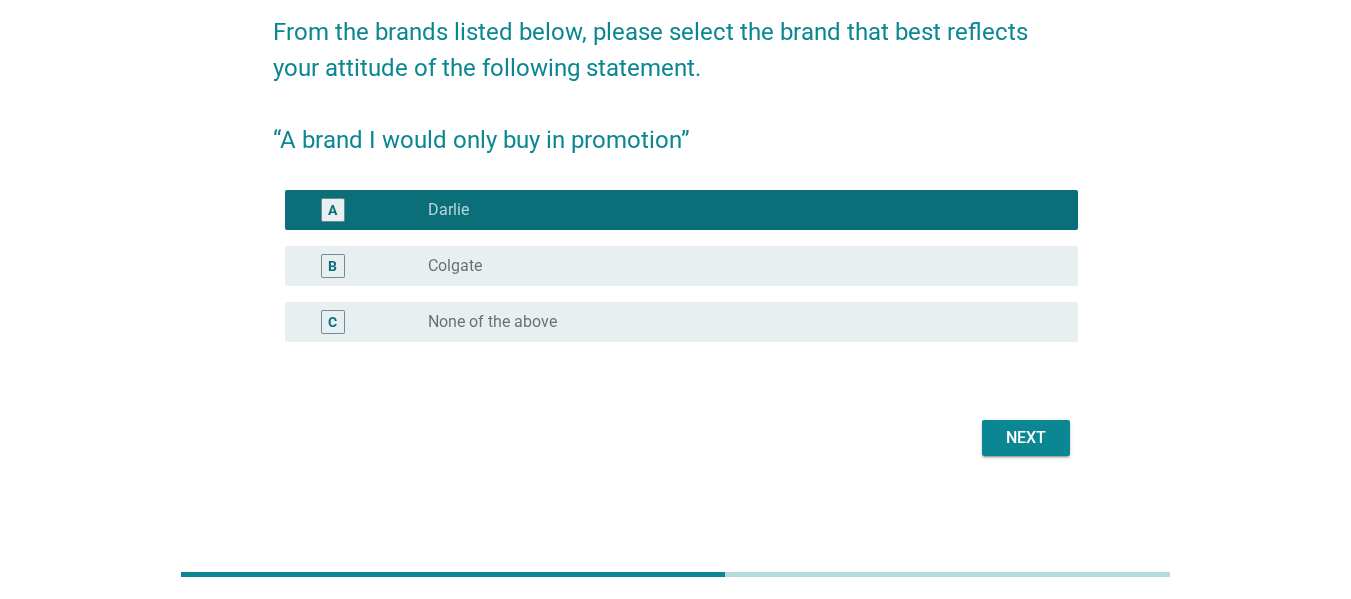 click on "From the brands listed below, please select the brand that best reflects your attitude of the following statement.
“A brand I would only buy in promotion”     A     radio_button_checked Darlie   B     radio_button_unchecked Colgate   C     radio_button_unchecked None of the above     Next" at bounding box center (675, 228) 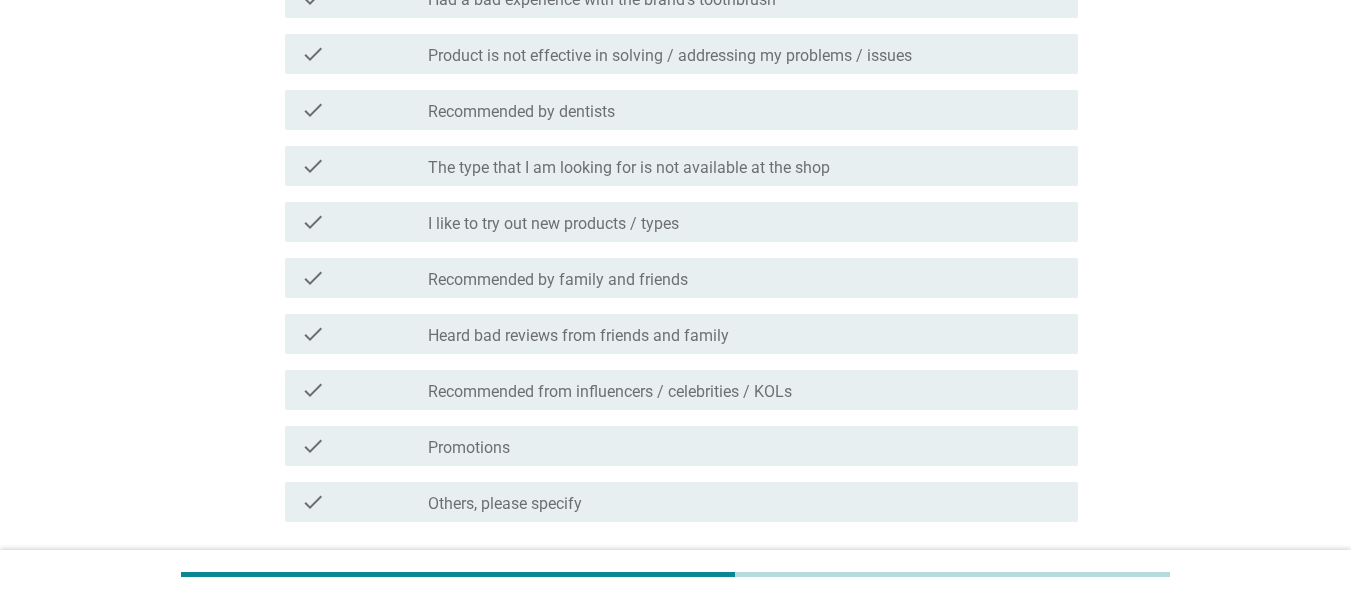 scroll, scrollTop: 400, scrollLeft: 0, axis: vertical 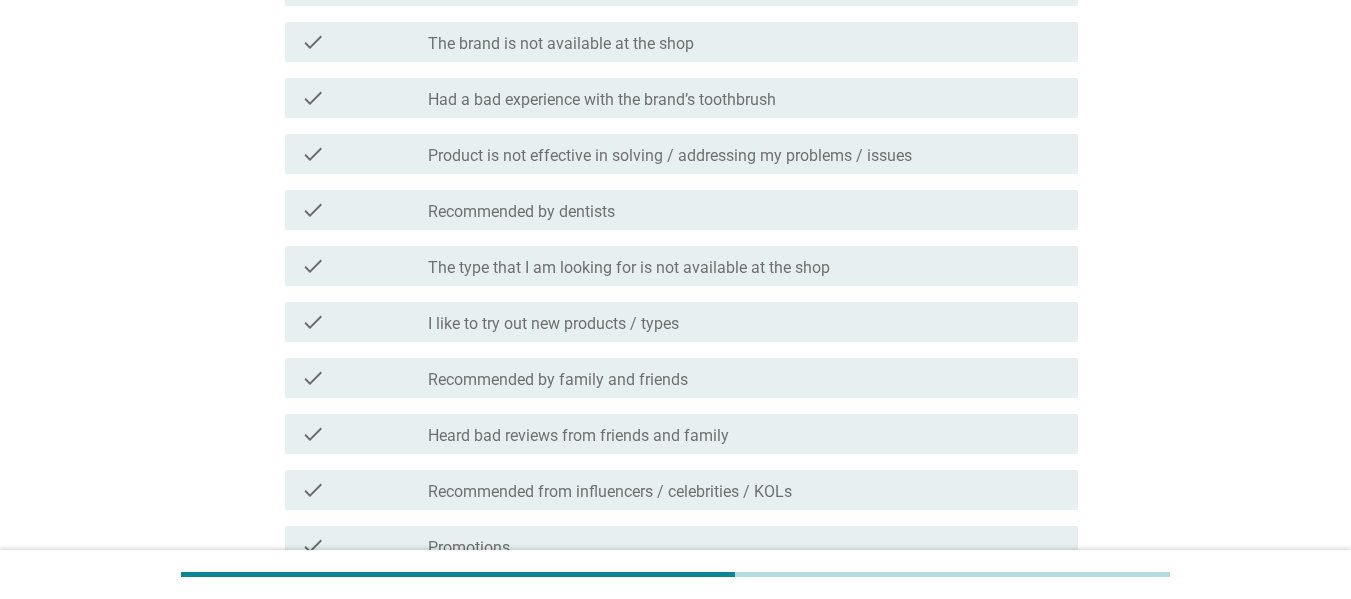 click on "check_box_outline_blank The brand is not available at the shop" at bounding box center [745, 42] 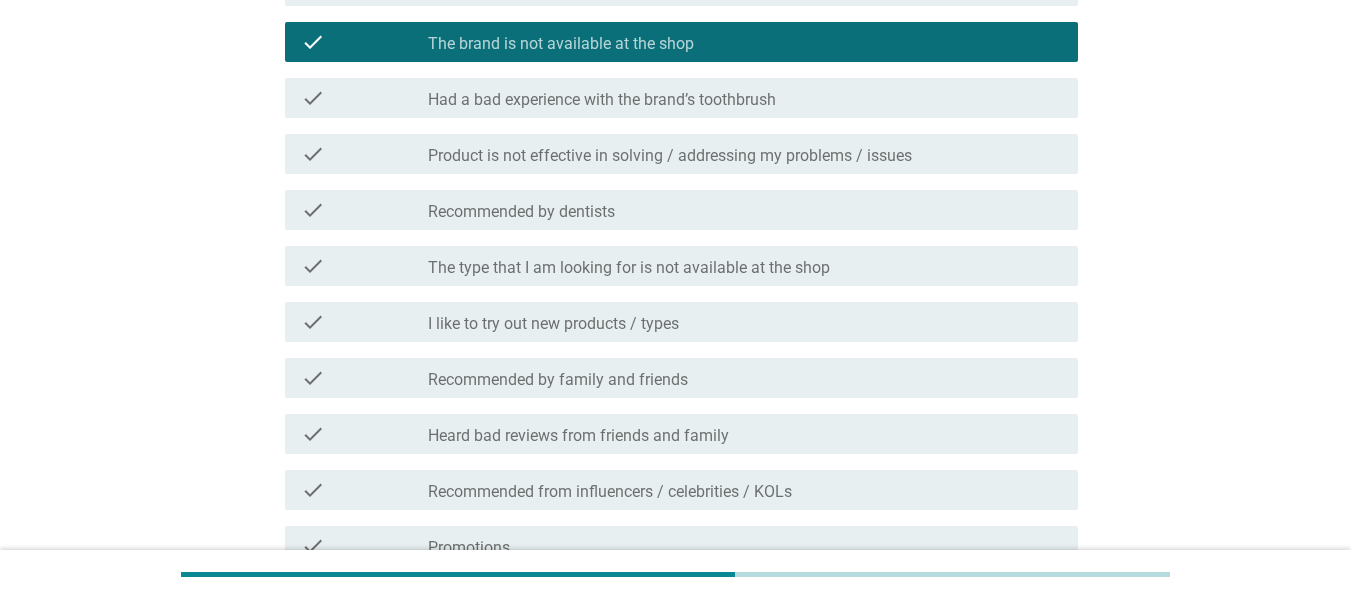 click on "check_box_outline_blank I like to try out new products / types" at bounding box center [745, 322] 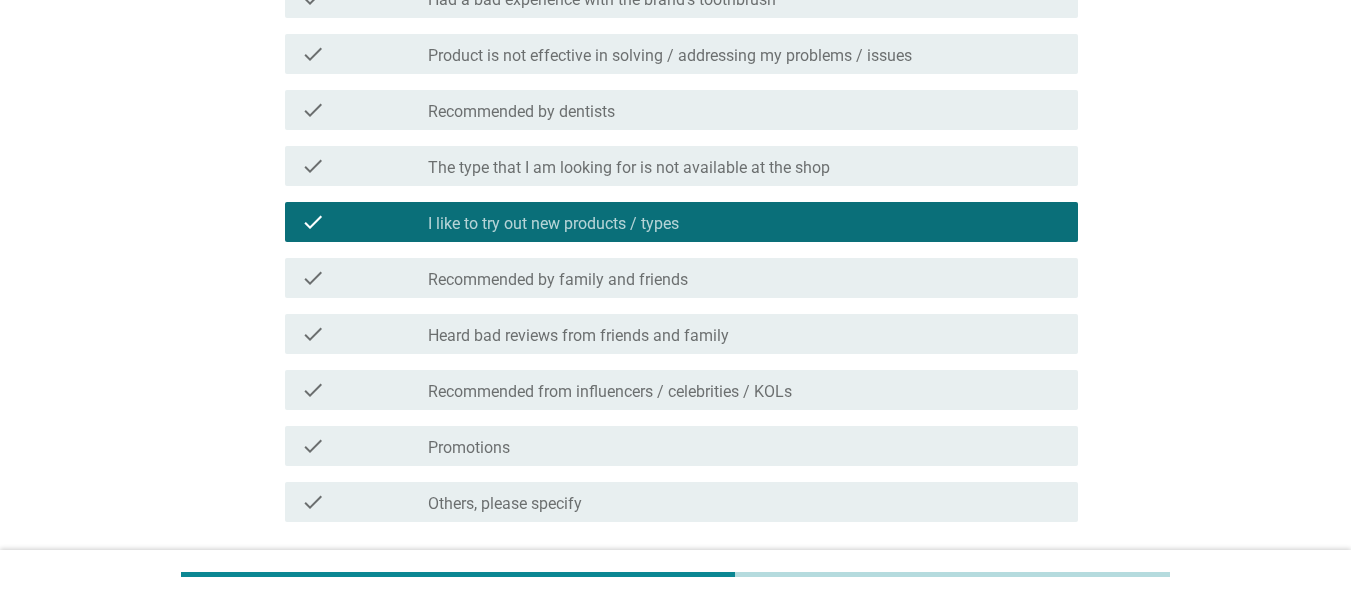 scroll, scrollTop: 600, scrollLeft: 0, axis: vertical 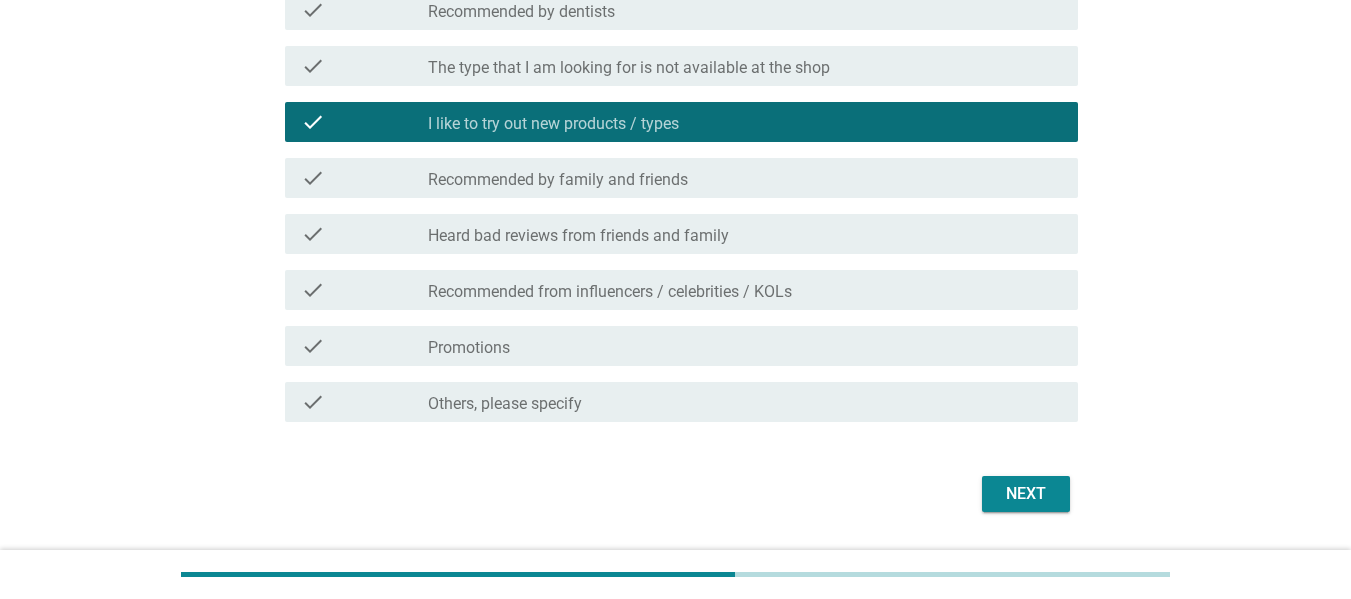 click on "check_box_outline_blank Promotions" at bounding box center [745, 346] 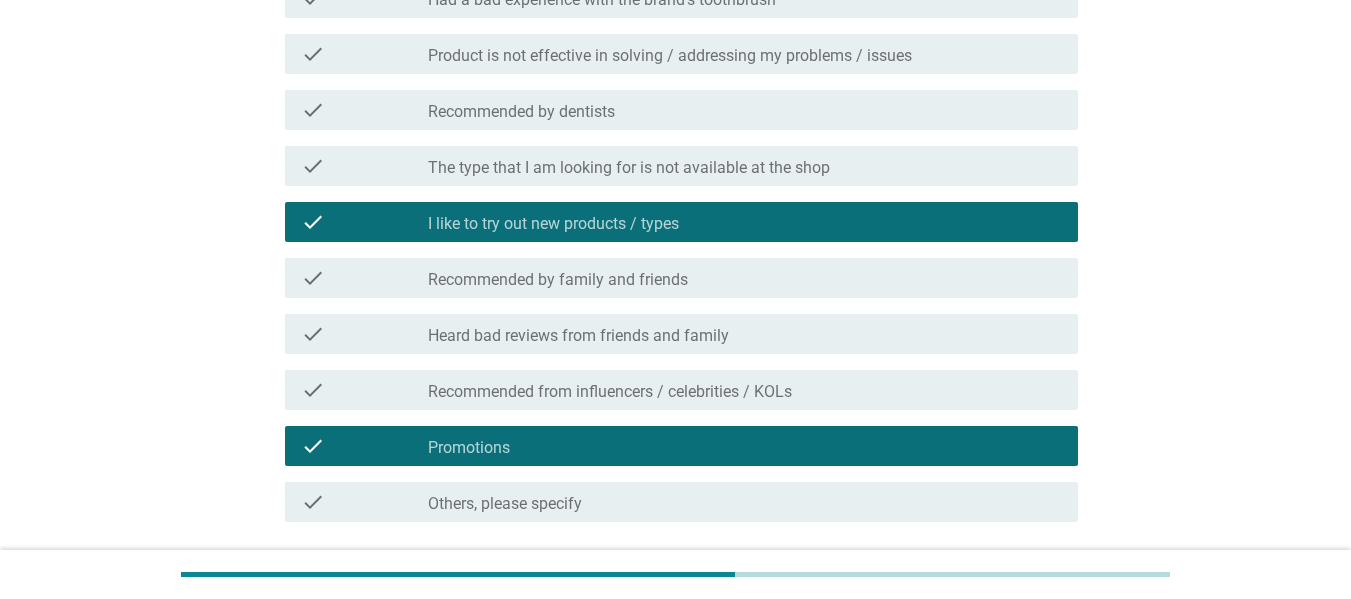 scroll, scrollTop: 300, scrollLeft: 0, axis: vertical 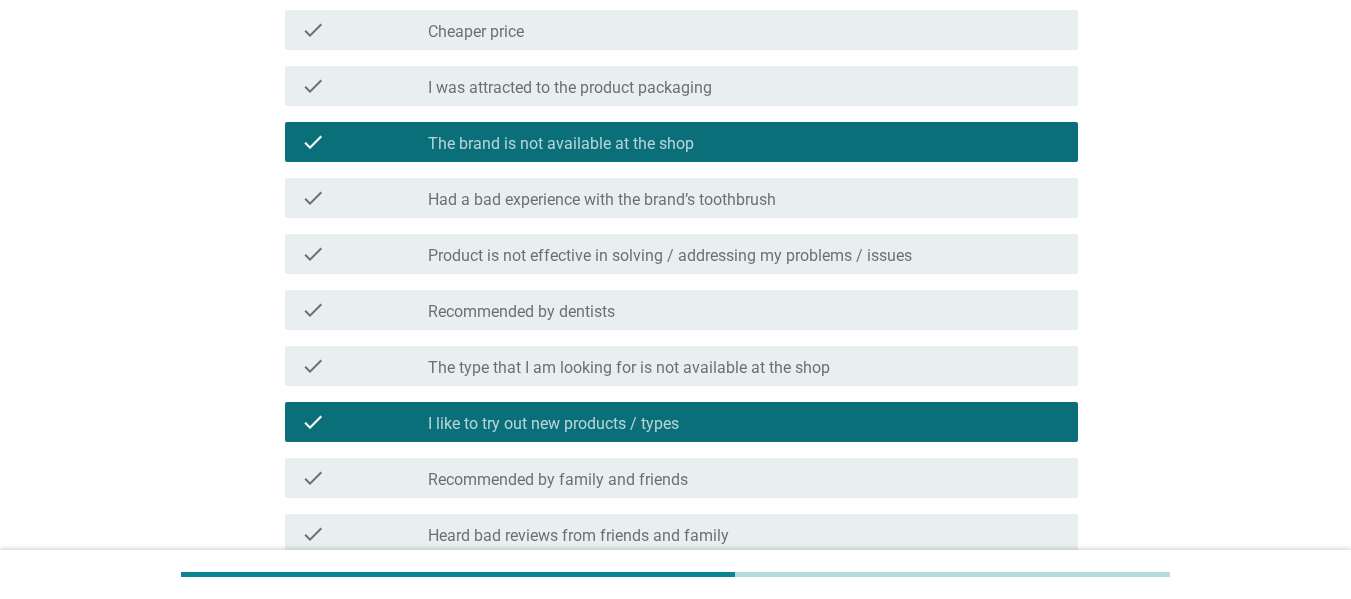 click on "check_box_outline_blank Cheaper price" at bounding box center [745, 30] 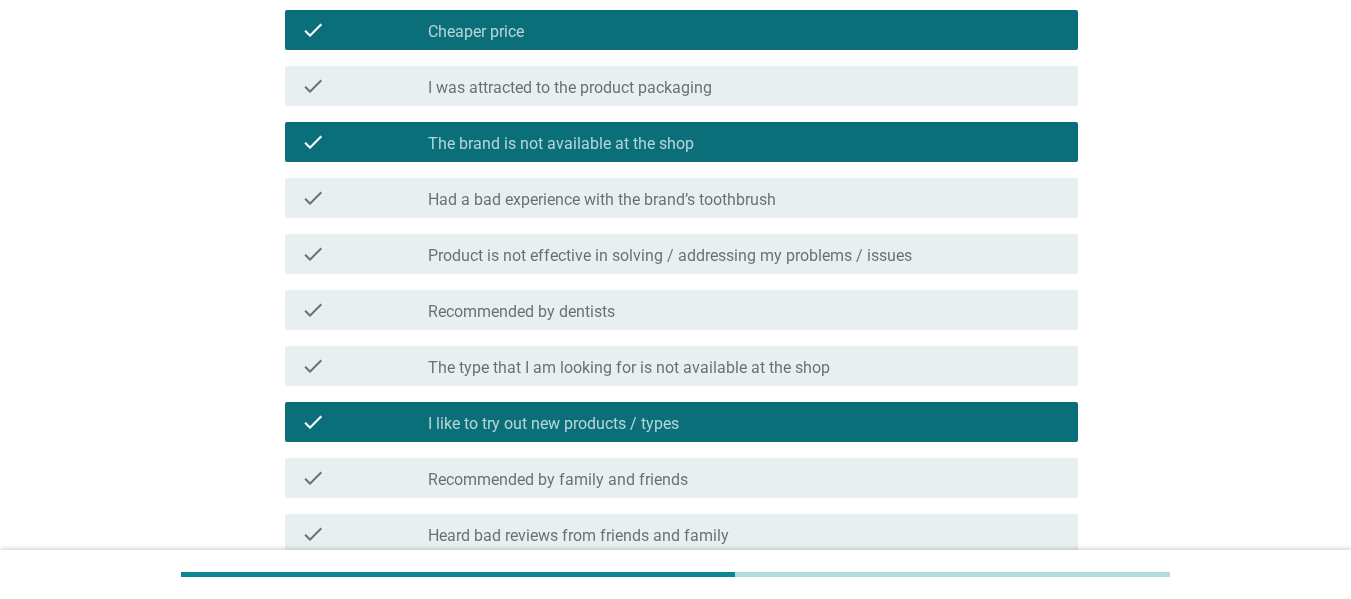 click on "I was attracted to the product packaging" at bounding box center [570, 88] 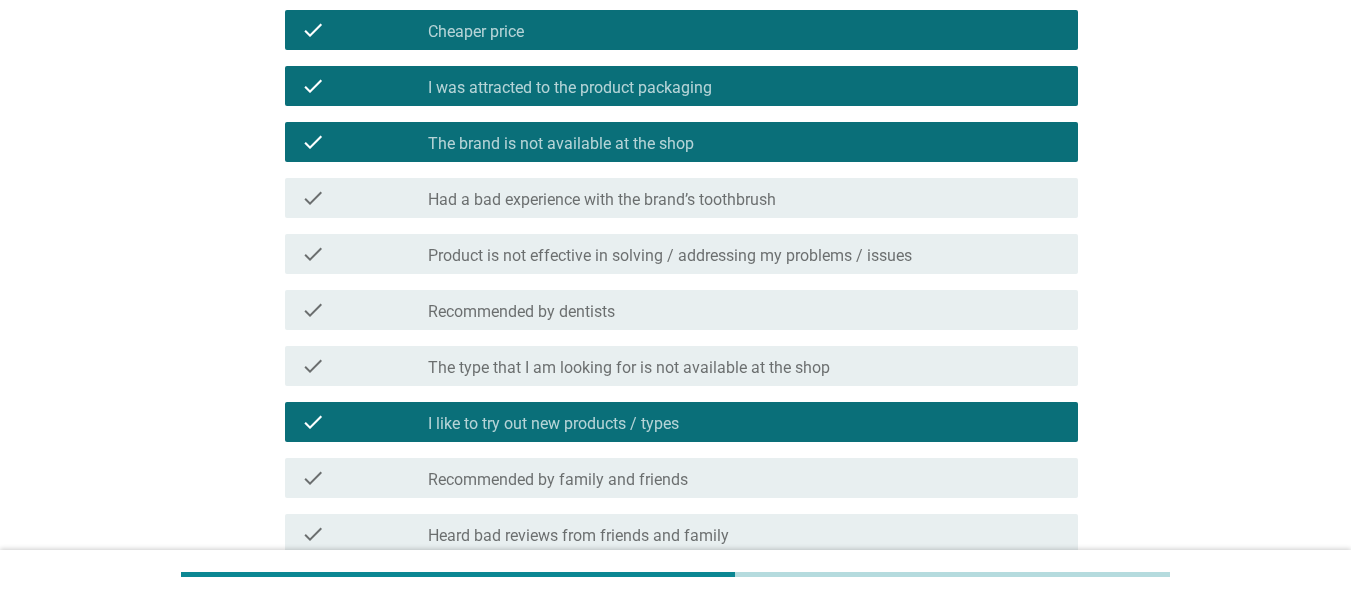 click on "check_box_outline_blank Recommended by family and friends" at bounding box center (745, 478) 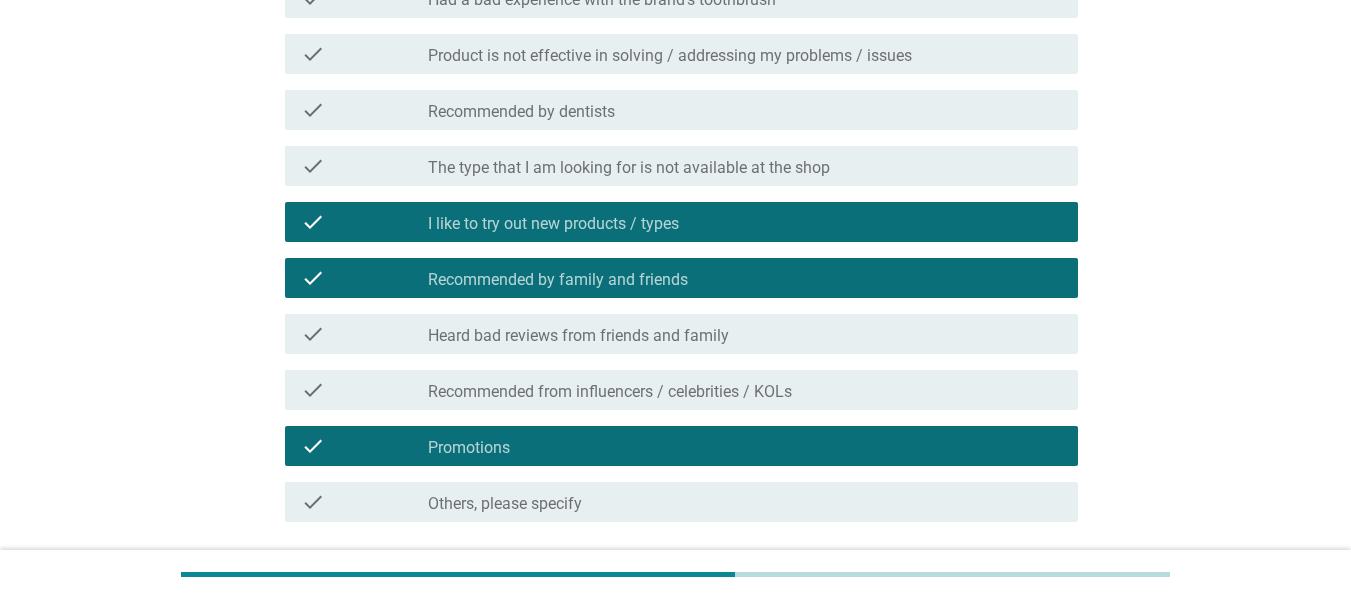 scroll, scrollTop: 400, scrollLeft: 0, axis: vertical 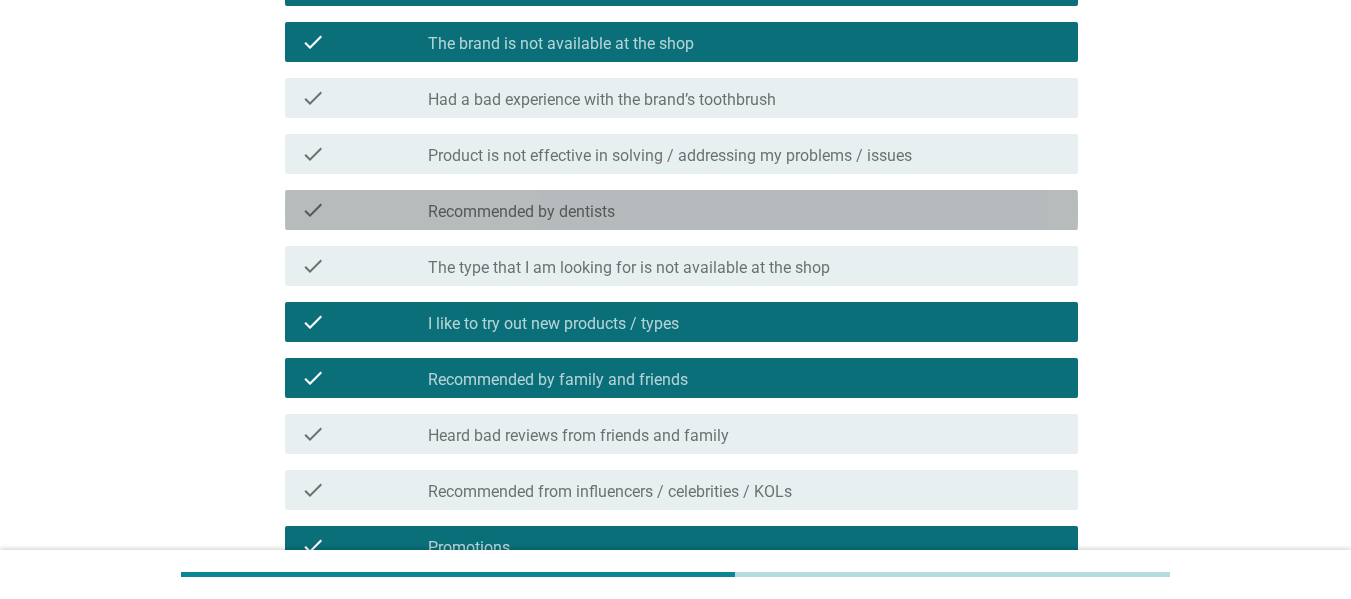 click on "check_box_outline_blank Recommended by dentists" at bounding box center [745, 210] 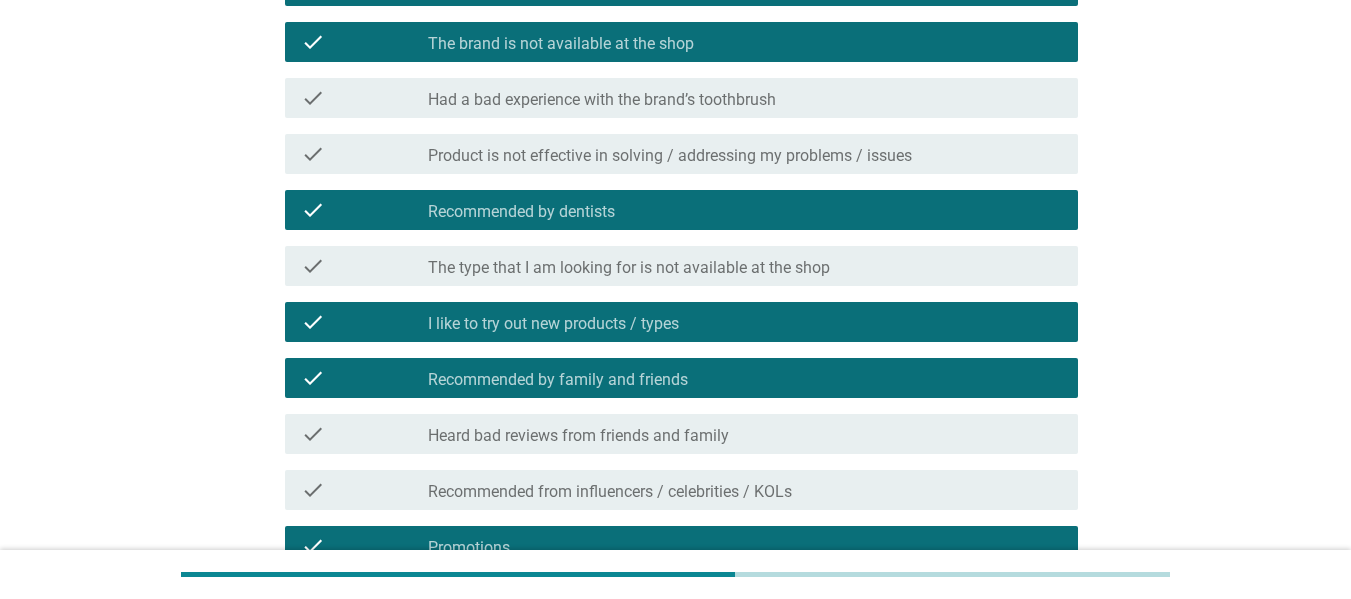 click on "Recommended from influencers / celebrities / KOLs" at bounding box center (610, 492) 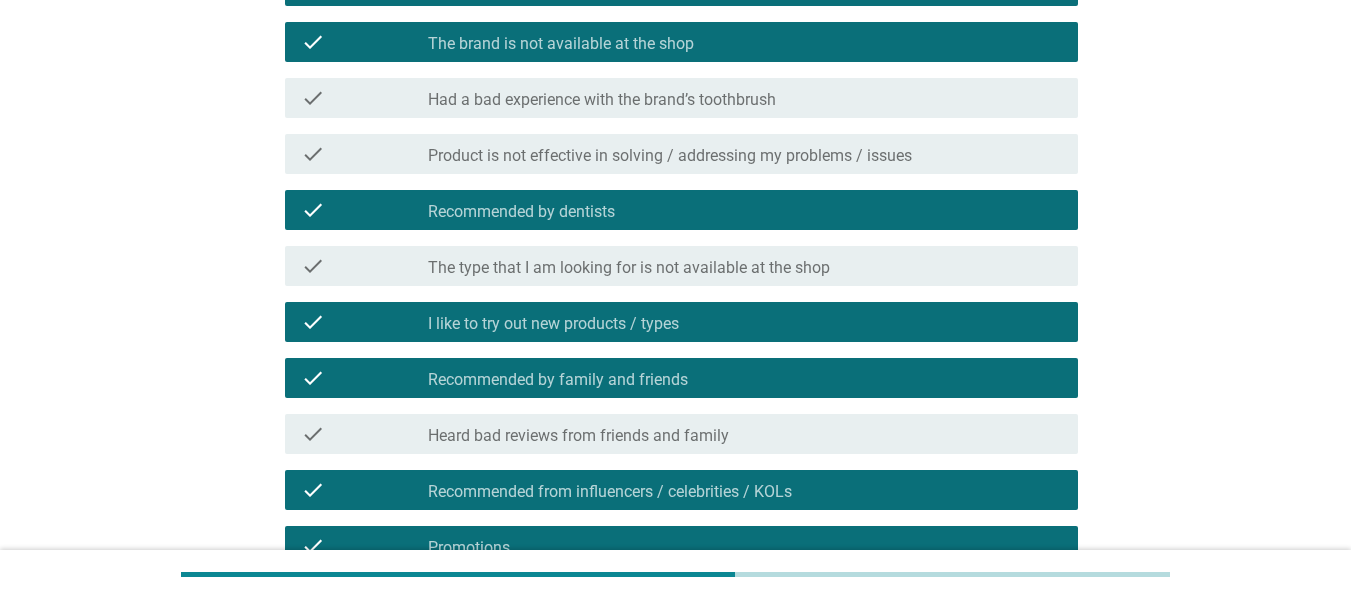 click on "Product is not effective in solving / addressing my problems / issues" at bounding box center (670, 156) 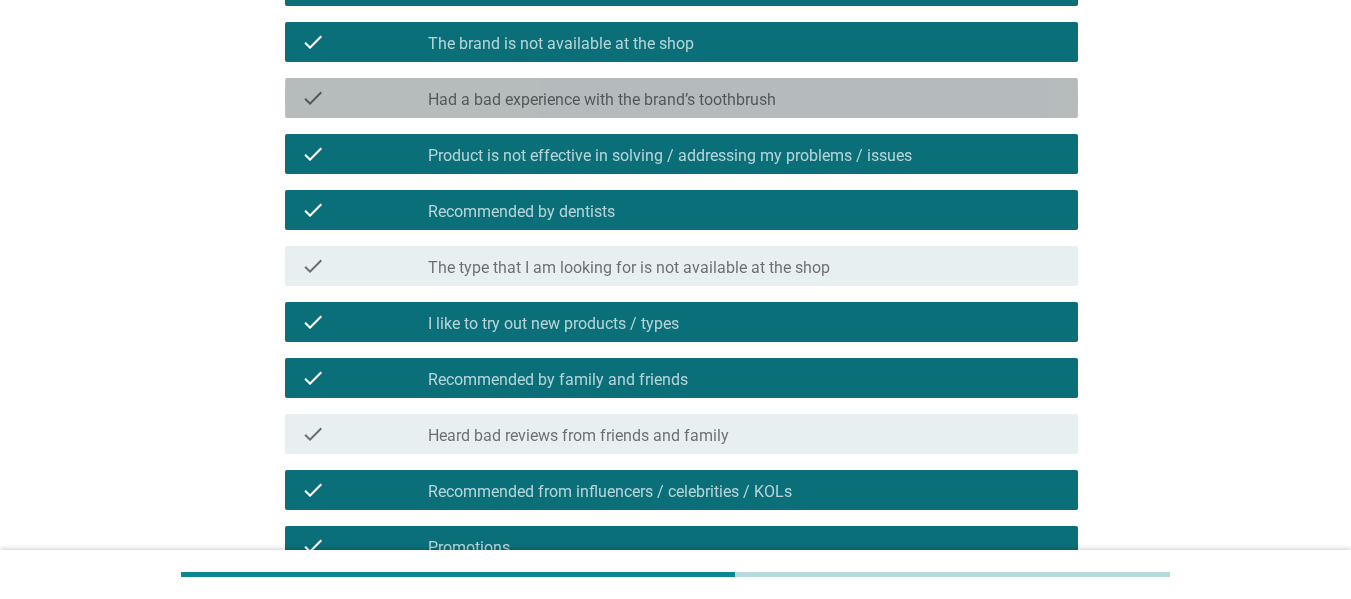 click on "Had a bad experience with the brand’s toothbrush" at bounding box center (602, 100) 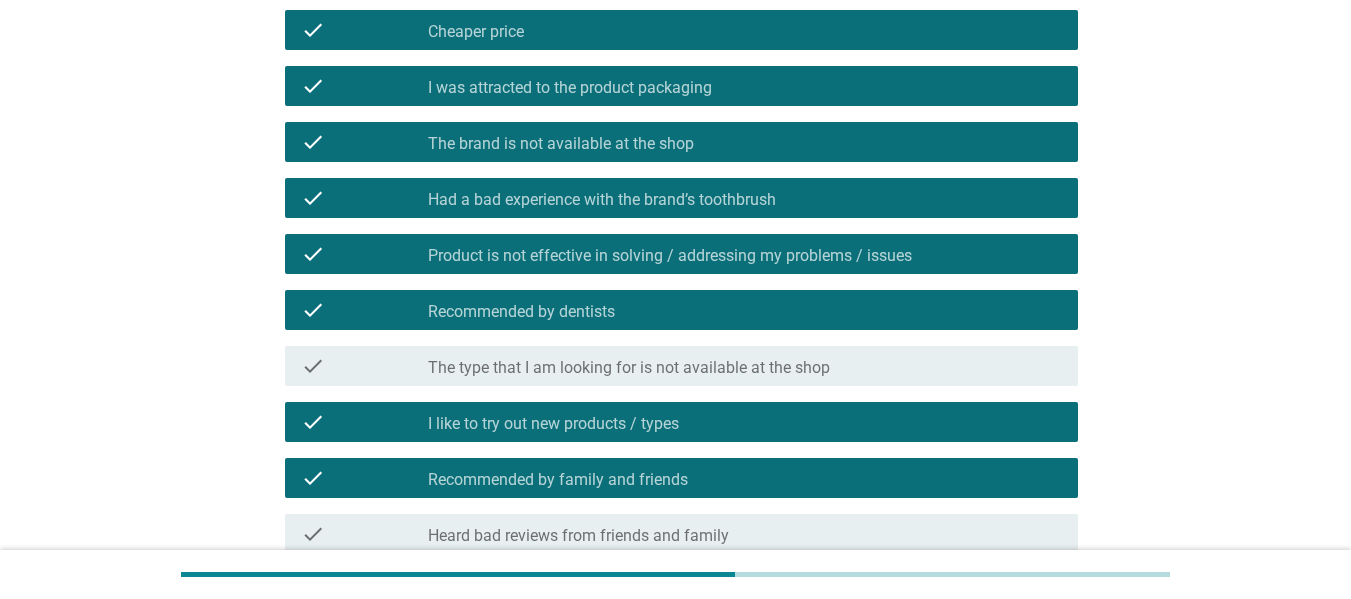 scroll, scrollTop: 400, scrollLeft: 0, axis: vertical 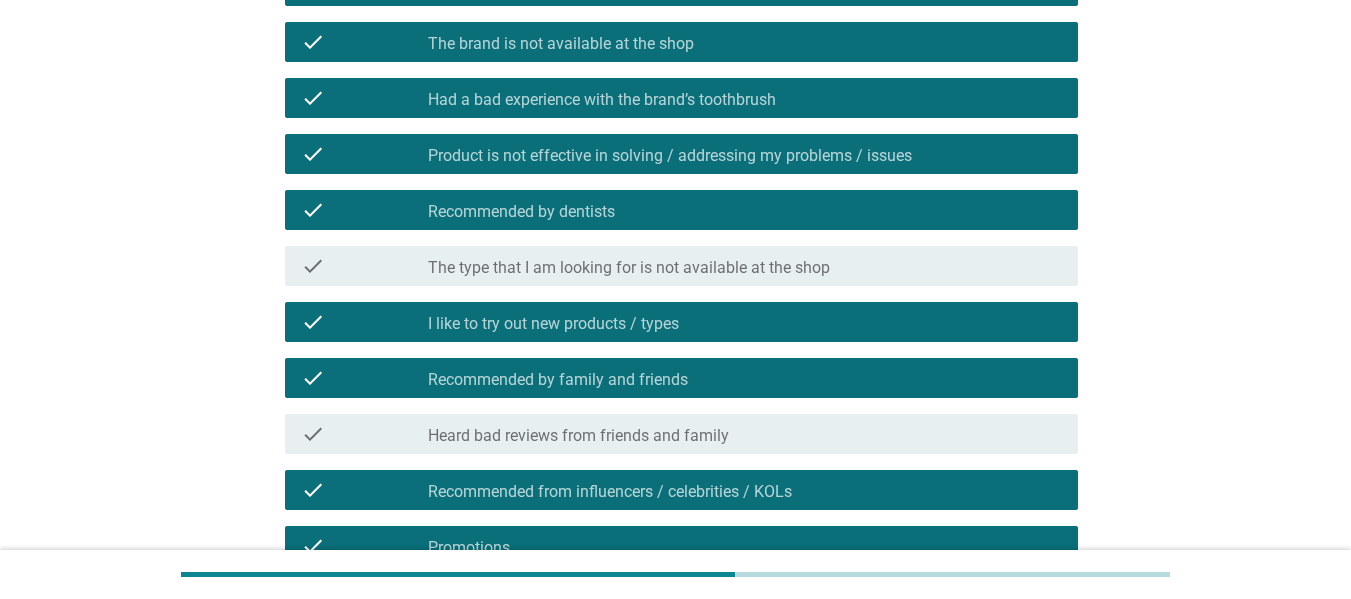 click on "check_box_outline_blank Heard bad reviews from friends and family" at bounding box center (745, 434) 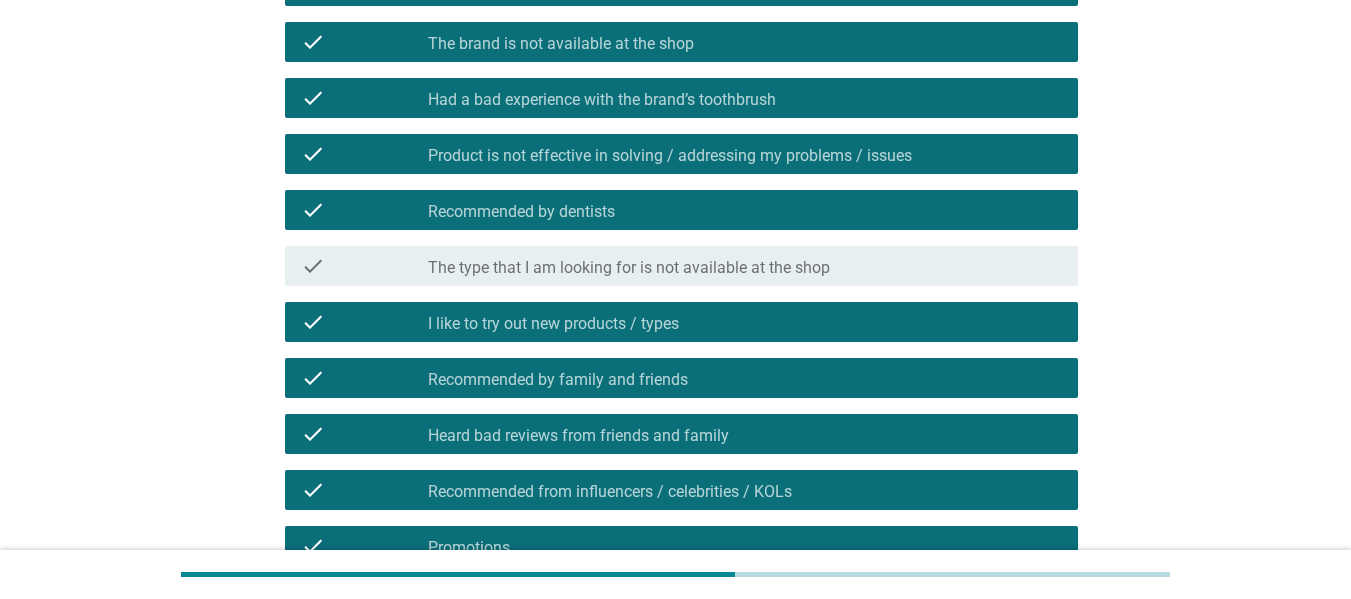click on "The type that I am looking for is not available at the shop" at bounding box center (629, 268) 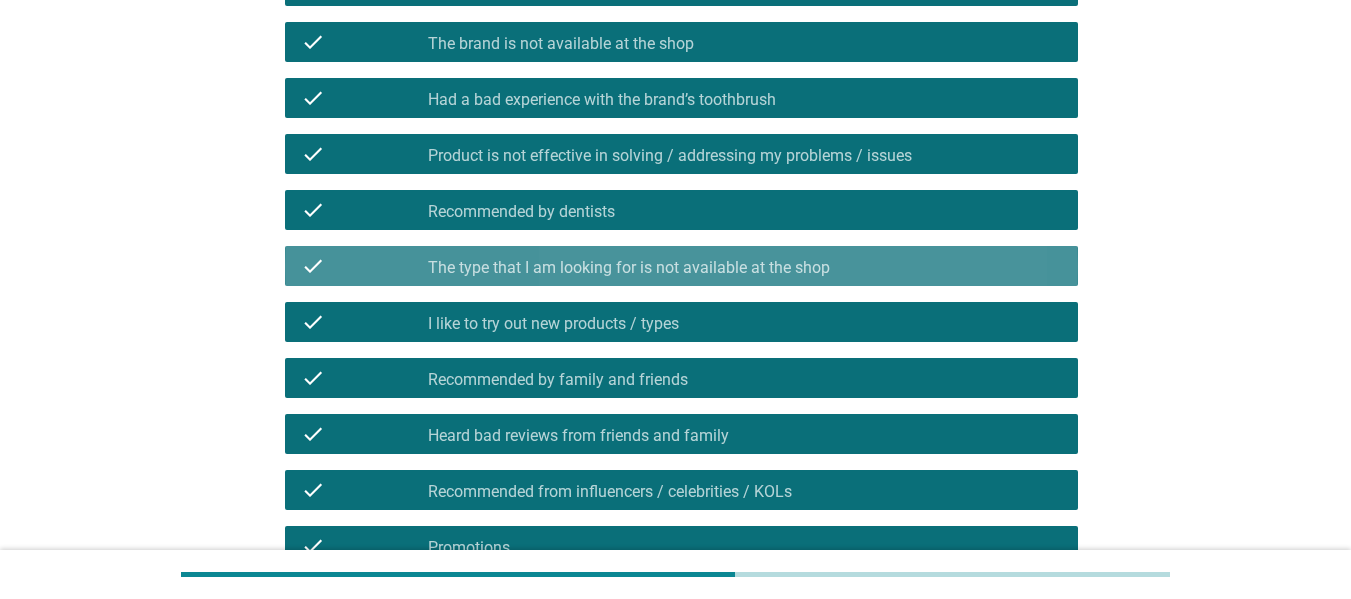 scroll, scrollTop: 656, scrollLeft: 0, axis: vertical 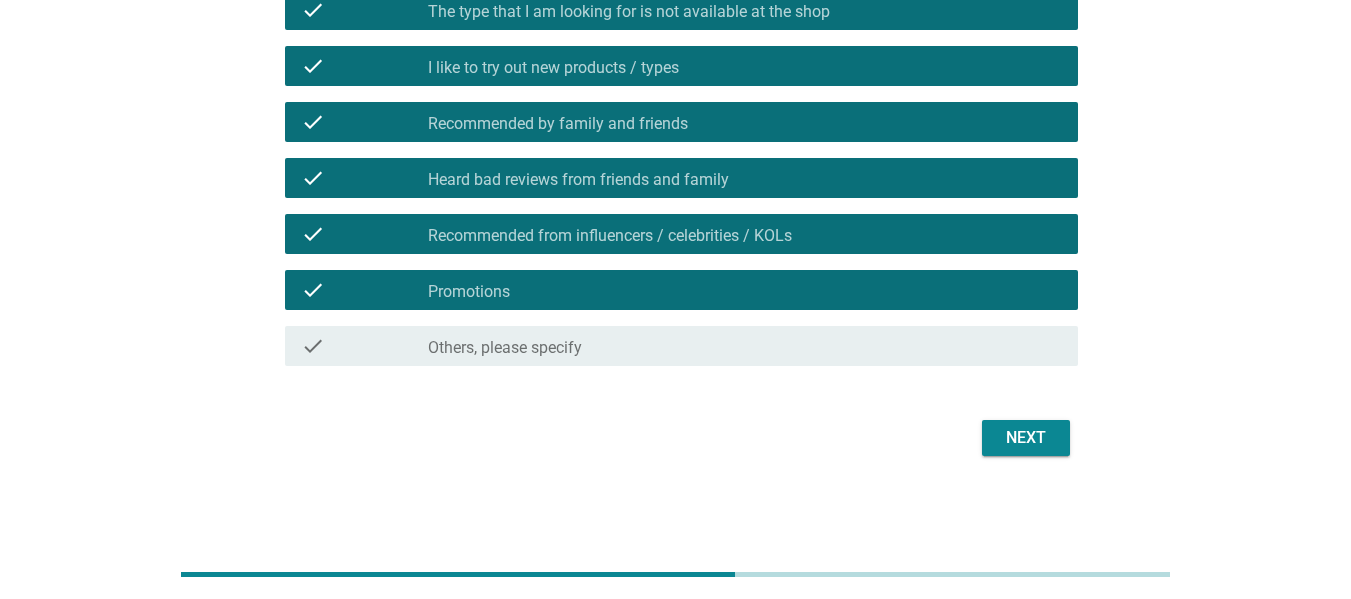 click on "check_box_outline_blank Others, please specify" at bounding box center [745, 346] 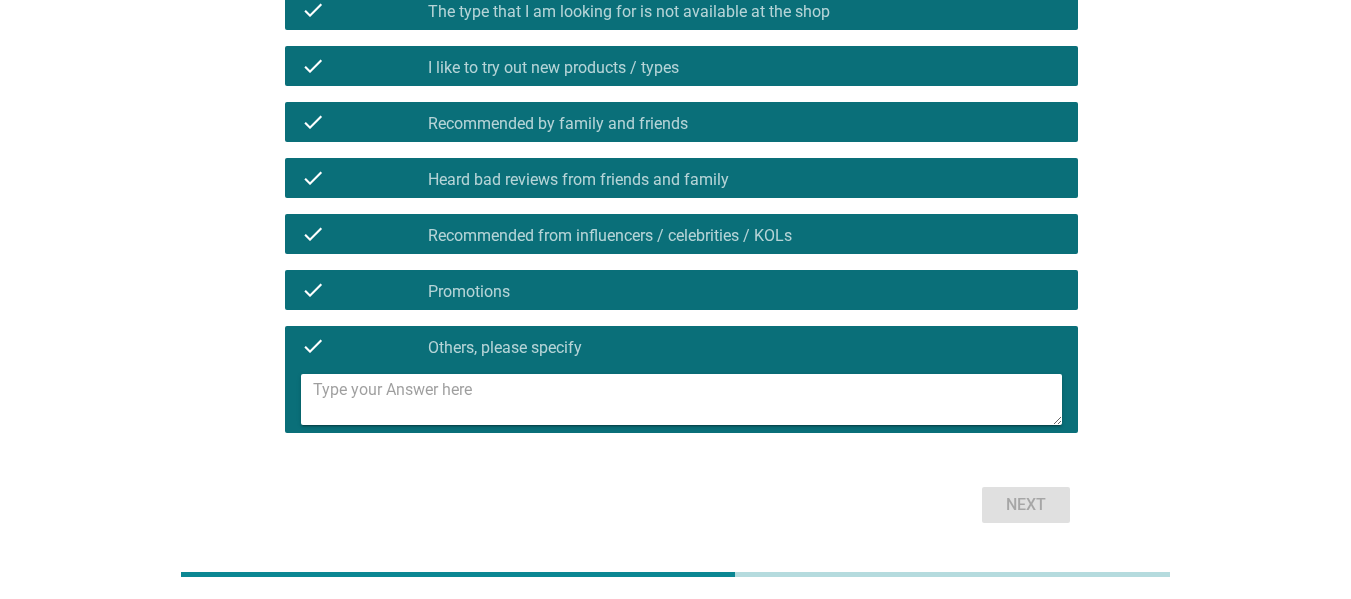 click at bounding box center [687, 399] 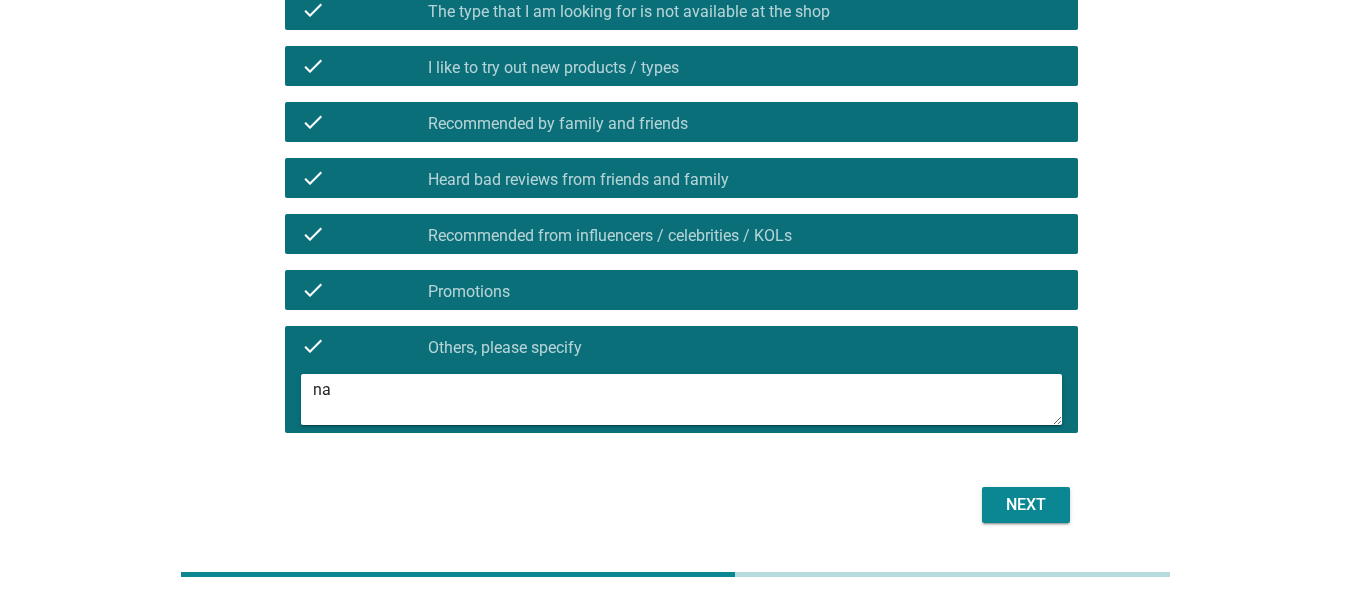 type on "na" 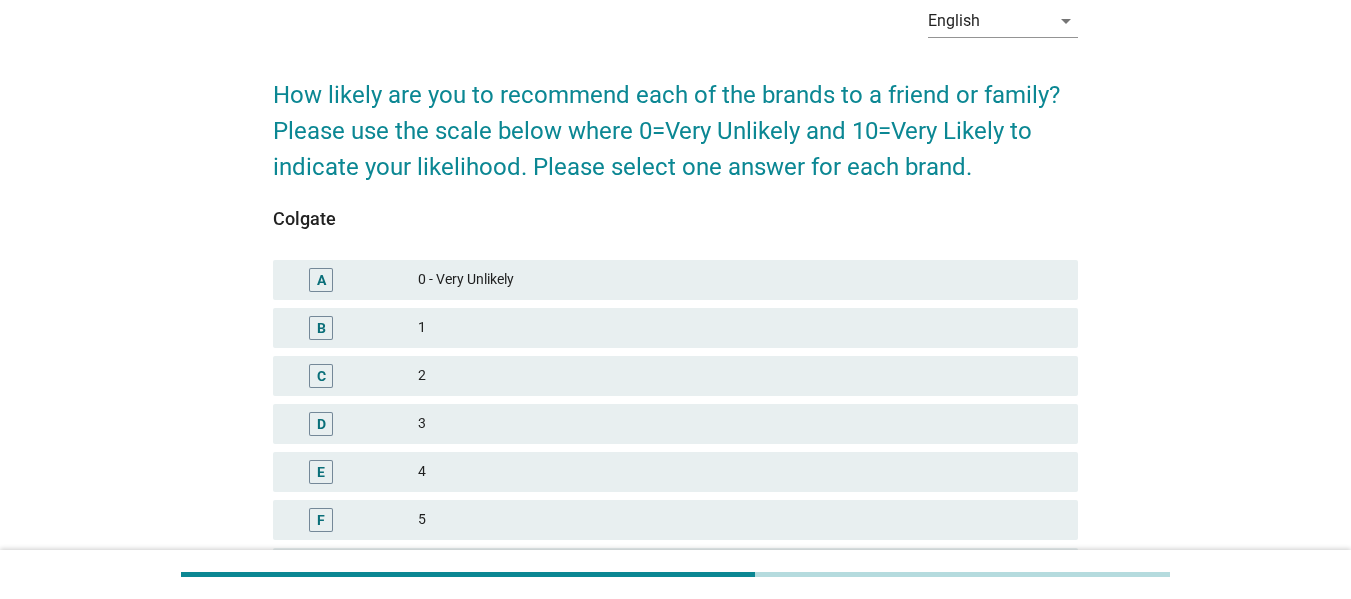 scroll, scrollTop: 400, scrollLeft: 0, axis: vertical 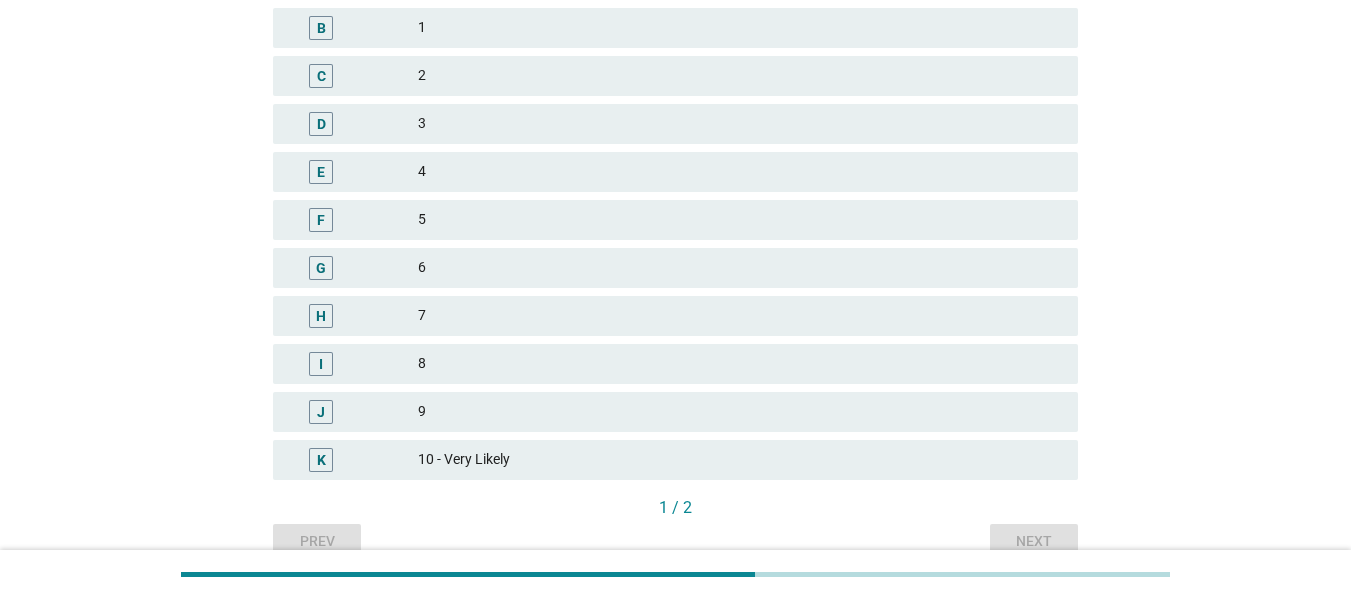 click on "G   6" at bounding box center [675, 268] 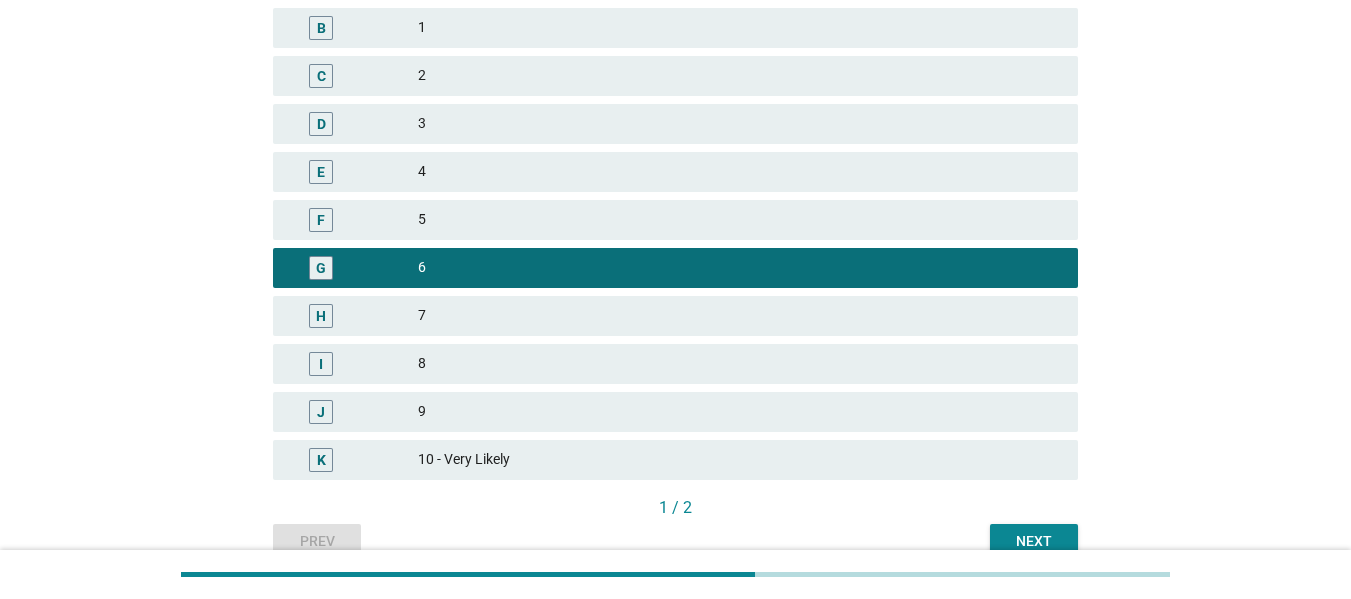 click on "Next" at bounding box center [1034, 542] 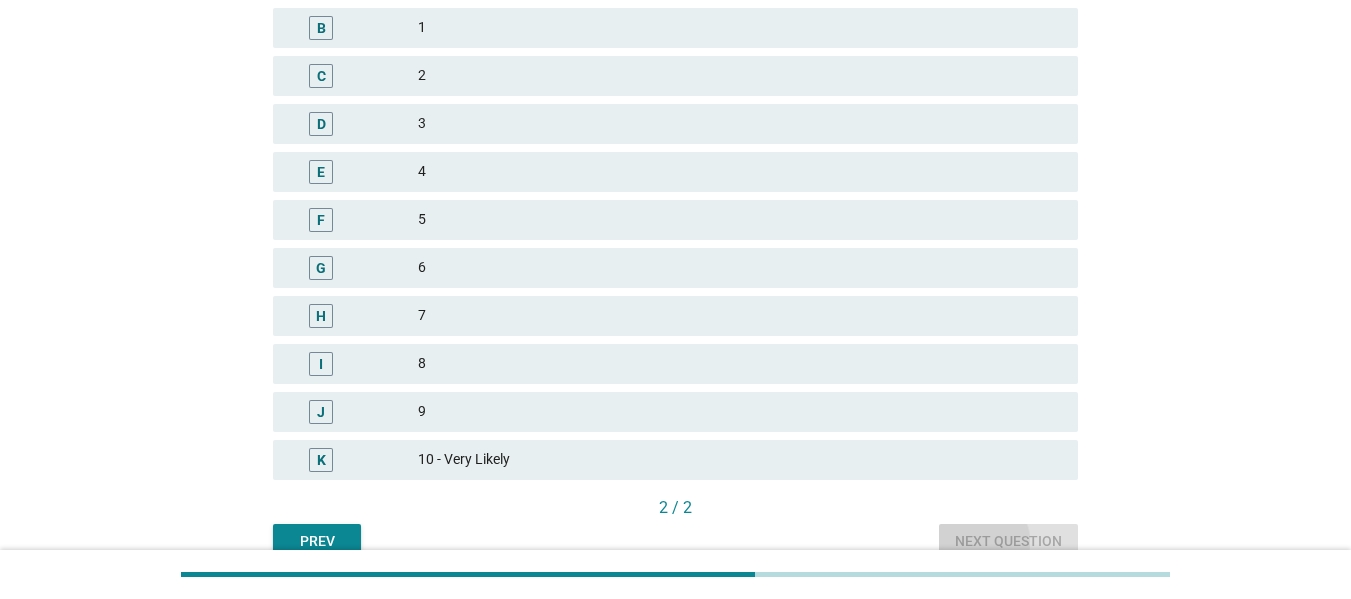 scroll, scrollTop: 0, scrollLeft: 0, axis: both 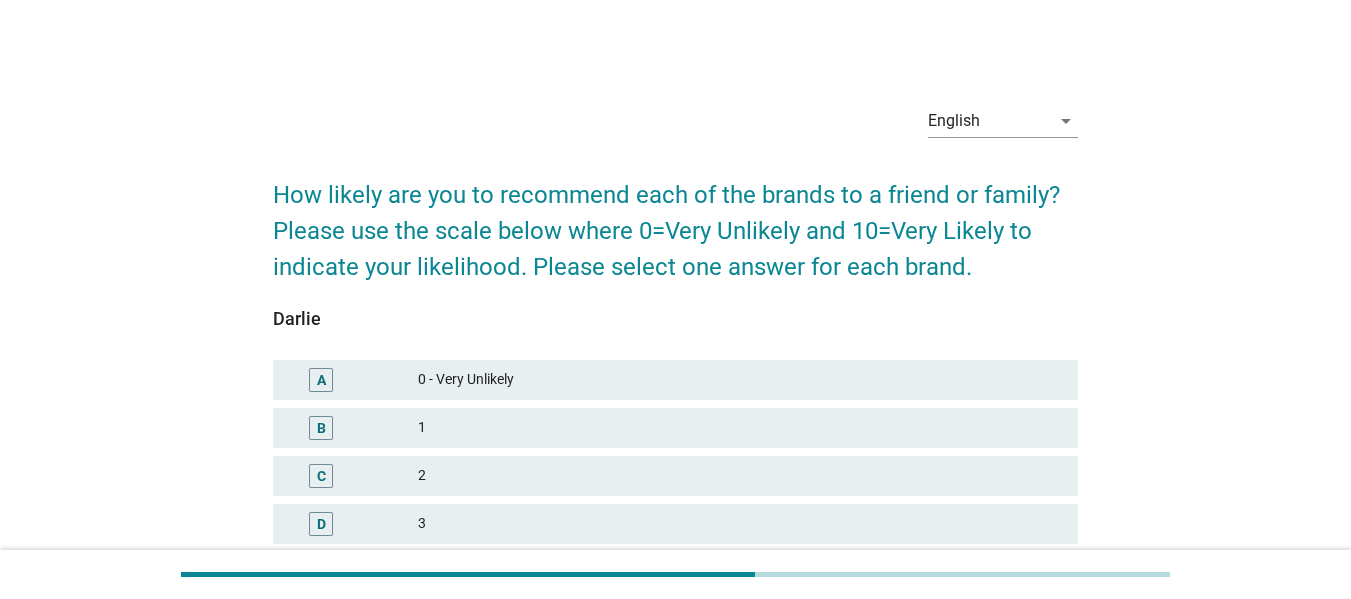click on "B   1" at bounding box center (675, 428) 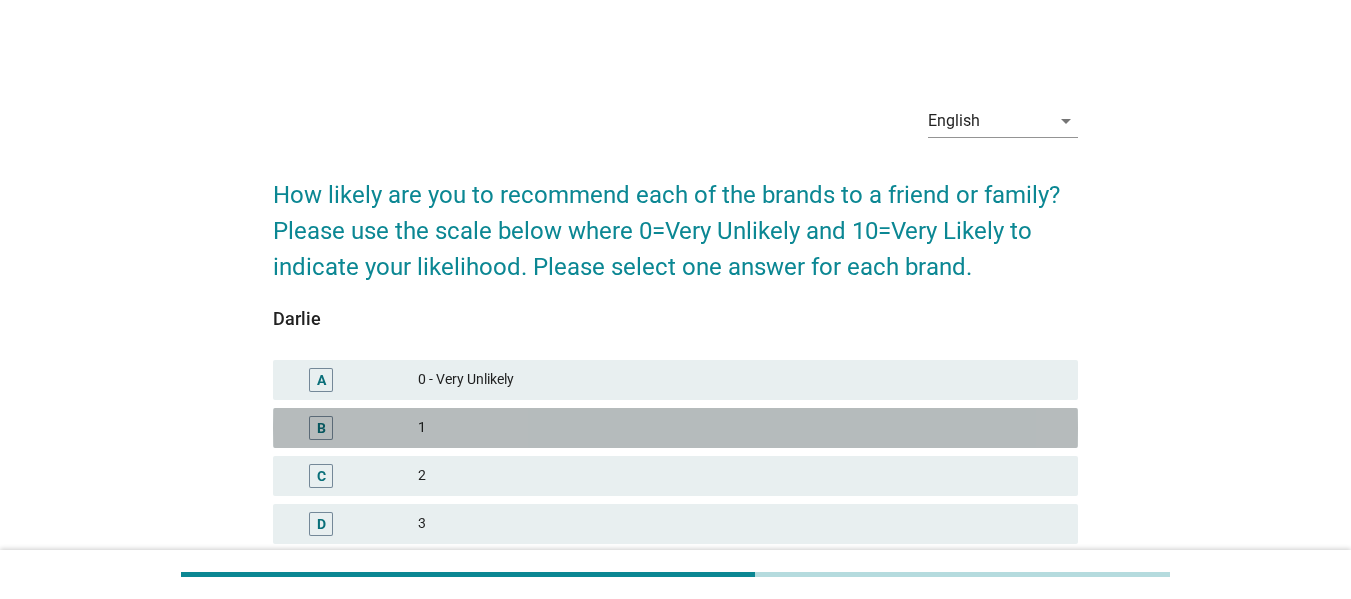click on "B   1" at bounding box center (675, 428) 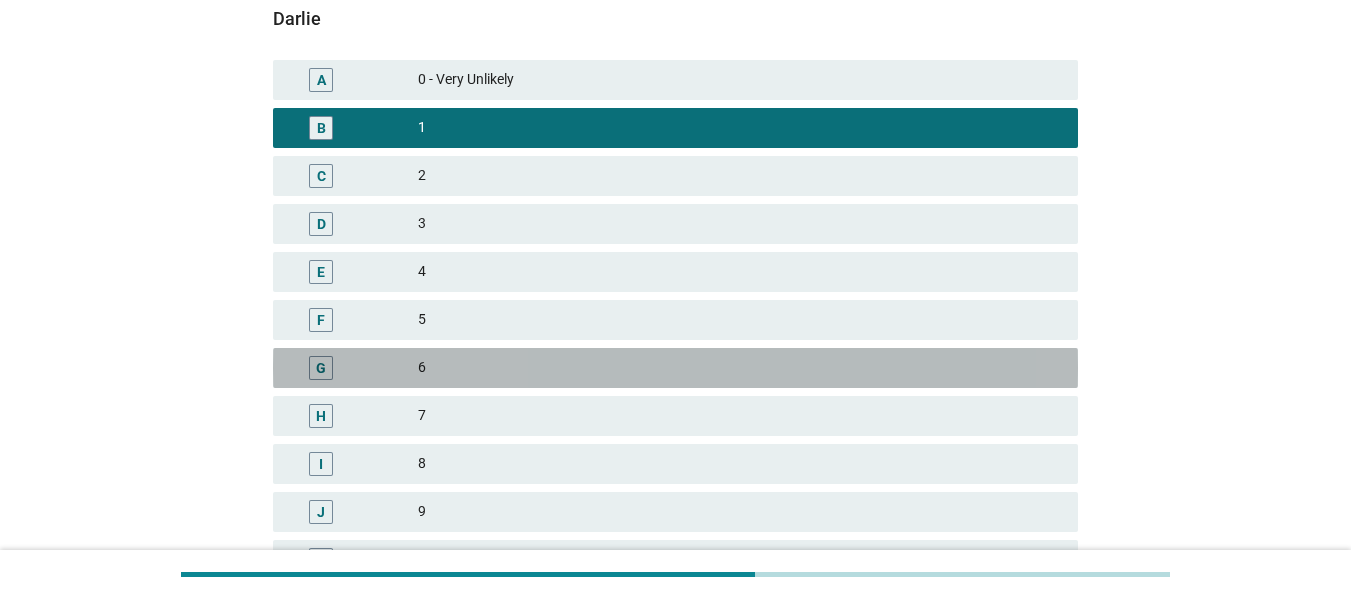 click on "6" at bounding box center (740, 368) 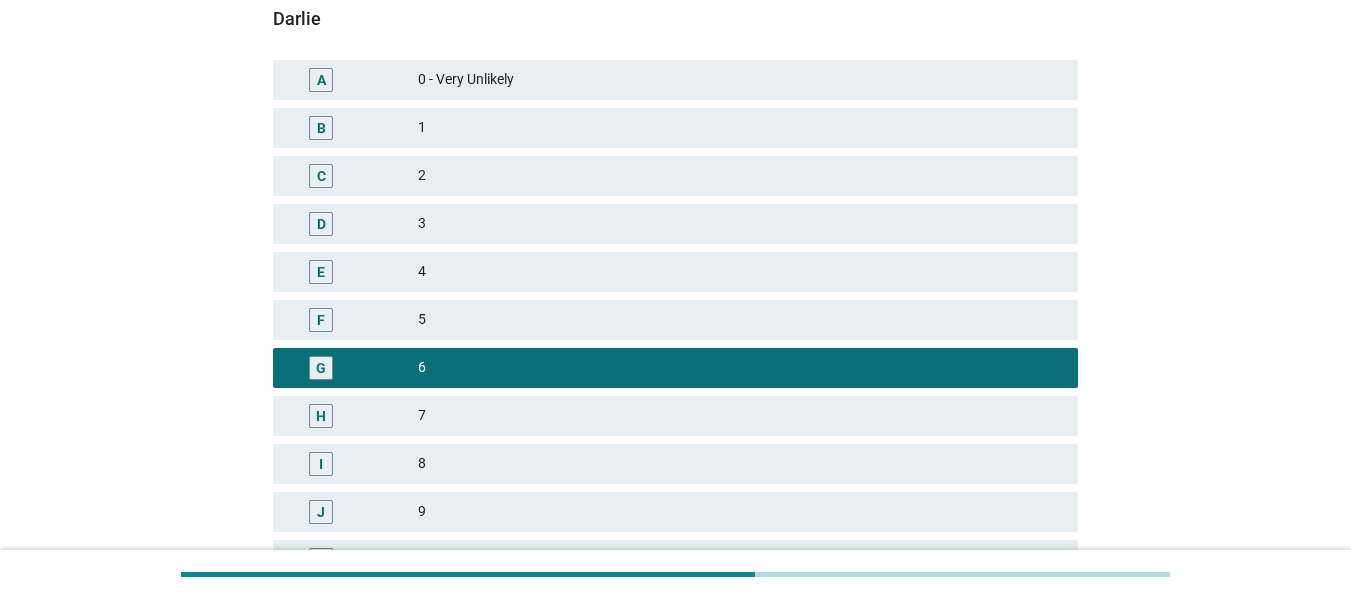 scroll, scrollTop: 498, scrollLeft: 0, axis: vertical 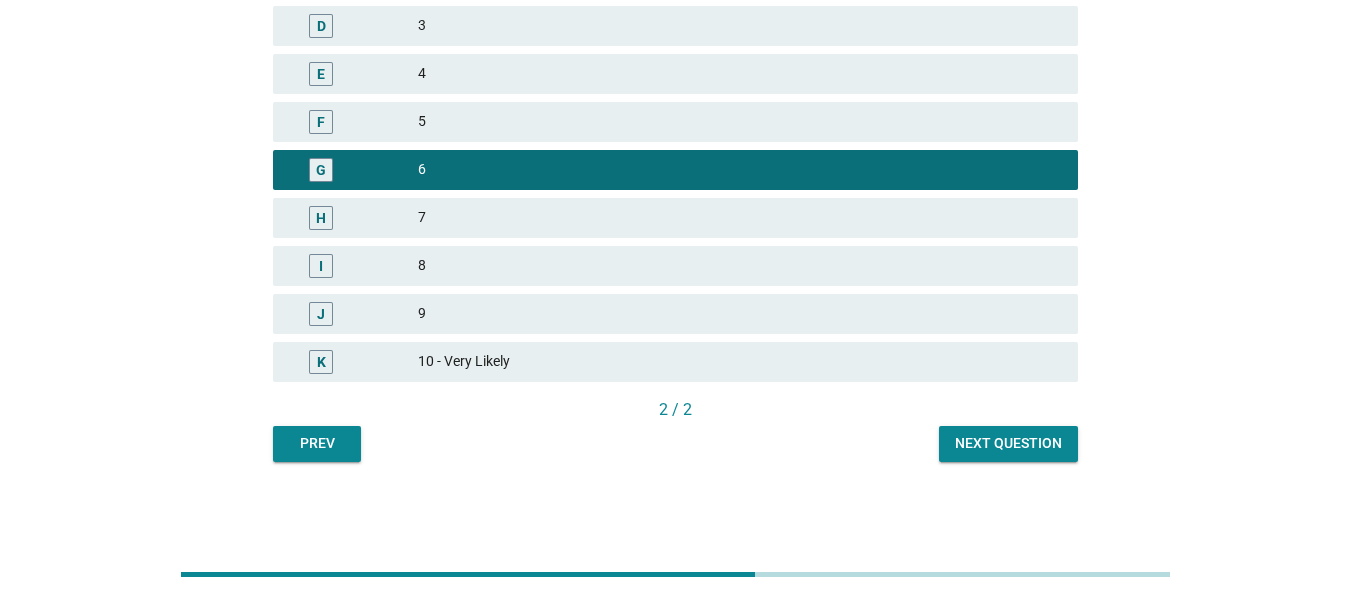 click on "Next question" at bounding box center [1008, 443] 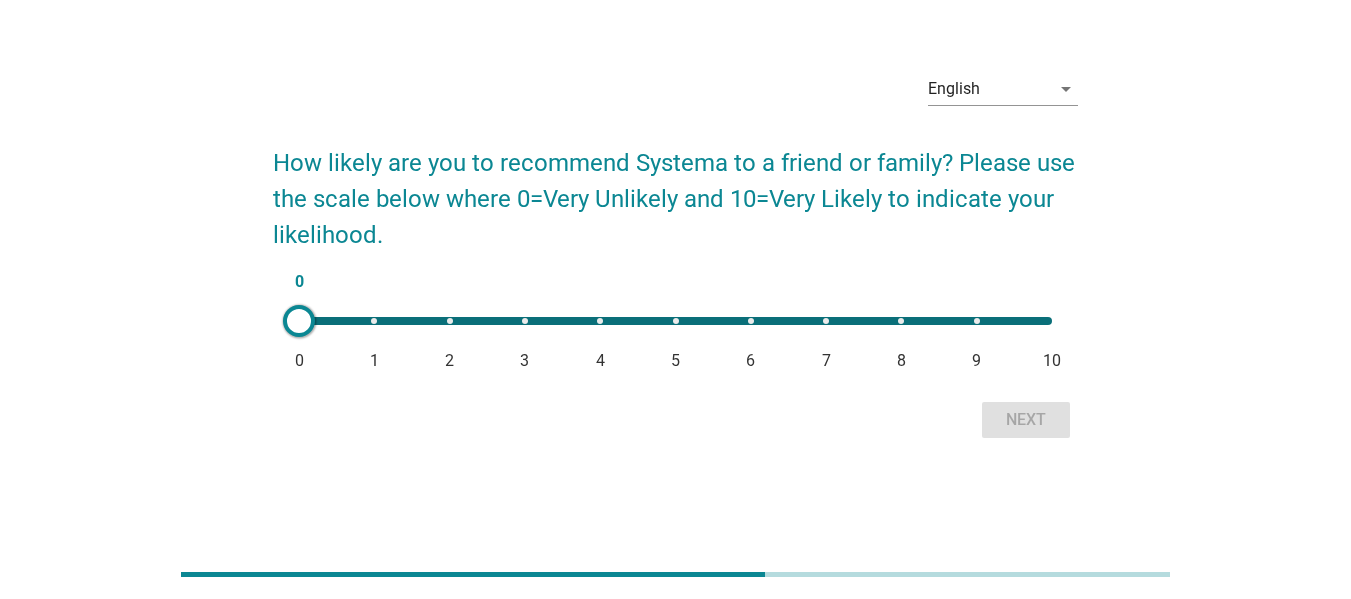 scroll, scrollTop: 0, scrollLeft: 0, axis: both 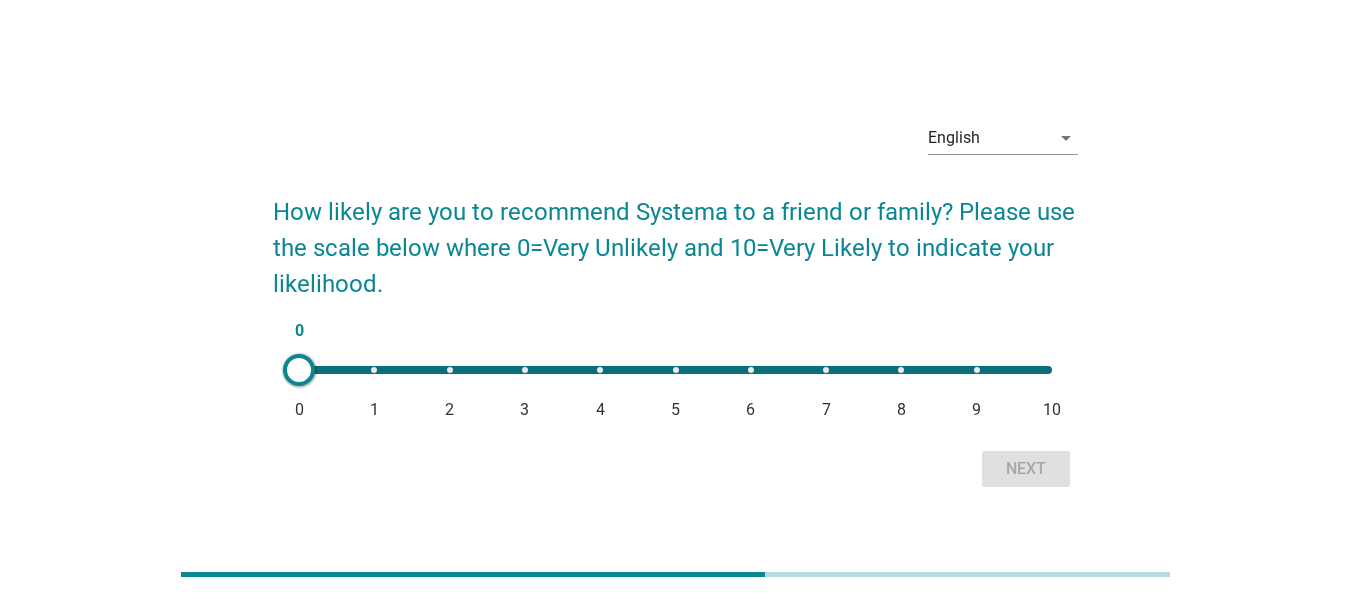 click on "6" at bounding box center [750, 410] 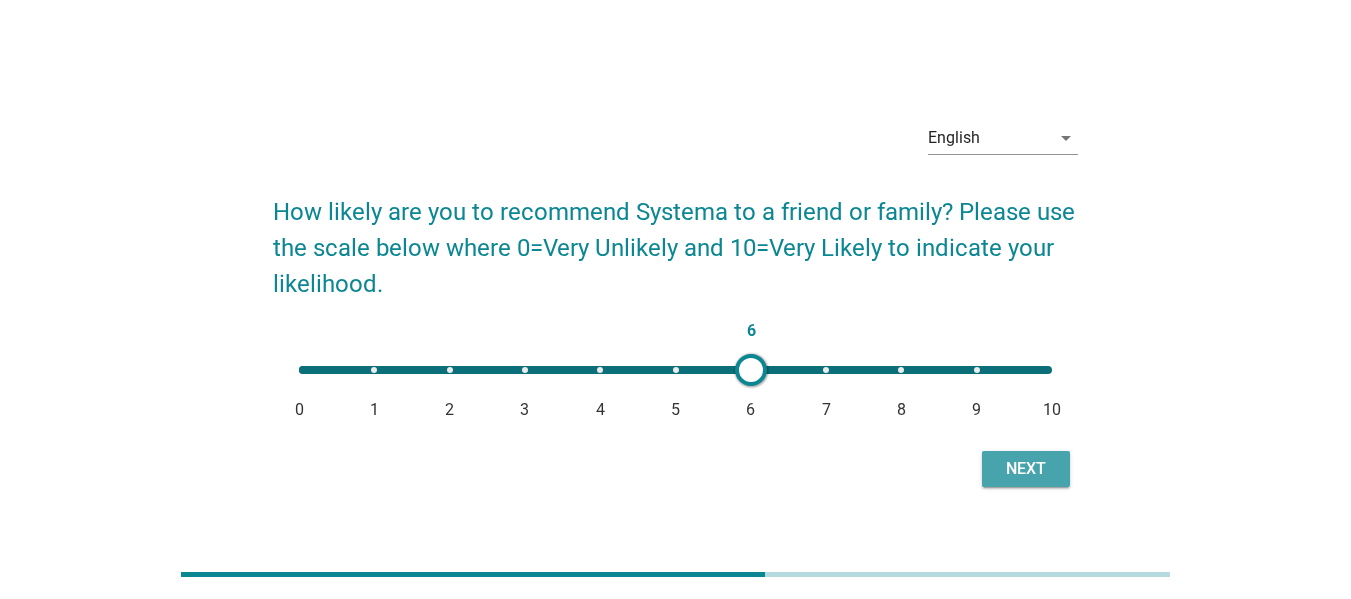 click on "Next" at bounding box center [1026, 469] 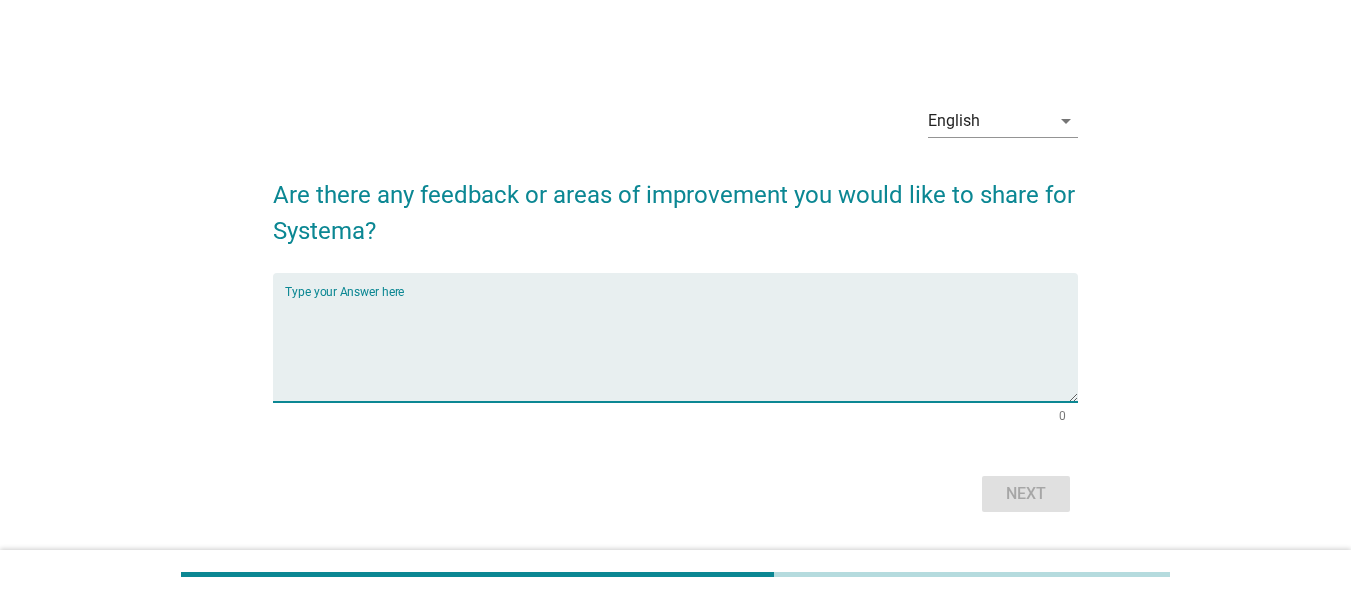 click at bounding box center (681, 349) 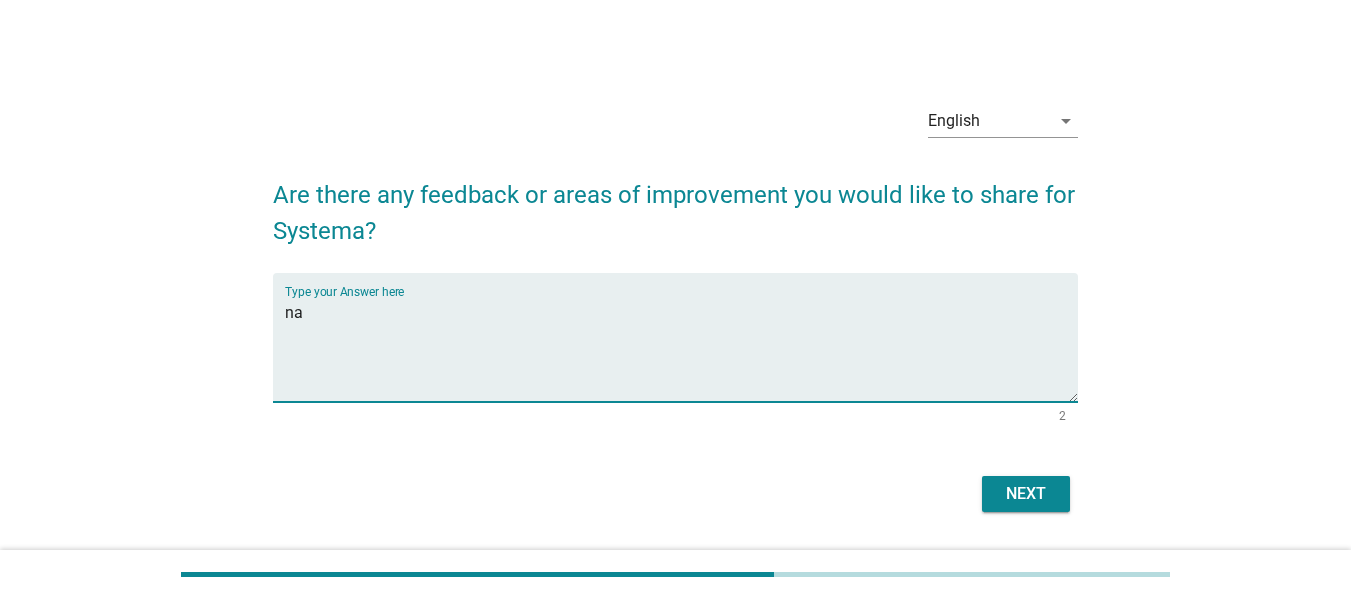 type on "na" 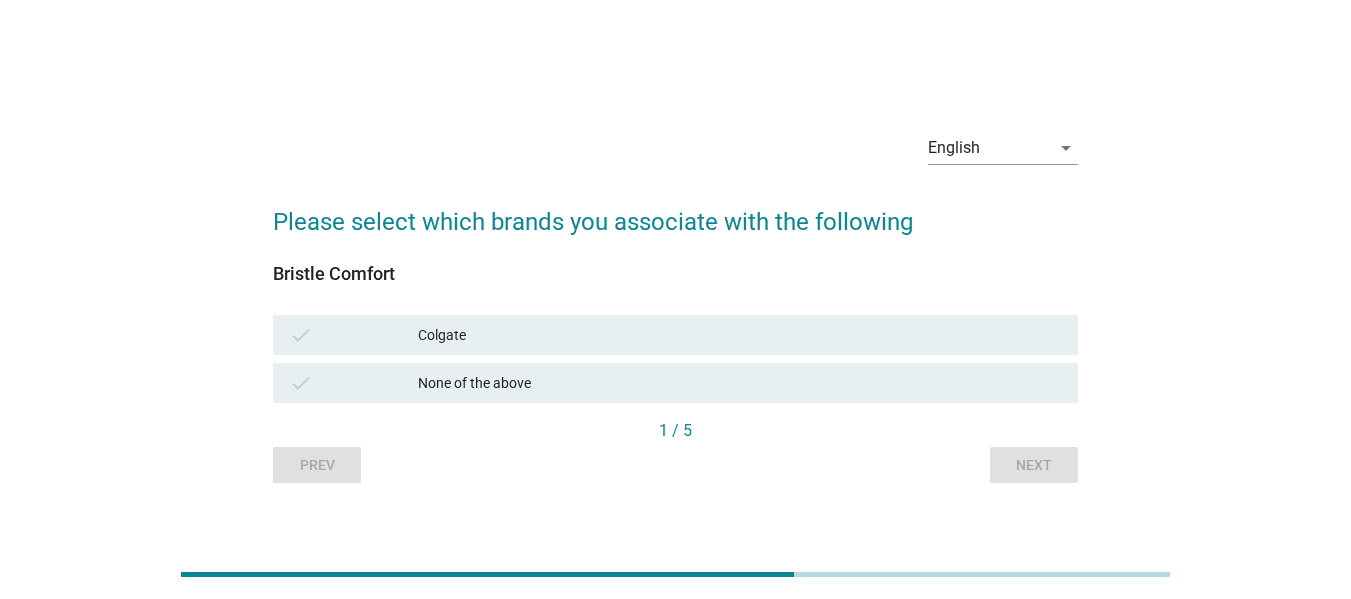 click on "Colgate" at bounding box center (740, 335) 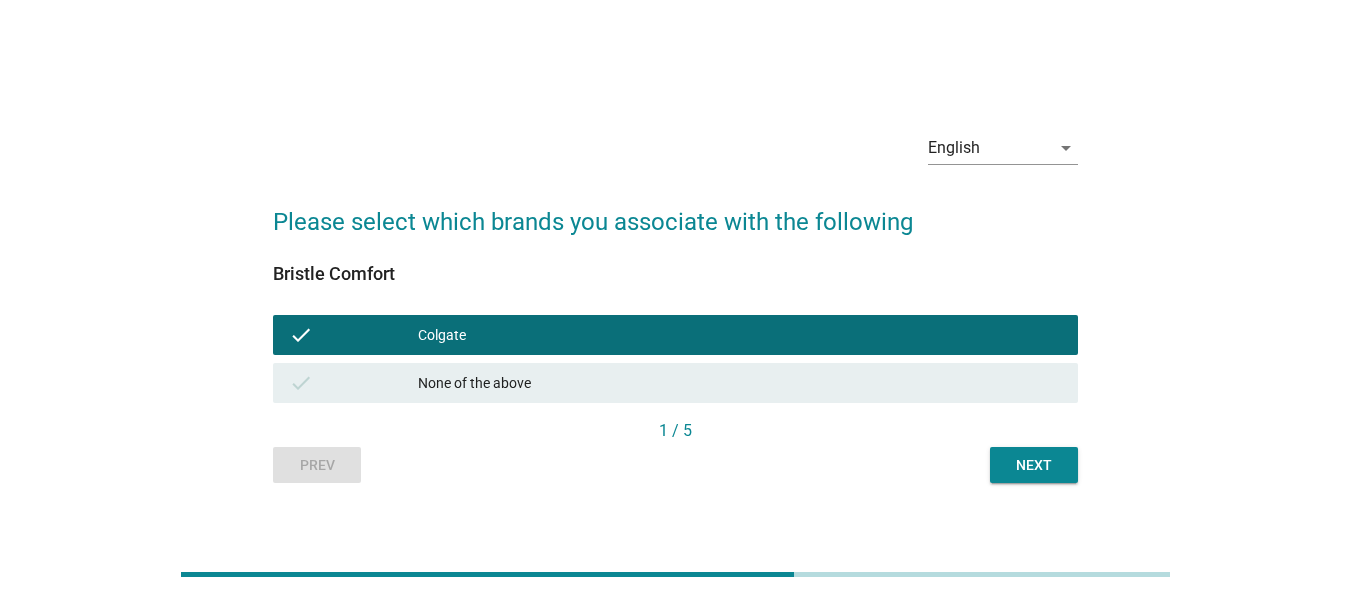 scroll, scrollTop: 49, scrollLeft: 0, axis: vertical 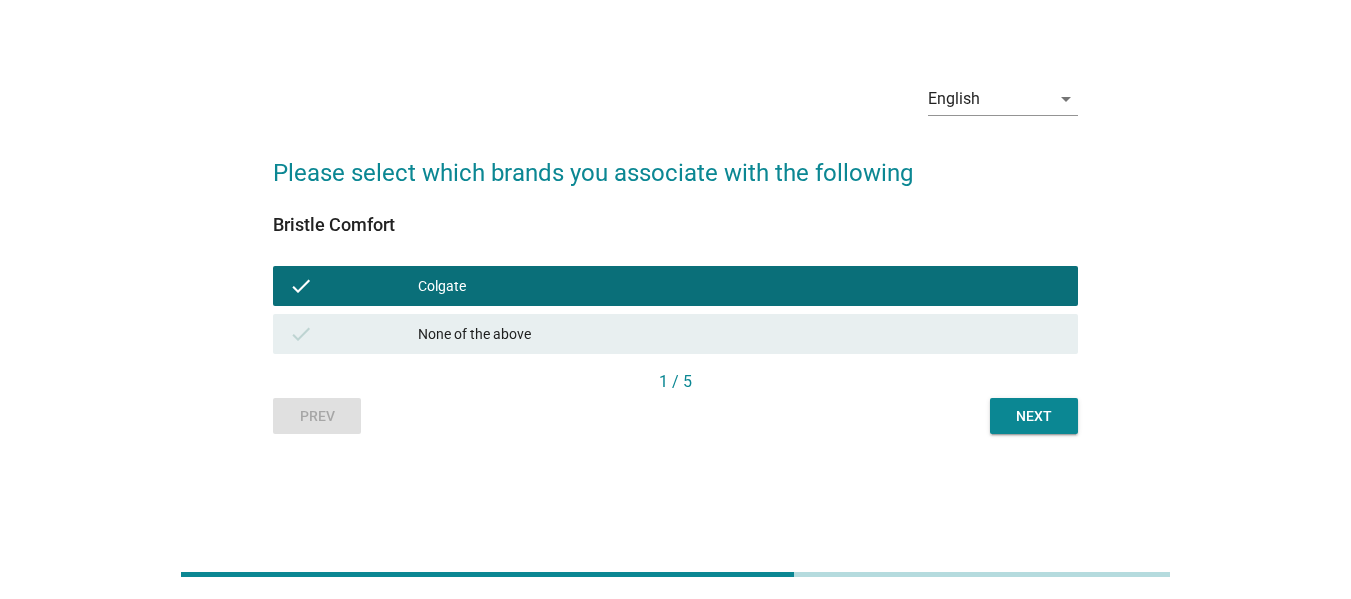 click on "English arrow_drop_down   Please select which brands you associate with the following
Bristle Comfort
check   Colgate check   None of the above
1 / 5
Prev   Next" at bounding box center [675, 250] 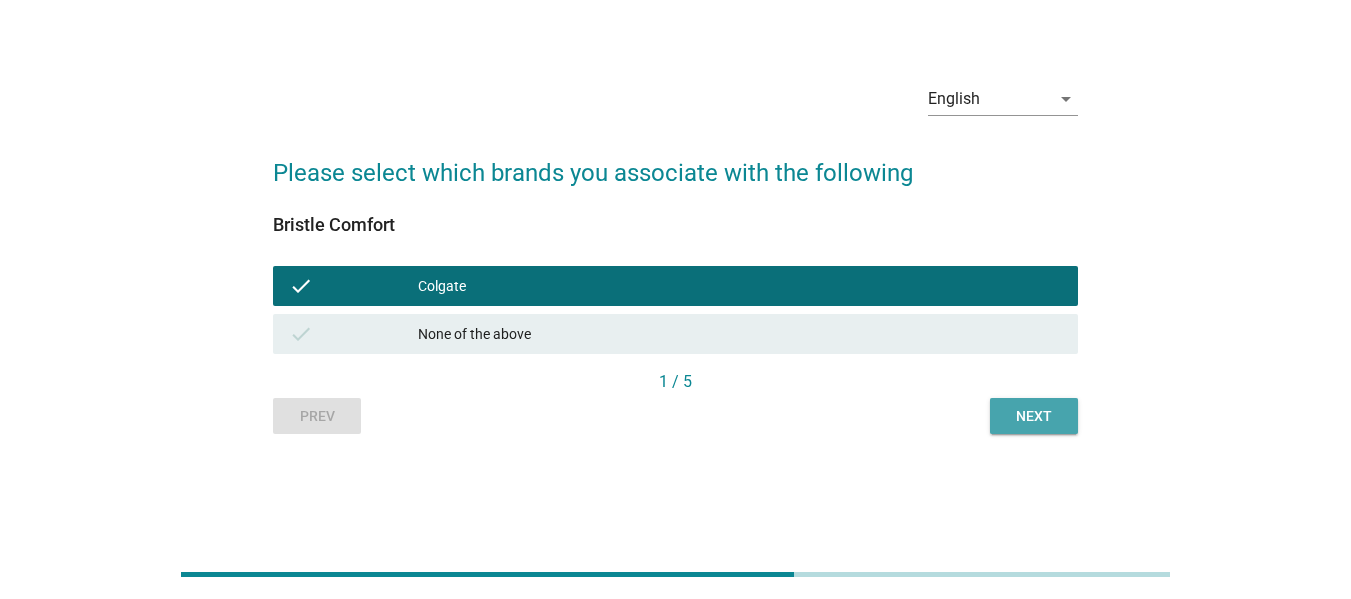 click on "Next" at bounding box center [1034, 416] 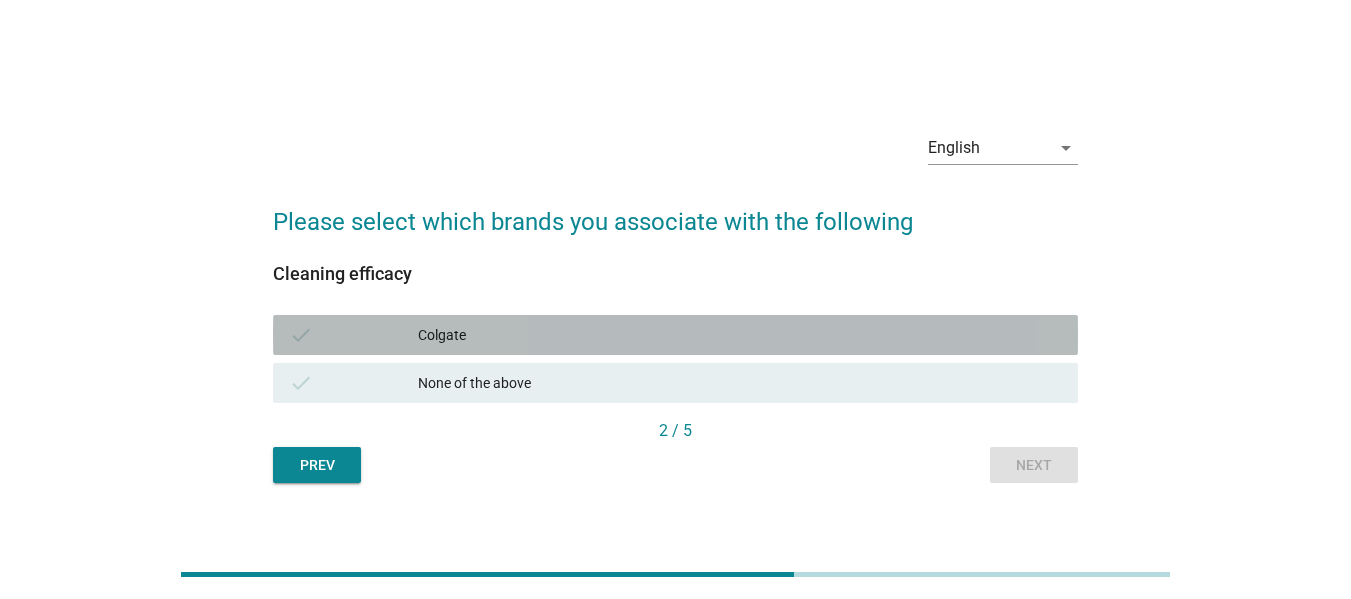 drag, startPoint x: 804, startPoint y: 327, endPoint x: 860, endPoint y: 373, distance: 72.47068 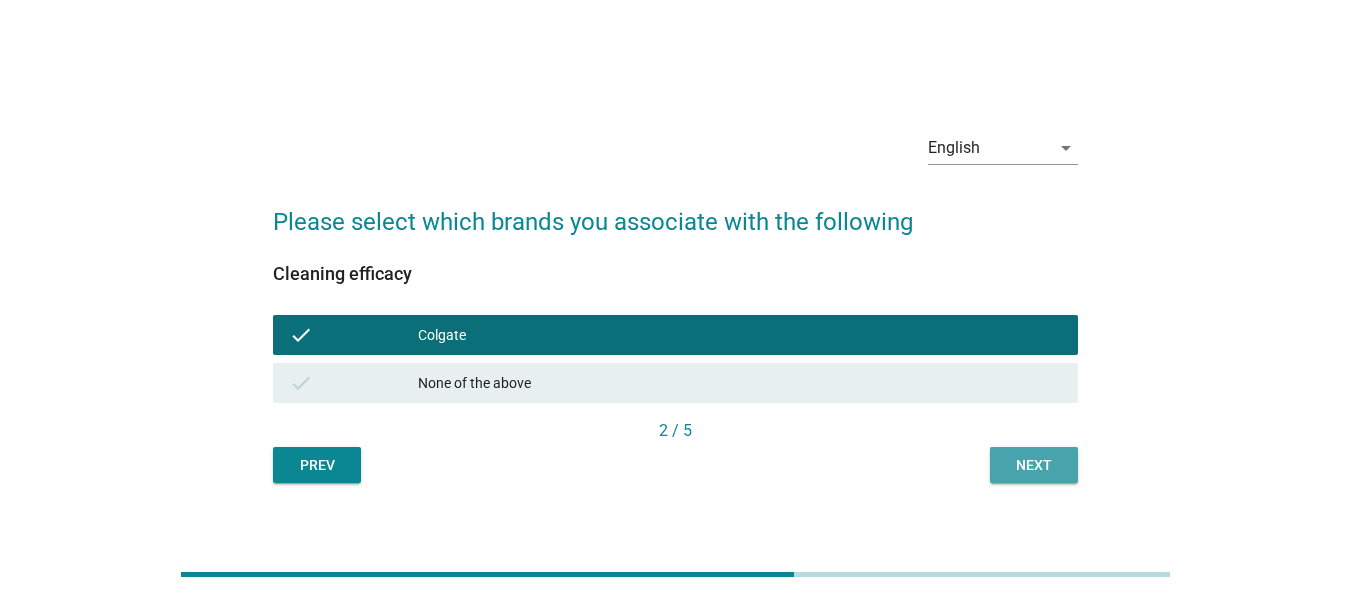 click on "Next" at bounding box center (1034, 465) 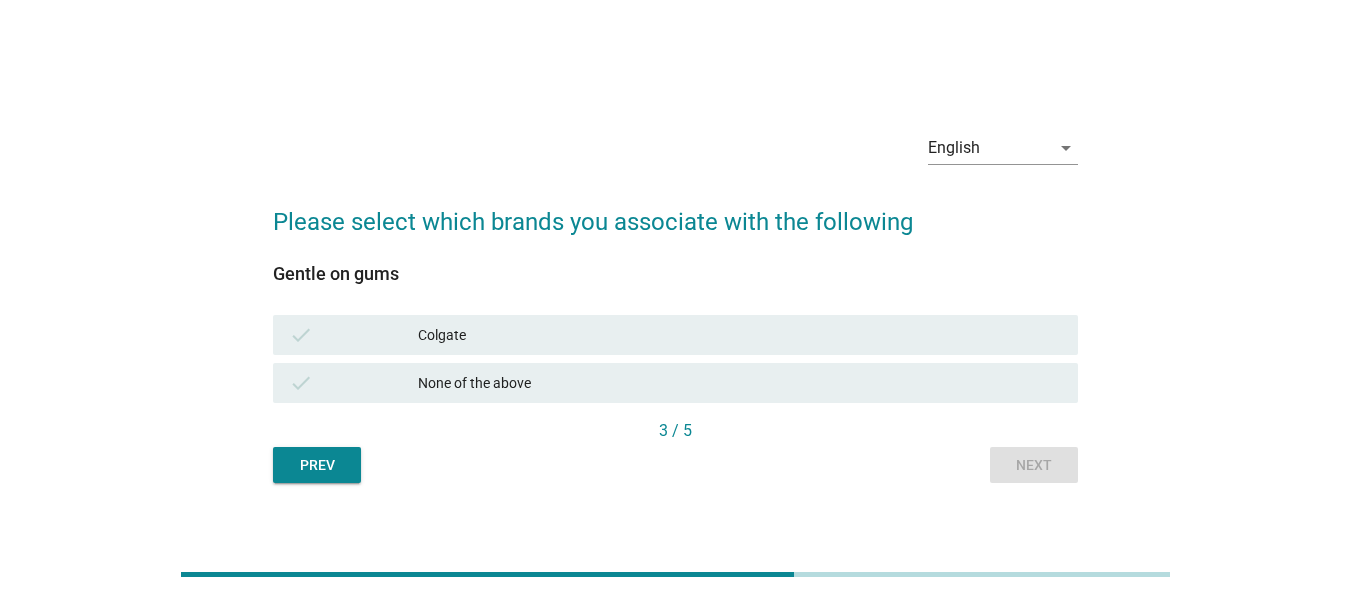click on "Colgate" at bounding box center (740, 335) 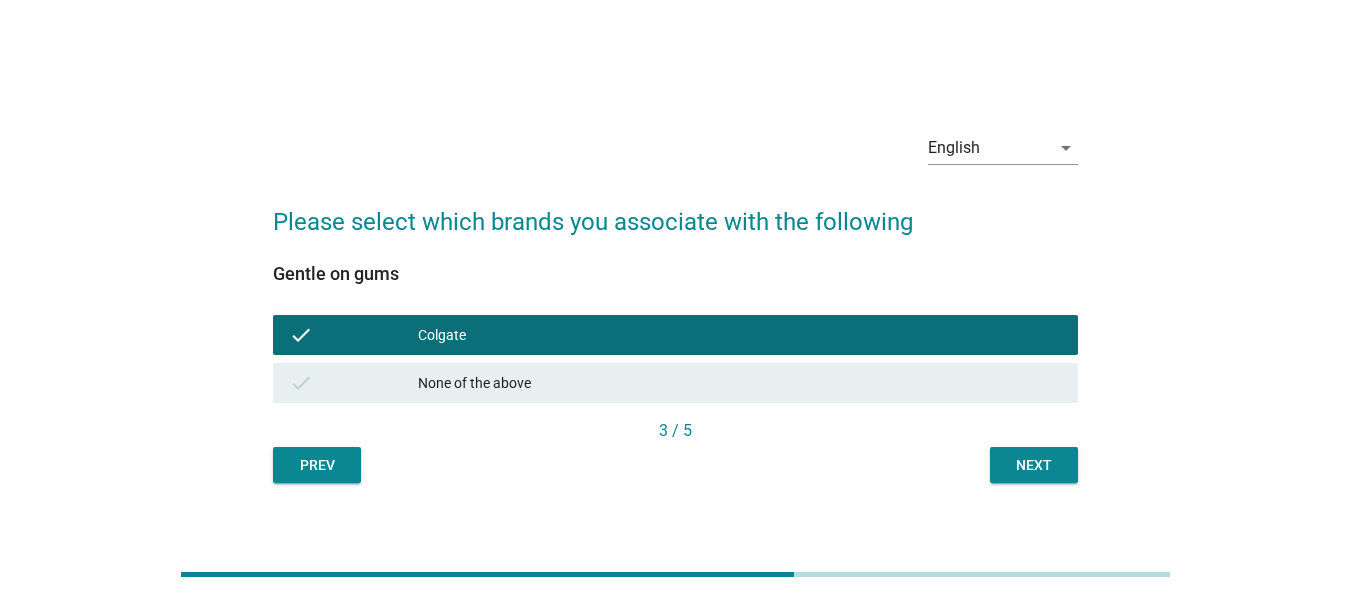 click on "Next" at bounding box center [1034, 465] 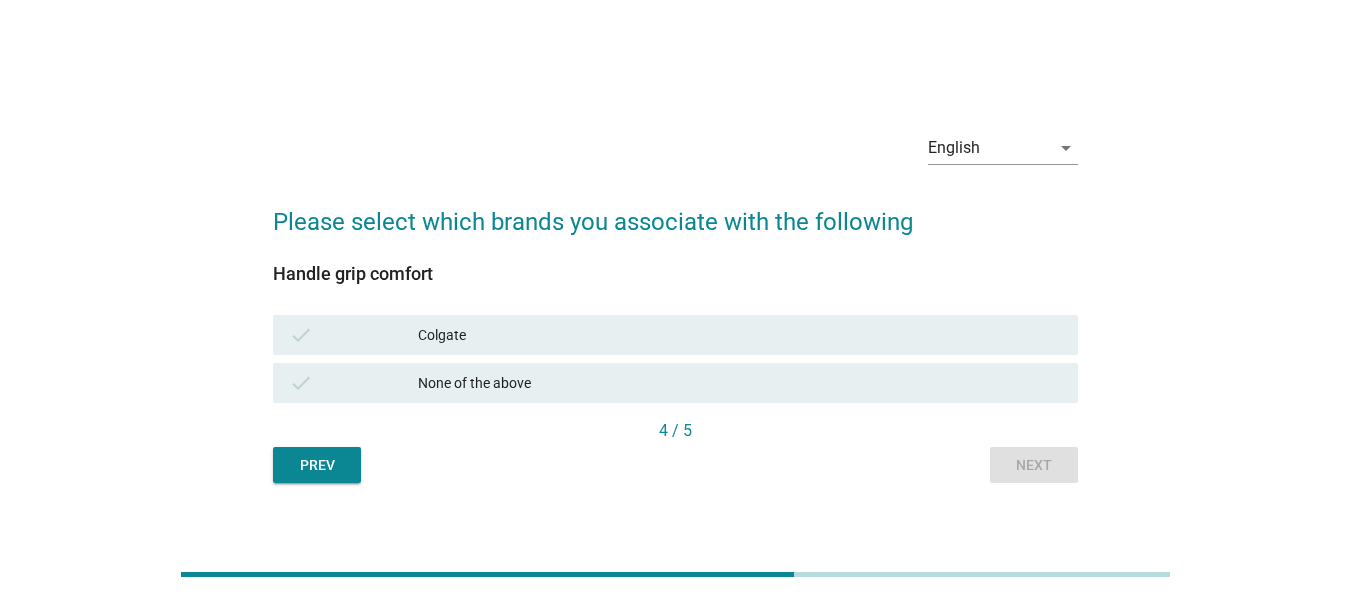click on "Colgate" at bounding box center [740, 335] 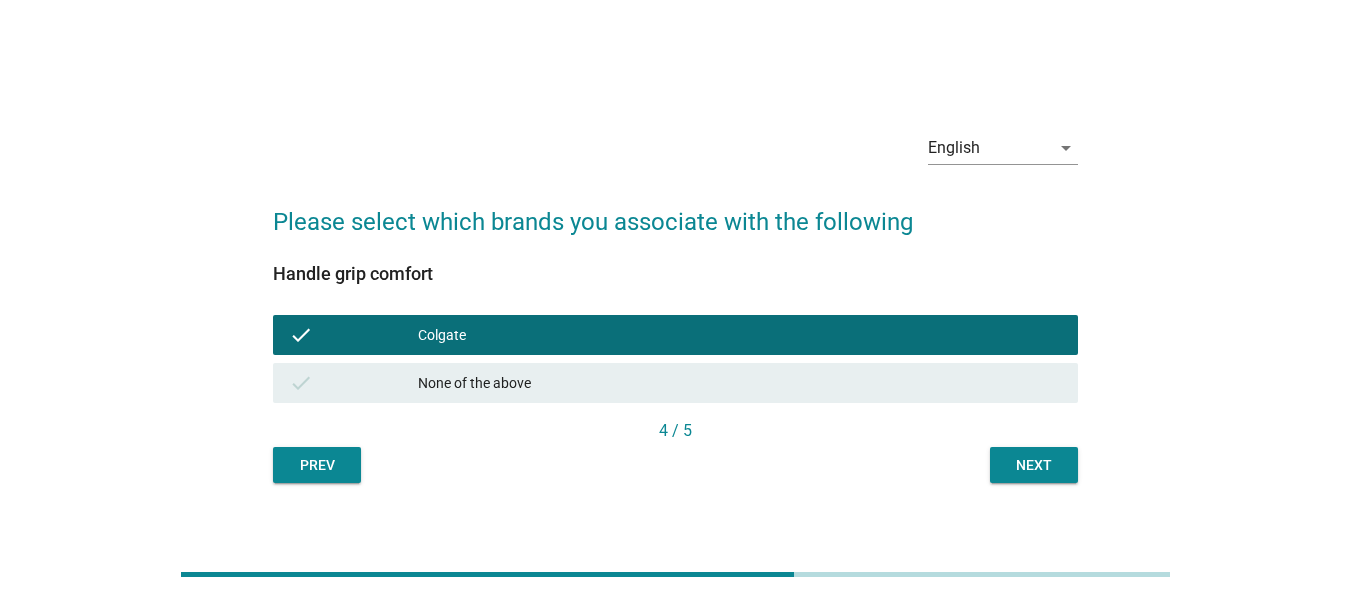 click on "Next" at bounding box center (1034, 465) 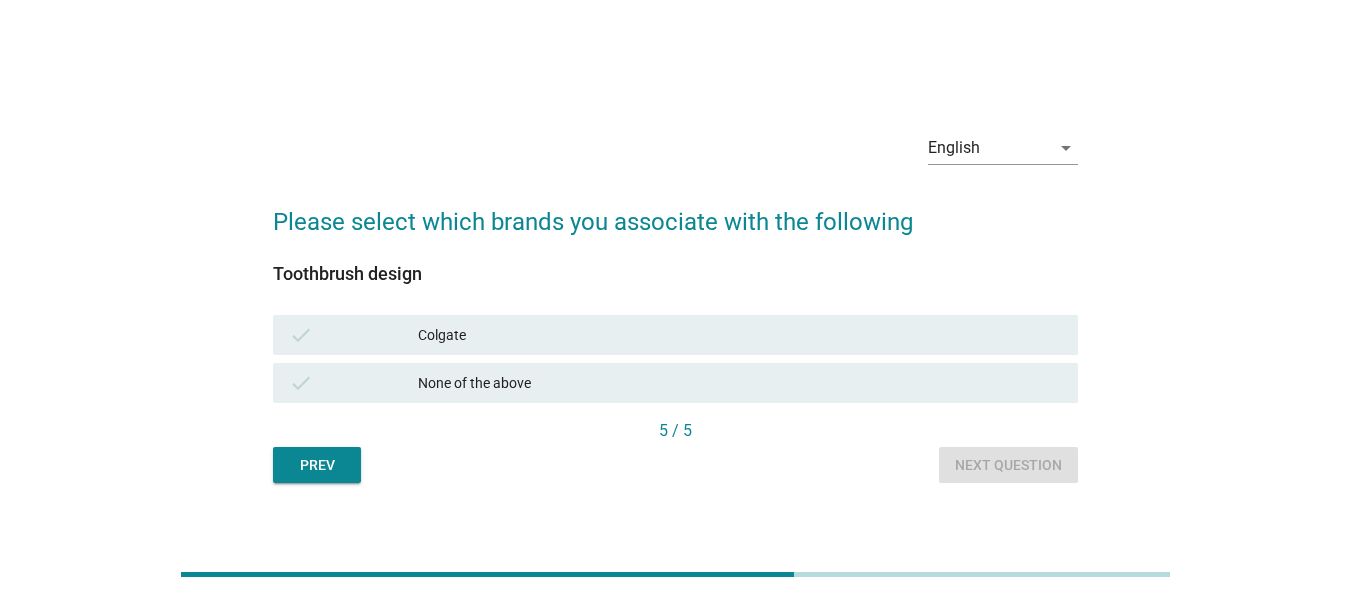 click on "check   Colgate" at bounding box center [675, 335] 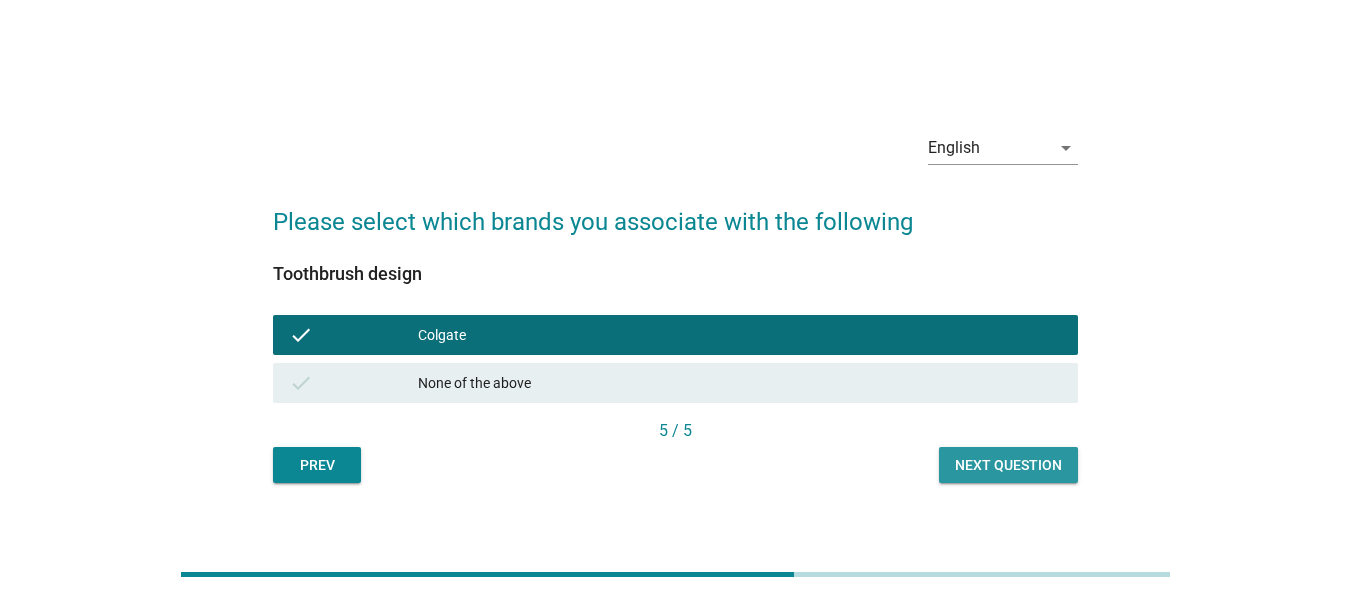 click on "Next question" at bounding box center [1008, 465] 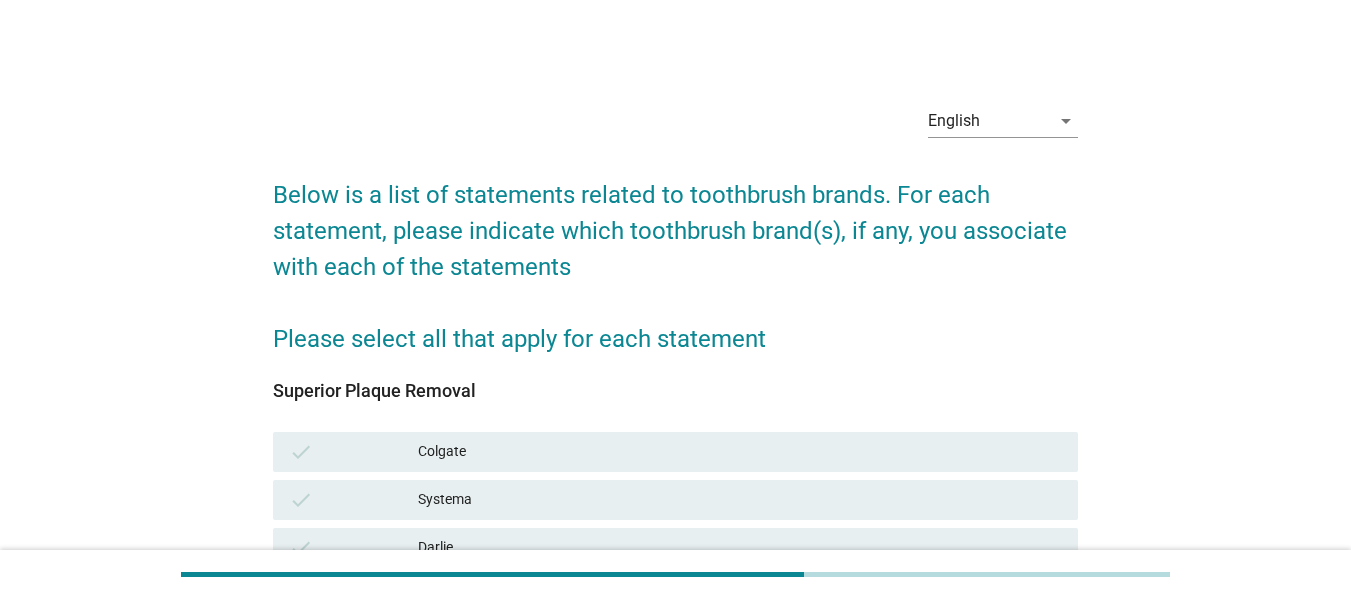 scroll, scrollTop: 200, scrollLeft: 0, axis: vertical 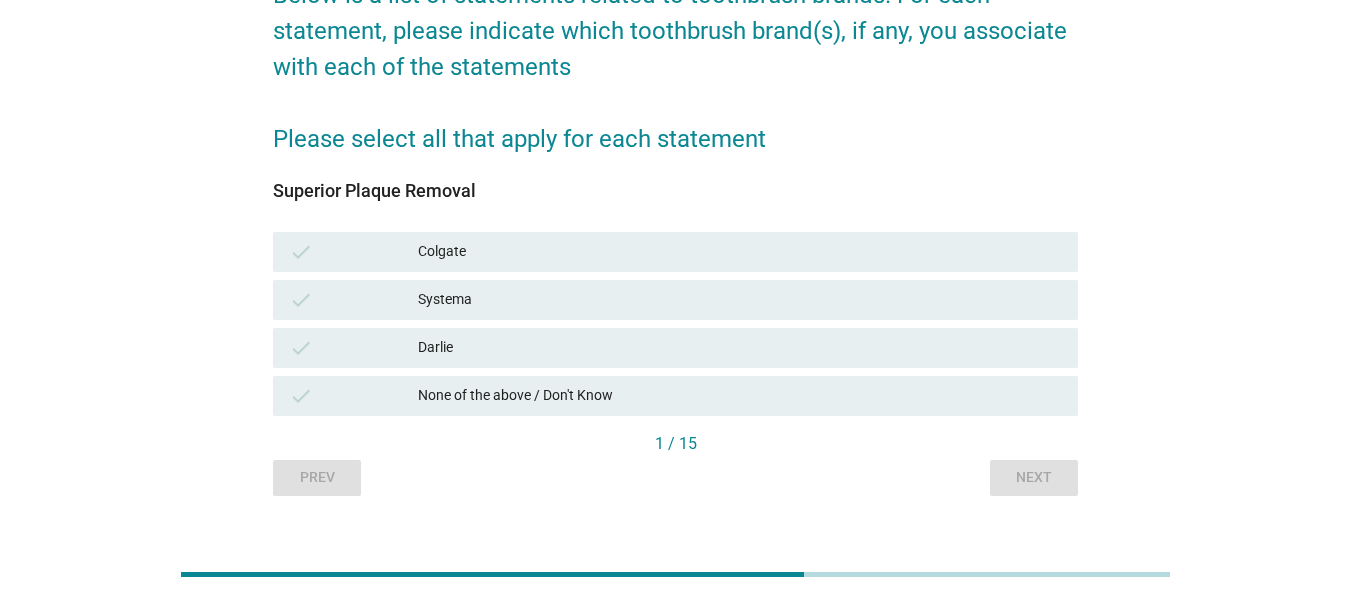 click on "check   Systema" at bounding box center [675, 300] 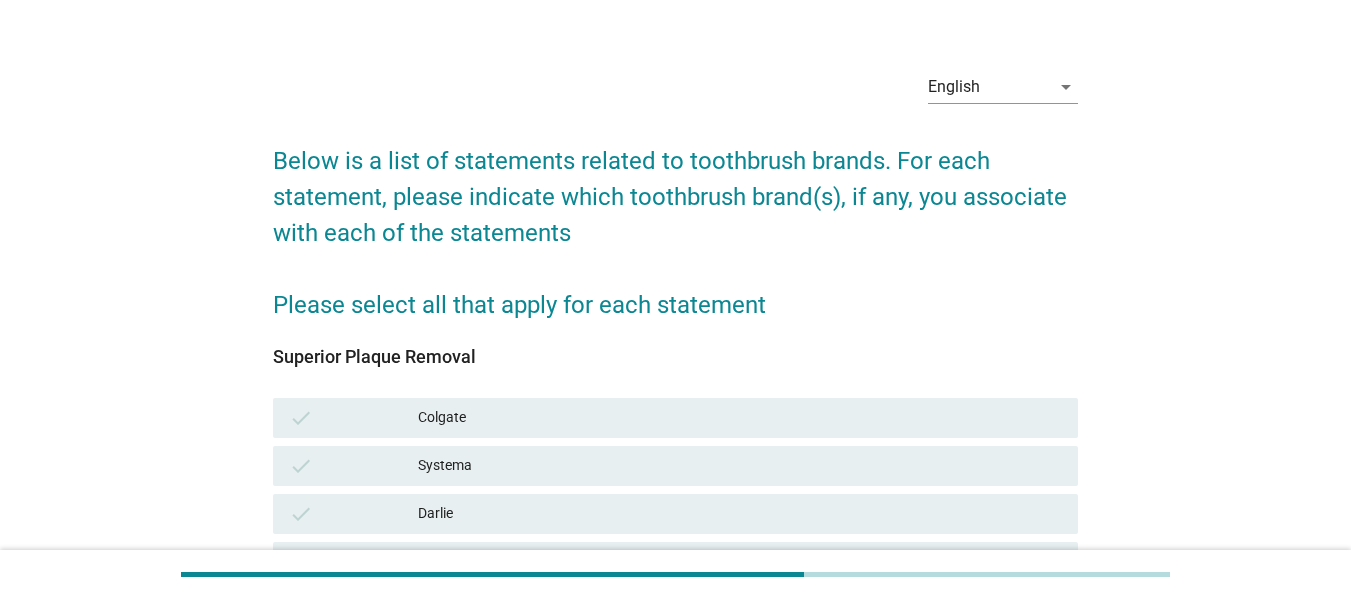 scroll, scrollTop: 134, scrollLeft: 0, axis: vertical 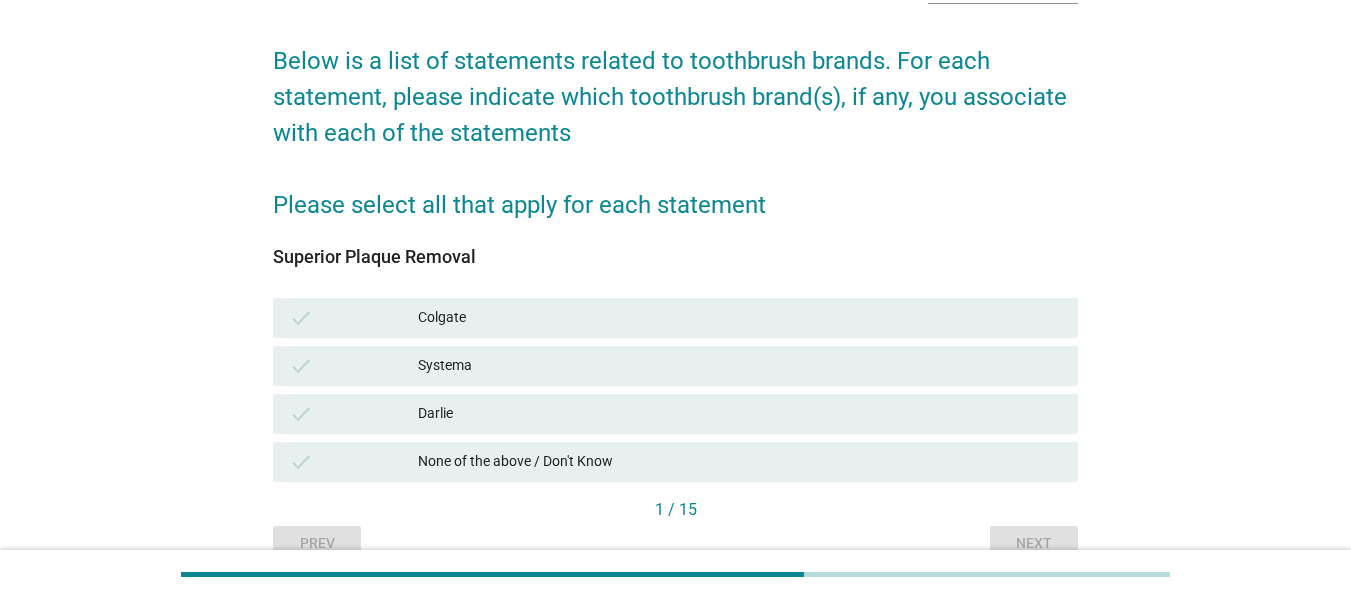 click on "Systema" at bounding box center [740, 366] 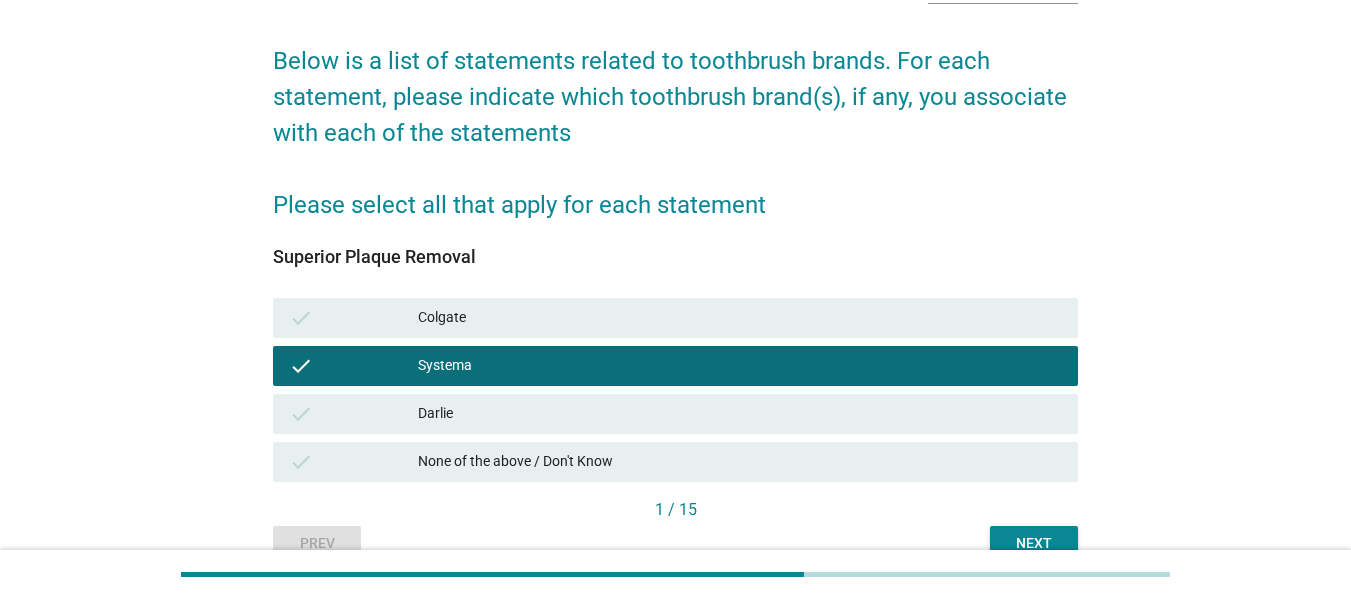 click on "Darlie" at bounding box center [740, 414] 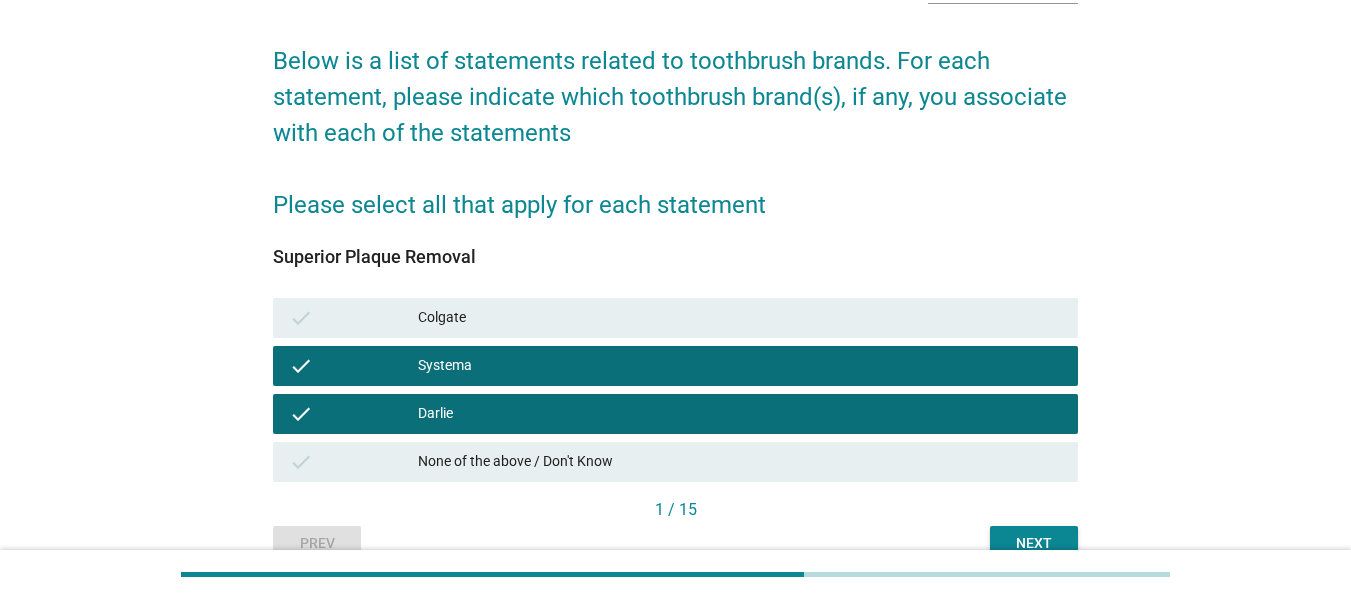scroll, scrollTop: 234, scrollLeft: 0, axis: vertical 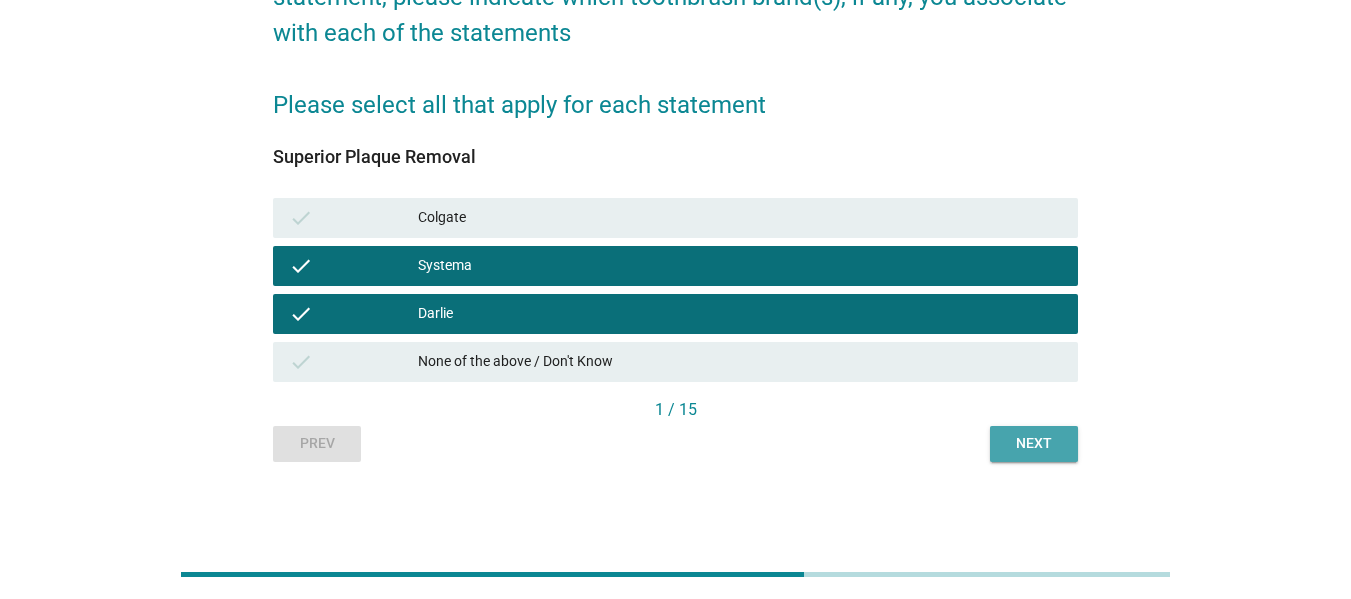 click on "Next" at bounding box center (1034, 443) 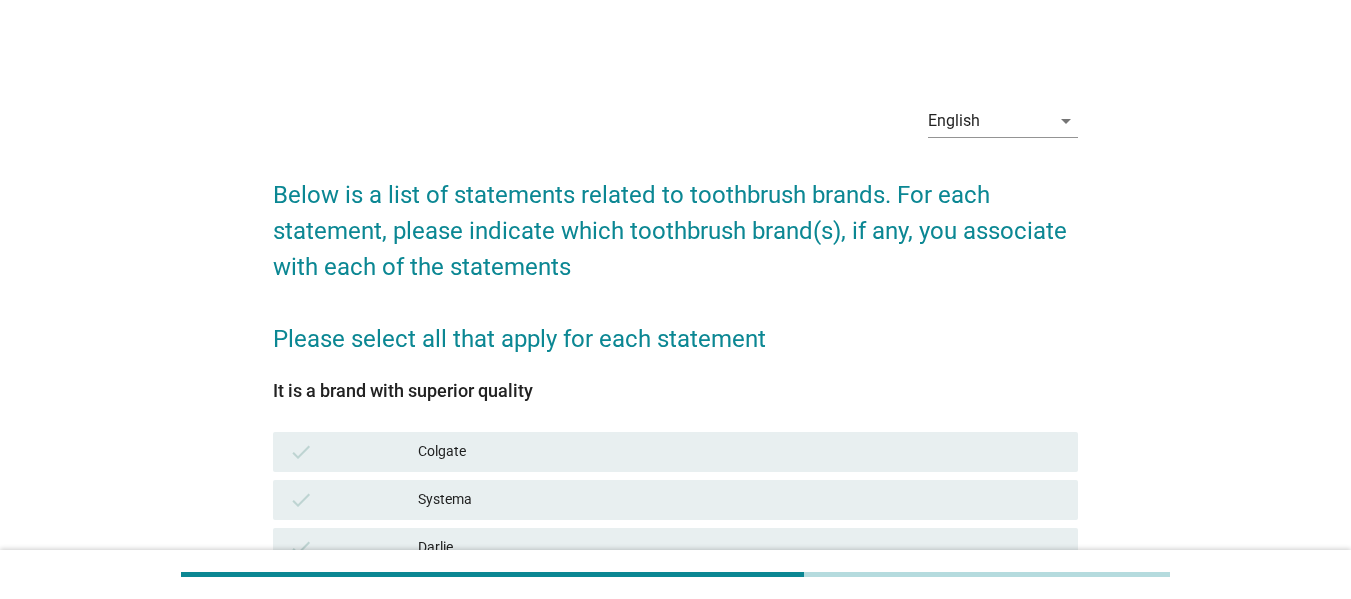 drag, startPoint x: 485, startPoint y: 410, endPoint x: 510, endPoint y: 438, distance: 37.536648 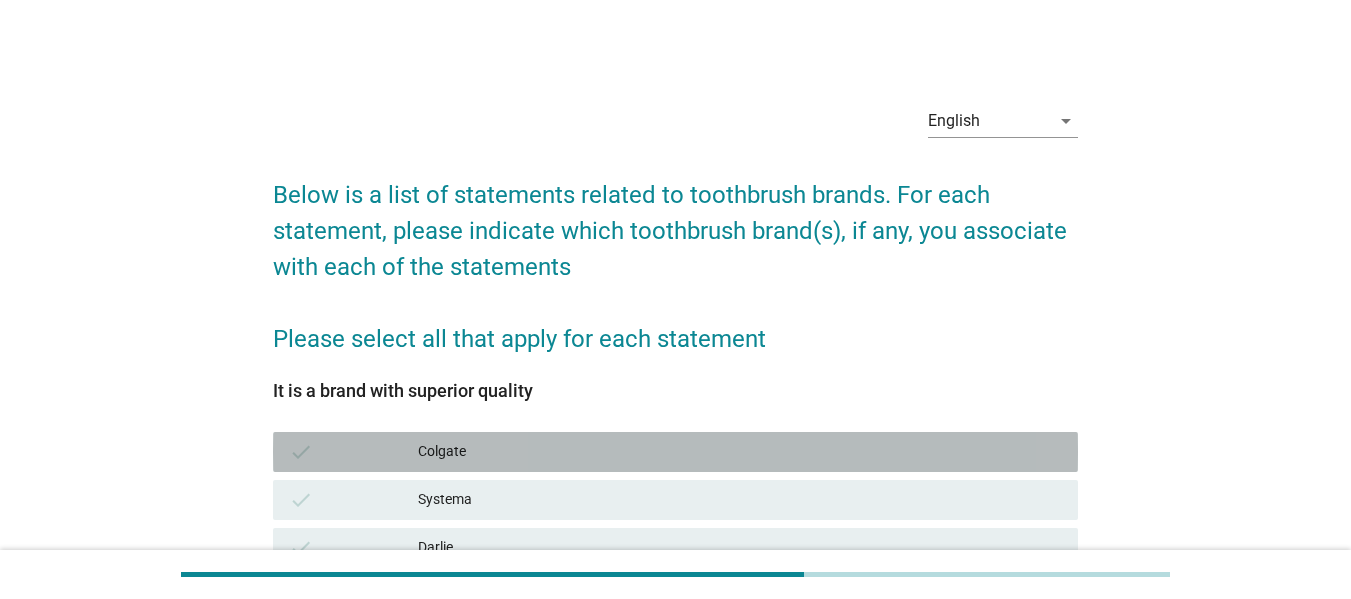 click on "check   Colgate" at bounding box center [675, 452] 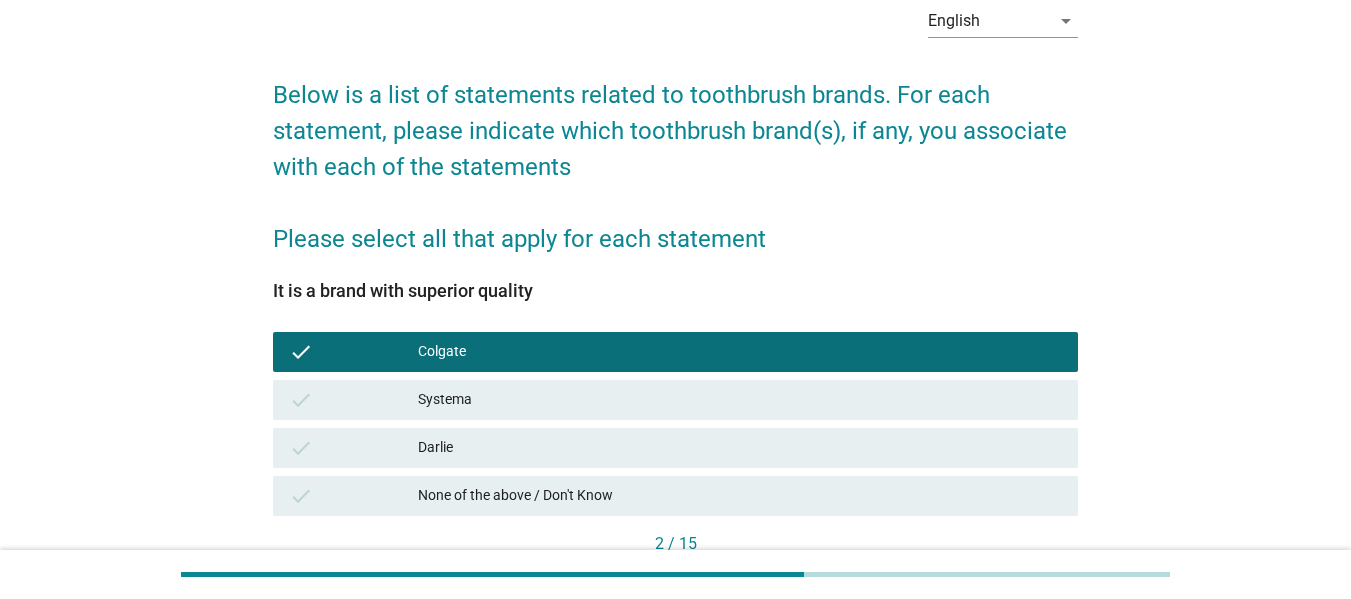 scroll, scrollTop: 234, scrollLeft: 0, axis: vertical 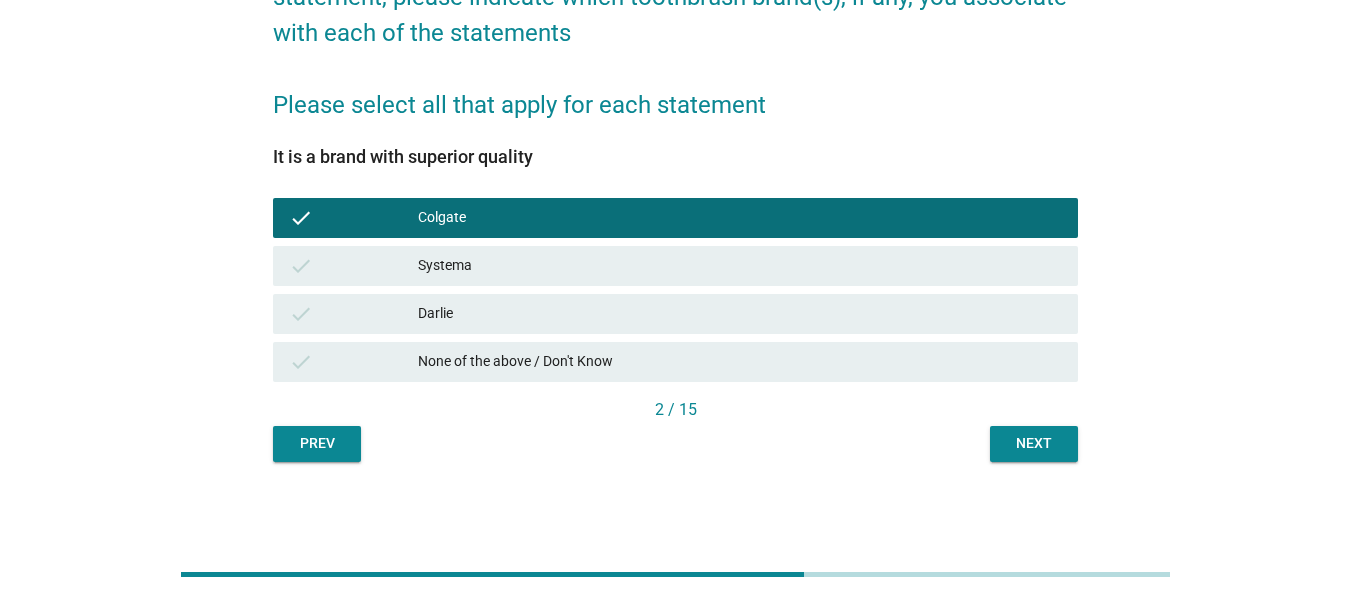 click on "Next" at bounding box center [1034, 444] 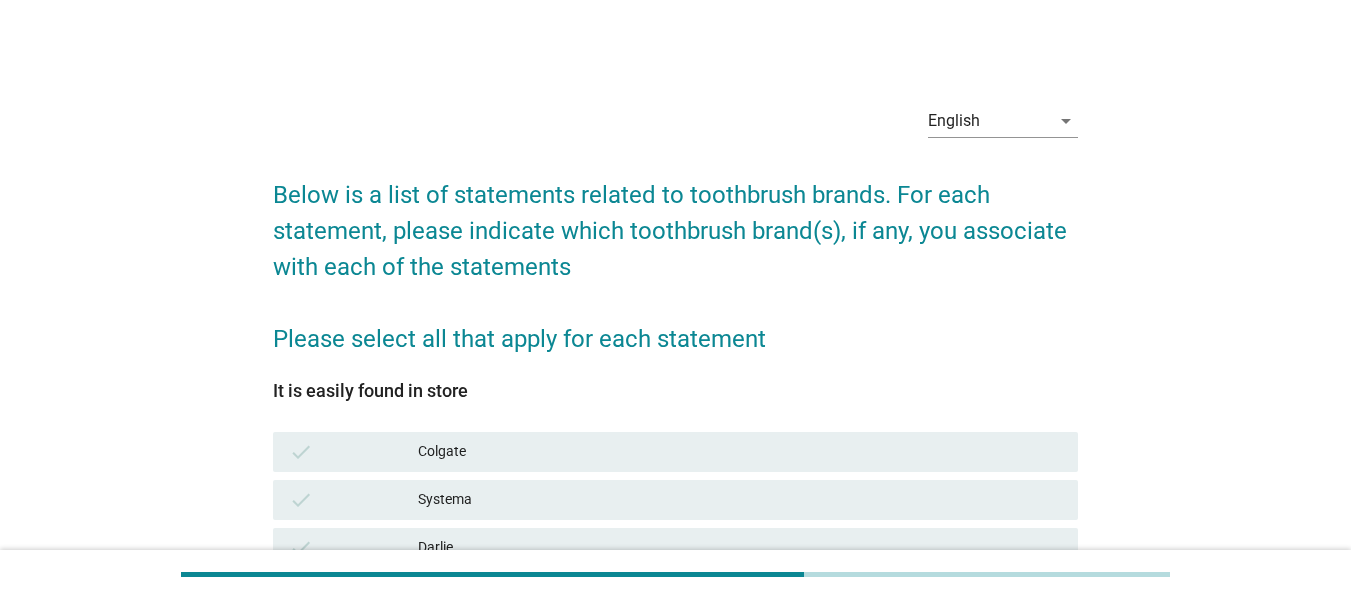 scroll, scrollTop: 200, scrollLeft: 0, axis: vertical 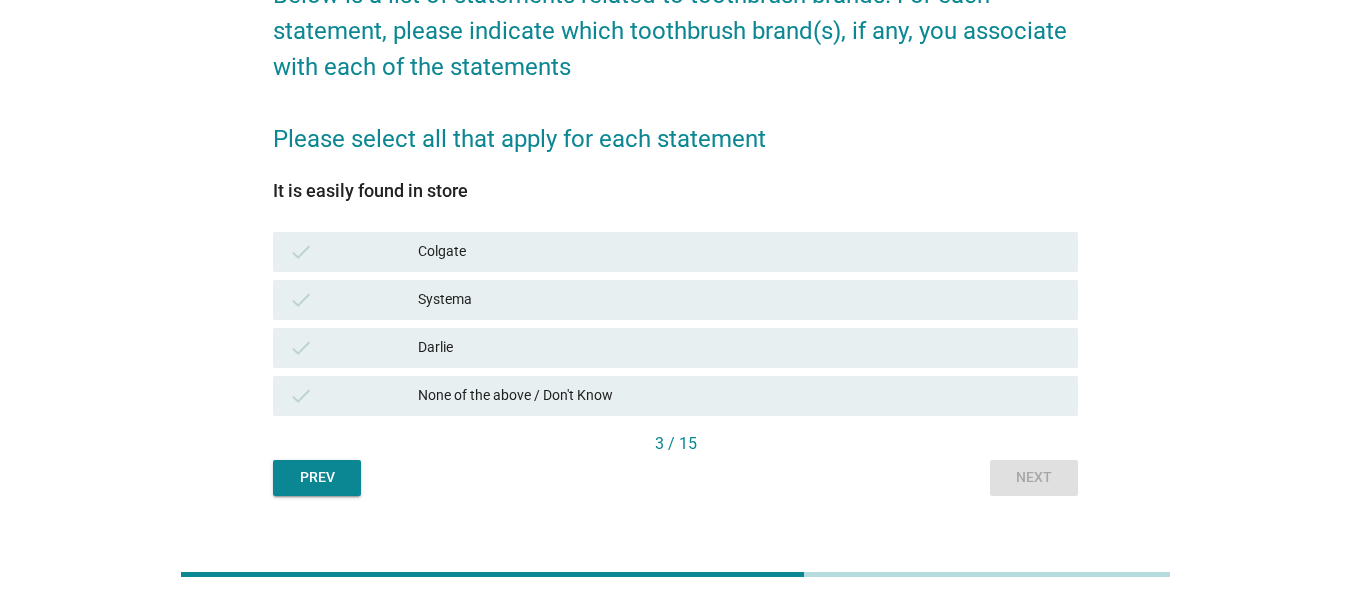 drag, startPoint x: 685, startPoint y: 317, endPoint x: 763, endPoint y: 348, distance: 83.9345 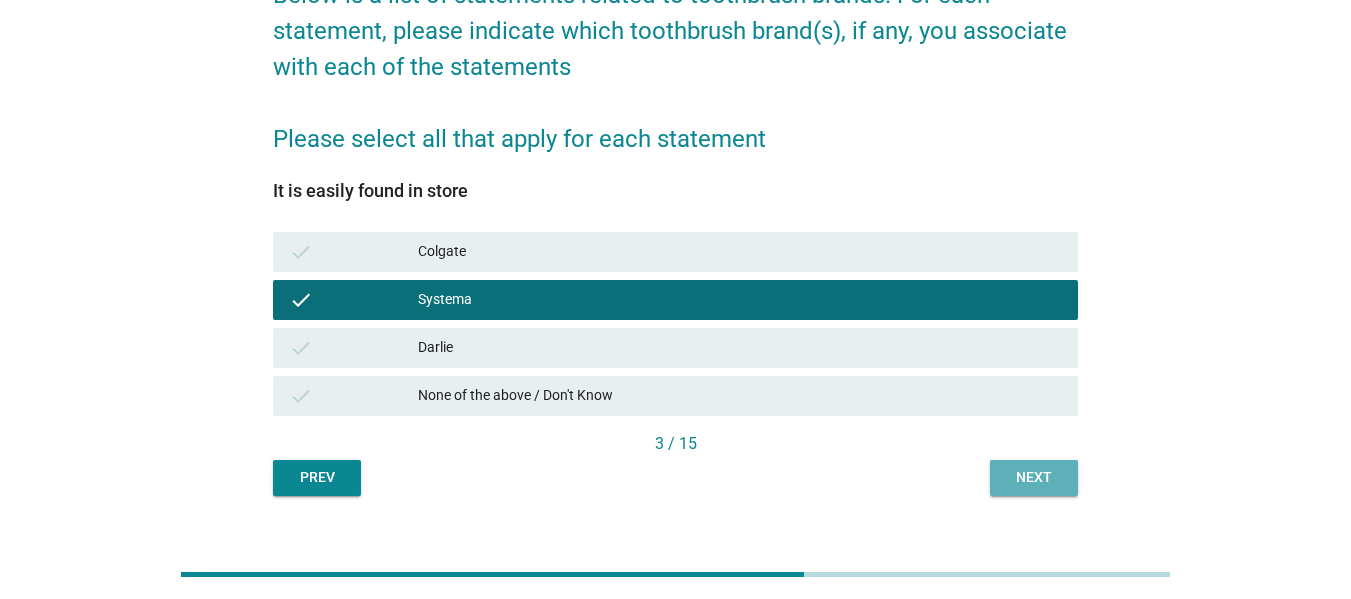 click on "Next" at bounding box center [1034, 478] 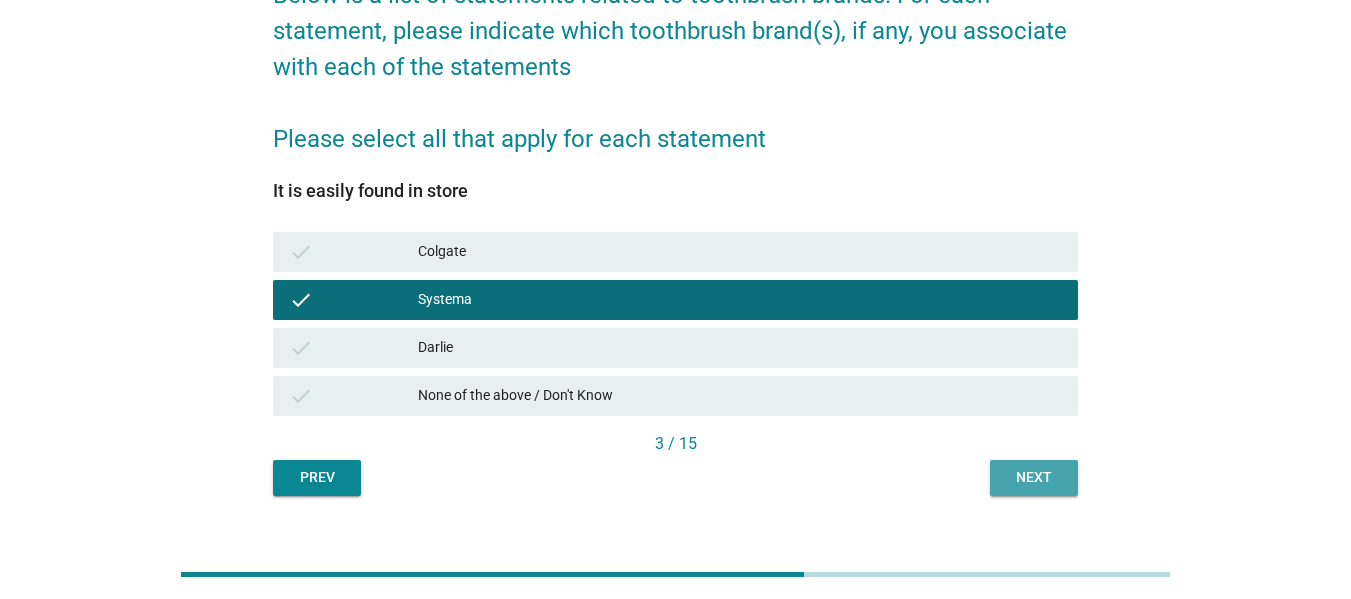 scroll, scrollTop: 0, scrollLeft: 0, axis: both 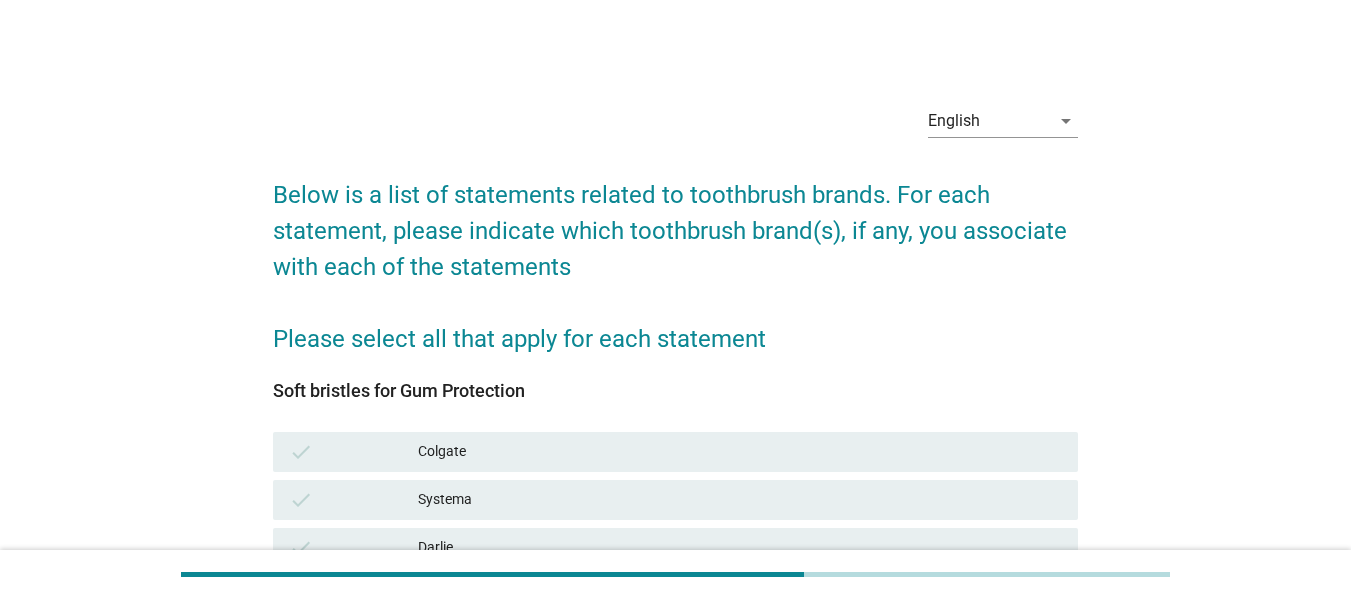 drag, startPoint x: 696, startPoint y: 488, endPoint x: 718, endPoint y: 450, distance: 43.908997 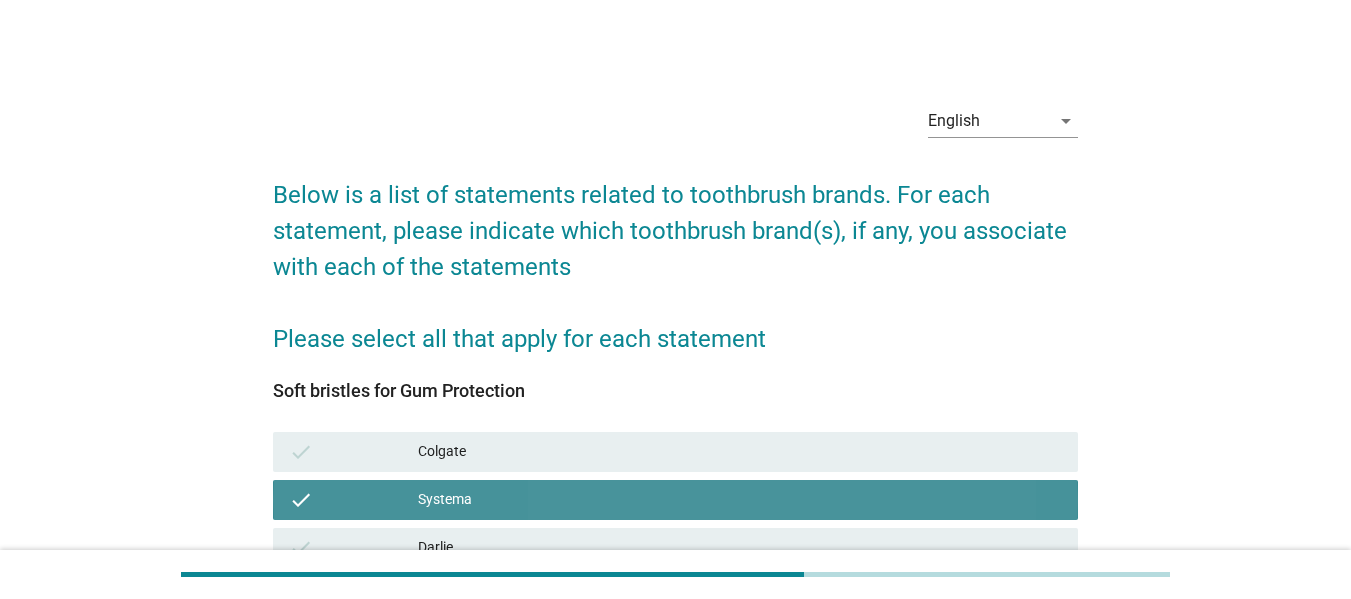 scroll, scrollTop: 234, scrollLeft: 0, axis: vertical 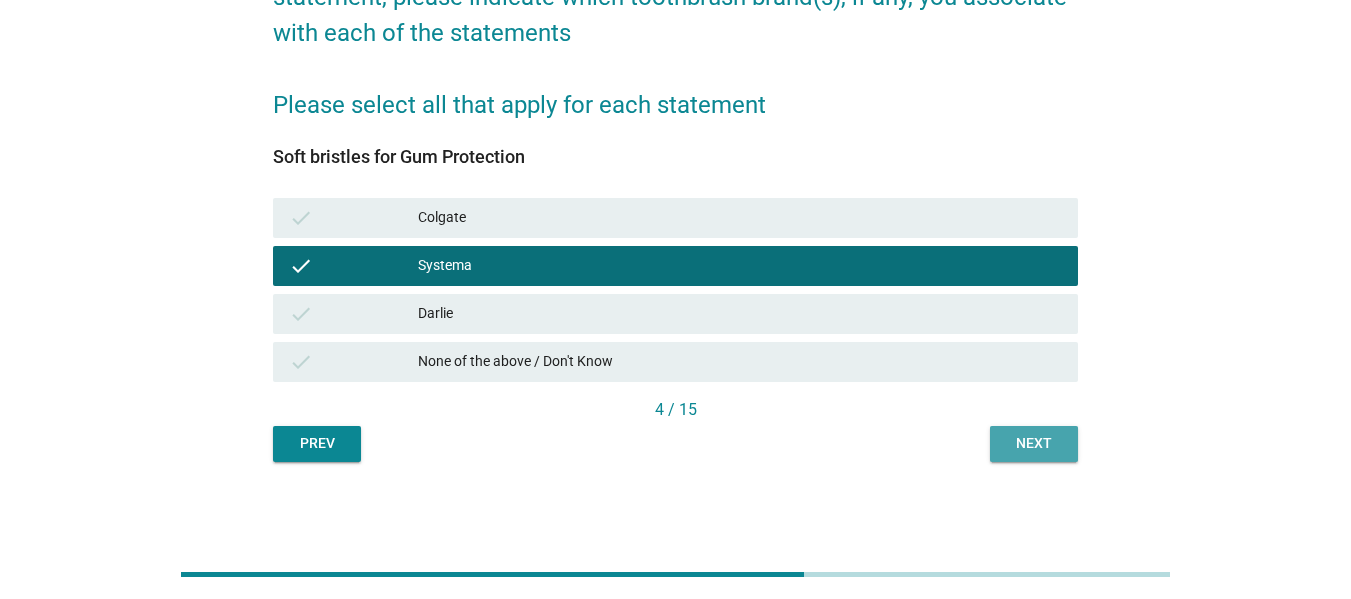 click on "Next" at bounding box center [1034, 443] 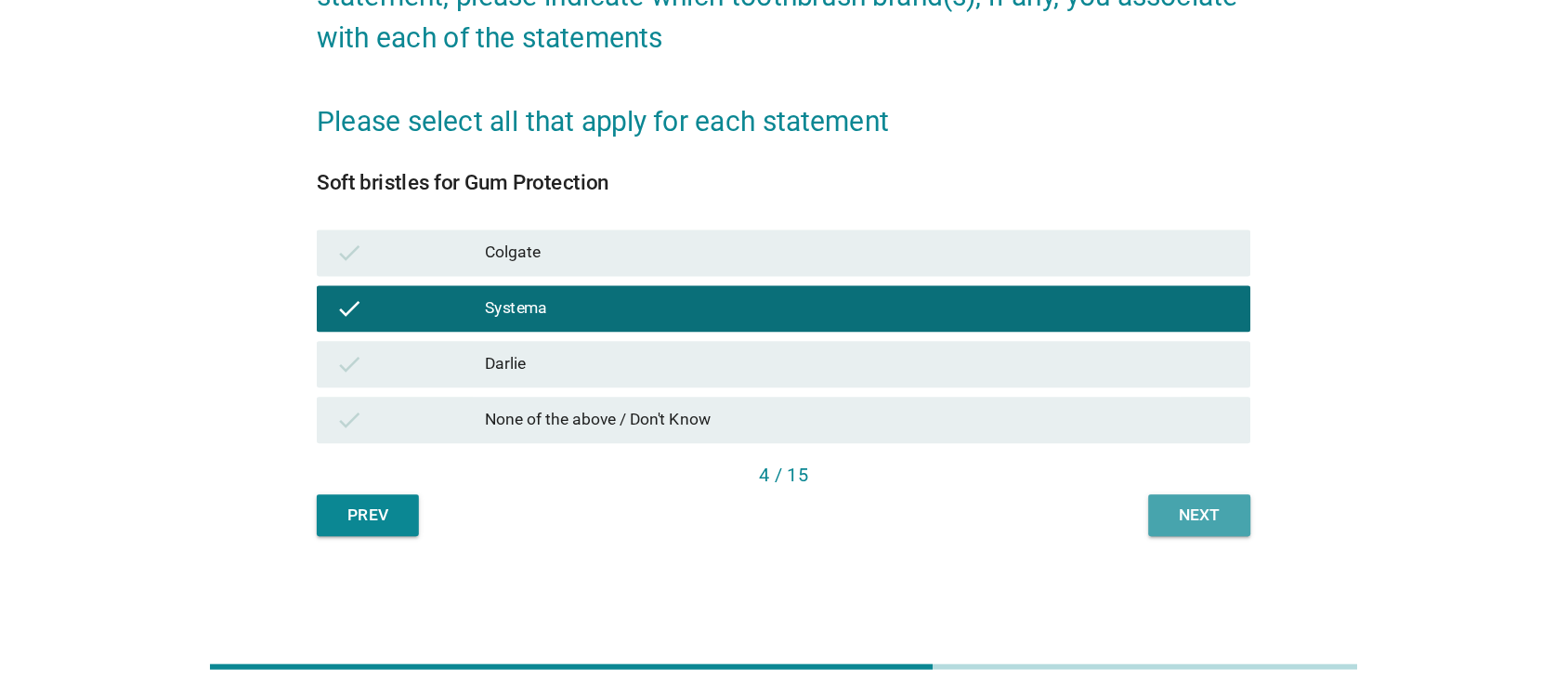scroll, scrollTop: 0, scrollLeft: 0, axis: both 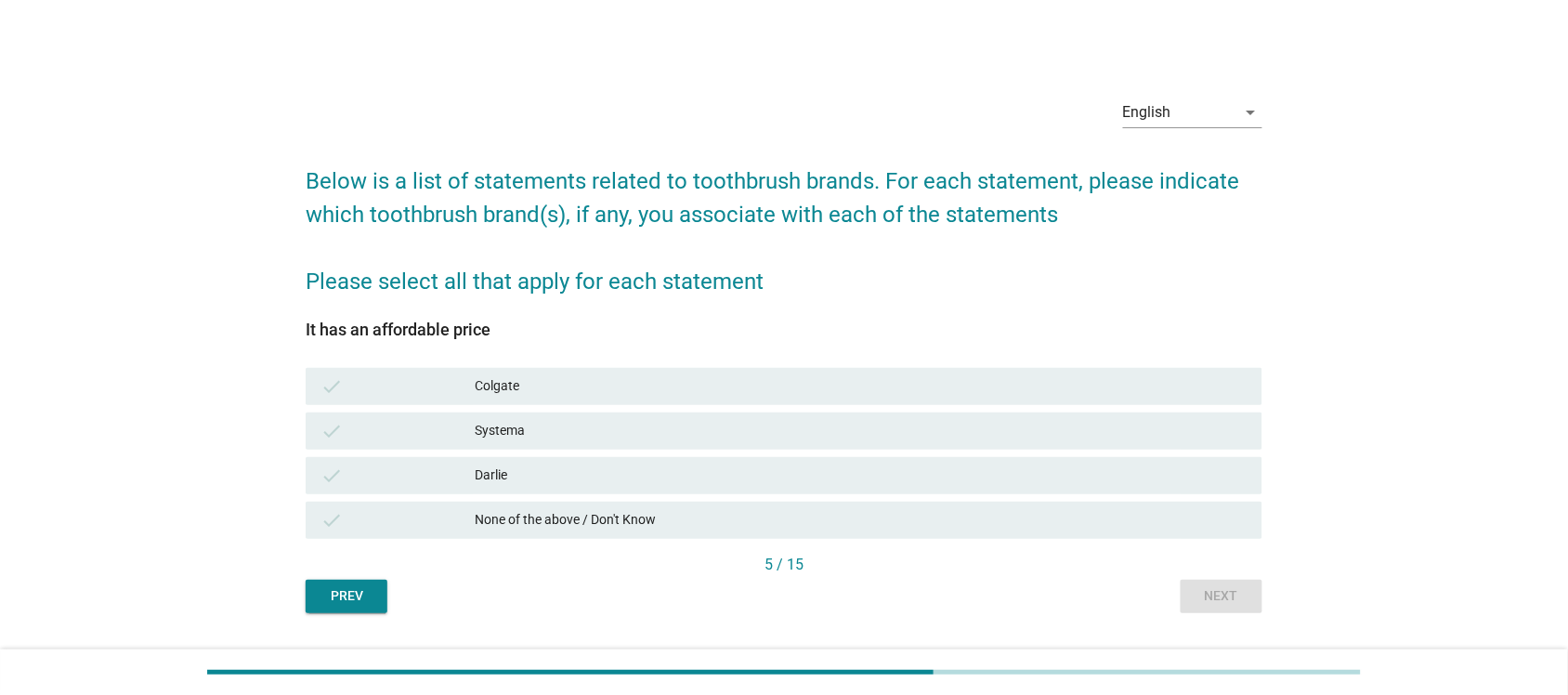 drag, startPoint x: 1238, startPoint y: 0, endPoint x: 1061, endPoint y: 281, distance: 332.09938 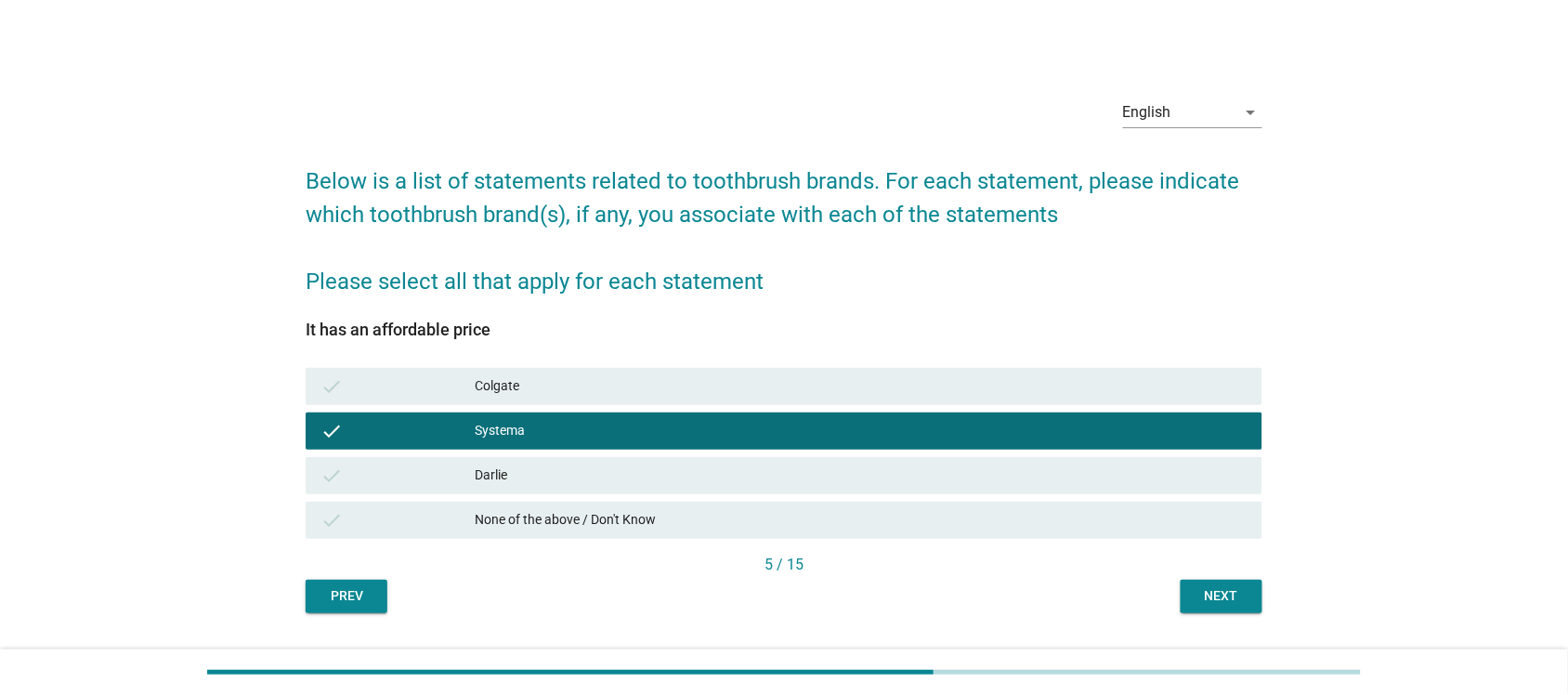 click on "Next" at bounding box center (1222, 596) 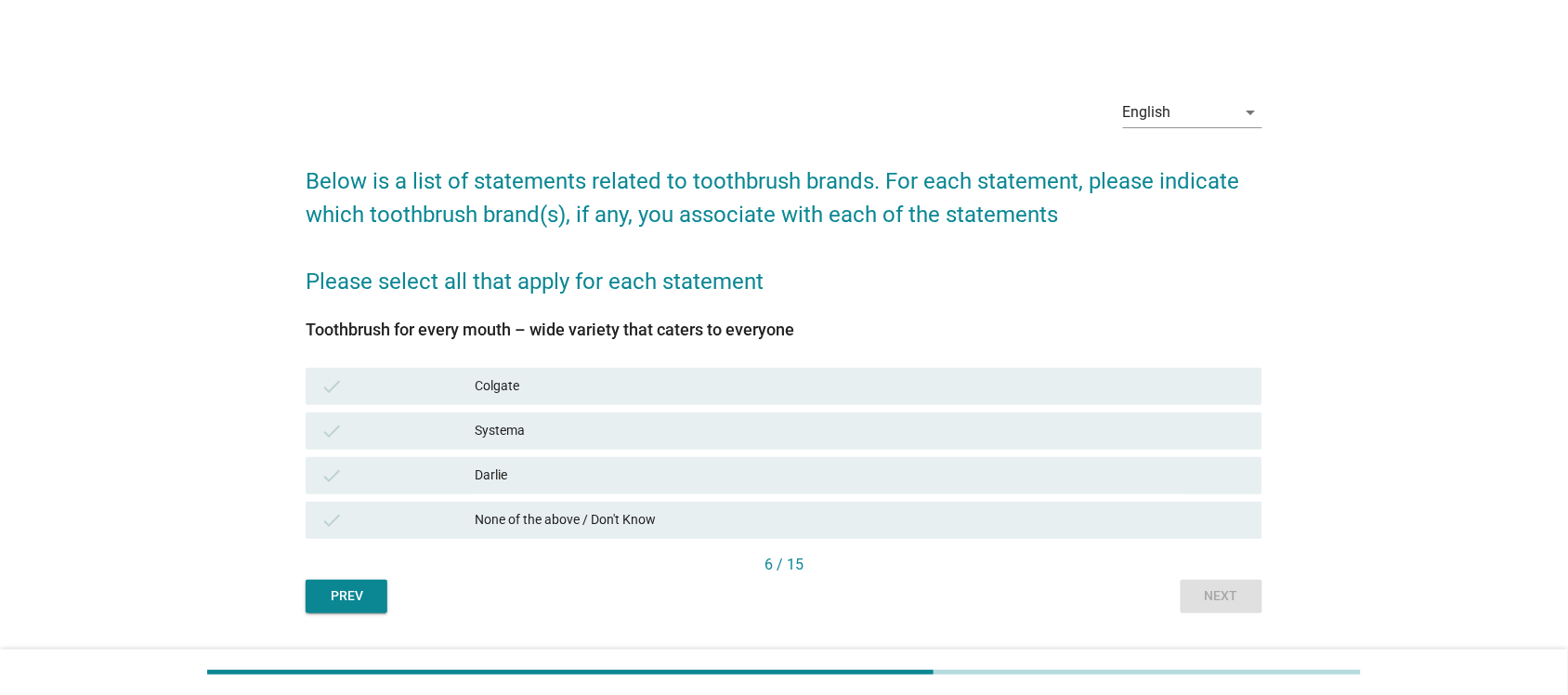 drag, startPoint x: 522, startPoint y: 363, endPoint x: 568, endPoint y: 377, distance: 48.083261 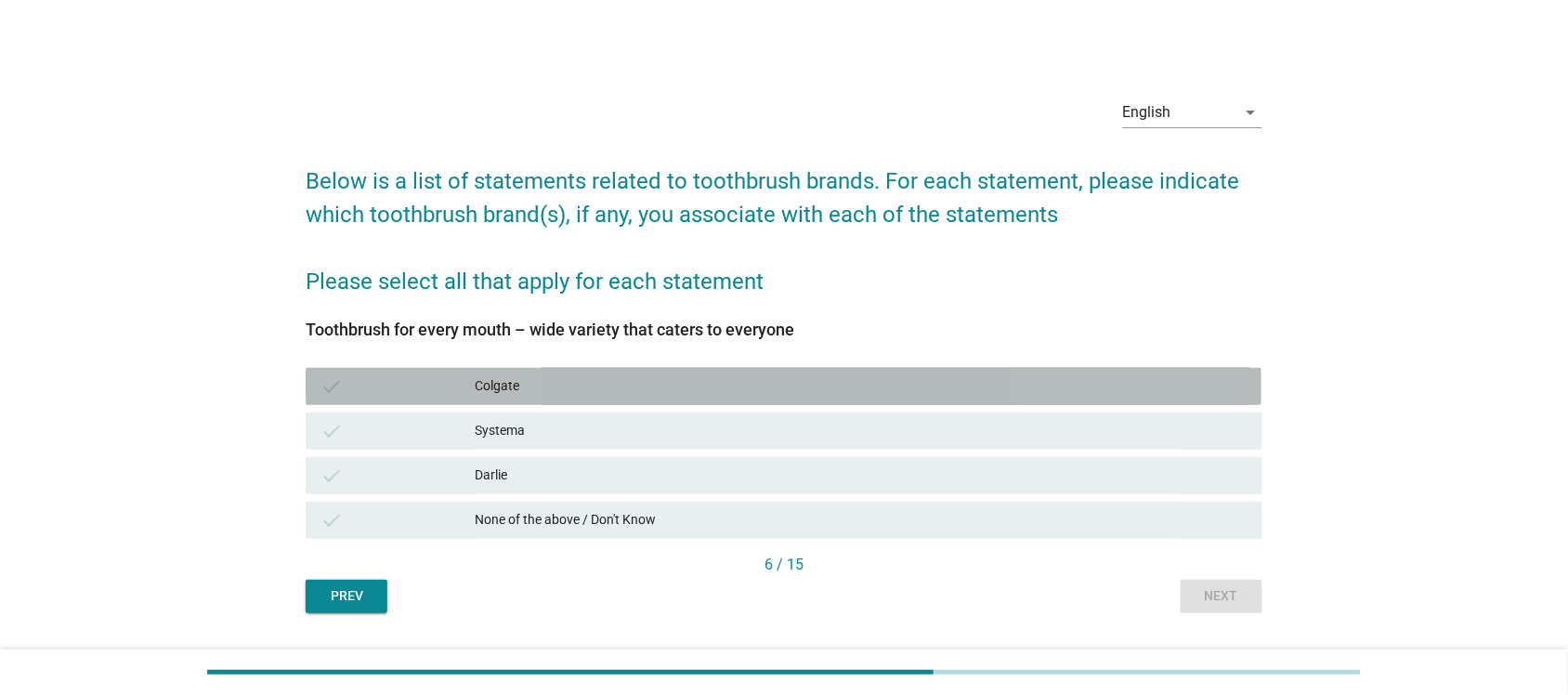 click on "check   Colgate" at bounding box center [783, 387] 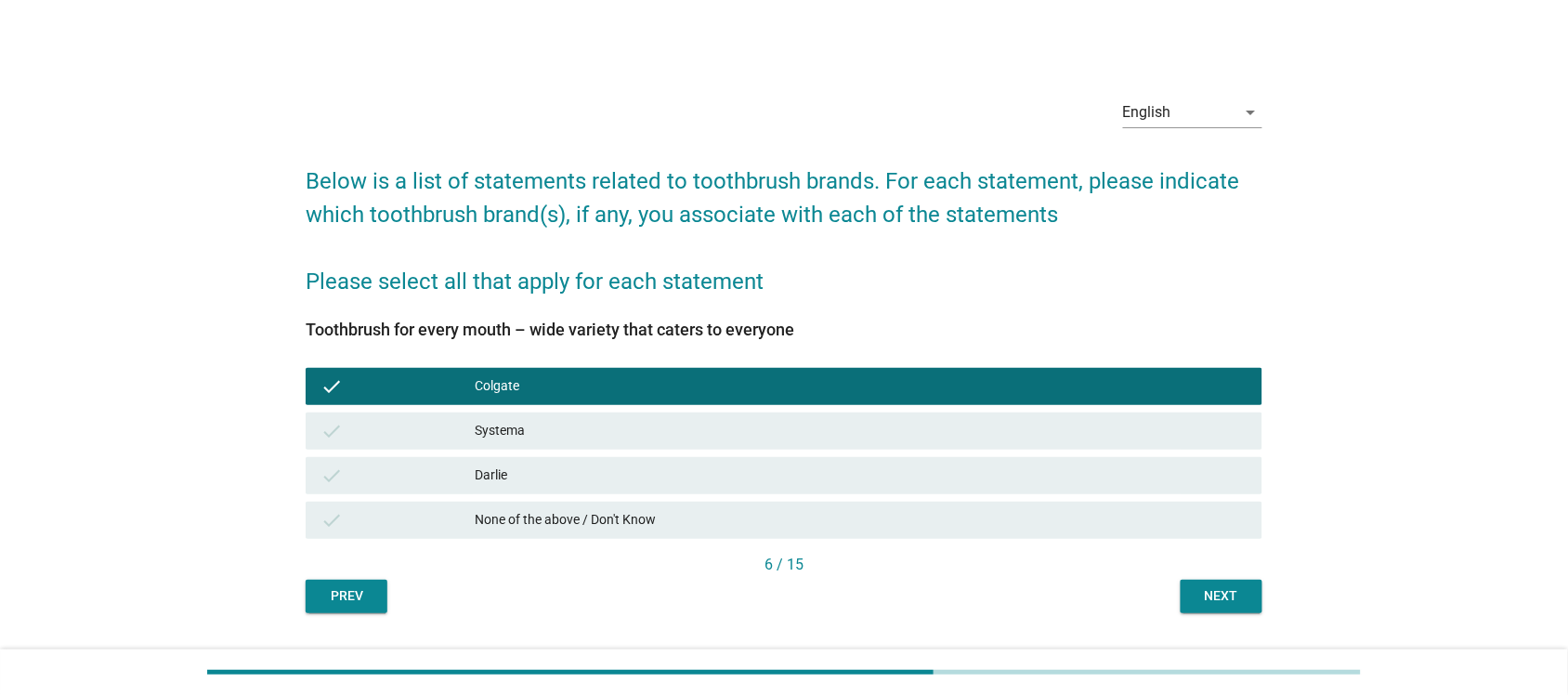 click on "Next" at bounding box center (1222, 596) 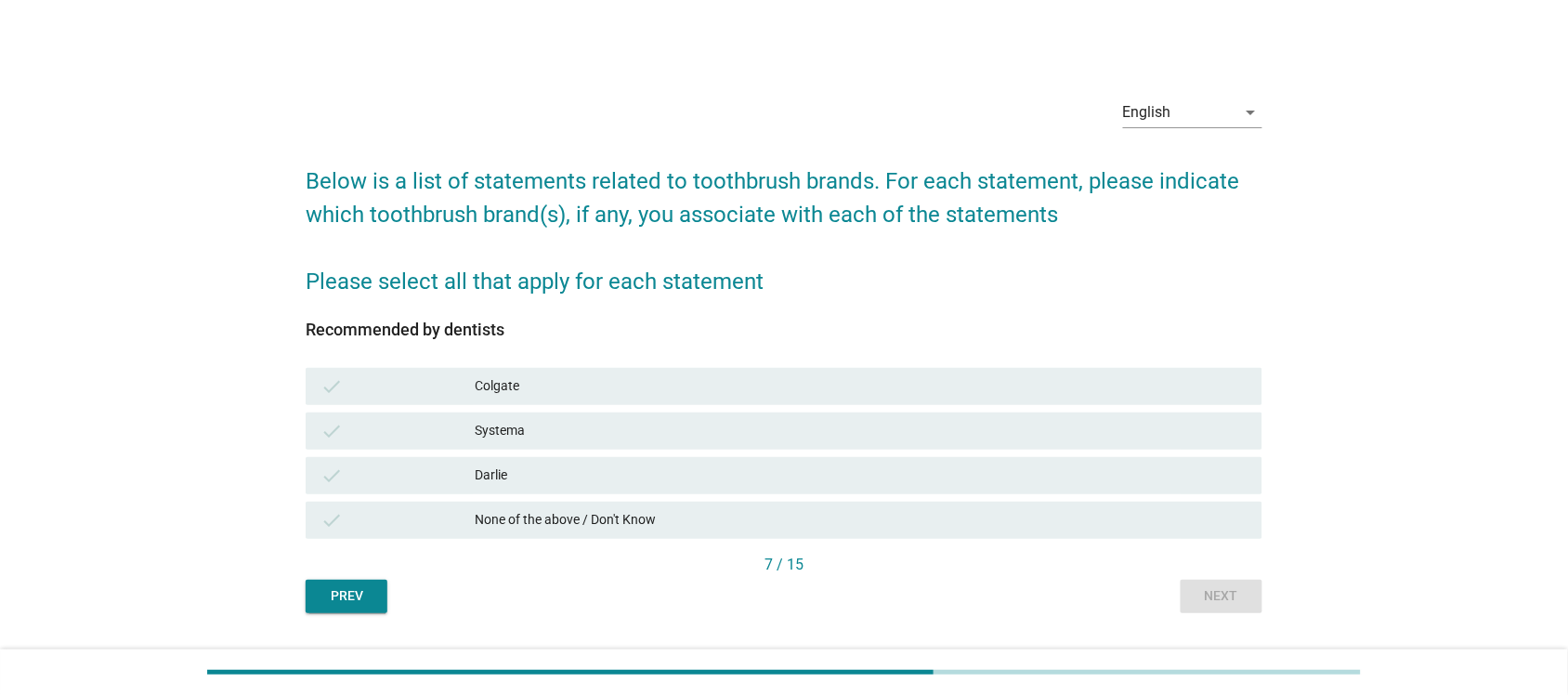 drag, startPoint x: 630, startPoint y: 449, endPoint x: 975, endPoint y: 497, distance: 348.32313 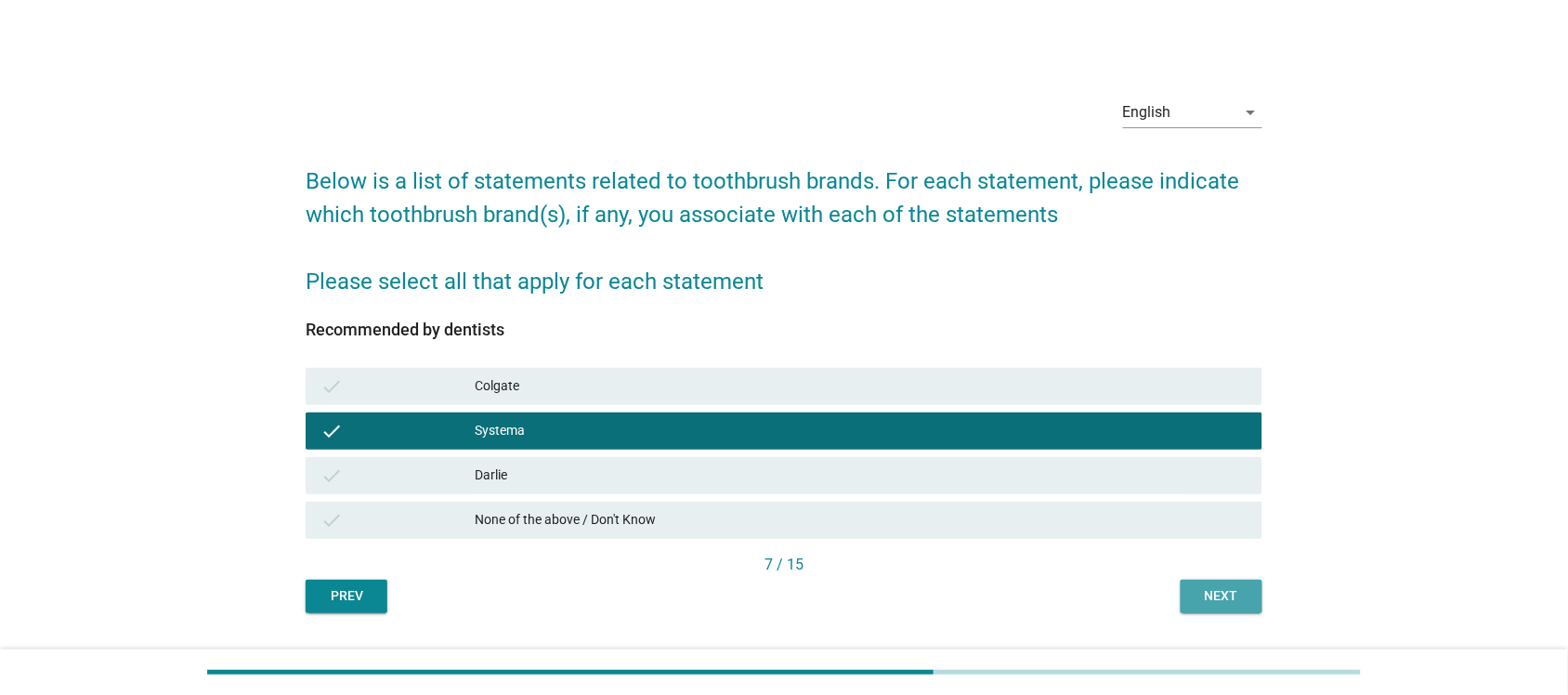 click on "Next" at bounding box center (1222, 596) 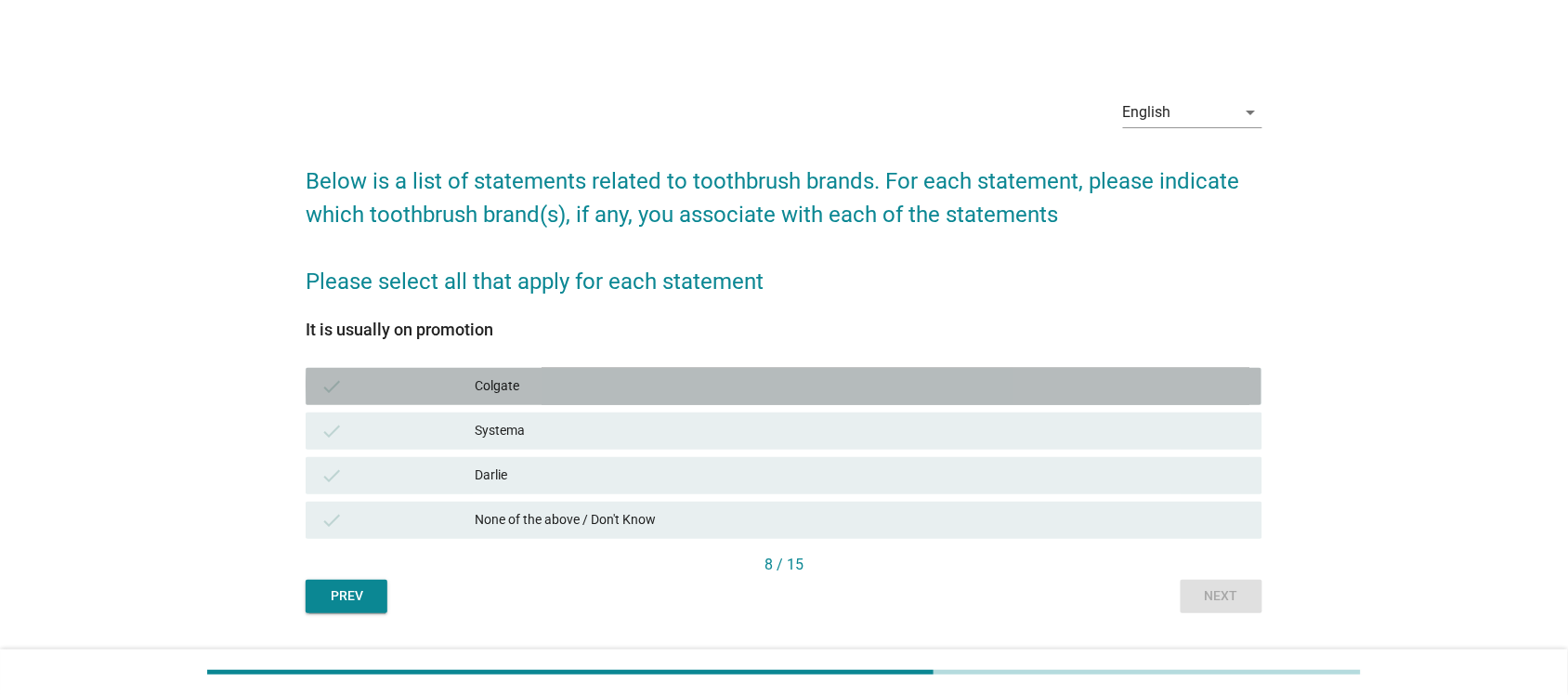 click on "check   Colgate" at bounding box center [783, 387] 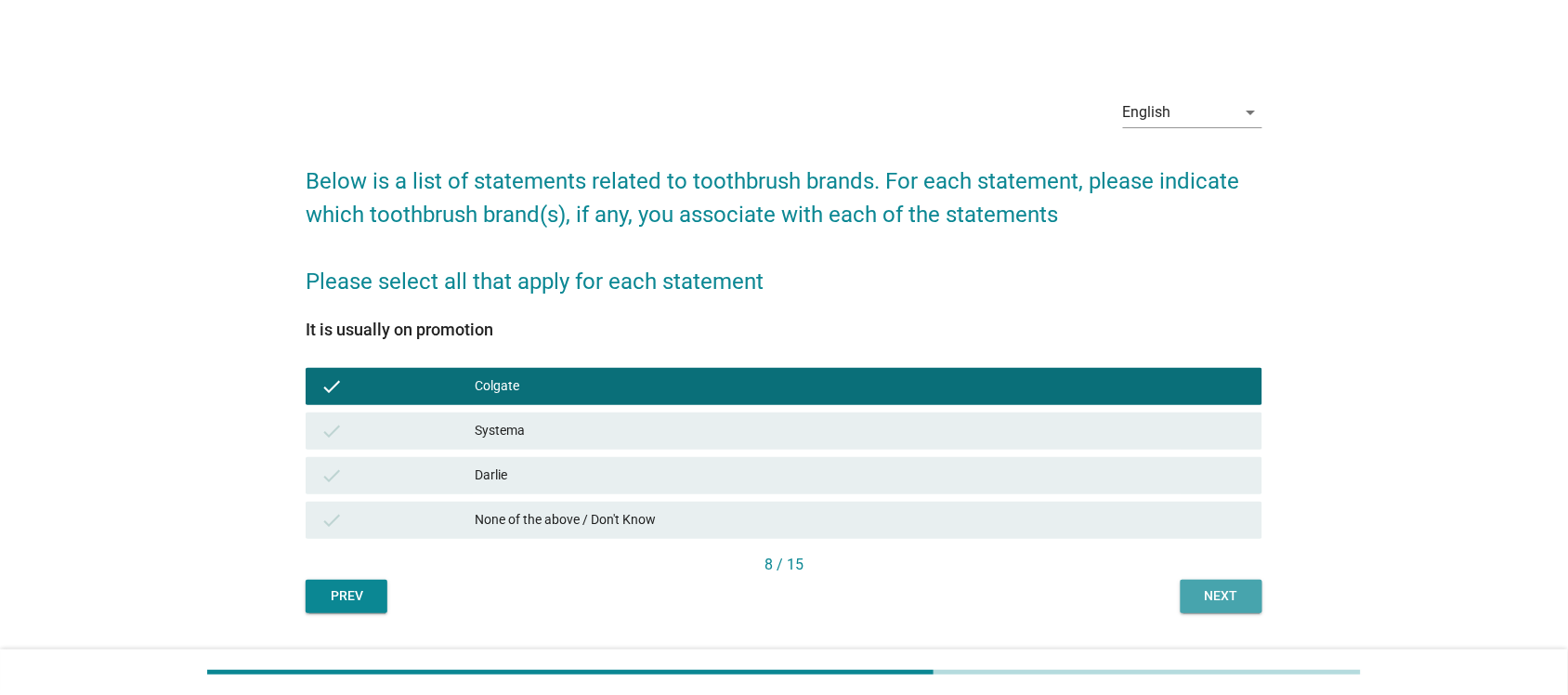 click on "Next" at bounding box center [1222, 596] 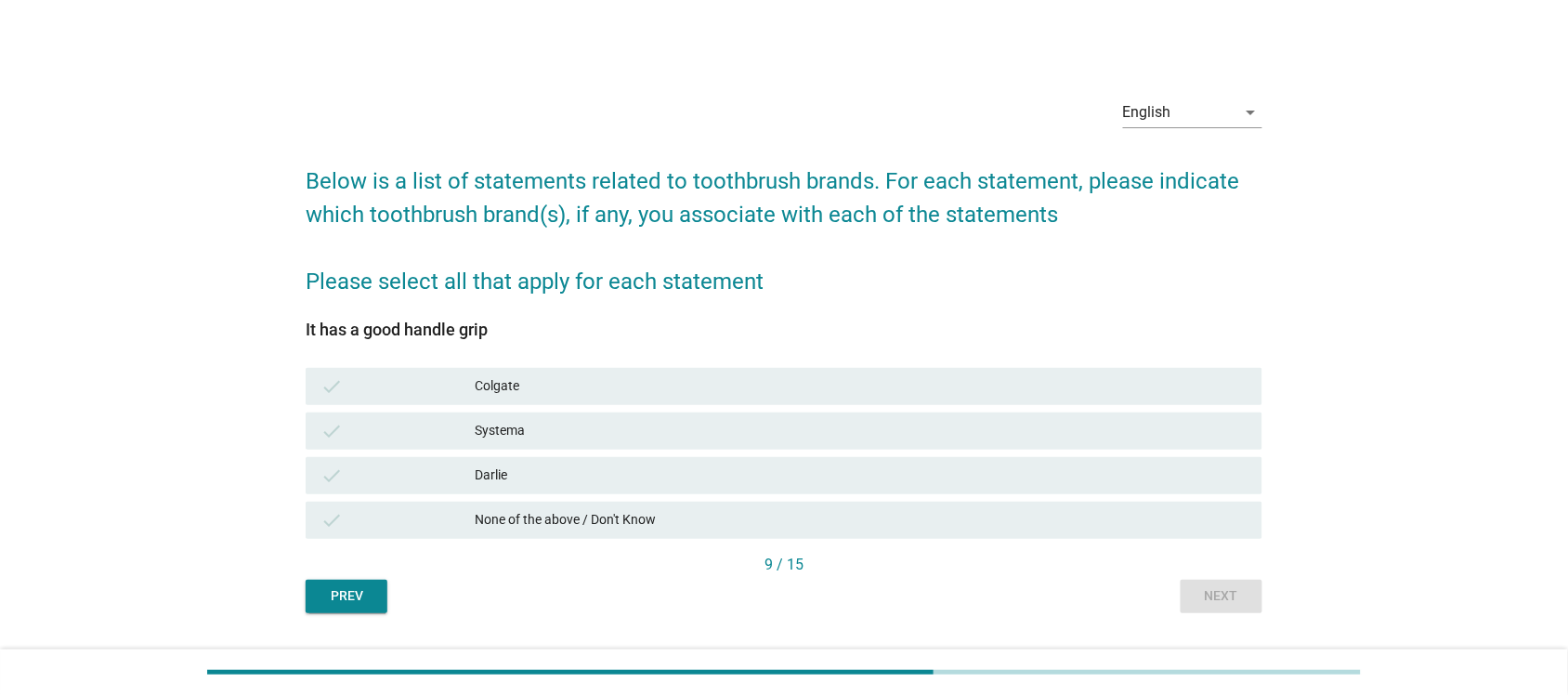 drag, startPoint x: 650, startPoint y: 401, endPoint x: 1082, endPoint y: 495, distance: 442.1086 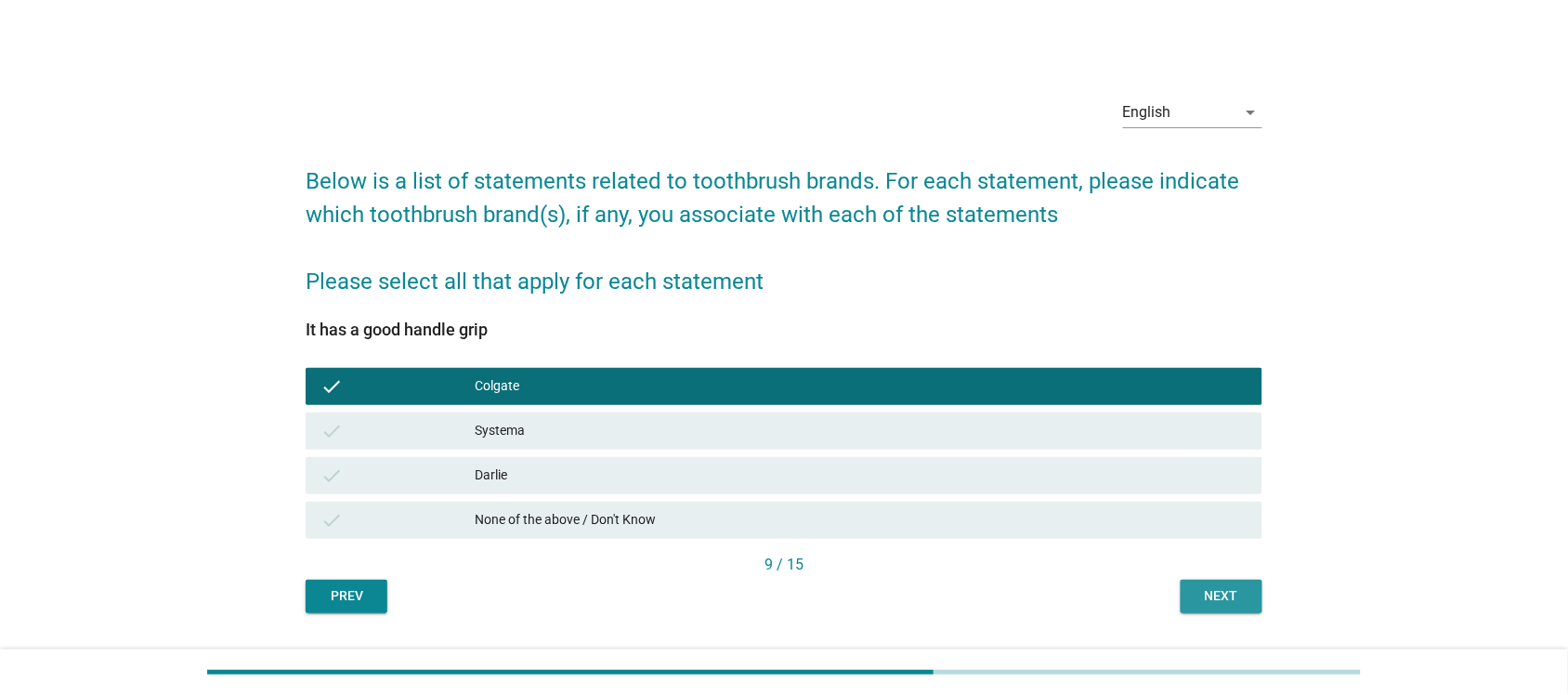 click on "Next" at bounding box center (1222, 597) 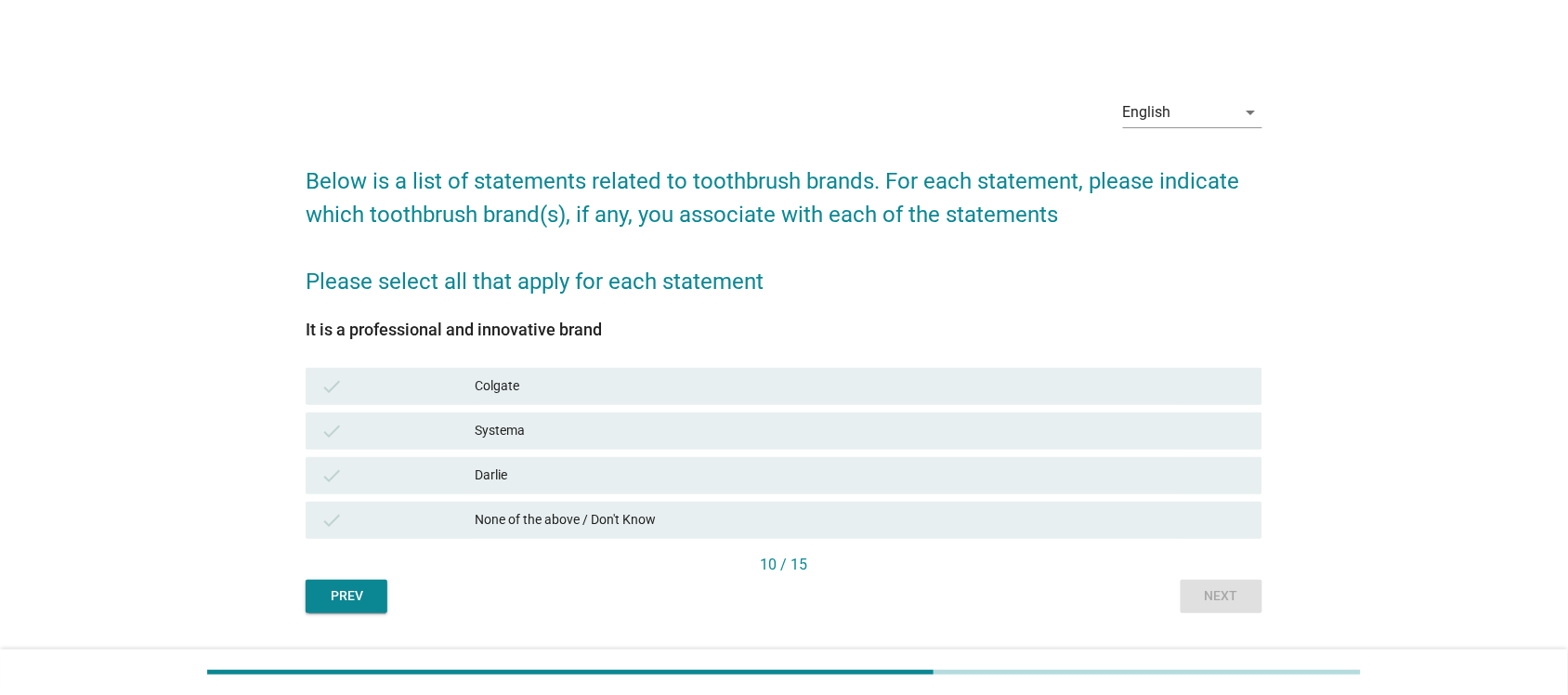 click on "Colgate" at bounding box center (861, 387) 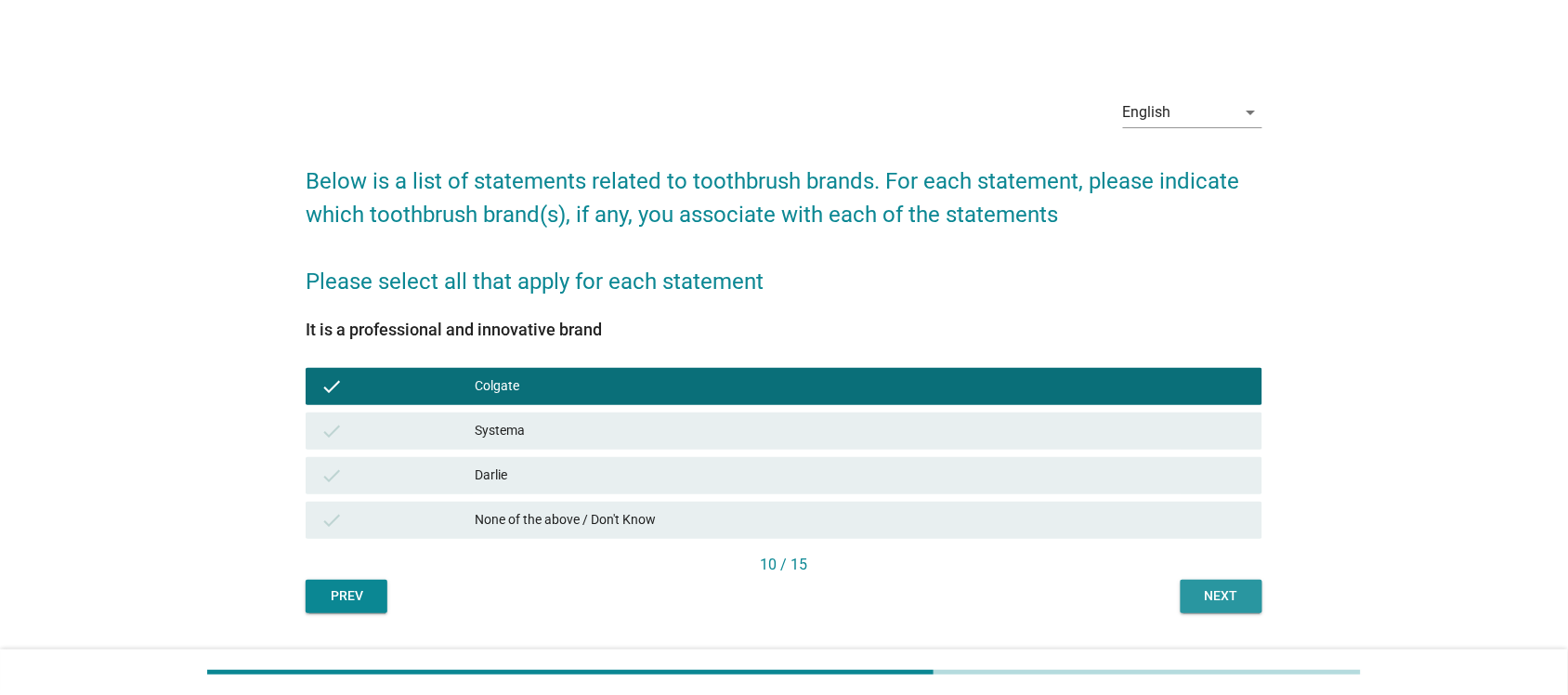 click on "Next" at bounding box center (1222, 597) 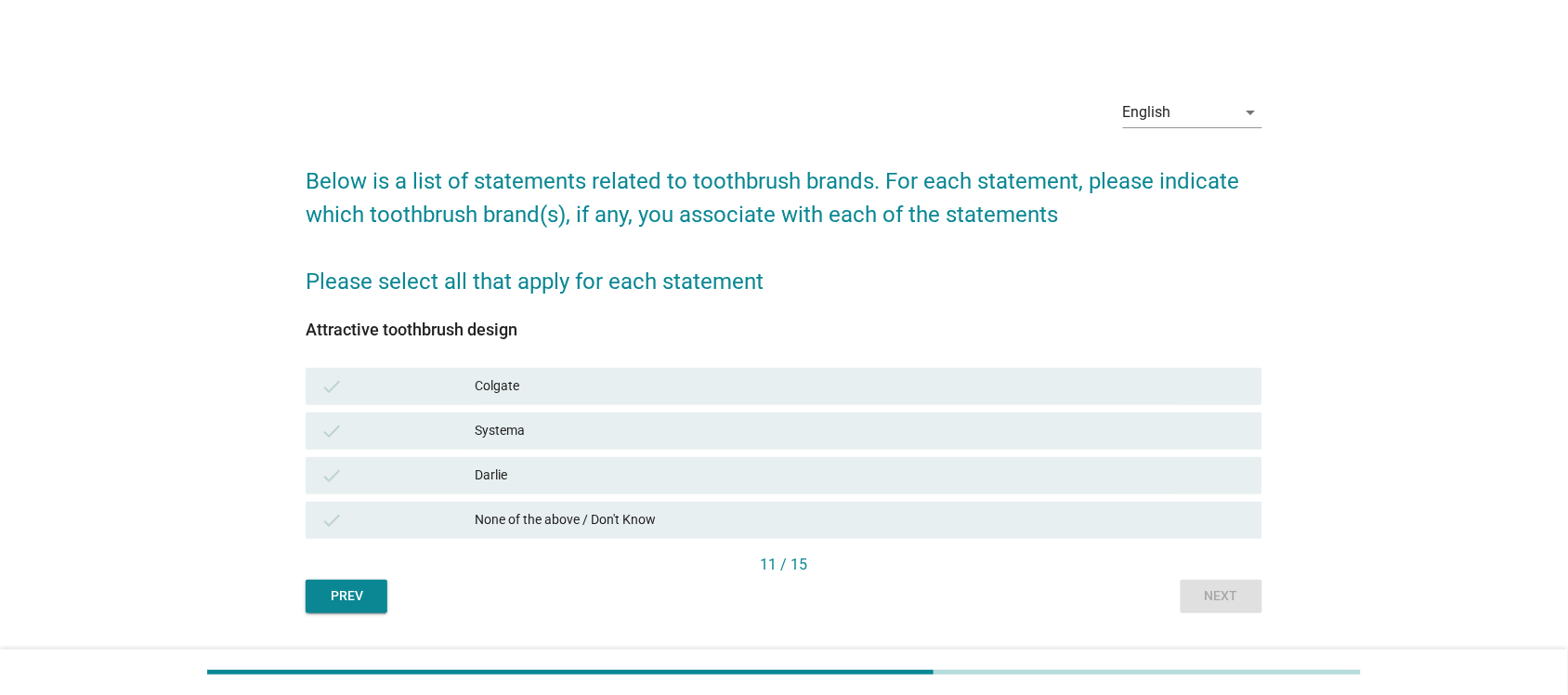 click on "check   Systema" at bounding box center (783, 431) 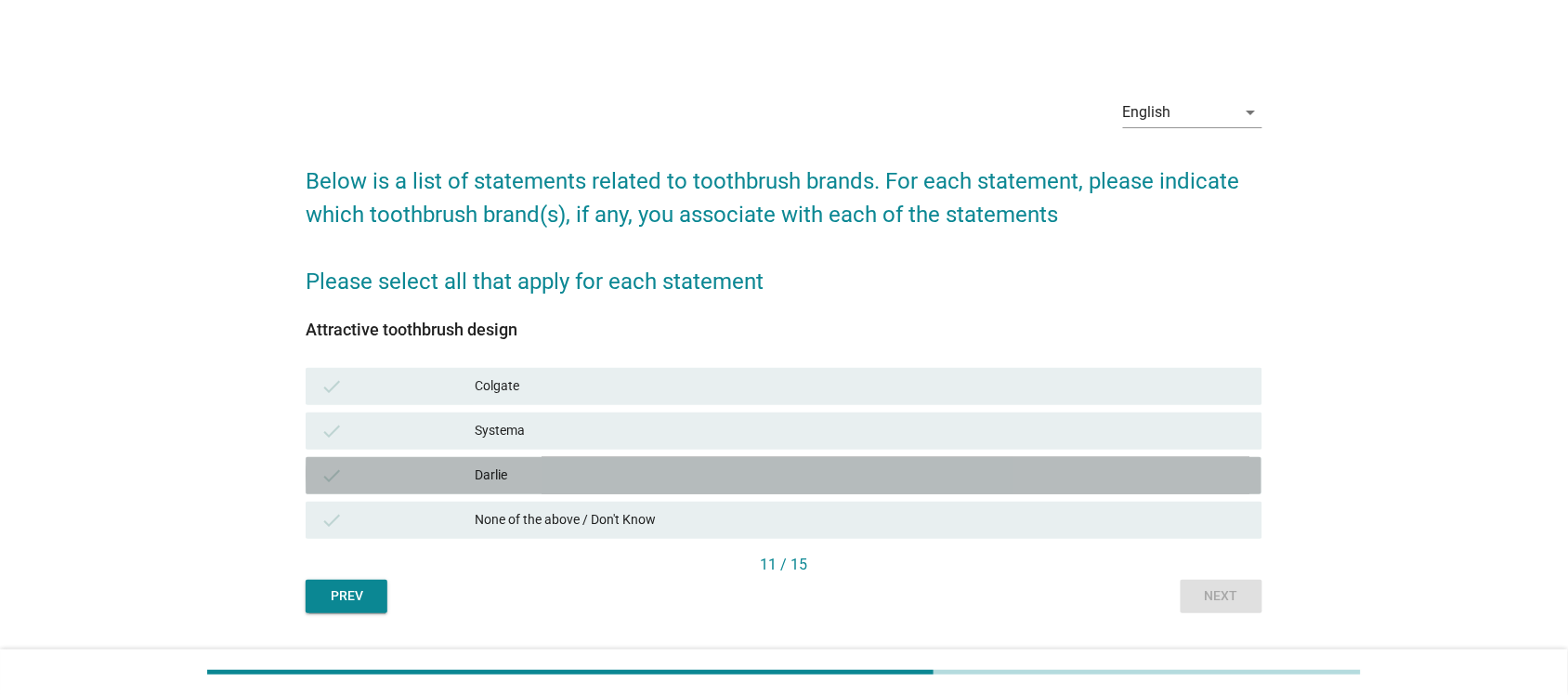 click on "Darlie" at bounding box center (861, 476) 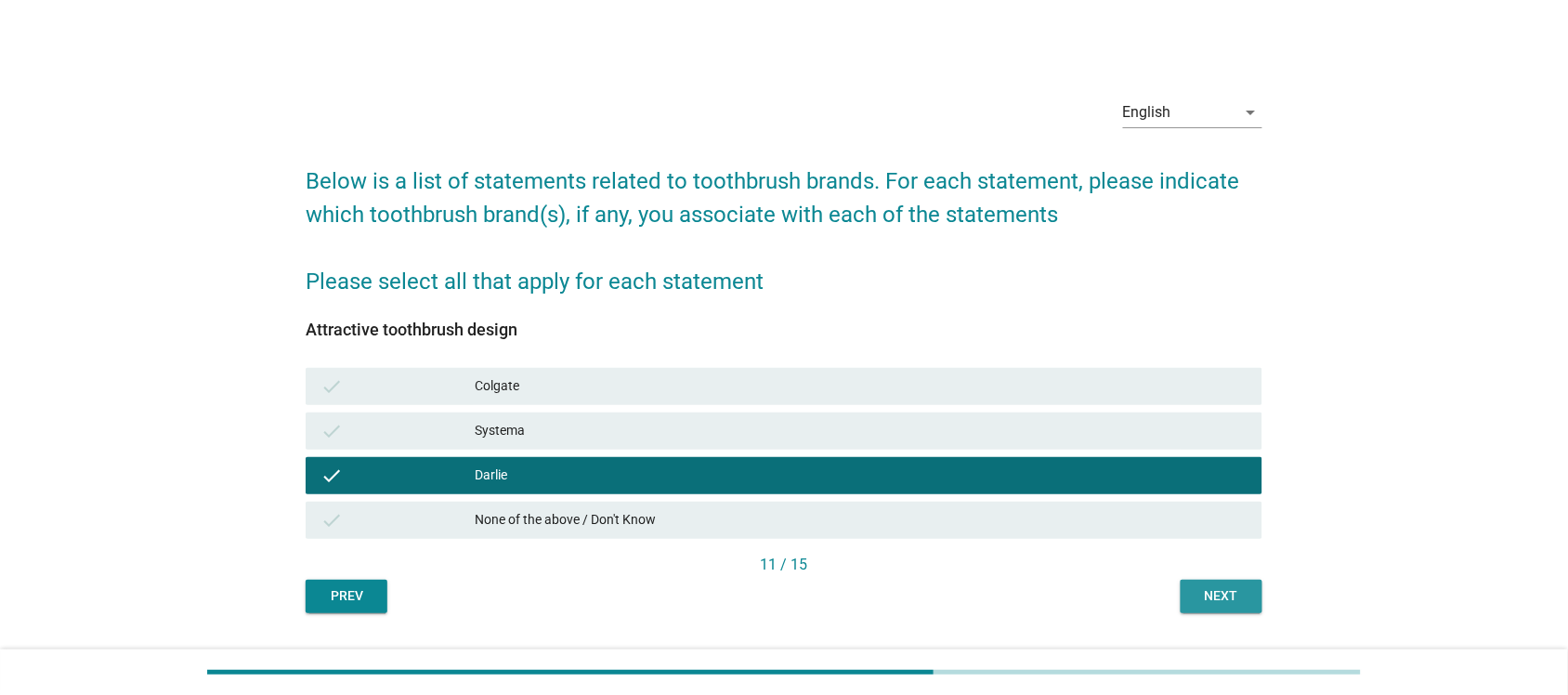 click on "Next" at bounding box center [1222, 596] 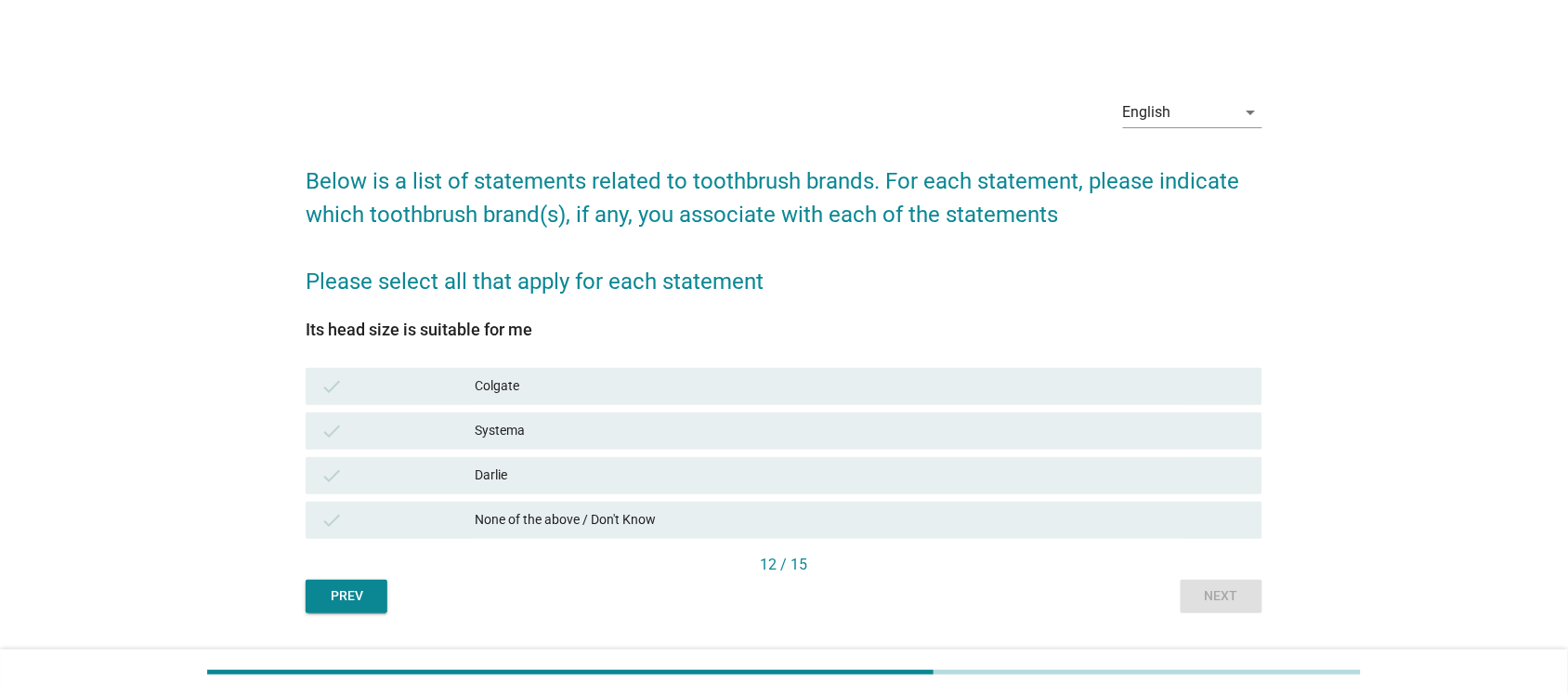 drag, startPoint x: 600, startPoint y: 457, endPoint x: 641, endPoint y: 465, distance: 41.7732 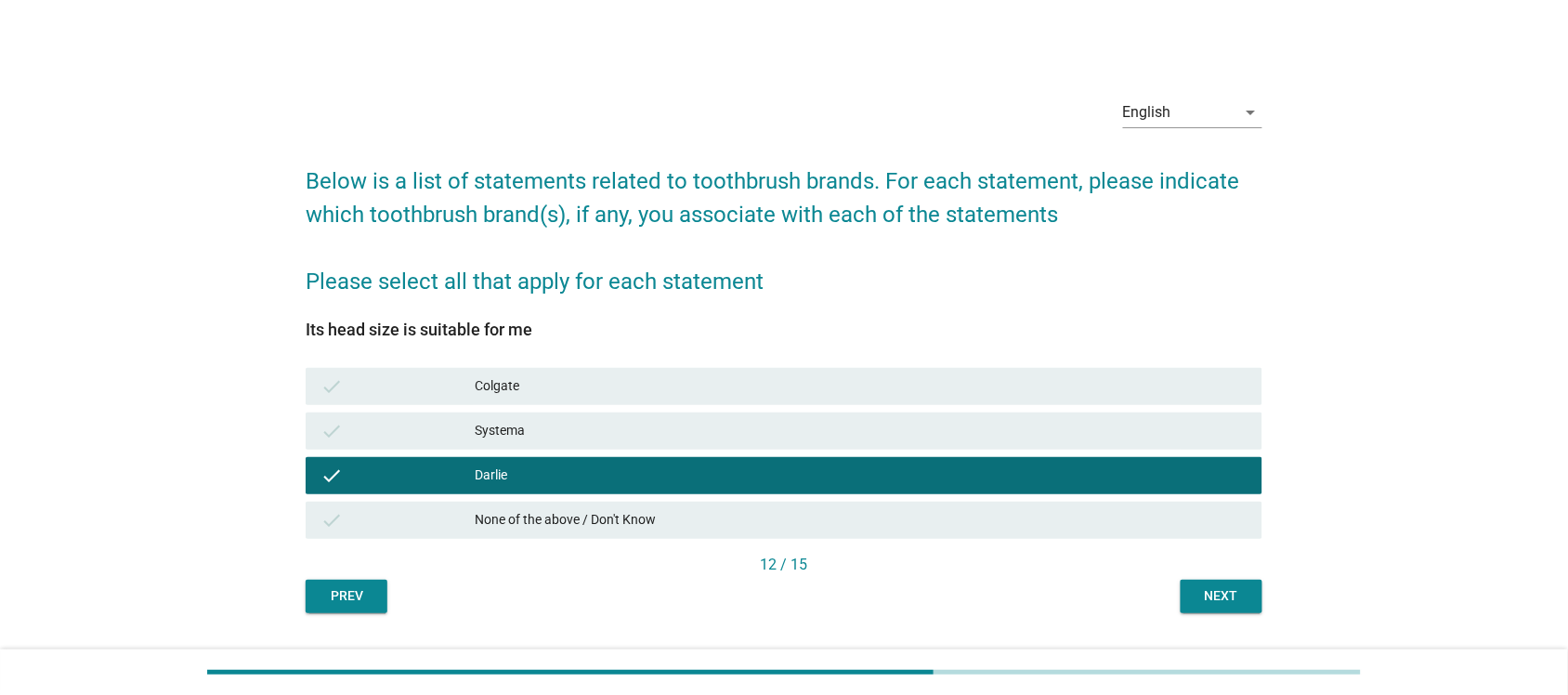 click on "Next" at bounding box center (1222, 596) 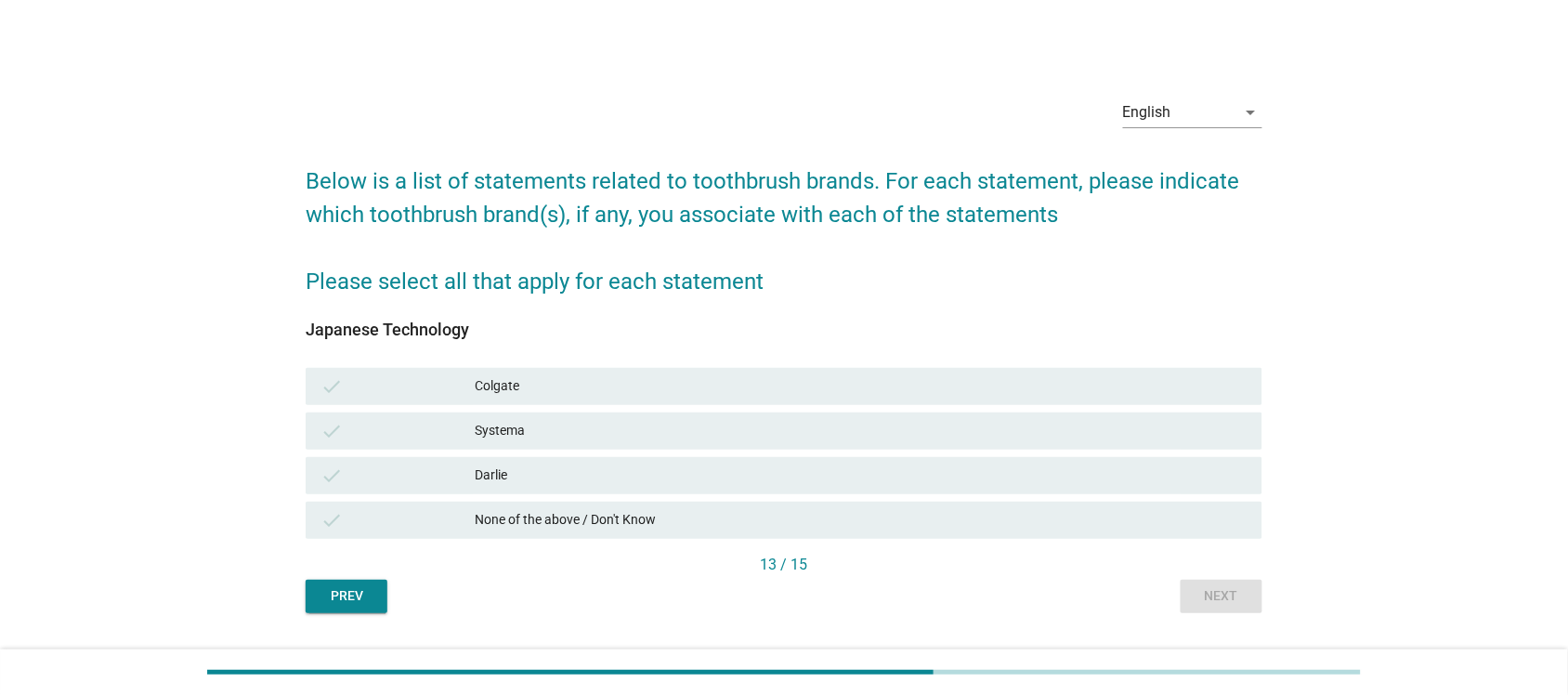 click on "Systema" at bounding box center [861, 431] 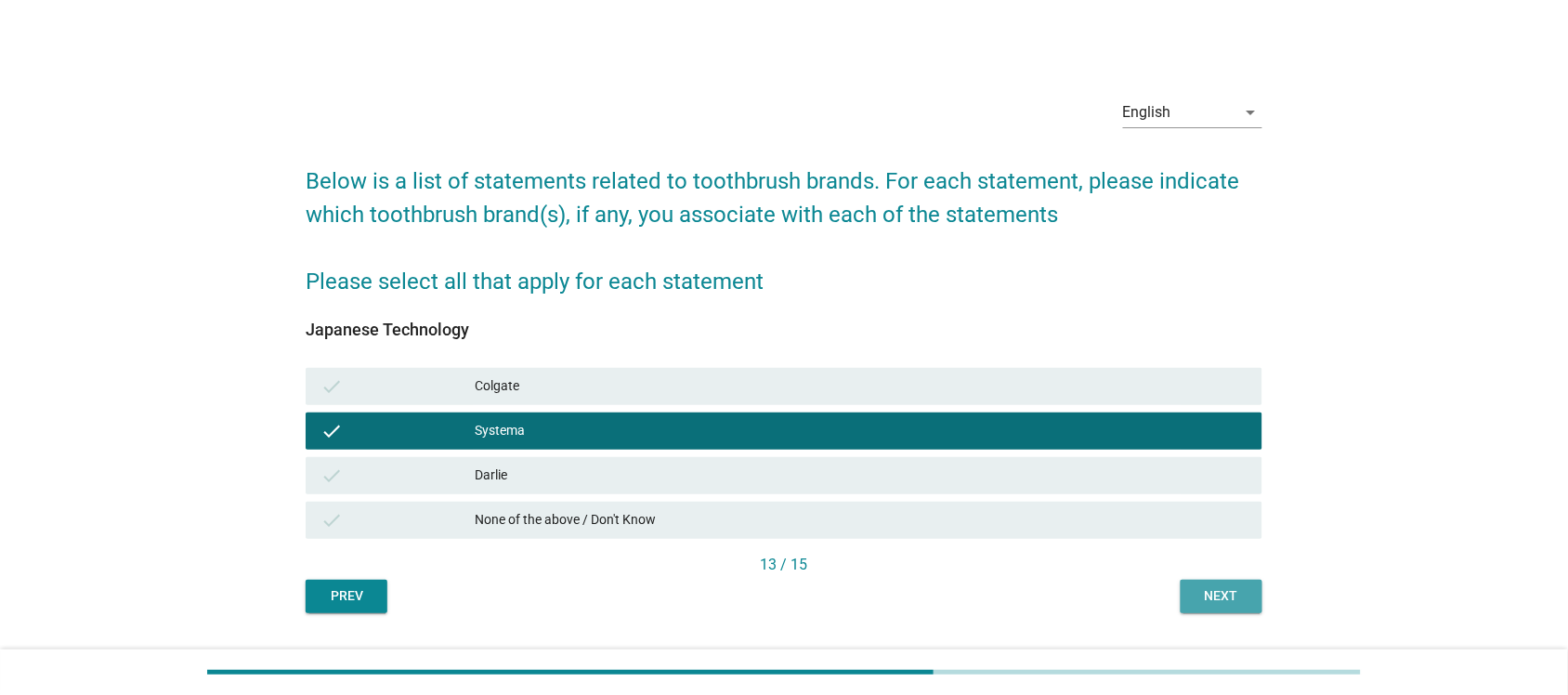 click on "Next" at bounding box center (1222, 596) 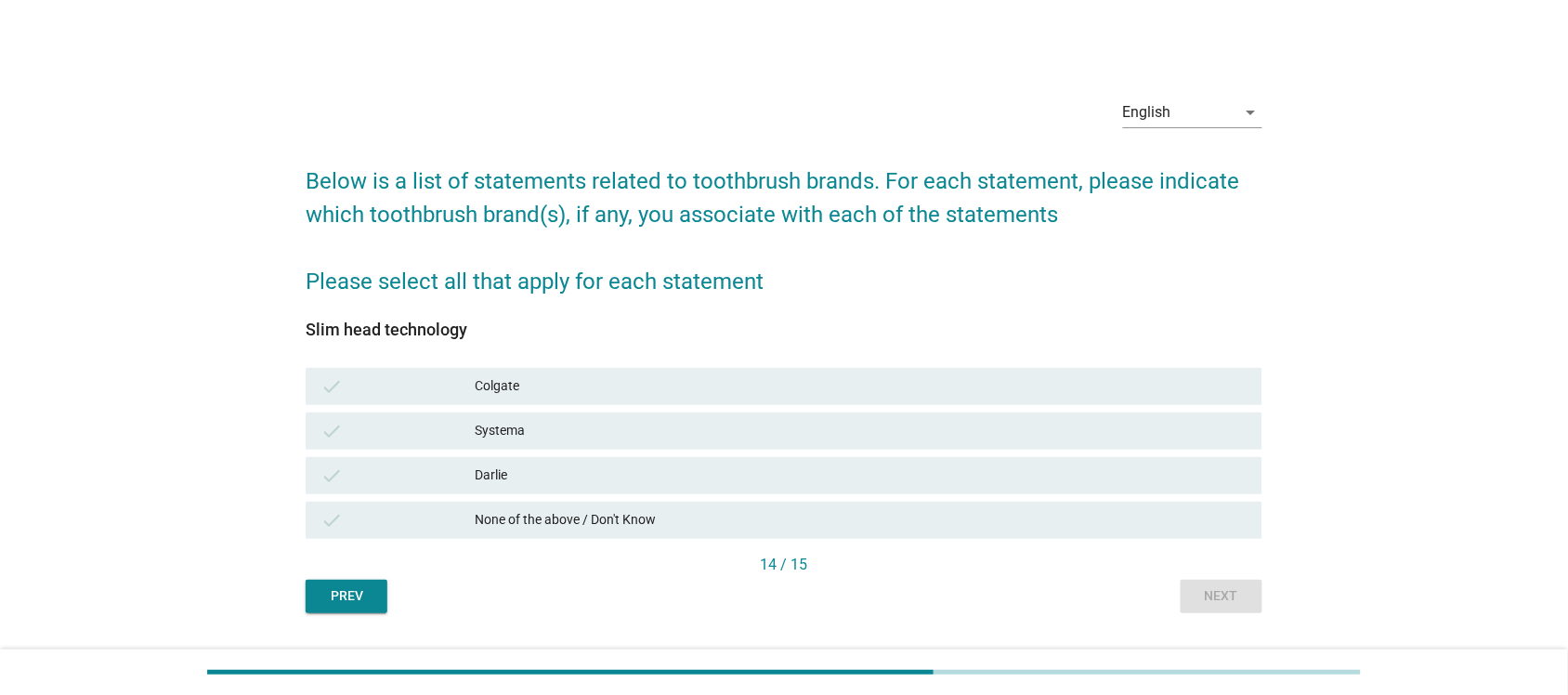 drag, startPoint x: 615, startPoint y: 444, endPoint x: 746, endPoint y: 443, distance: 131.00382 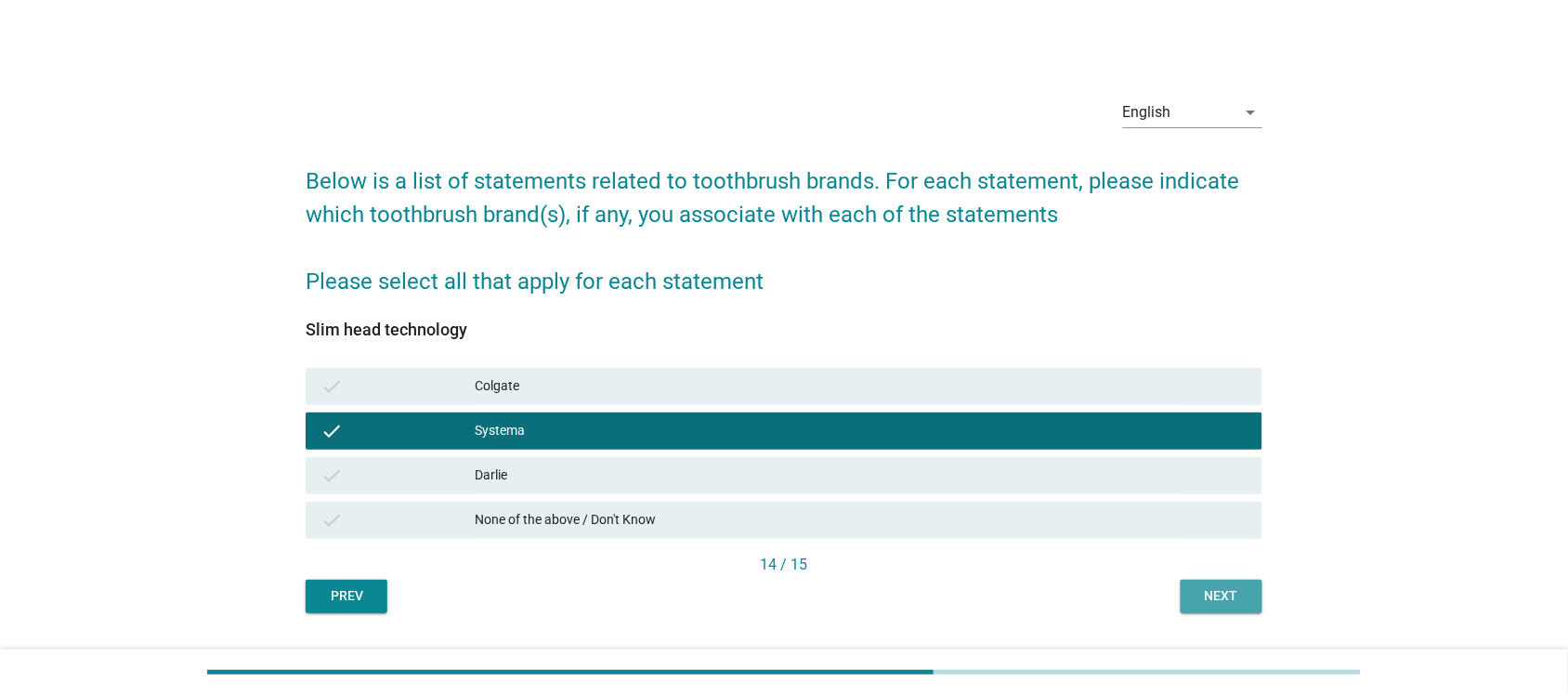 click on "Next" at bounding box center (1222, 596) 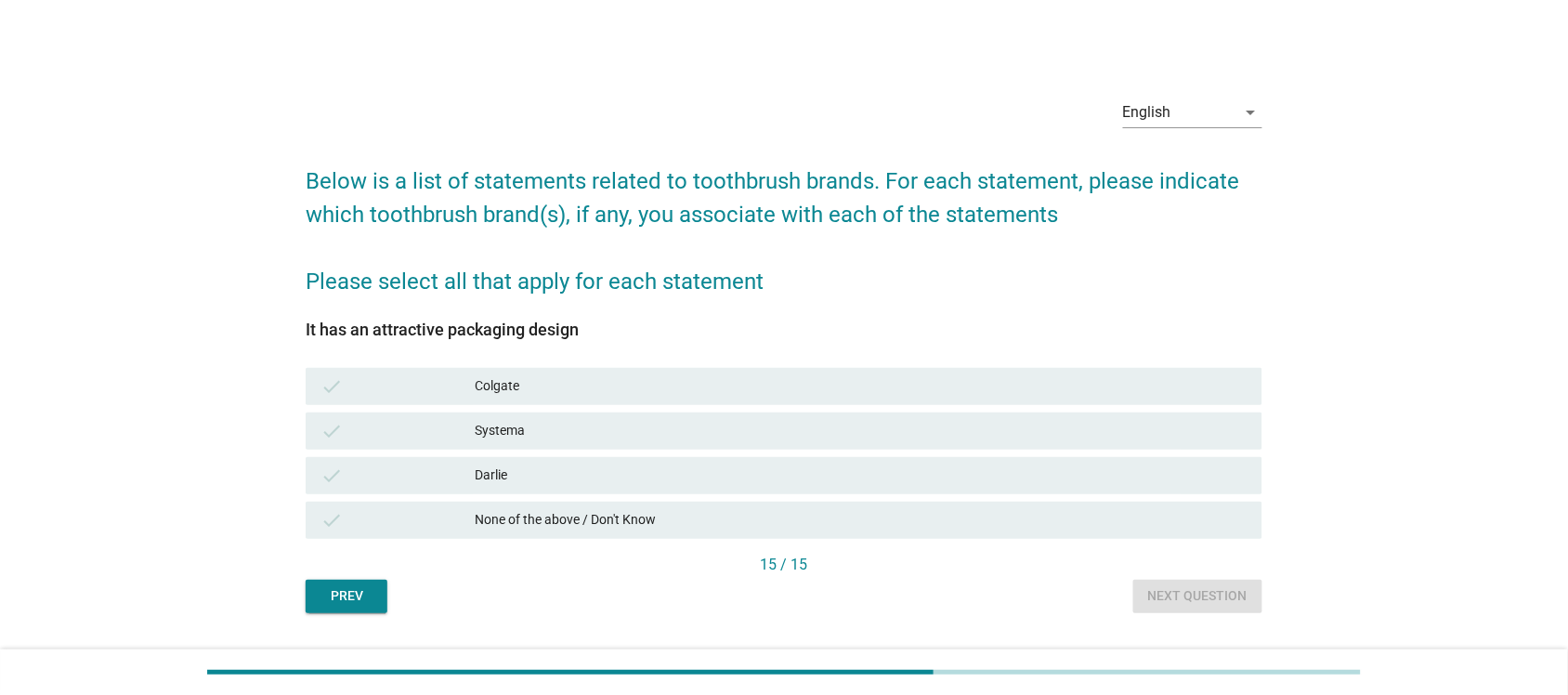 drag, startPoint x: 657, startPoint y: 453, endPoint x: 707, endPoint y: 456, distance: 50.08992 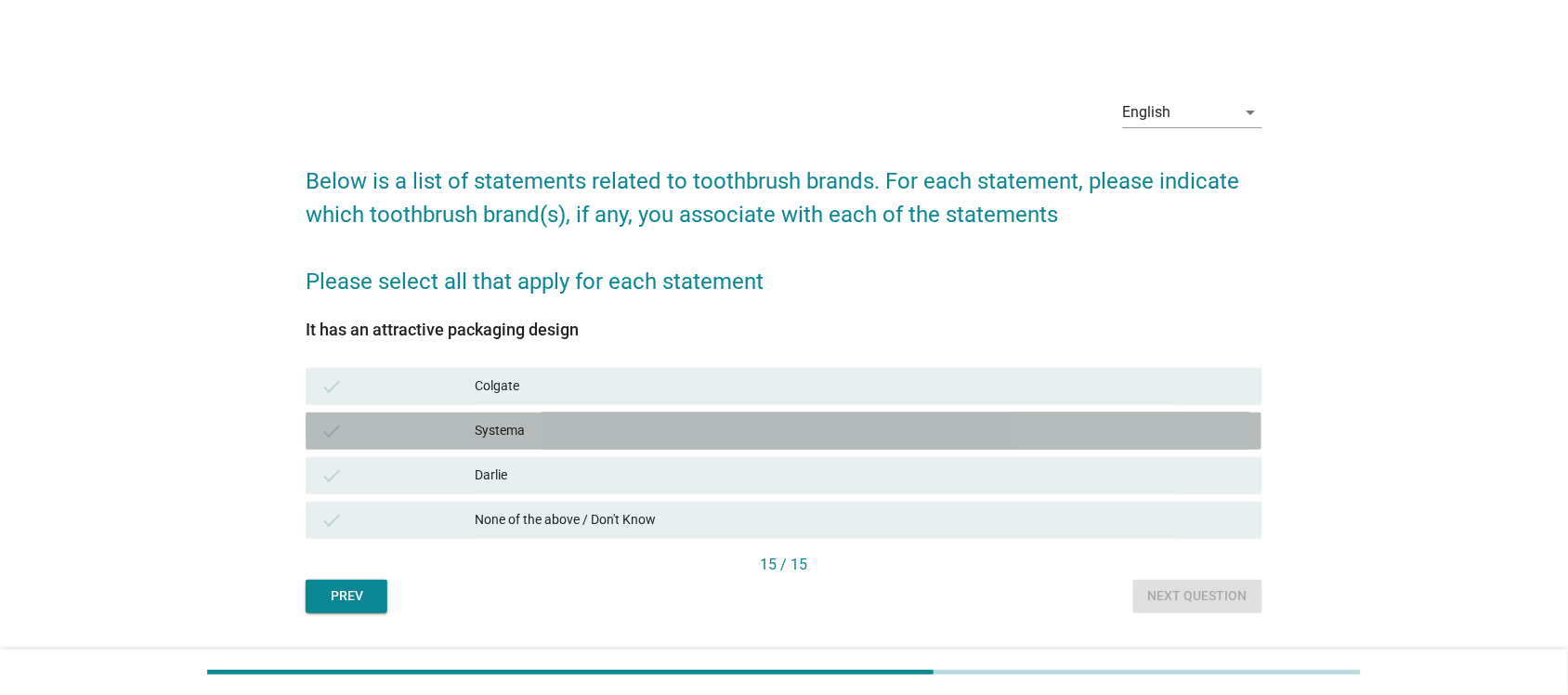 click on "Systema" at bounding box center [861, 431] 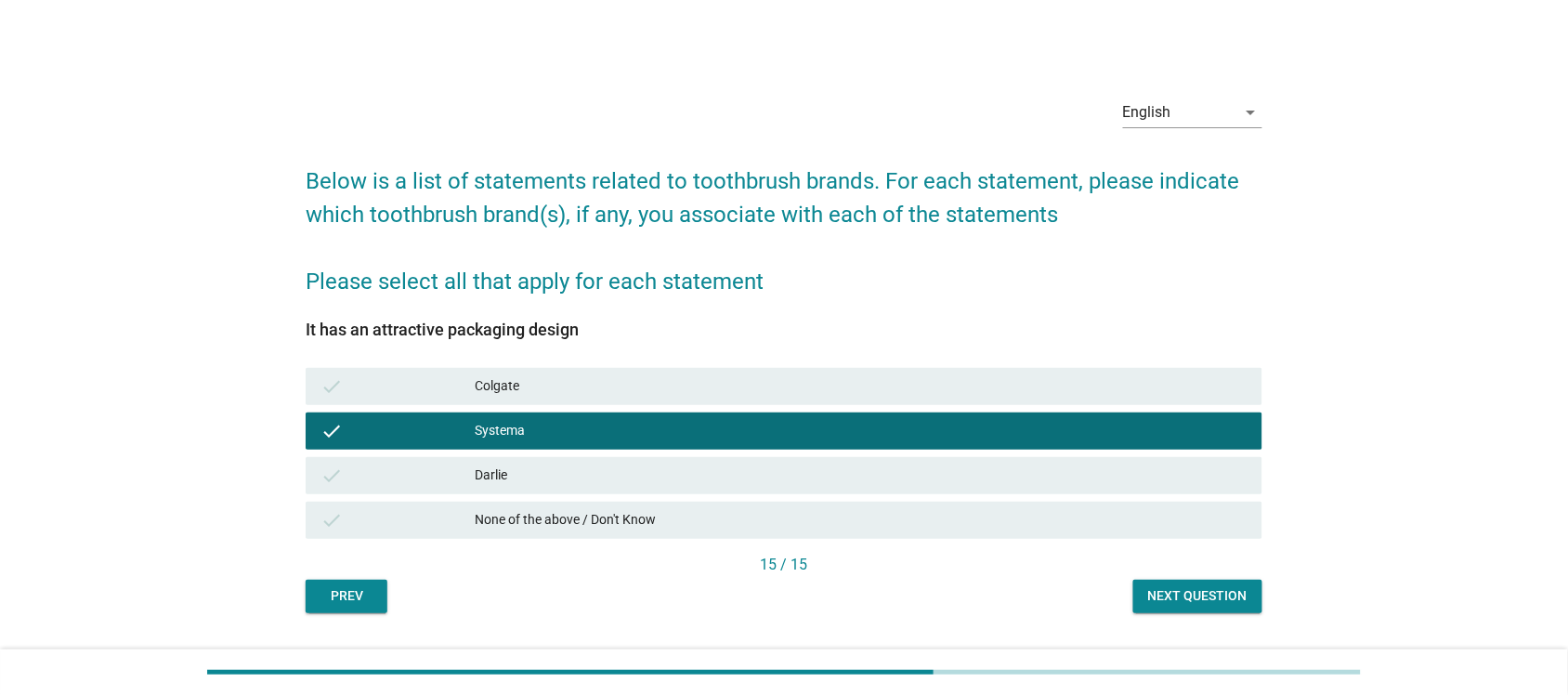 click on "Next question" at bounding box center [1197, 596] 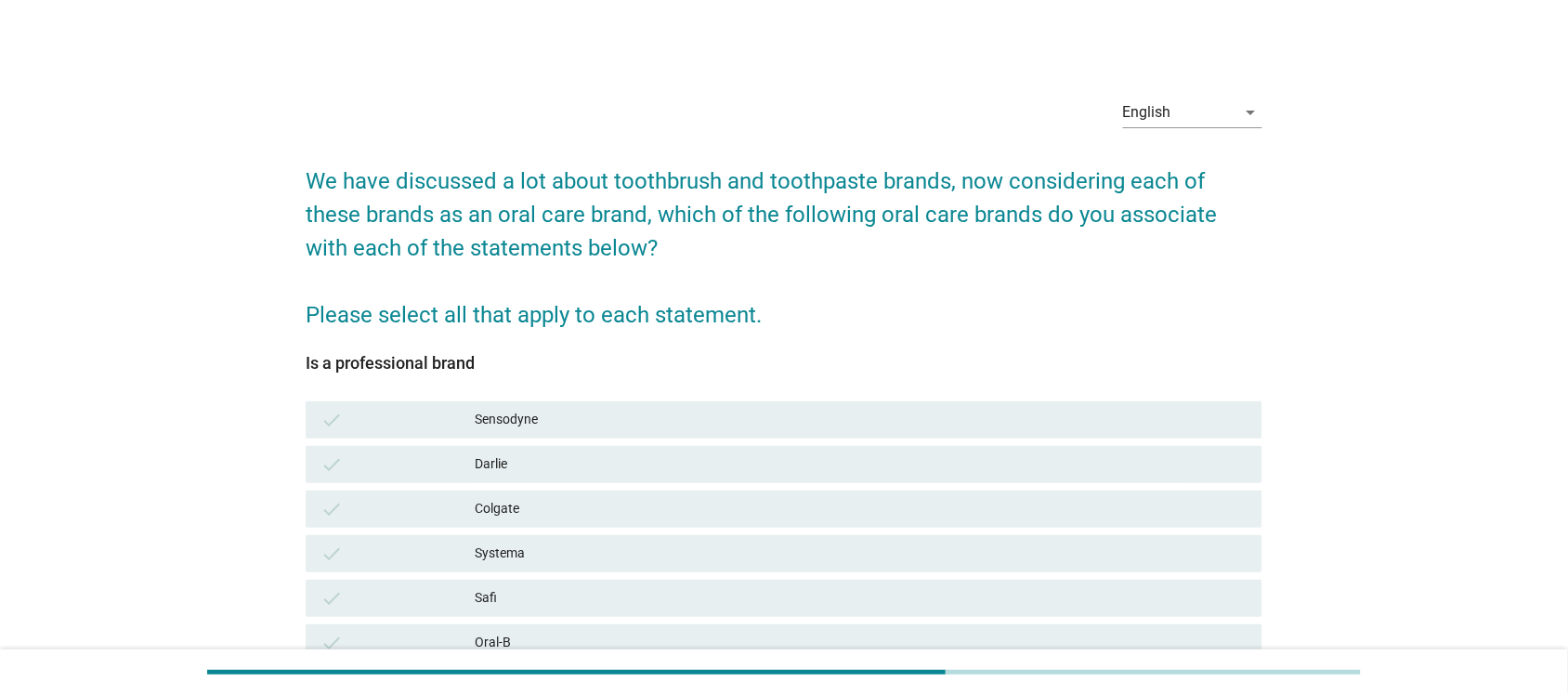 scroll, scrollTop: 232, scrollLeft: 0, axis: vertical 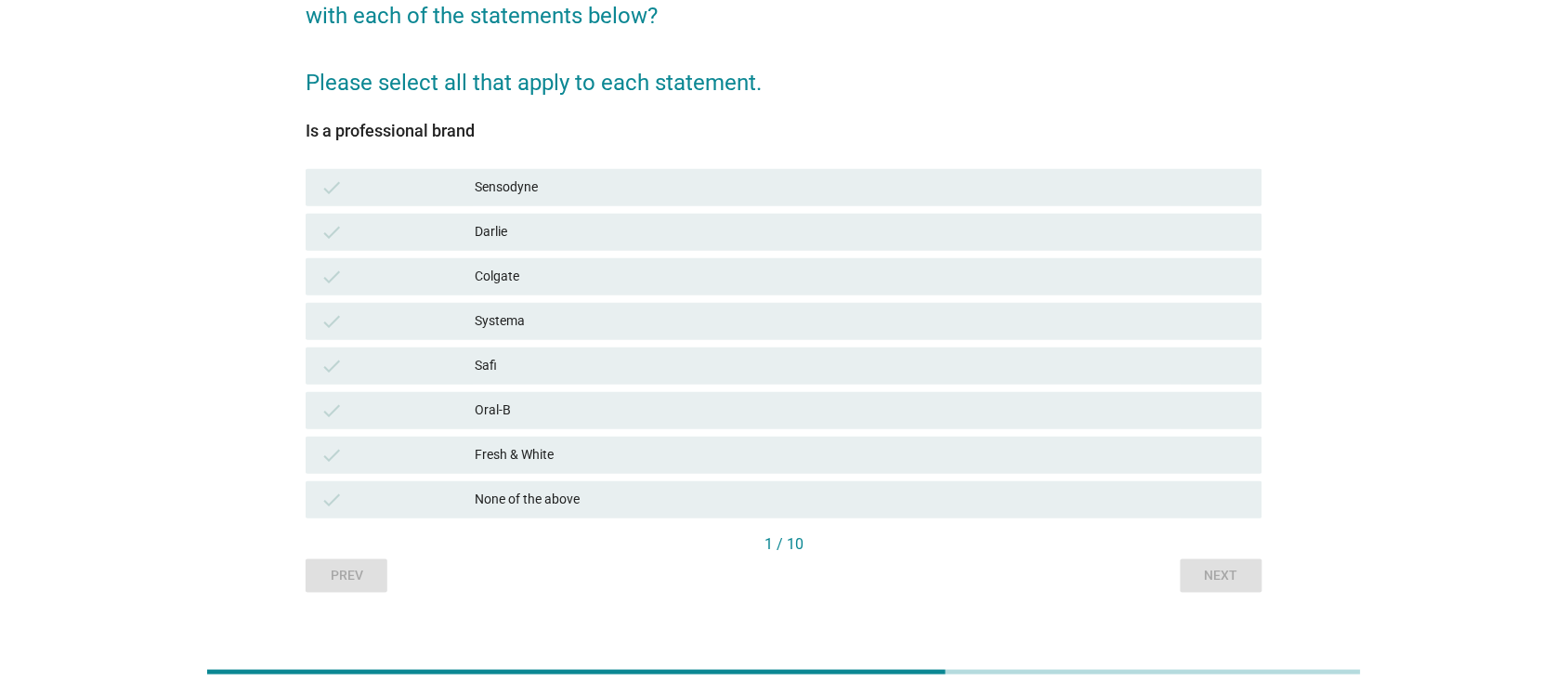 drag, startPoint x: 917, startPoint y: 413, endPoint x: 864, endPoint y: 372, distance: 67.00746 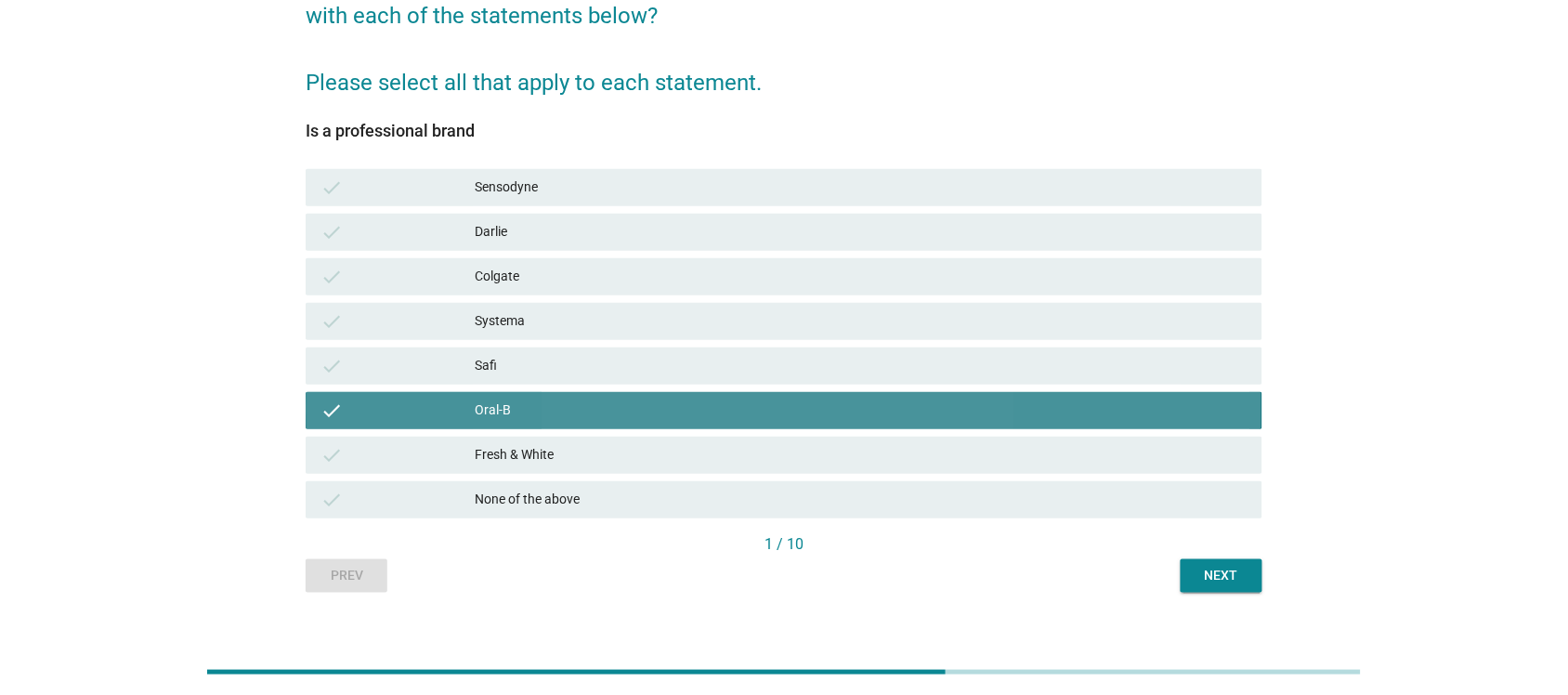 click on "check   Systema" at bounding box center (783, 321) 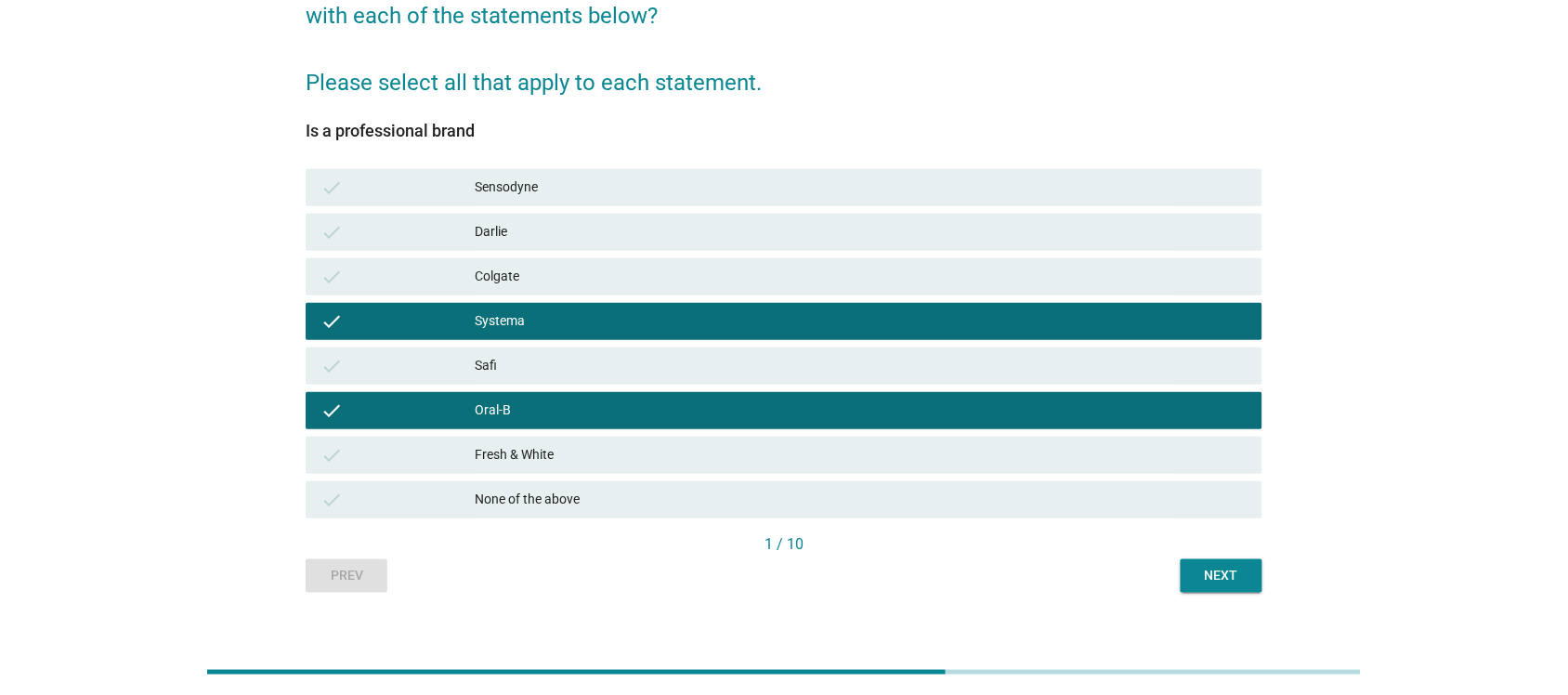 click on "English arrow_drop_down   We have discussed a lot about toothbrush and toothpaste brands, now considering each of these brands as an oral care brand, which of the following oral care brands do you associate with each of the statements below?
Please select all that apply to each statement.
Is a professional brand
check   Sensodyne check   Darlie check   Colgate check   Systema check   Safi check   Oral-B check   Fresh & White check   None of the above
1 / 10
Prev   Next" at bounding box center [783, 221] 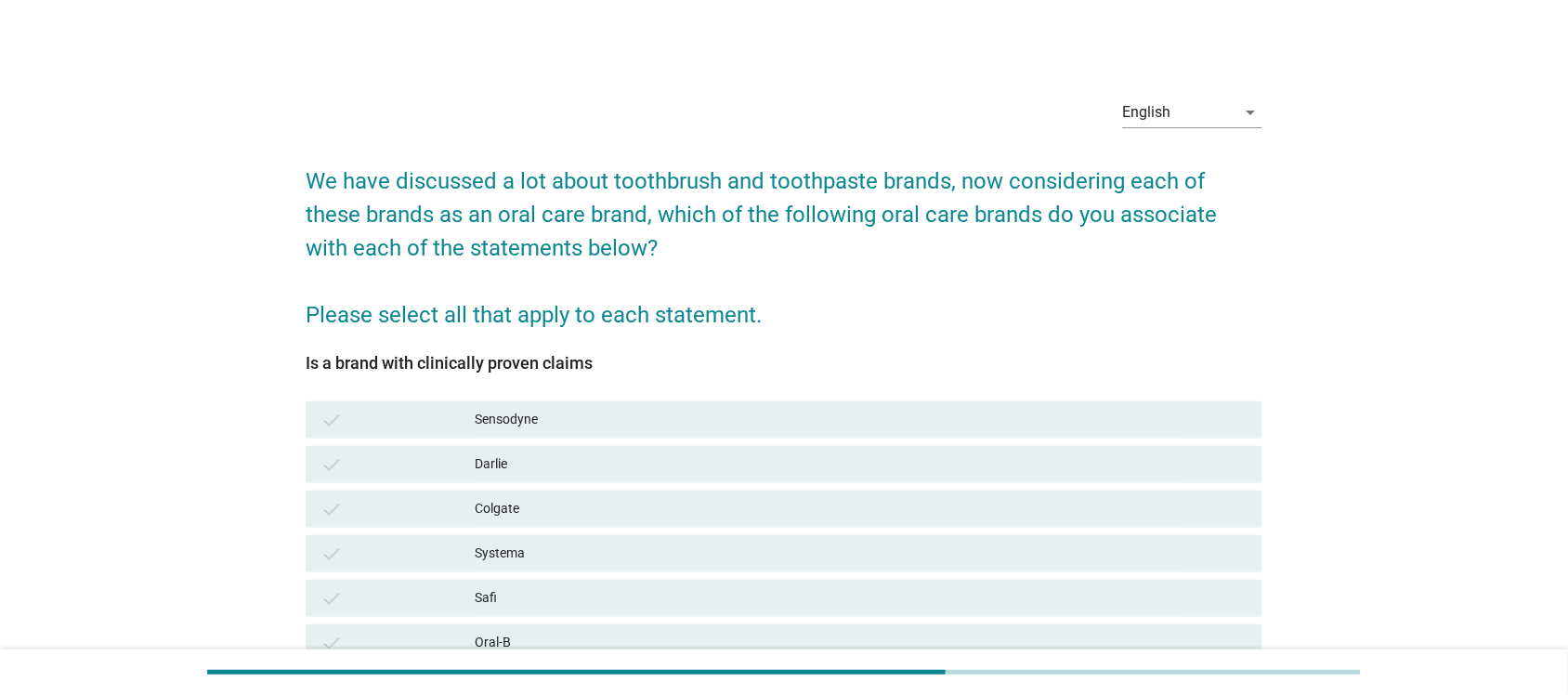 scroll, scrollTop: 256, scrollLeft: 0, axis: vertical 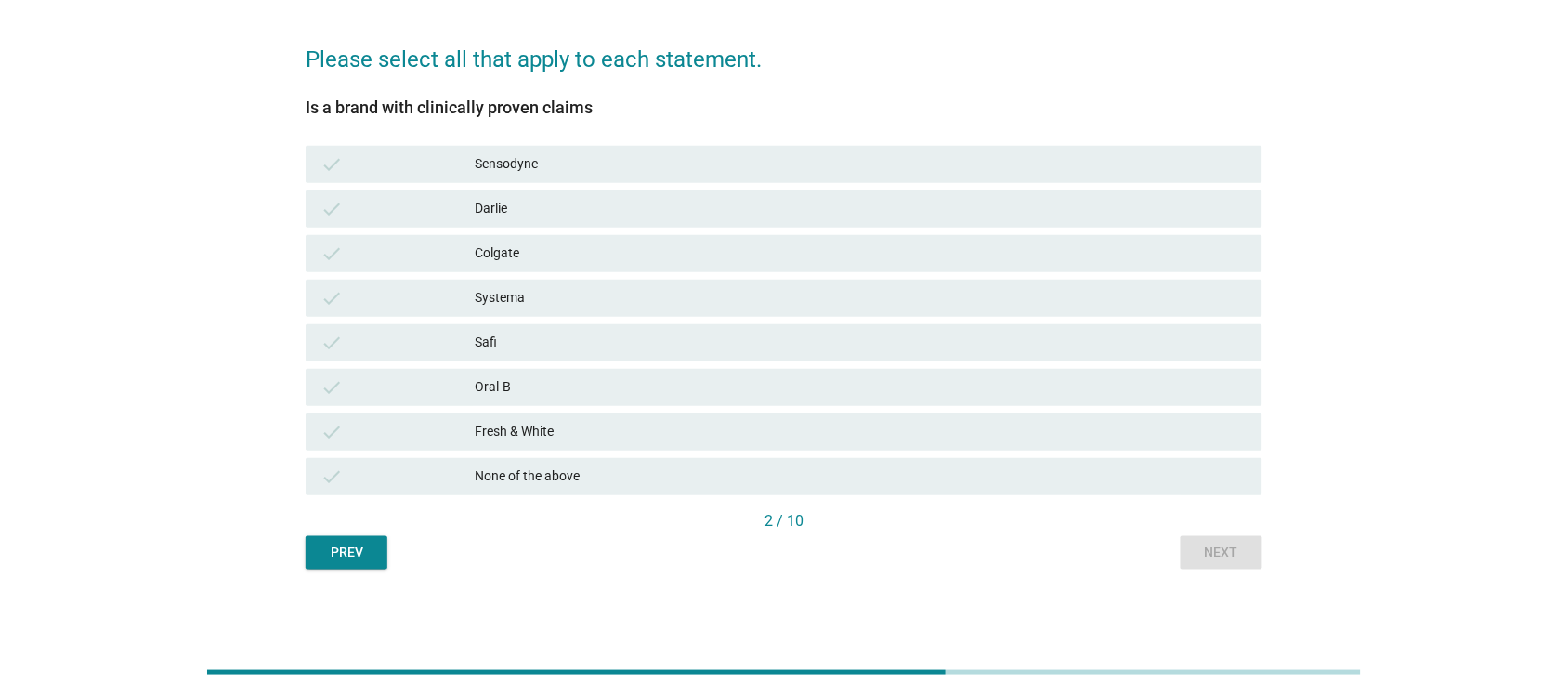 click on "Oral-B" at bounding box center [861, 387] 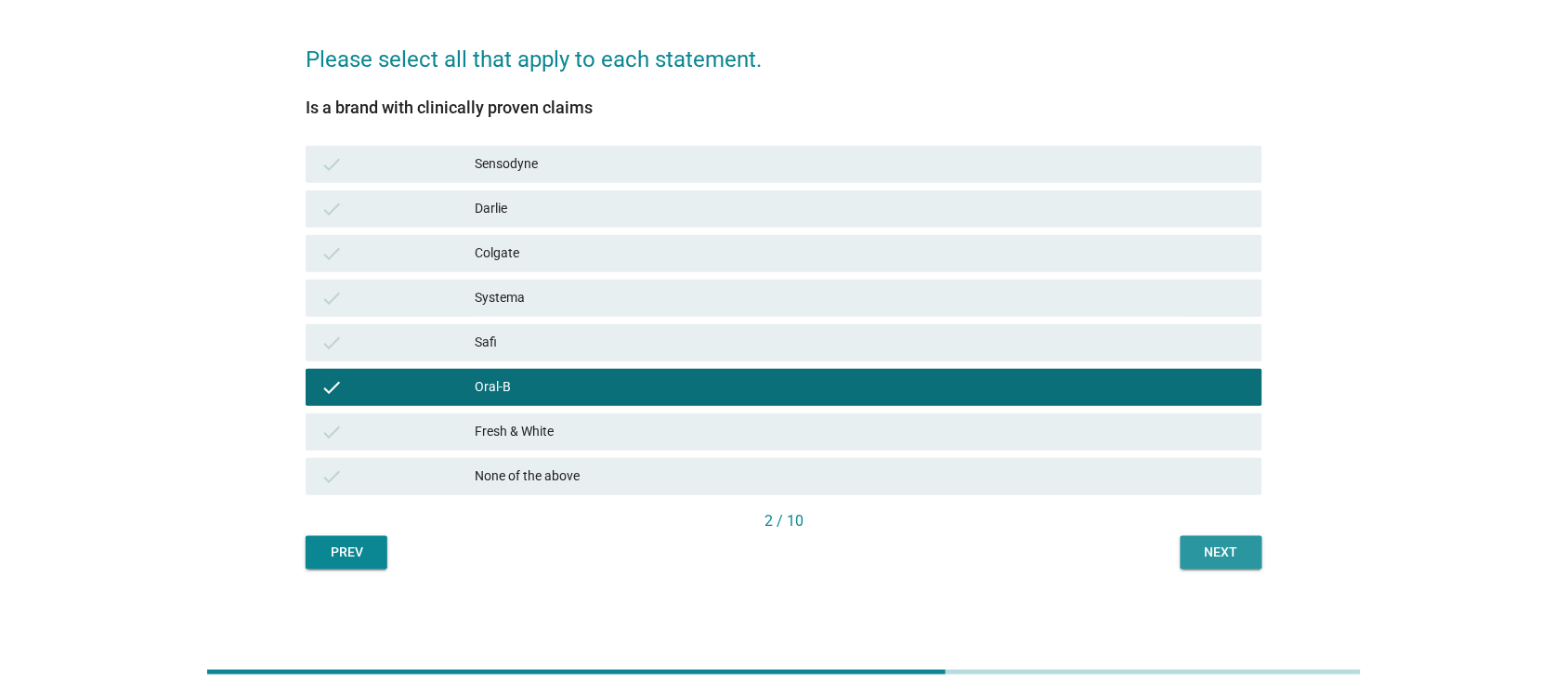 click on "Next" at bounding box center (1222, 552) 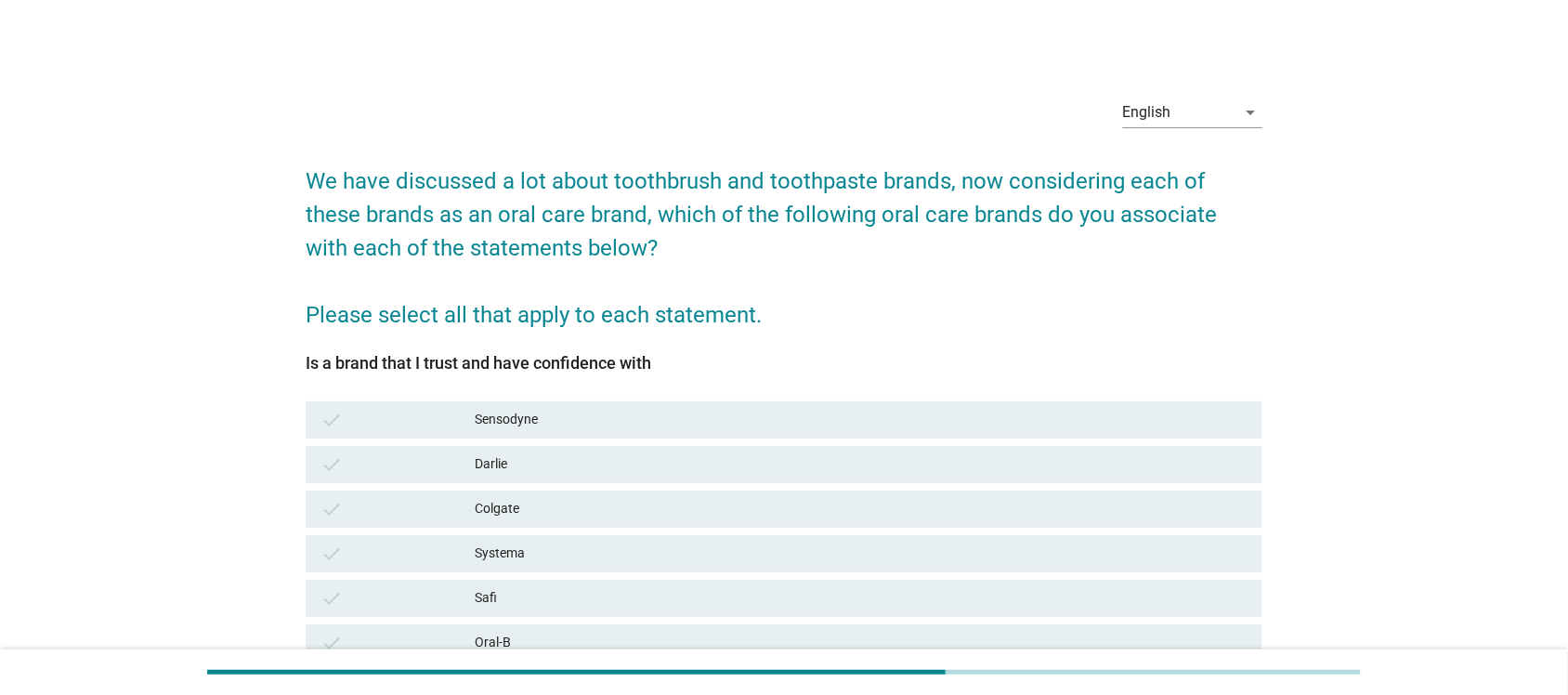 scroll, scrollTop: 232, scrollLeft: 0, axis: vertical 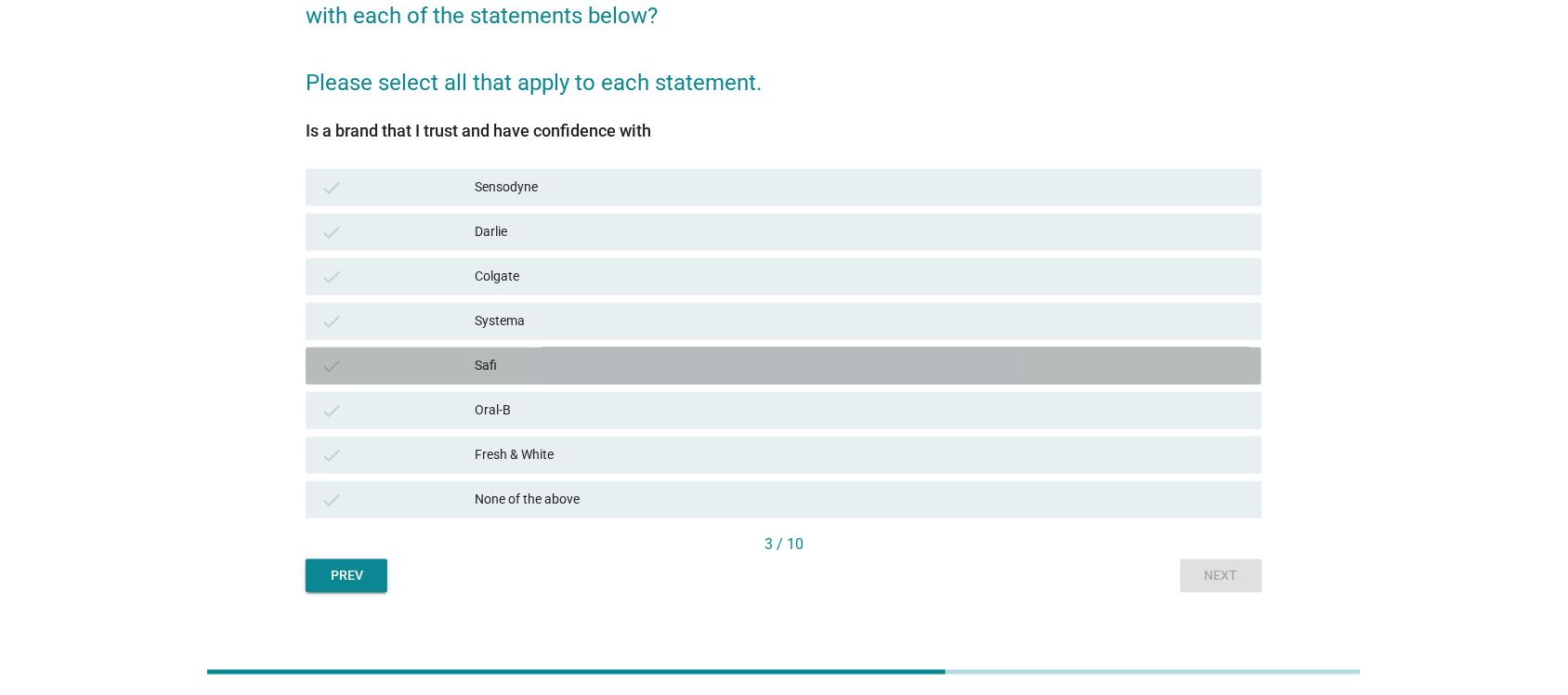 click on "Safi" at bounding box center (861, 366) 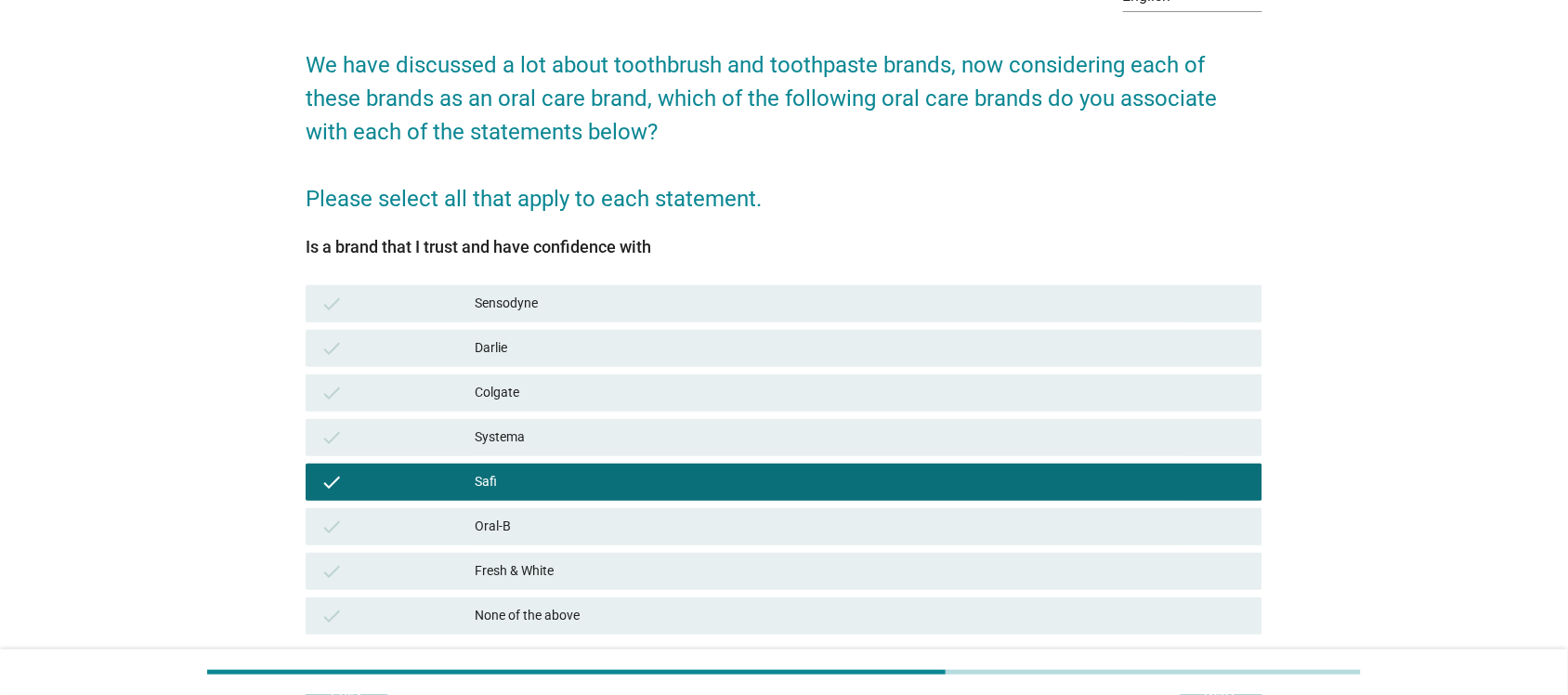 scroll, scrollTop: 232, scrollLeft: 0, axis: vertical 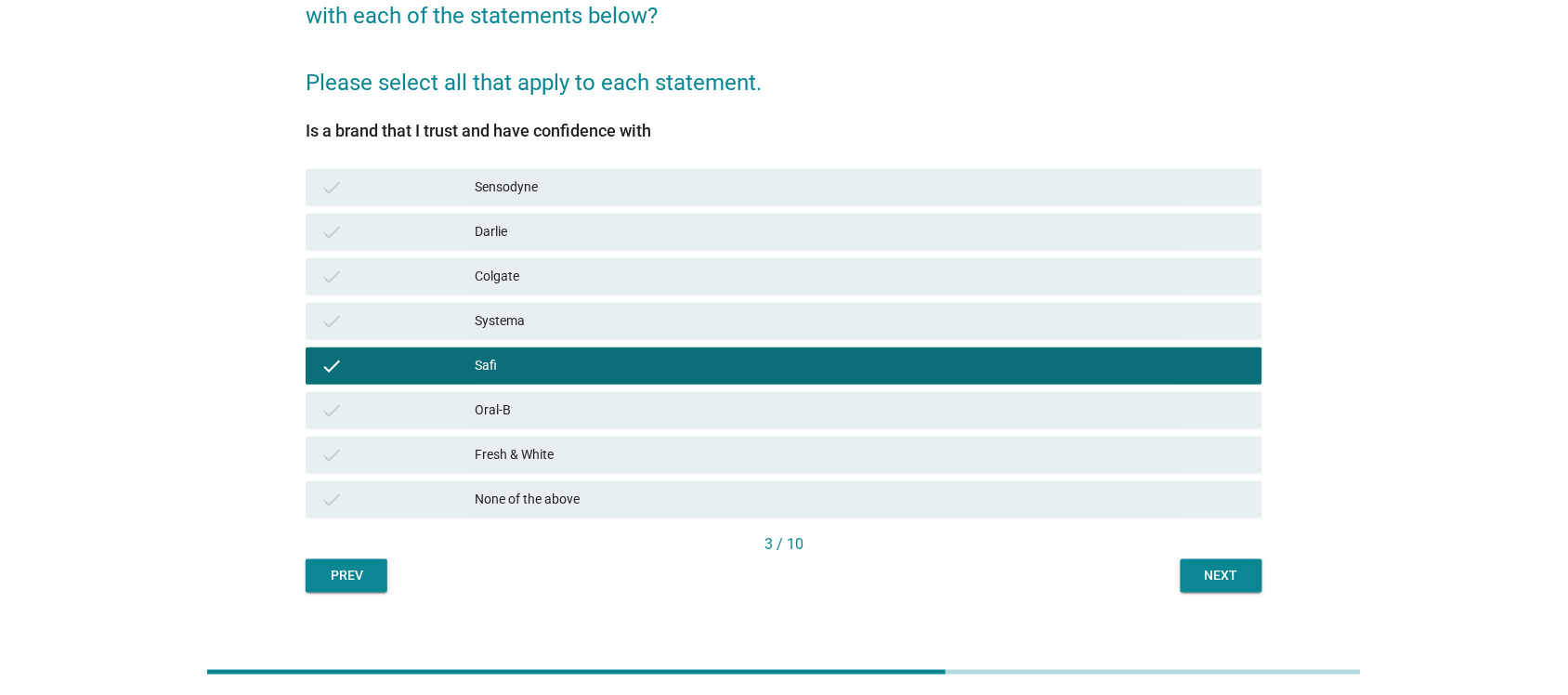 click on "Next" at bounding box center [1222, 575] 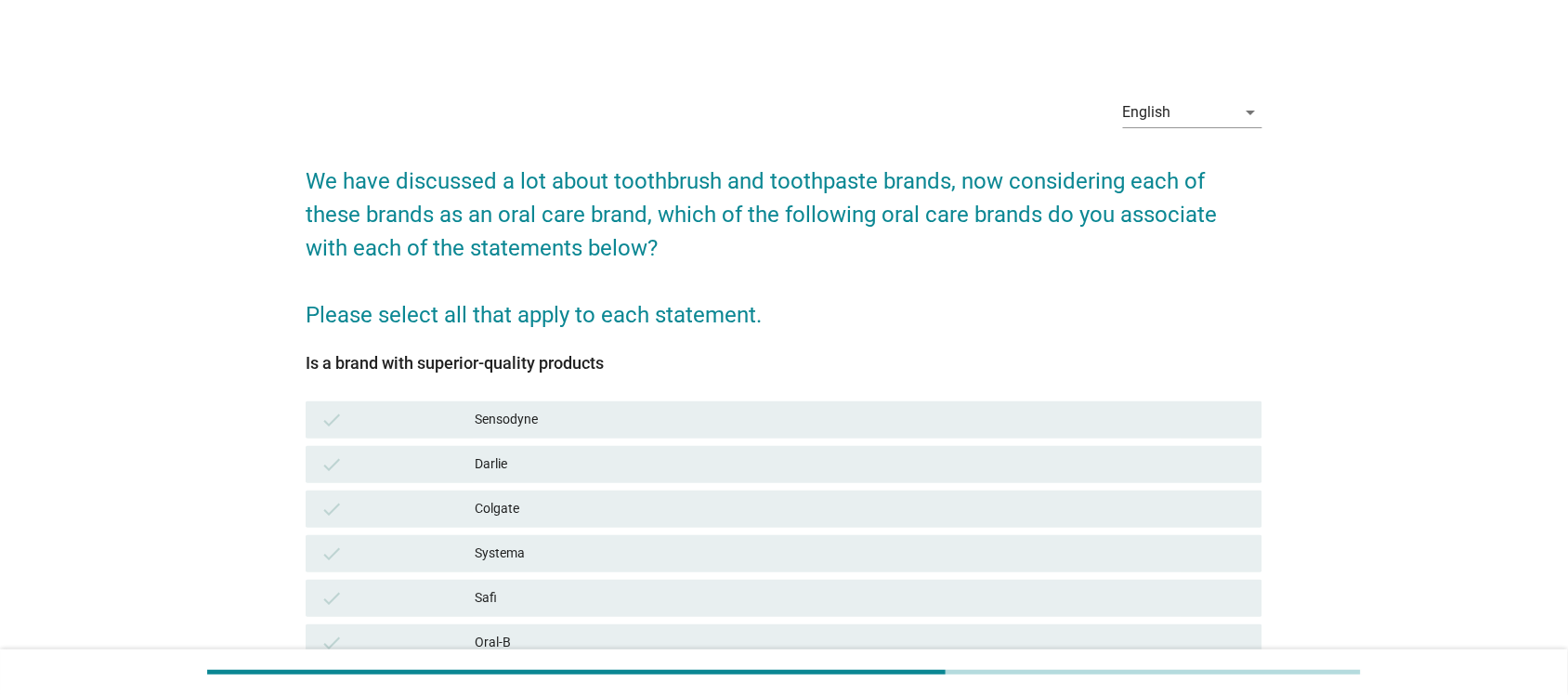 scroll, scrollTop: 232, scrollLeft: 0, axis: vertical 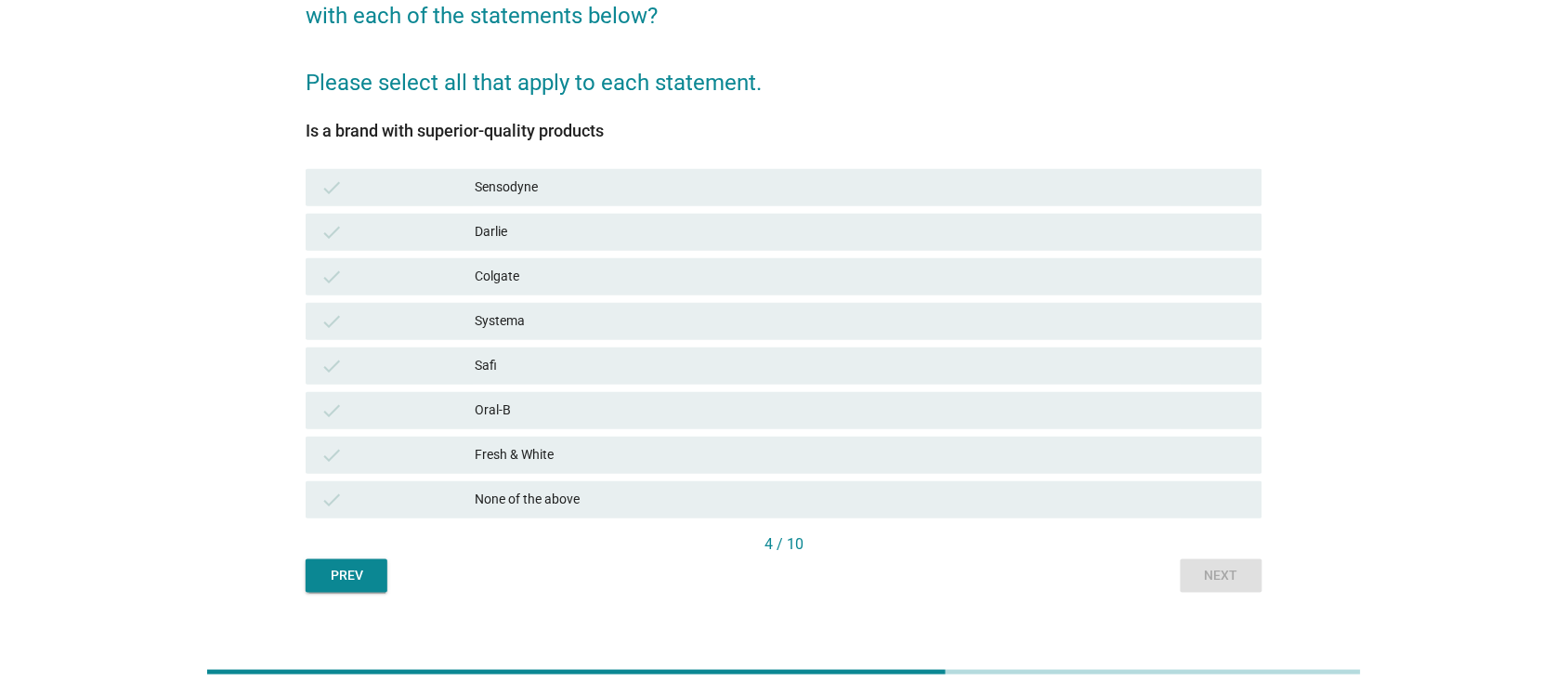 click on "check   Safi" at bounding box center (783, 366) 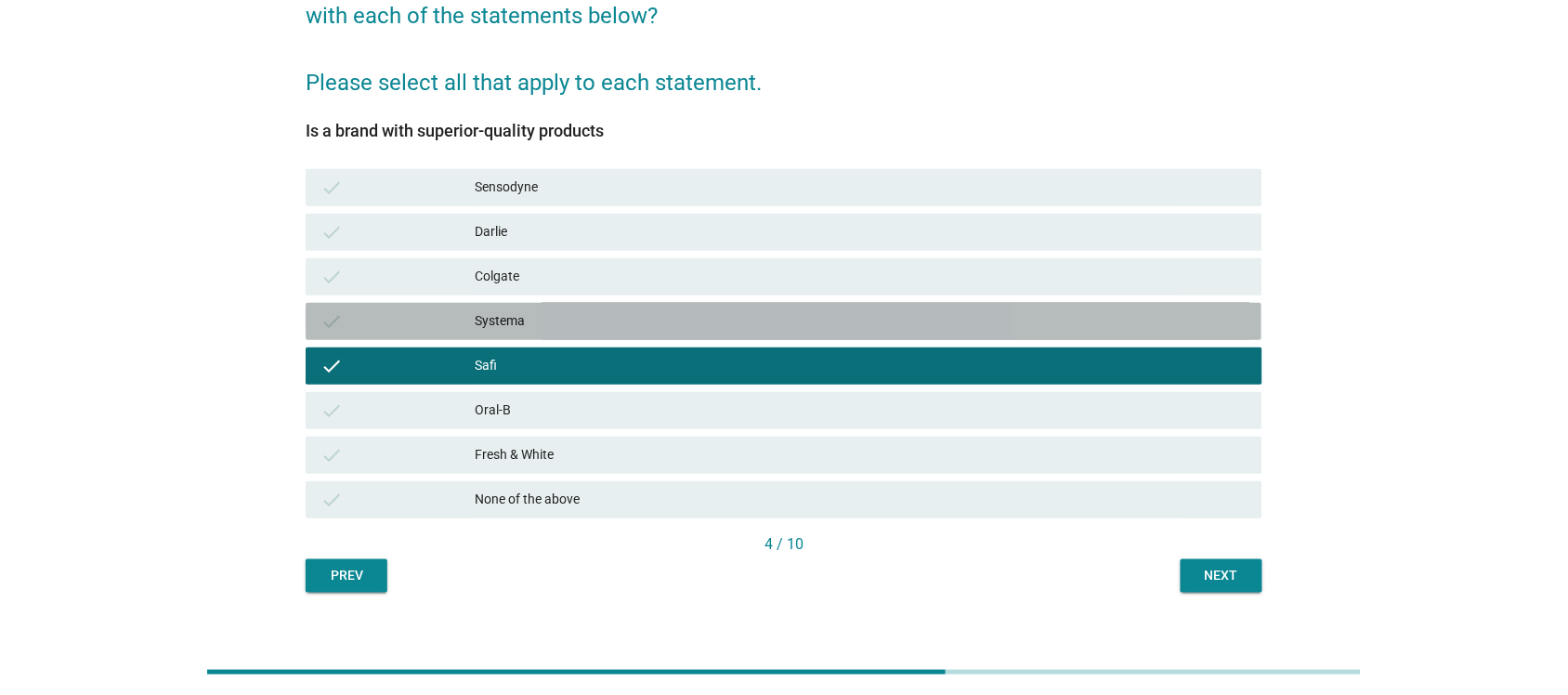 click on "Systema" at bounding box center [861, 321] 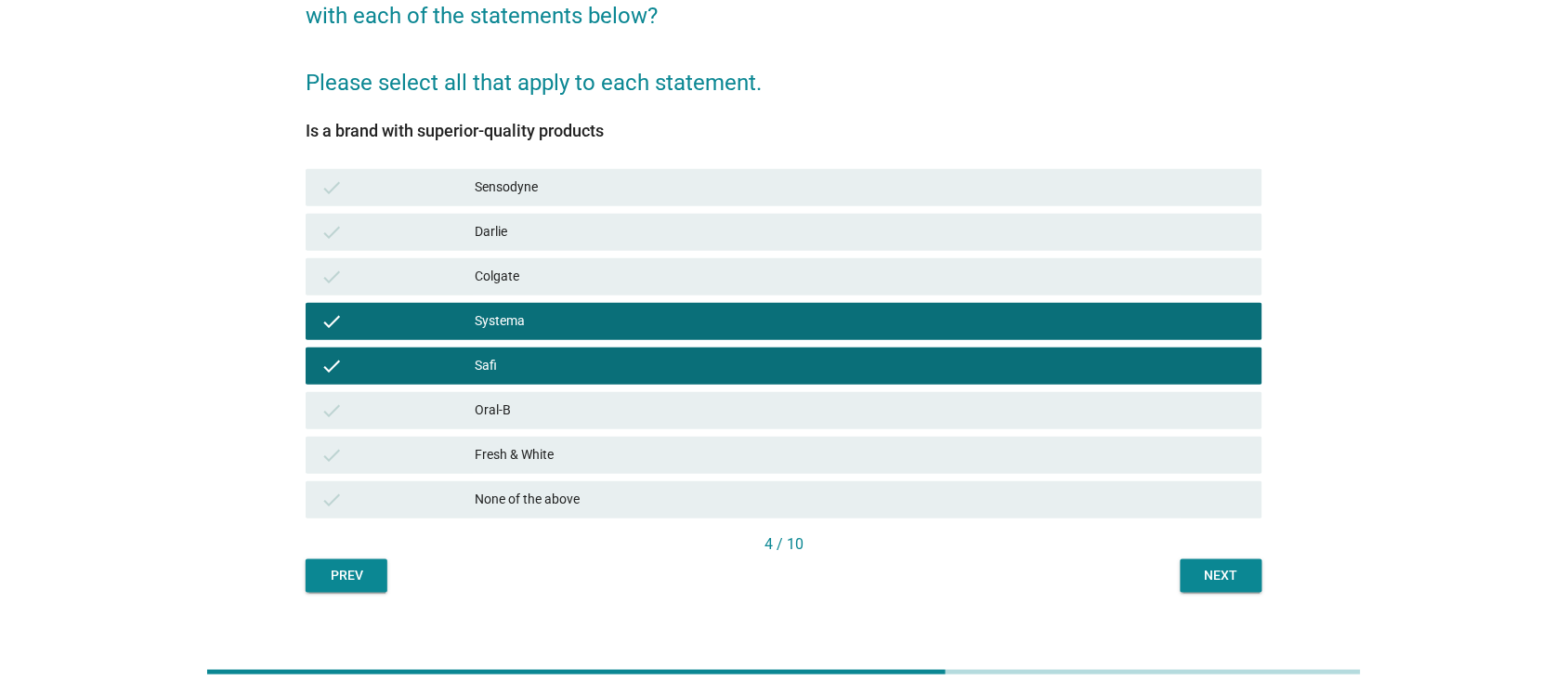 click on "check   Safi" at bounding box center [783, 366] 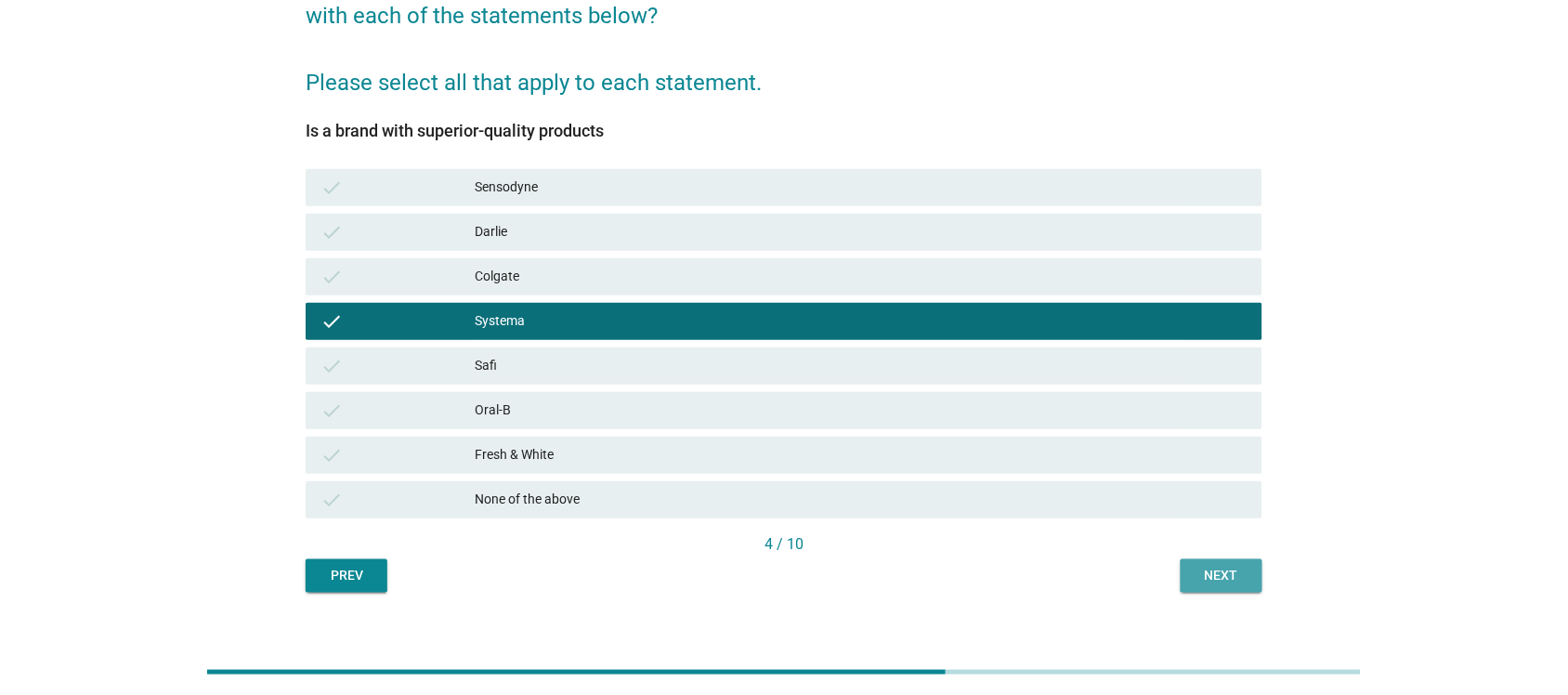 click on "Next" at bounding box center (1222, 576) 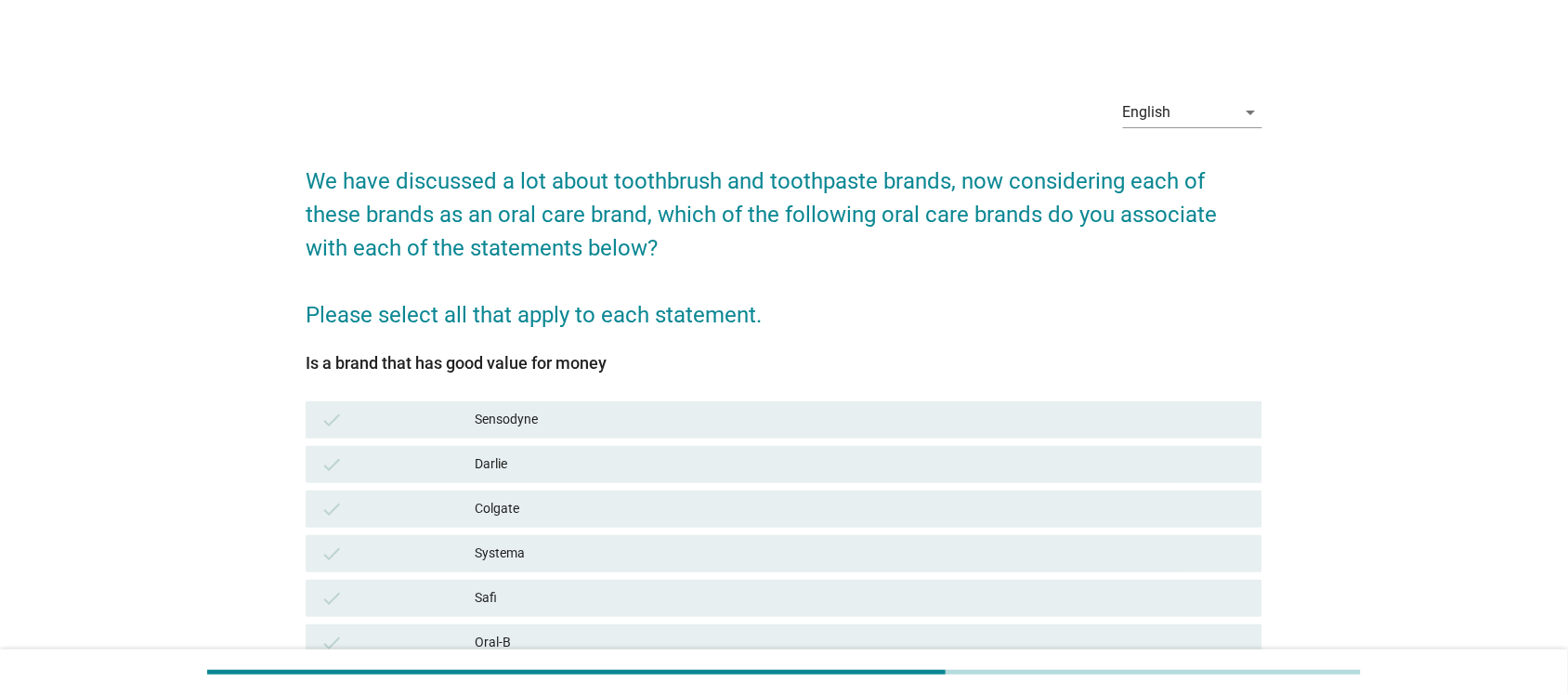 scroll, scrollTop: 232, scrollLeft: 0, axis: vertical 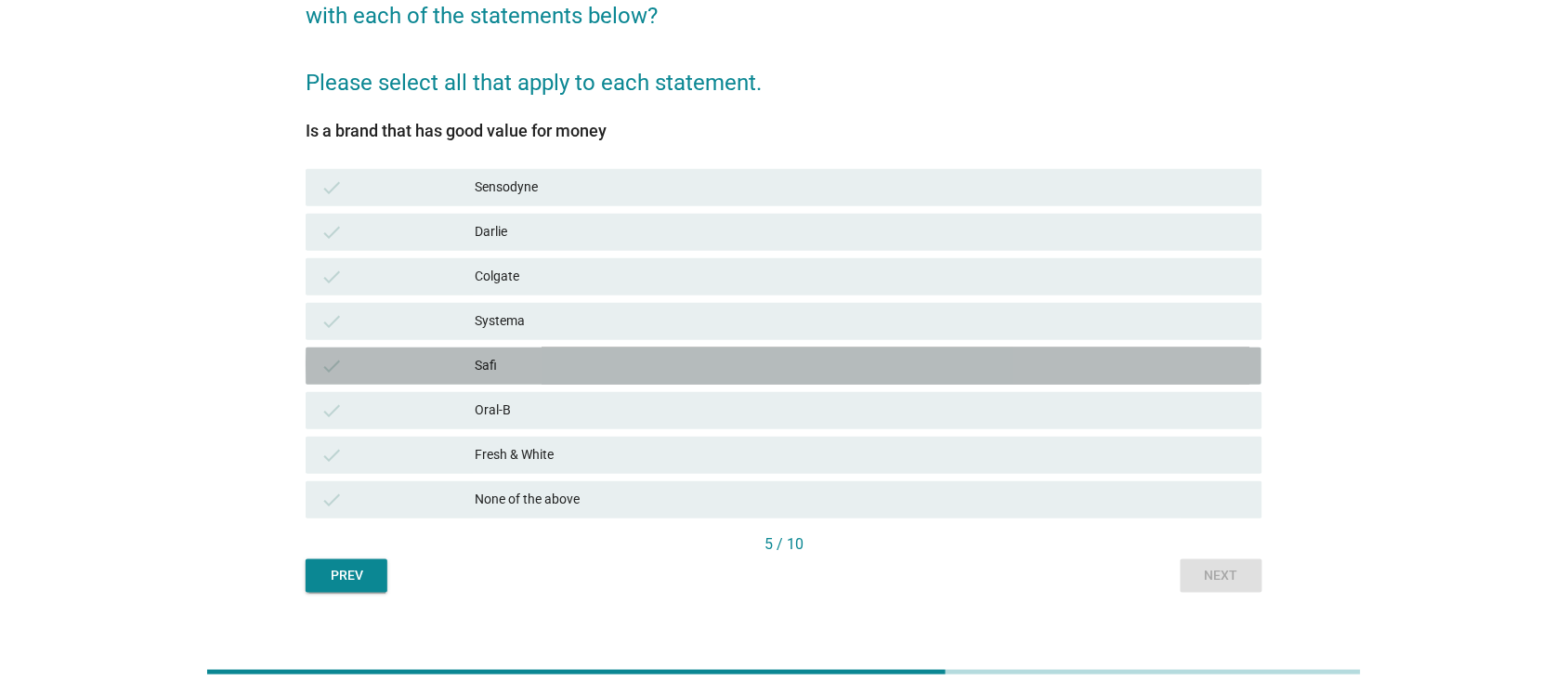 click on "check   Safi" at bounding box center [783, 366] 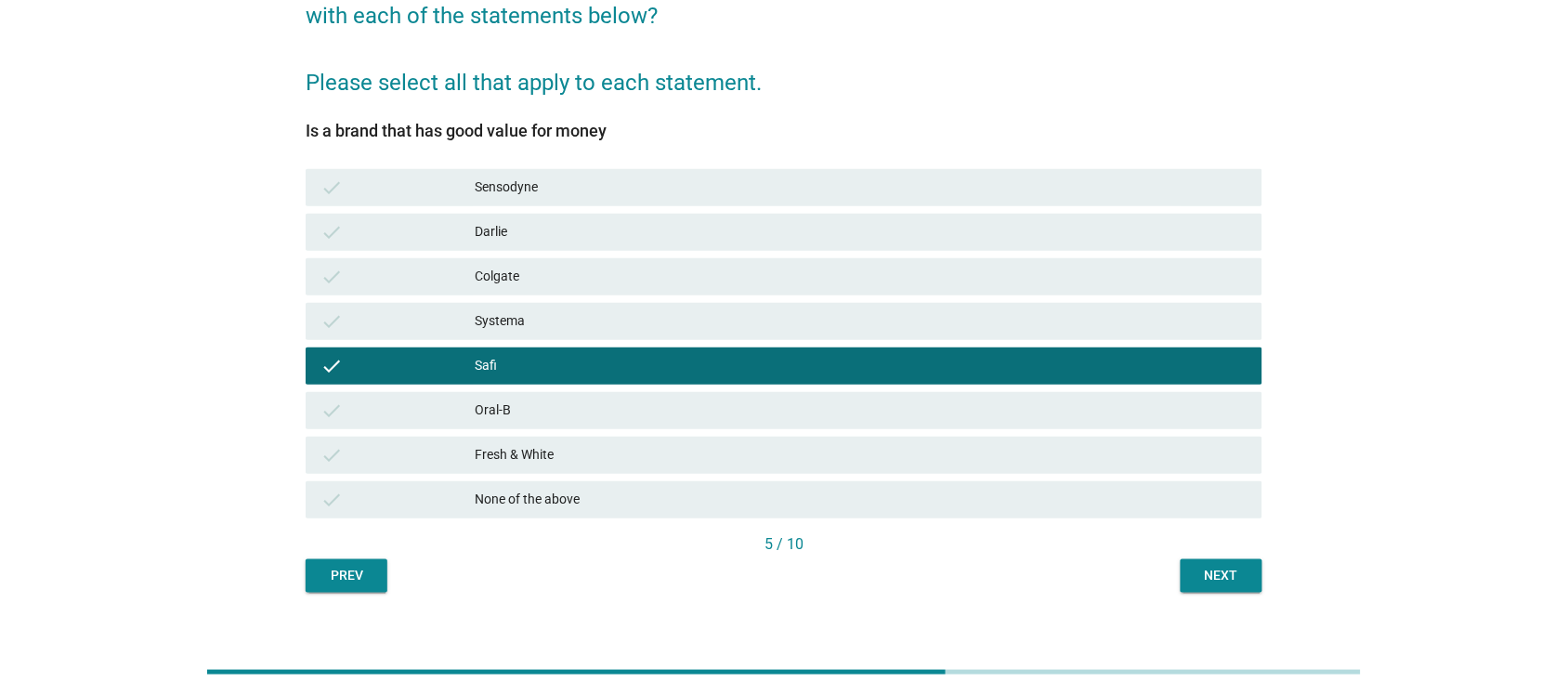 click on "Next" at bounding box center (1222, 576) 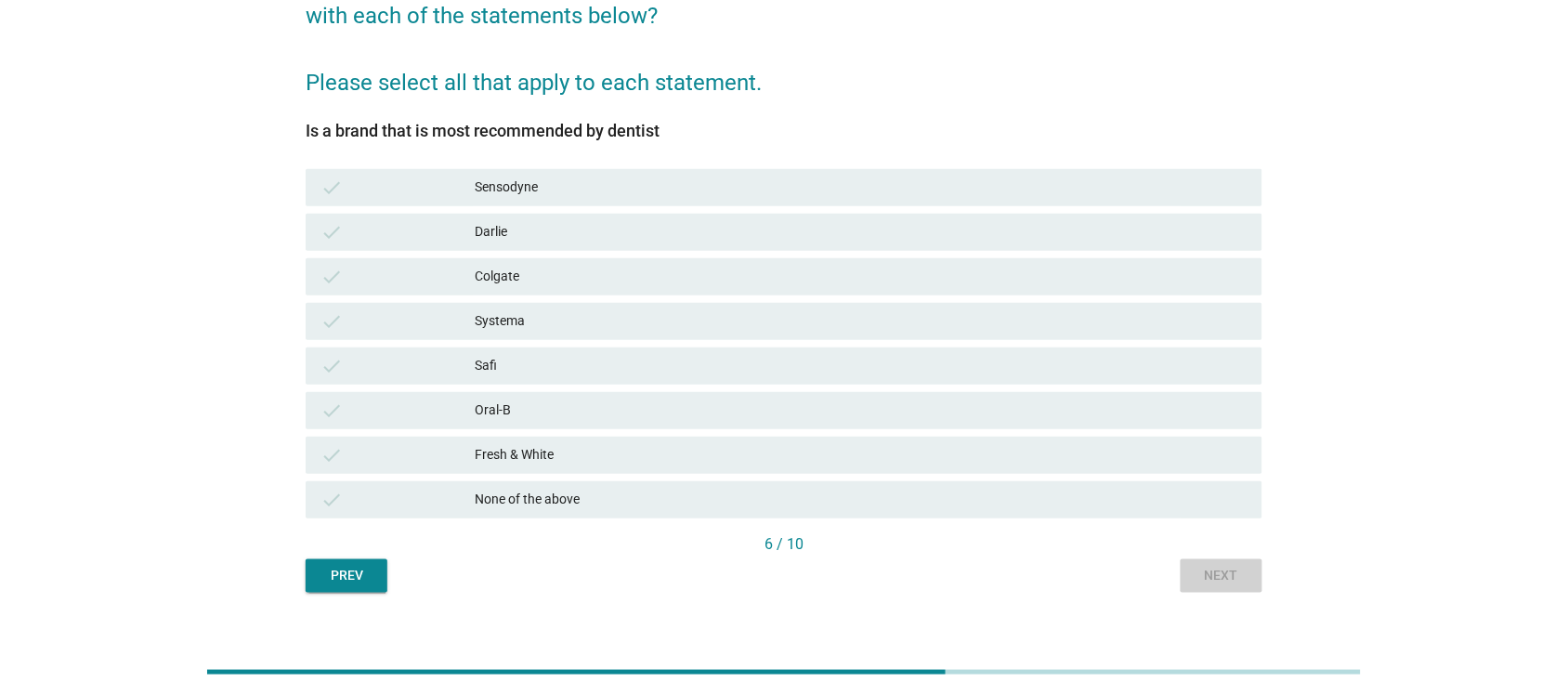 scroll, scrollTop: 0, scrollLeft: 0, axis: both 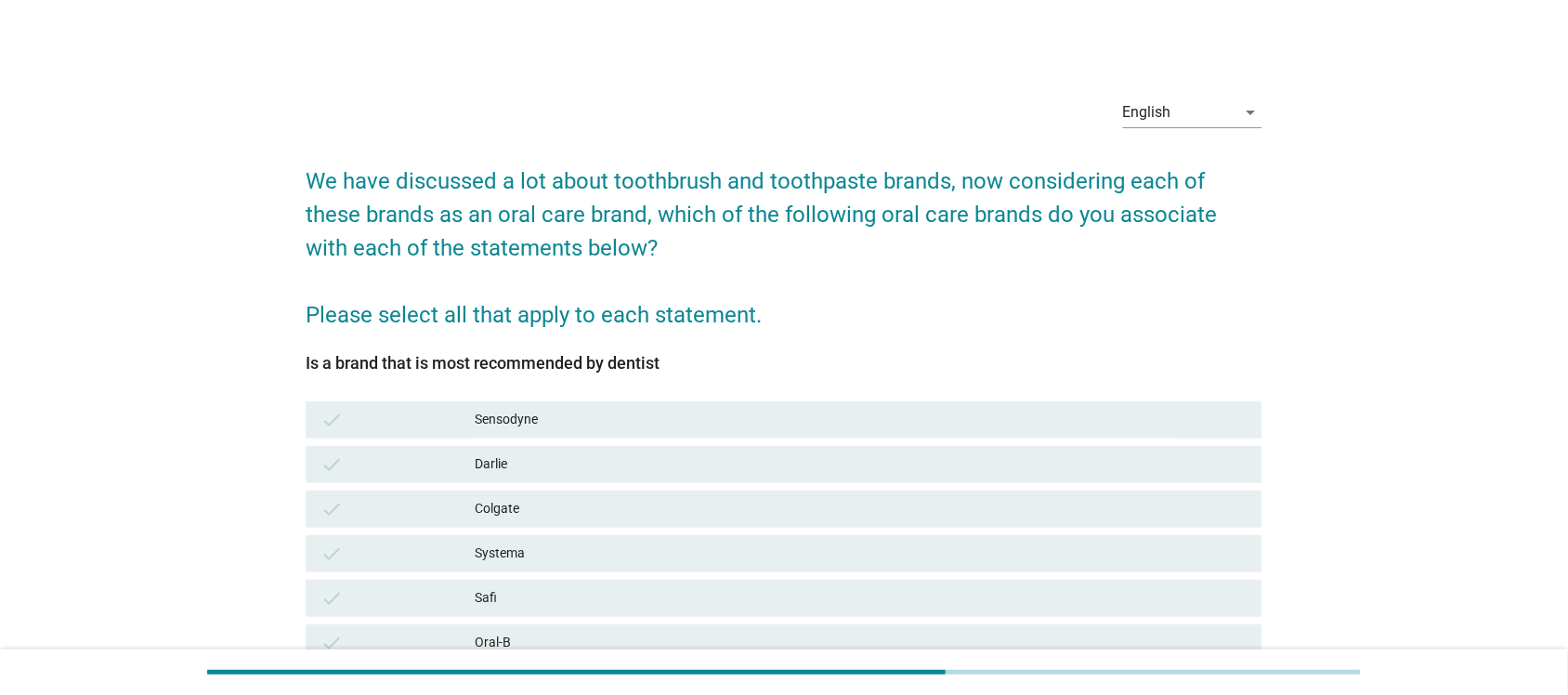 click on "Sensodyne" at bounding box center [861, 420] 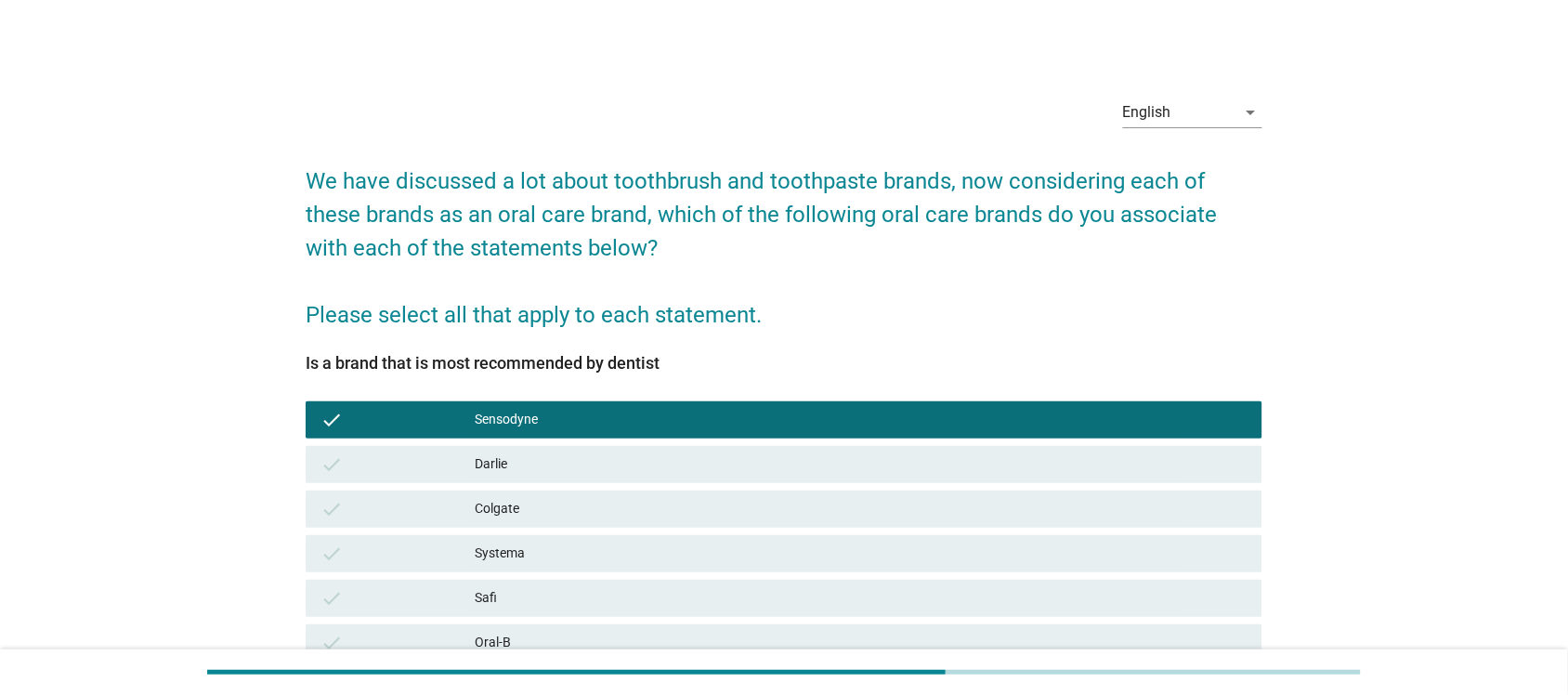 scroll, scrollTop: 256, scrollLeft: 0, axis: vertical 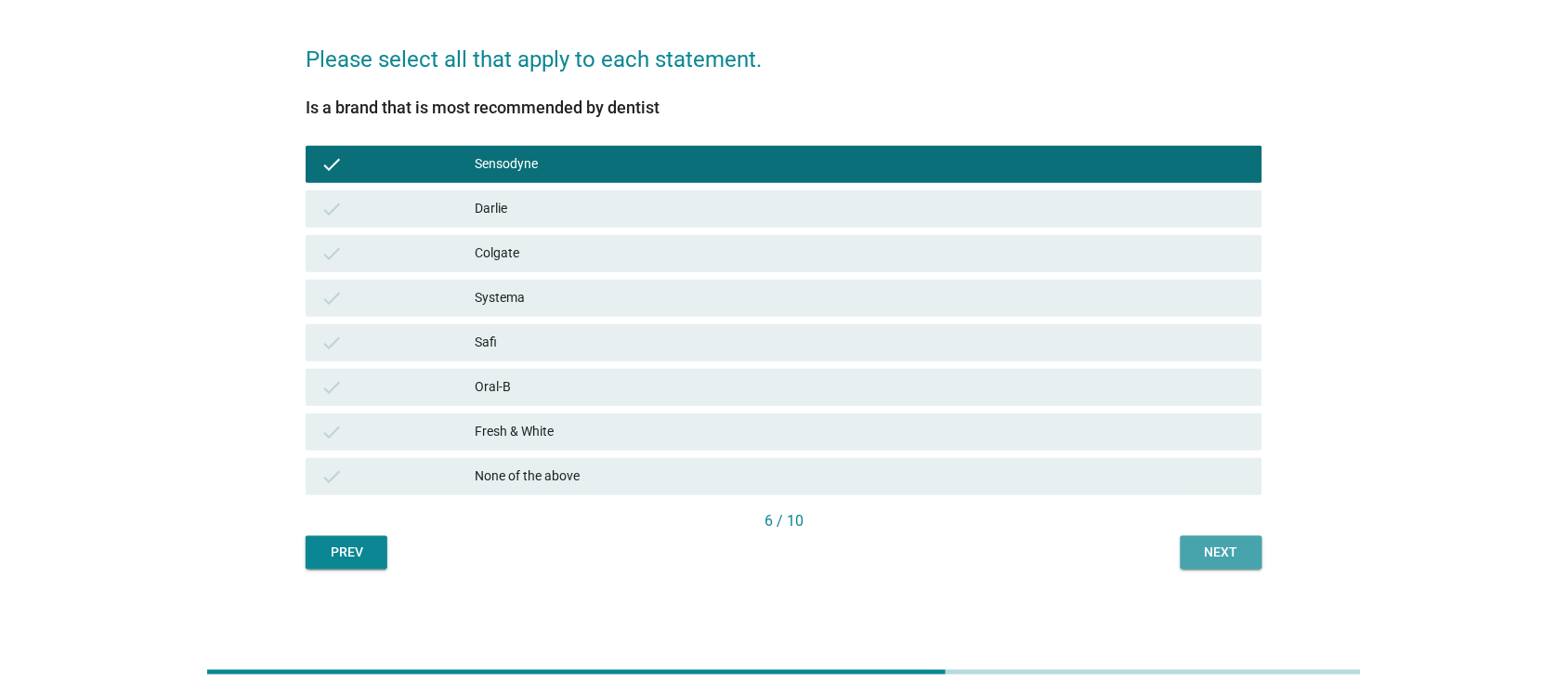 click on "Next" at bounding box center [1222, 552] 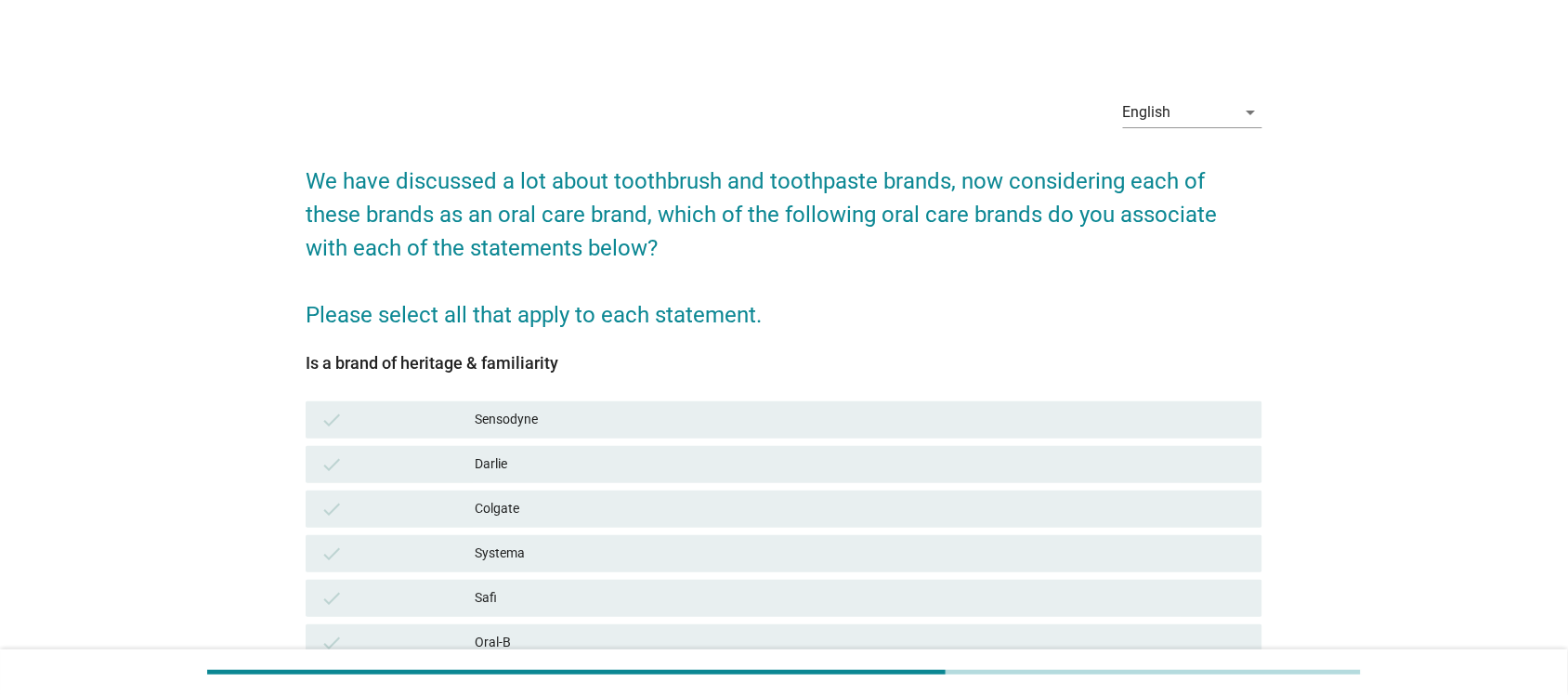 click on "Darlie" at bounding box center (861, 465) 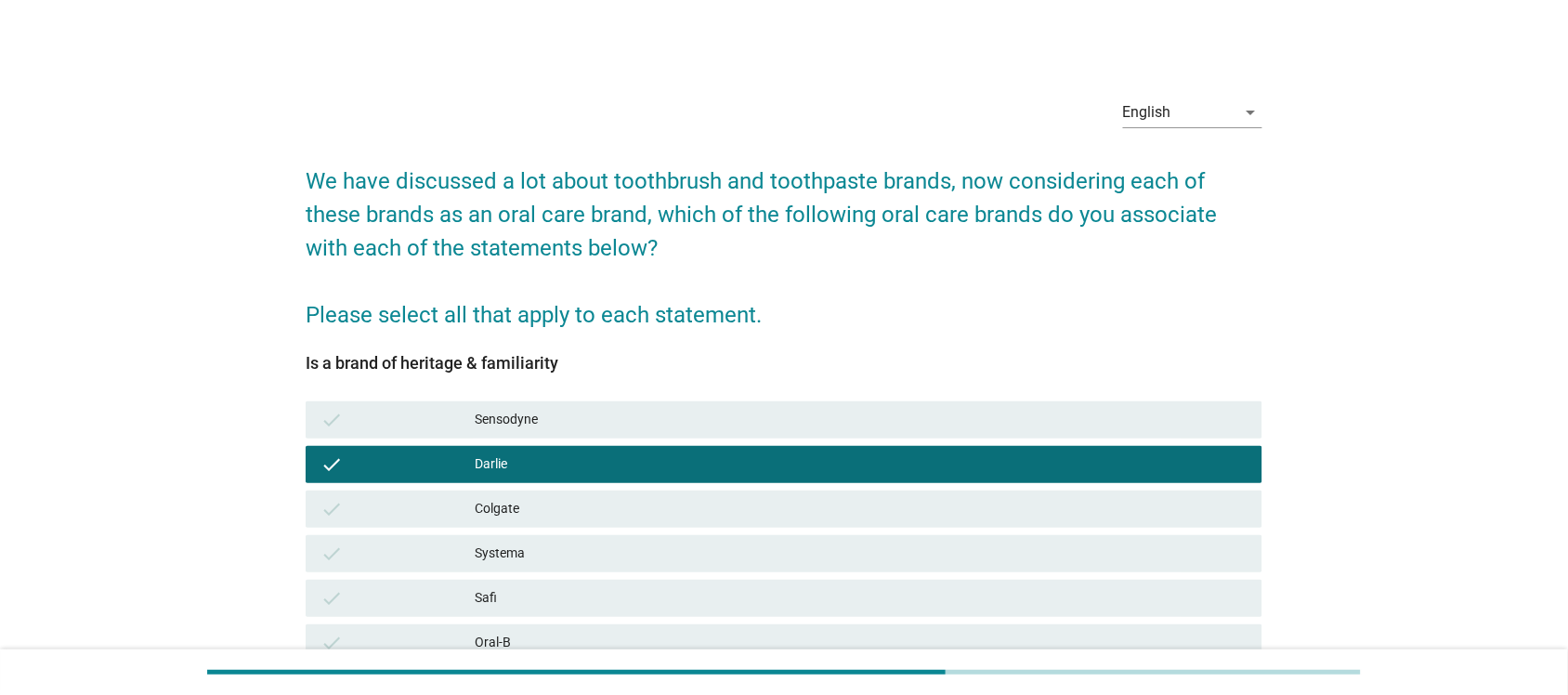 scroll, scrollTop: 256, scrollLeft: 0, axis: vertical 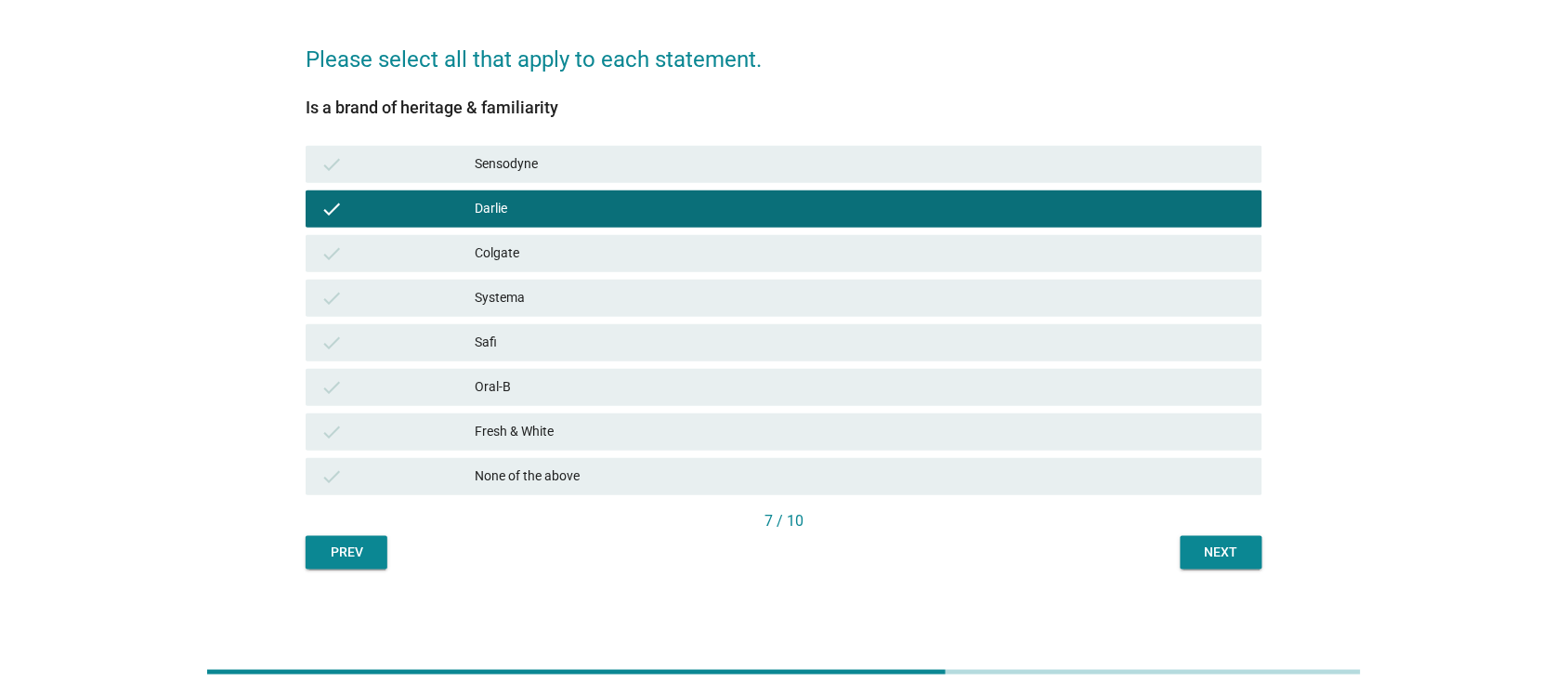 click on "Next" at bounding box center [1222, 552] 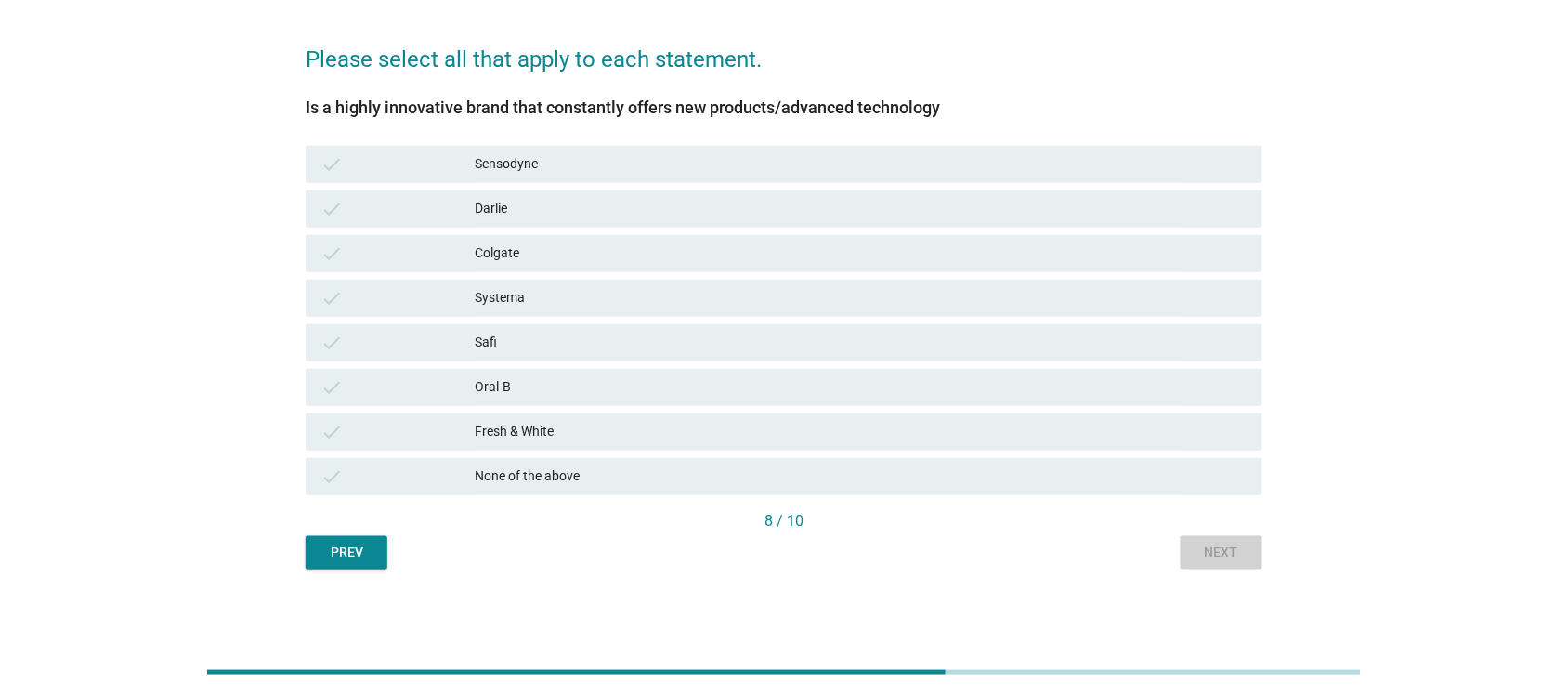 scroll, scrollTop: 0, scrollLeft: 0, axis: both 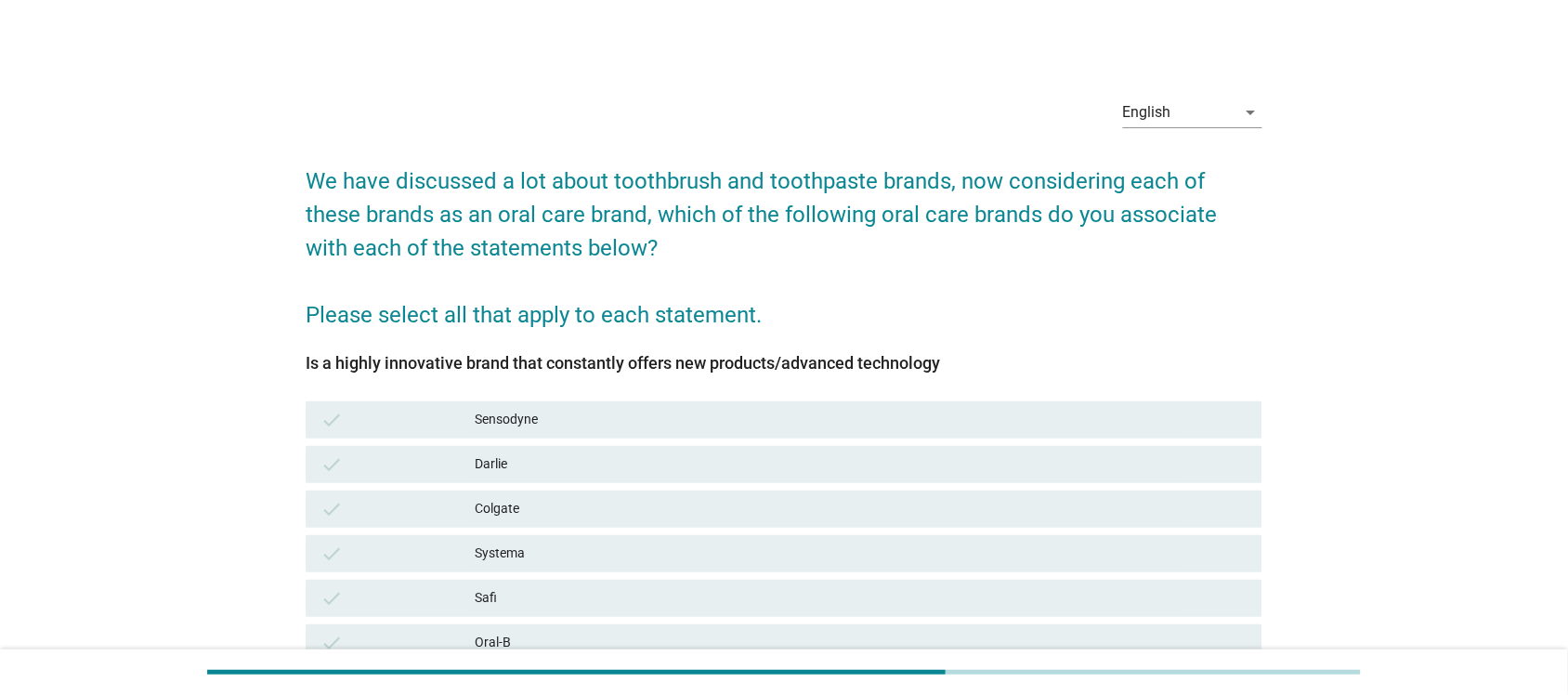 drag, startPoint x: 678, startPoint y: 435, endPoint x: 695, endPoint y: 416, distance: 25.495098 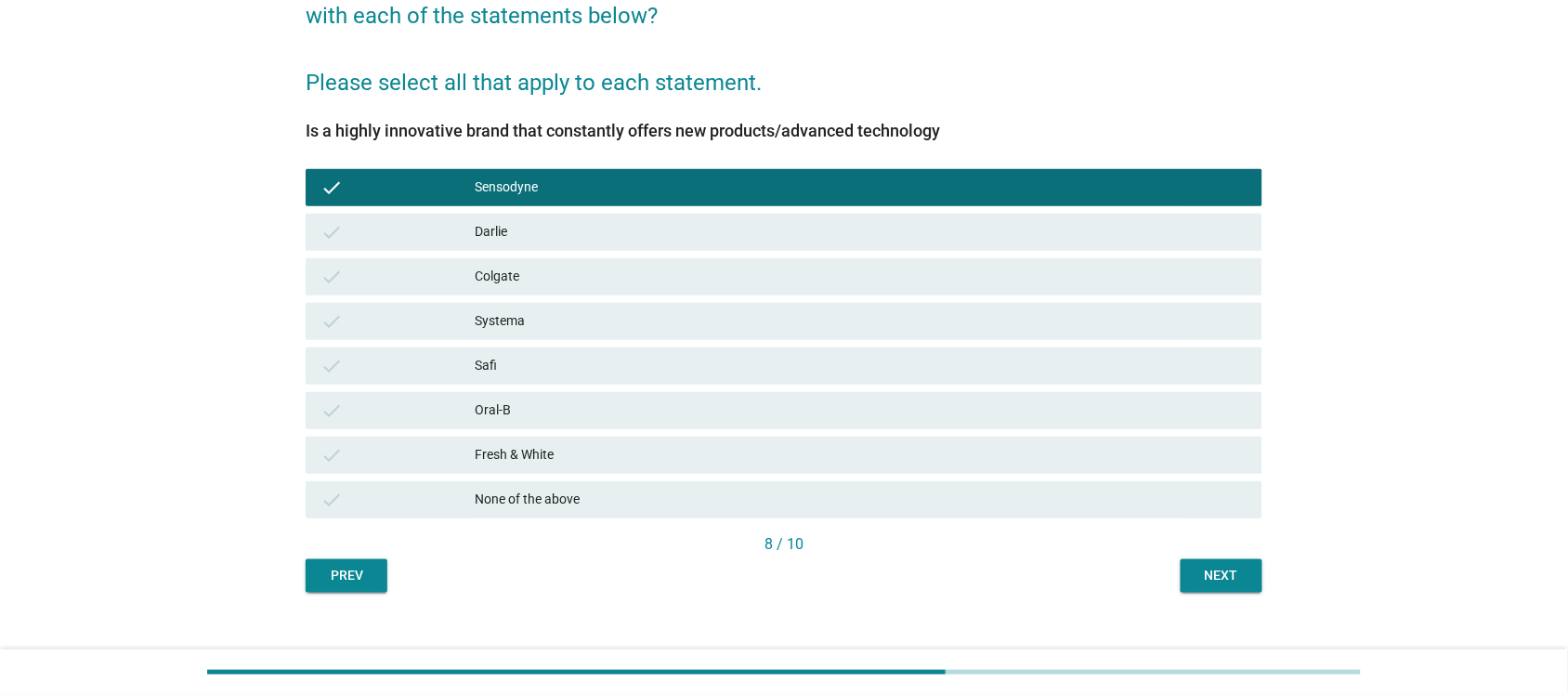 scroll, scrollTop: 256, scrollLeft: 0, axis: vertical 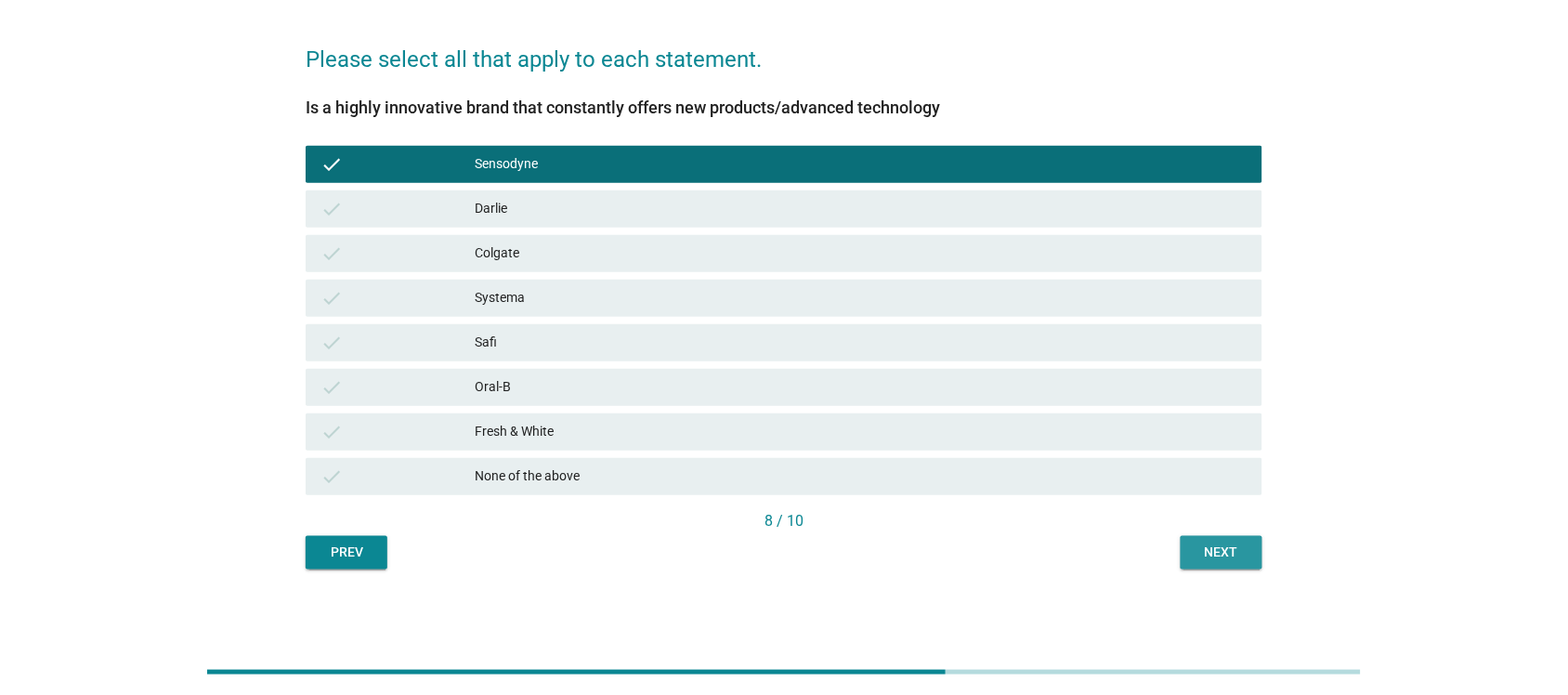 click on "Next" at bounding box center [1222, 552] 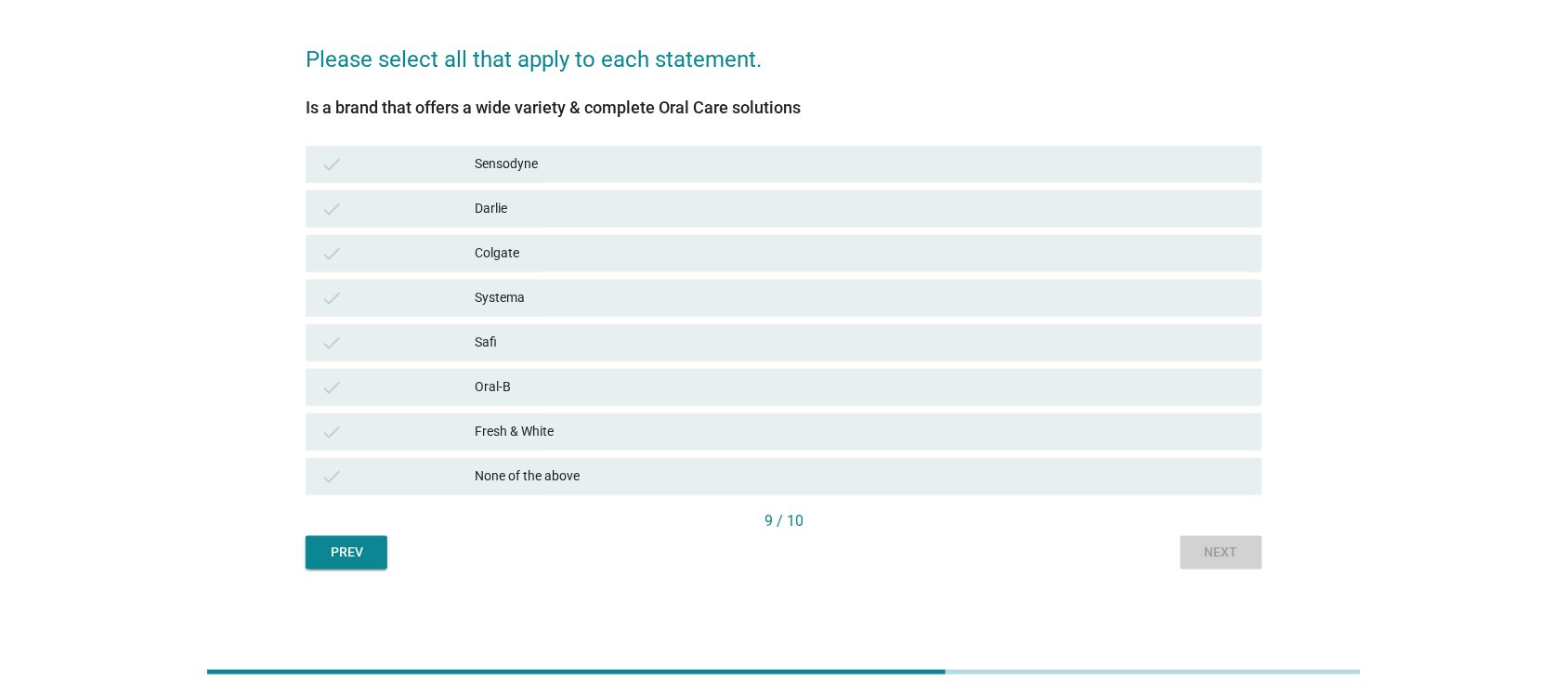 scroll, scrollTop: 0, scrollLeft: 0, axis: both 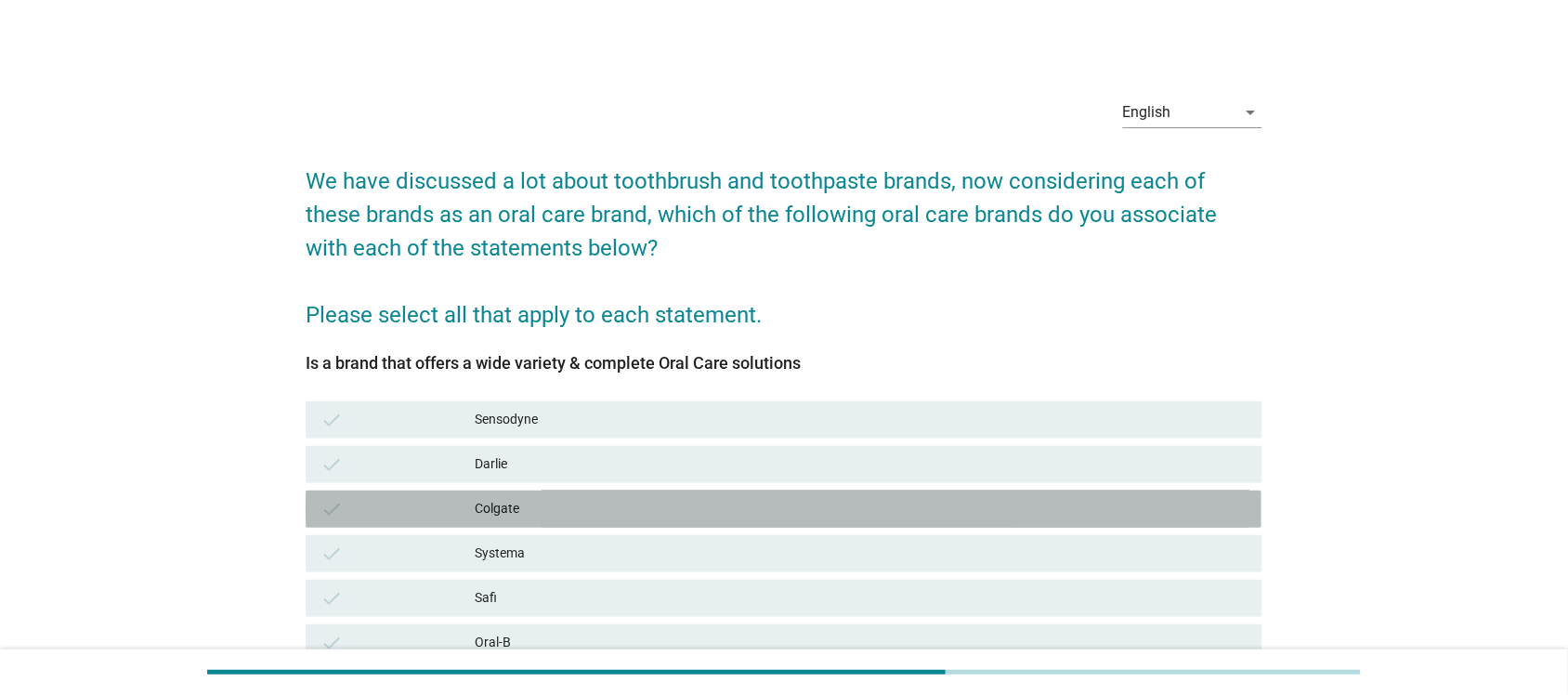click on "Colgate" at bounding box center (861, 509) 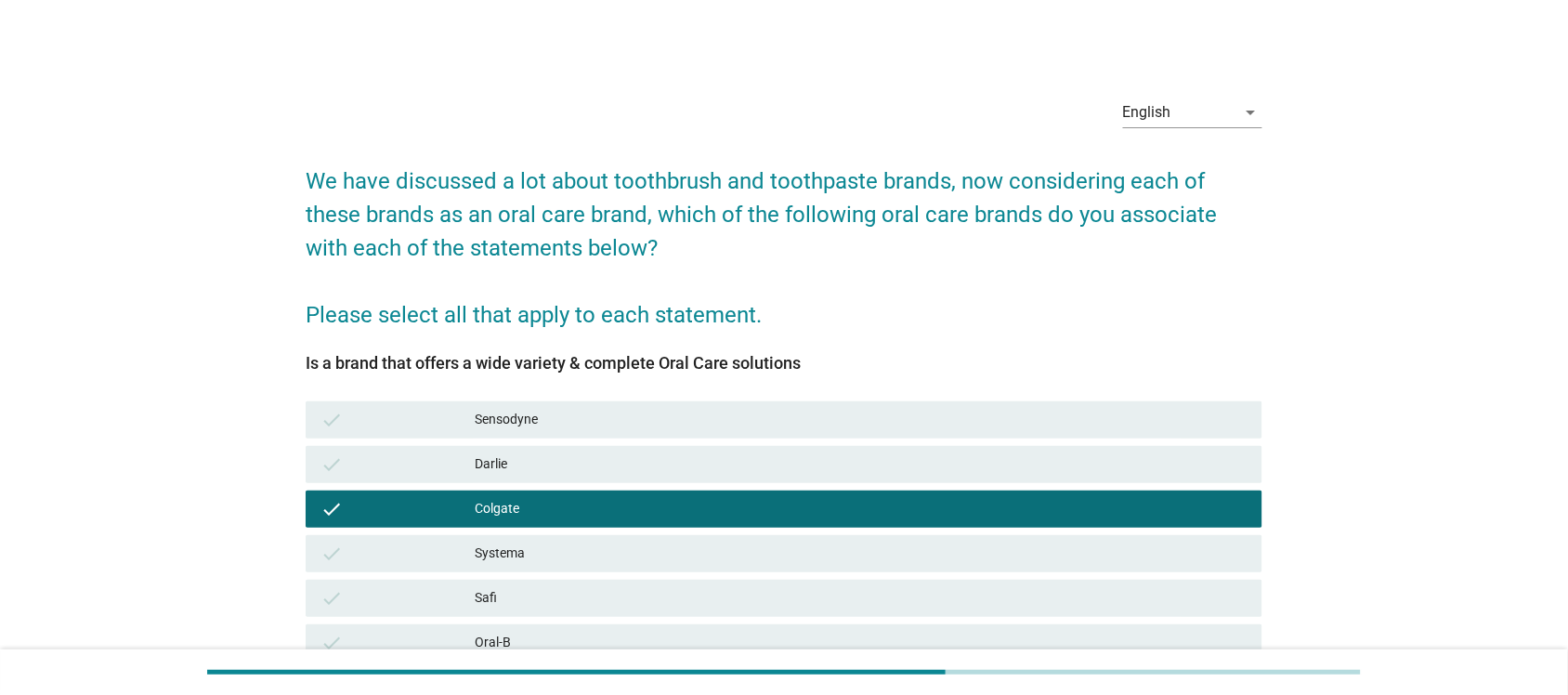 scroll, scrollTop: 232, scrollLeft: 0, axis: vertical 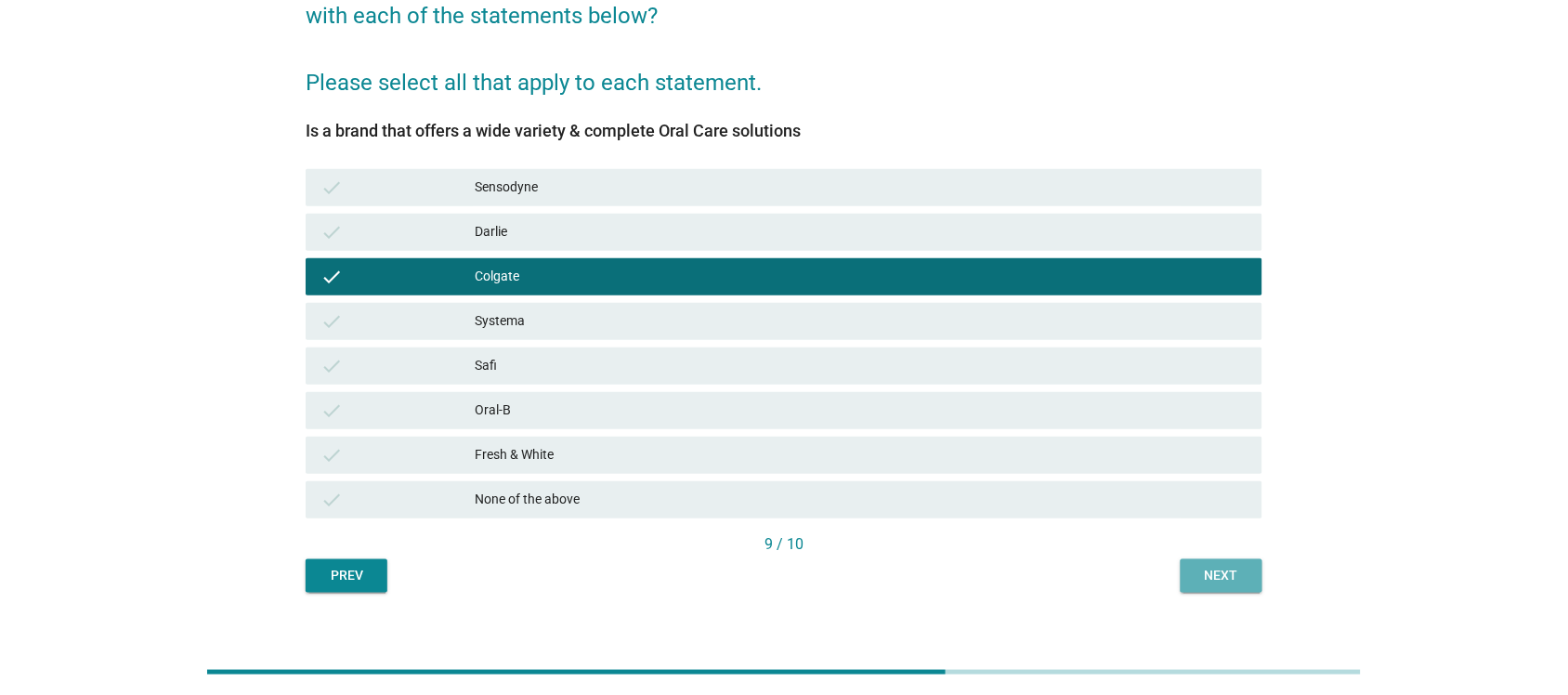 drag, startPoint x: 1215, startPoint y: 582, endPoint x: 1326, endPoint y: 579, distance: 111.04053 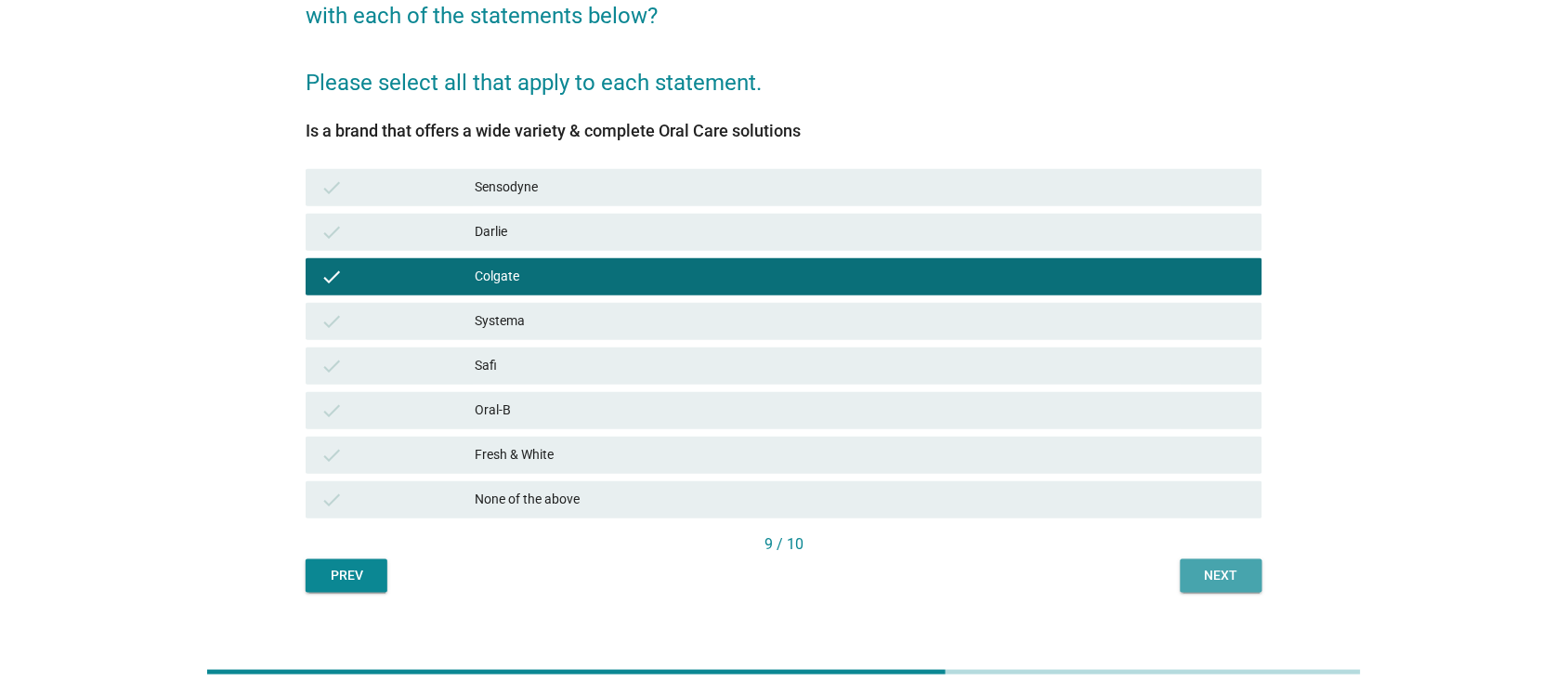 scroll, scrollTop: 0, scrollLeft: 0, axis: both 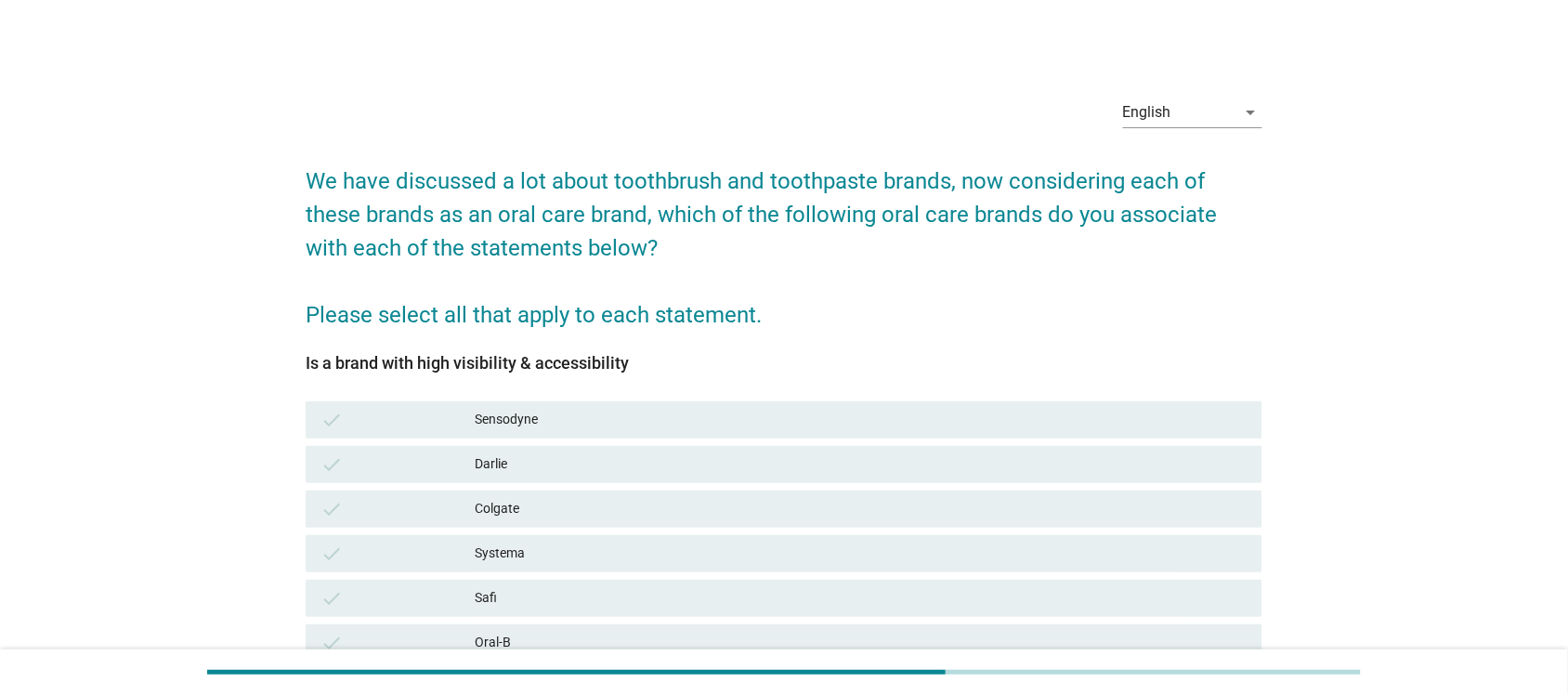 drag, startPoint x: 657, startPoint y: 493, endPoint x: 736, endPoint y: 494, distance: 79.00633 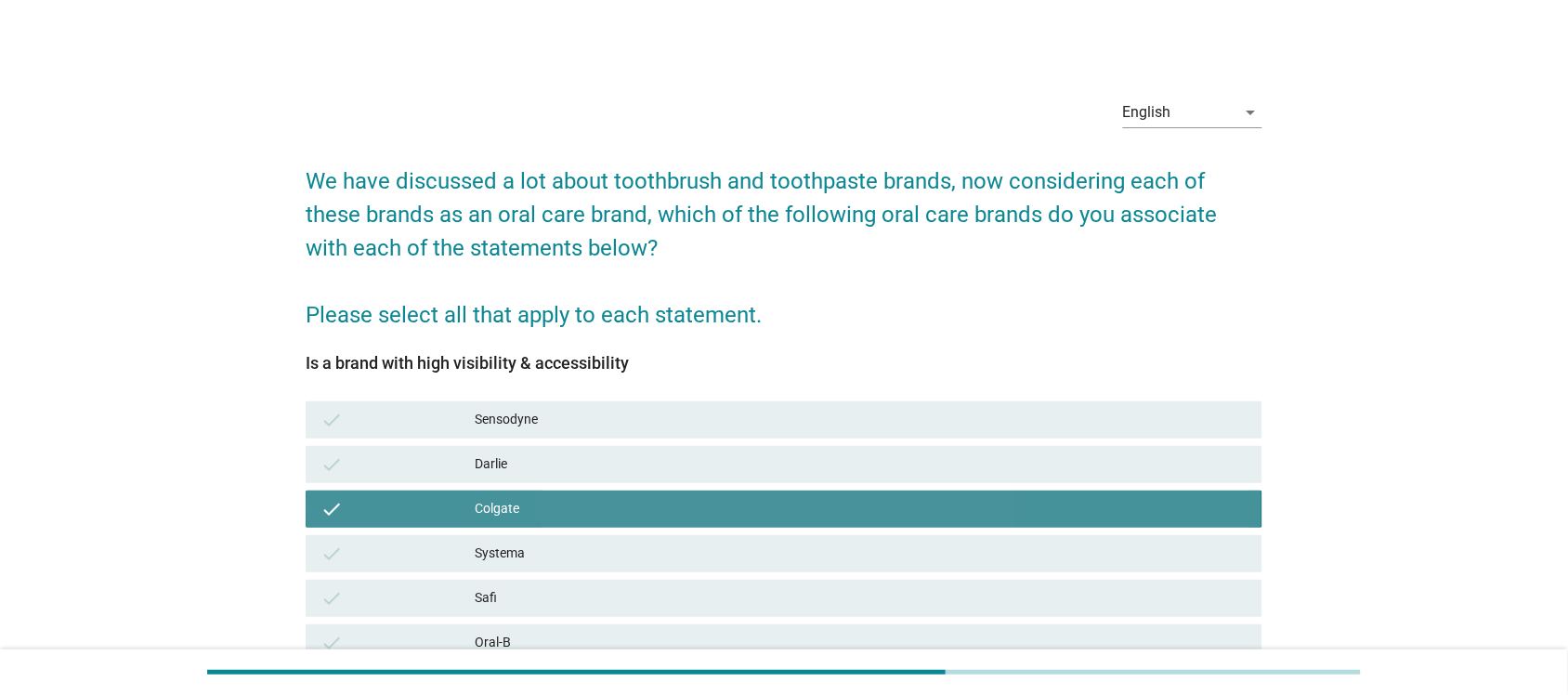 scroll, scrollTop: 256, scrollLeft: 0, axis: vertical 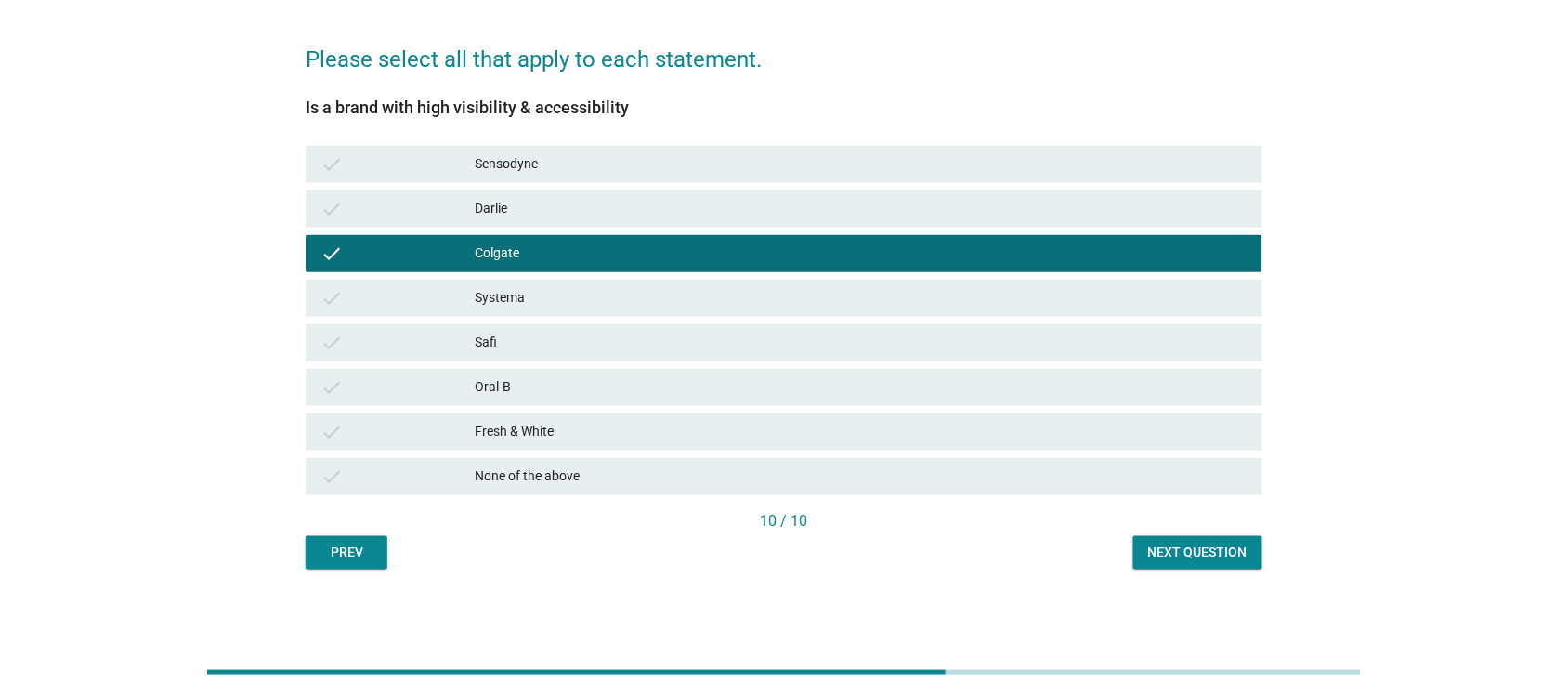 click on "Next question" at bounding box center (1197, 552) 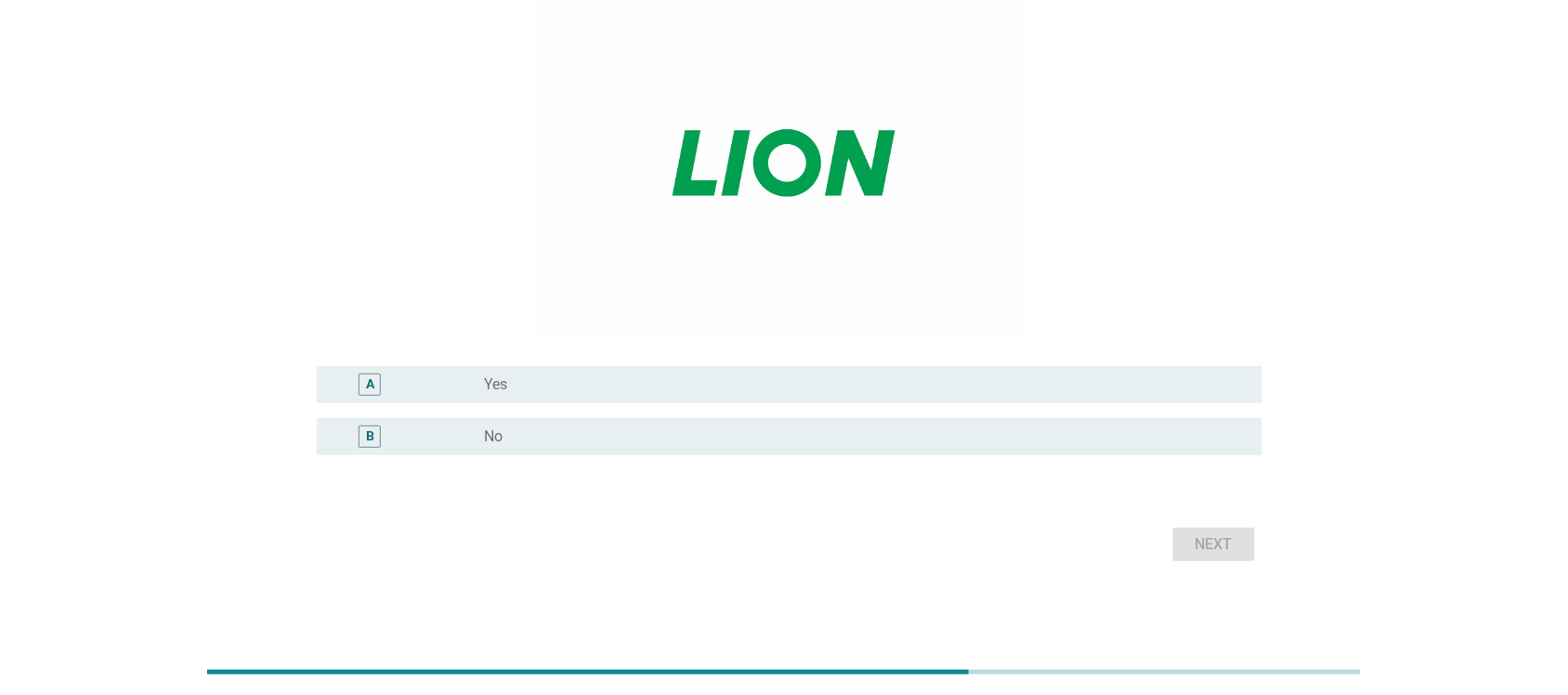scroll, scrollTop: 0, scrollLeft: 0, axis: both 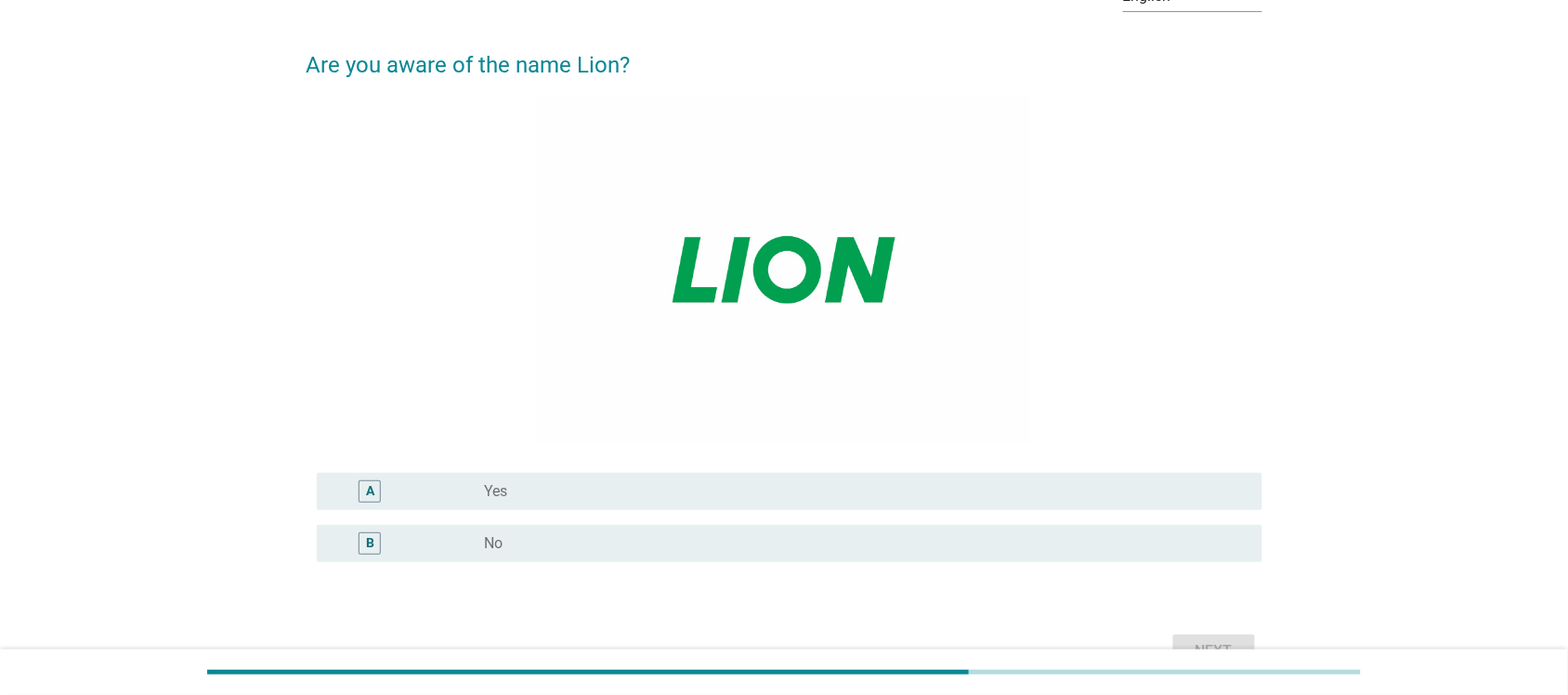 click on "radio_button_unchecked No" at bounding box center [858, 544] 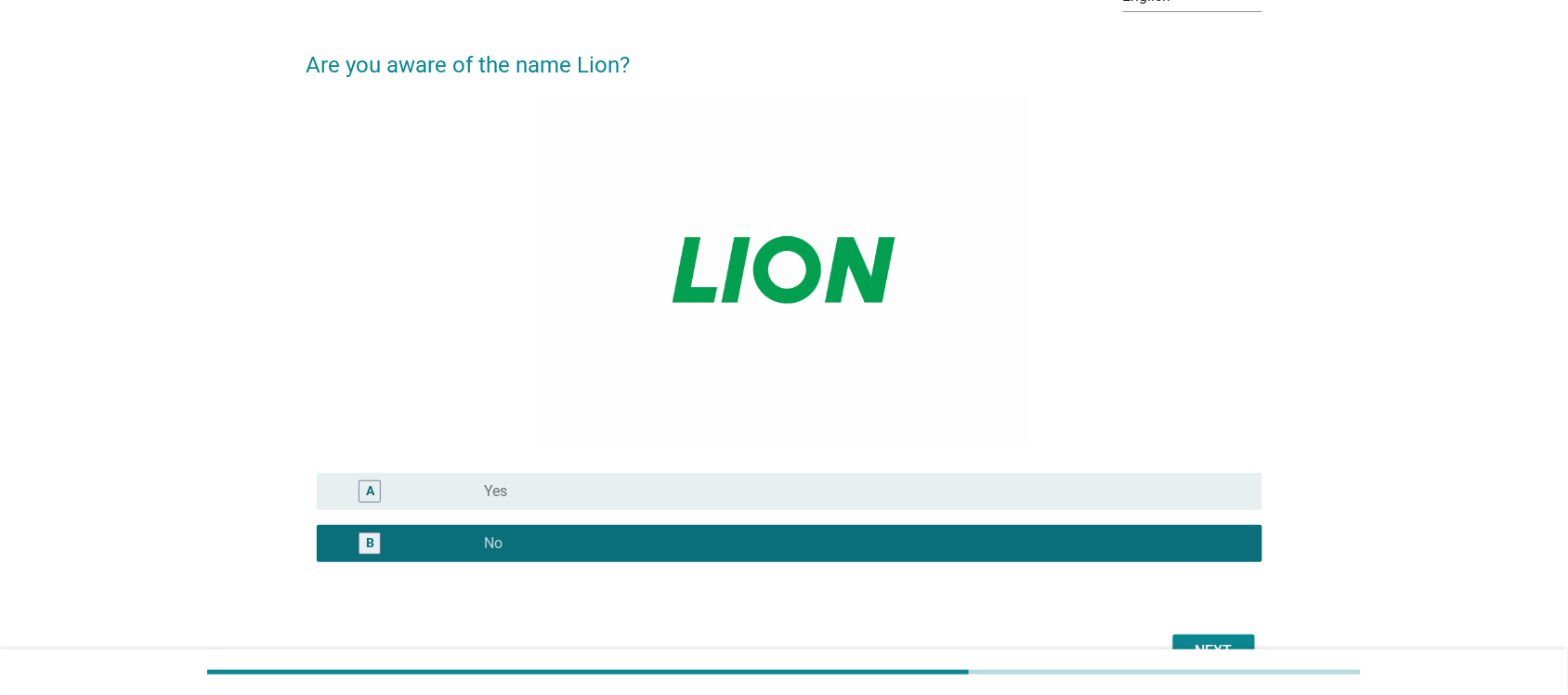 scroll, scrollTop: 221, scrollLeft: 0, axis: vertical 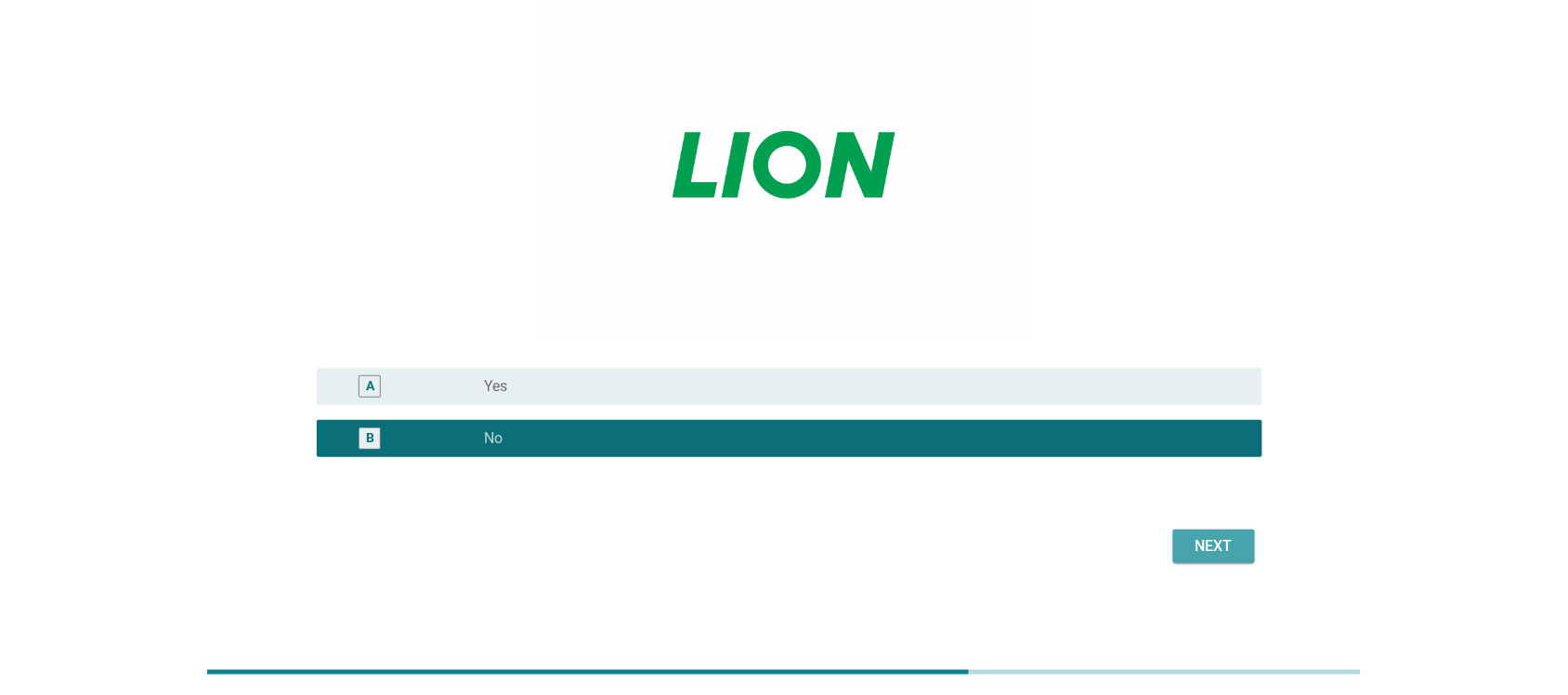click on "Next" at bounding box center (1214, 546) 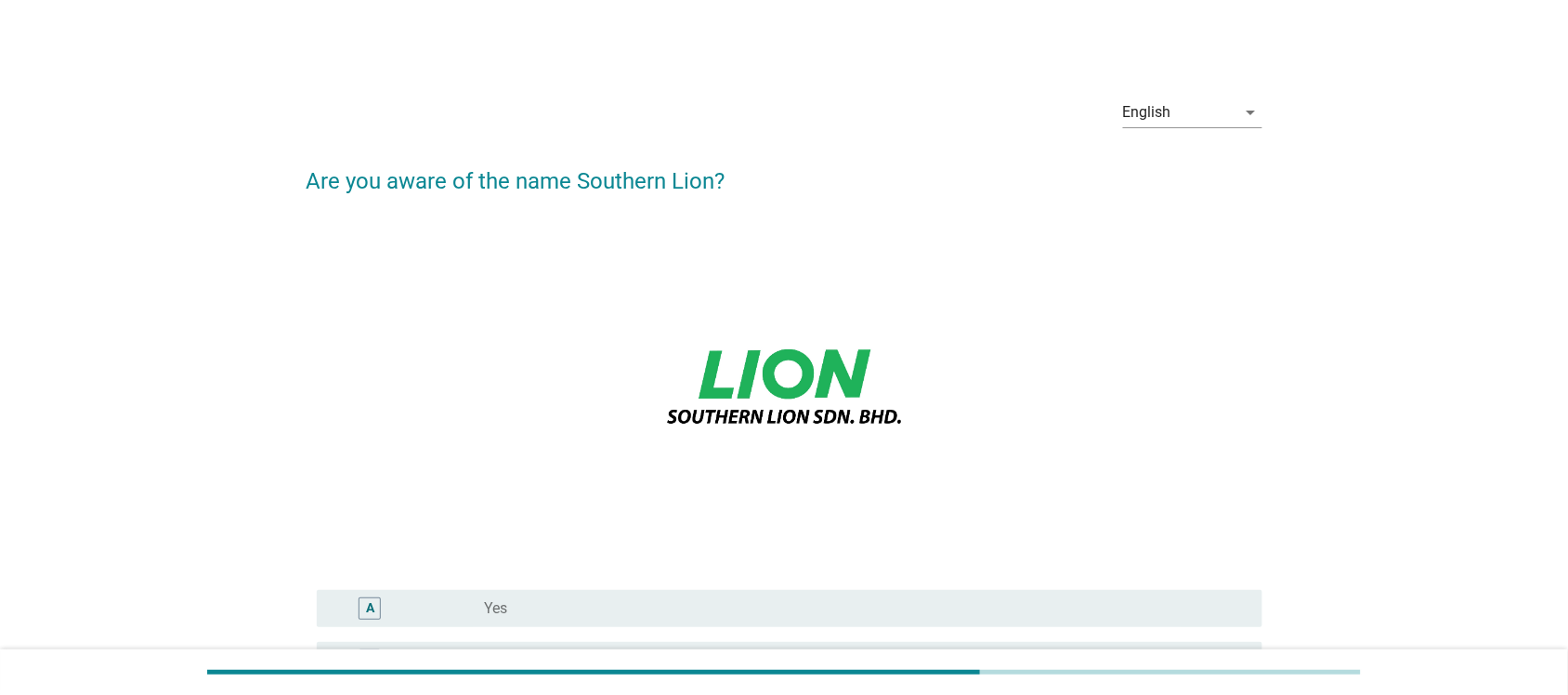 scroll, scrollTop: 221, scrollLeft: 0, axis: vertical 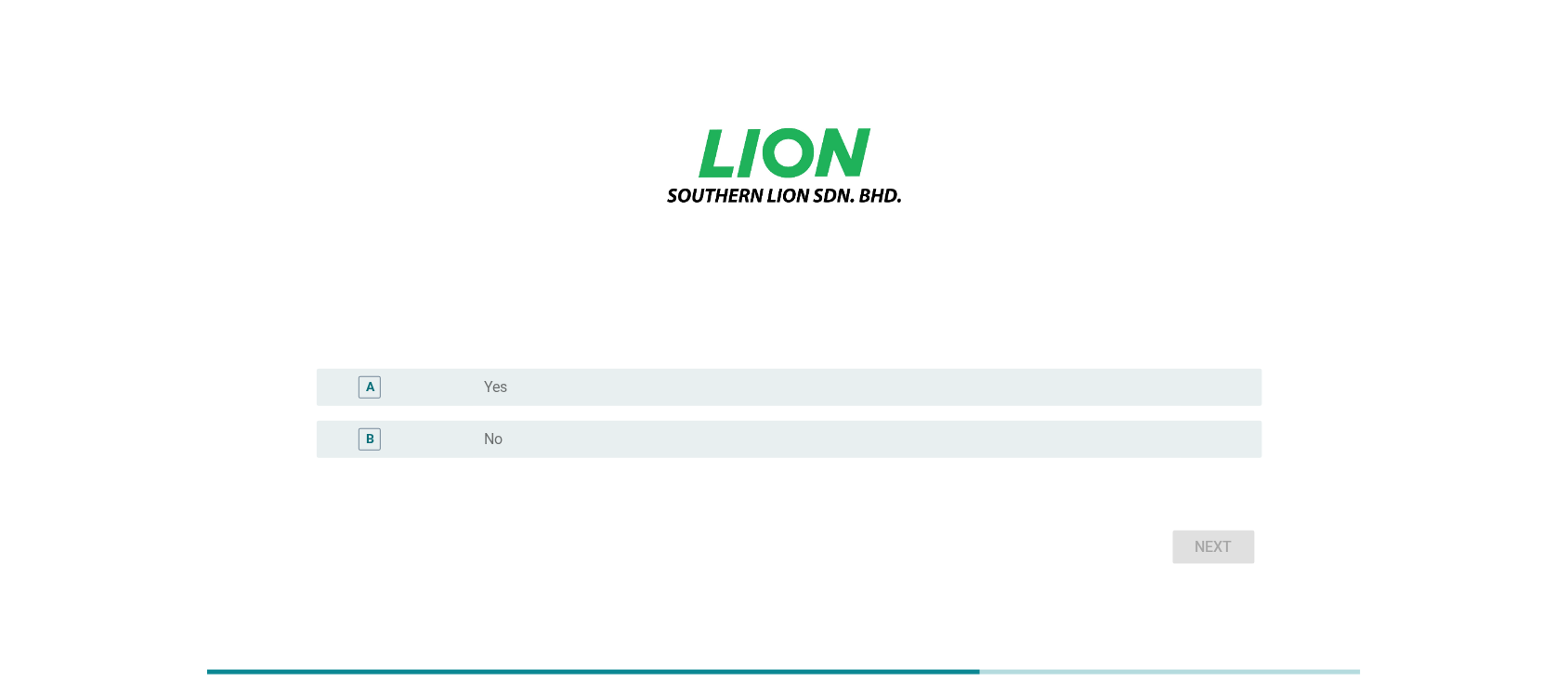 drag, startPoint x: 805, startPoint y: 442, endPoint x: 867, endPoint y: 451, distance: 62.64982 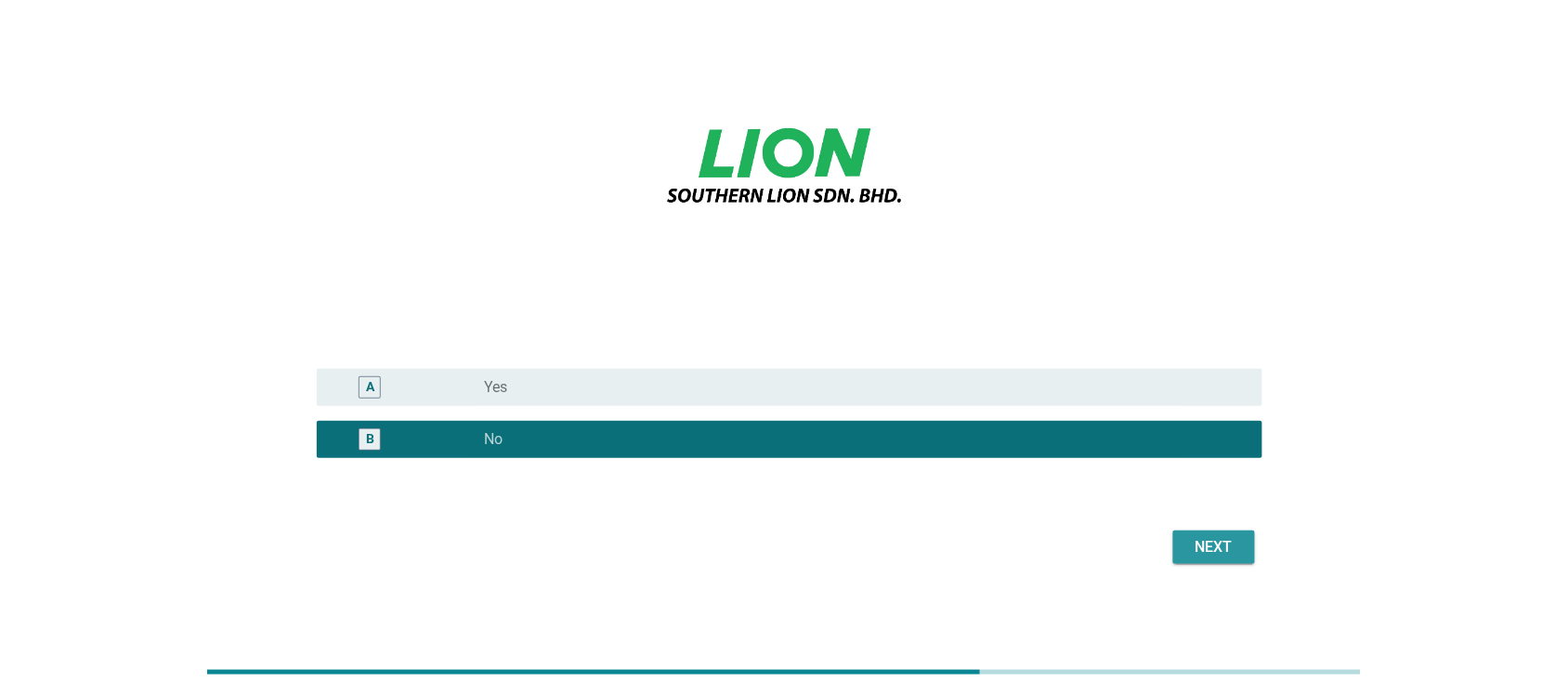 drag, startPoint x: 1218, startPoint y: 545, endPoint x: 1231, endPoint y: 544, distance: 13.038405 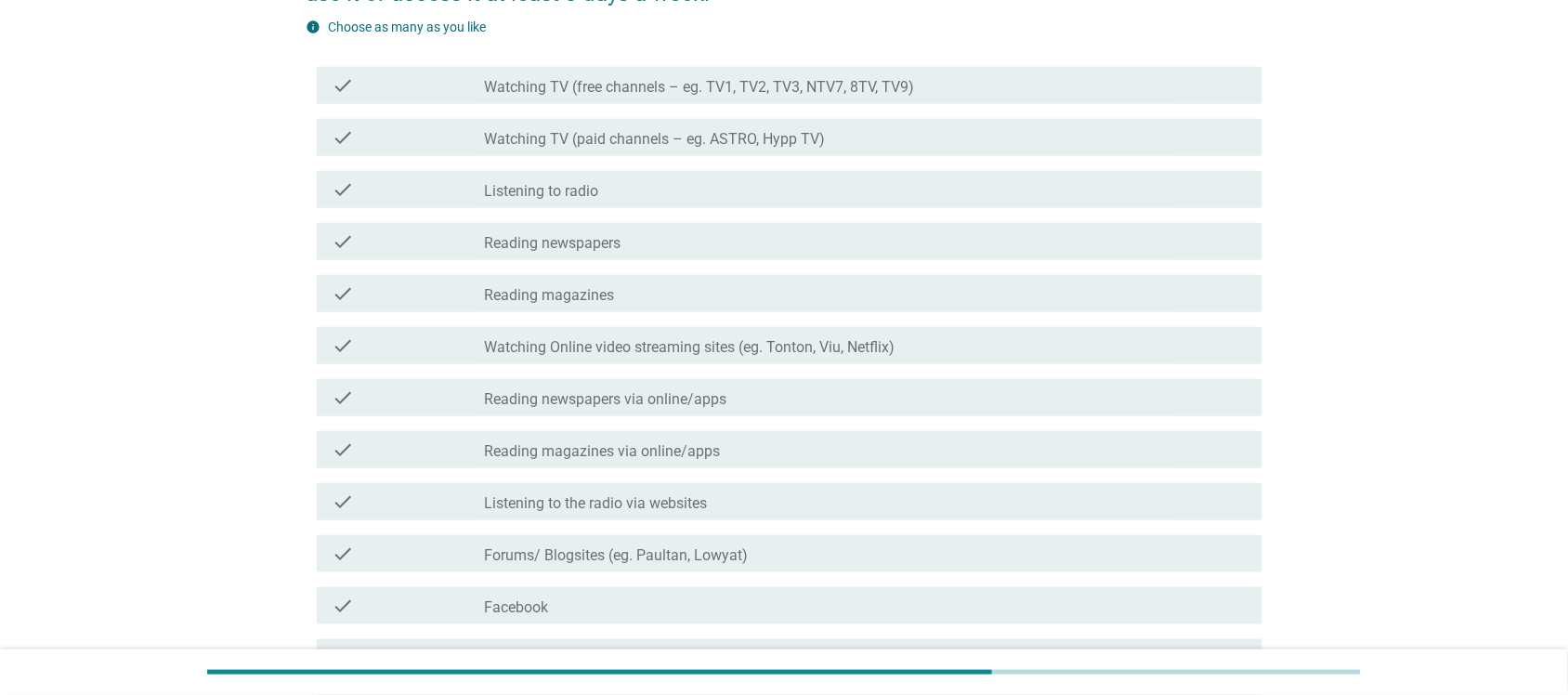 scroll, scrollTop: 0, scrollLeft: 0, axis: both 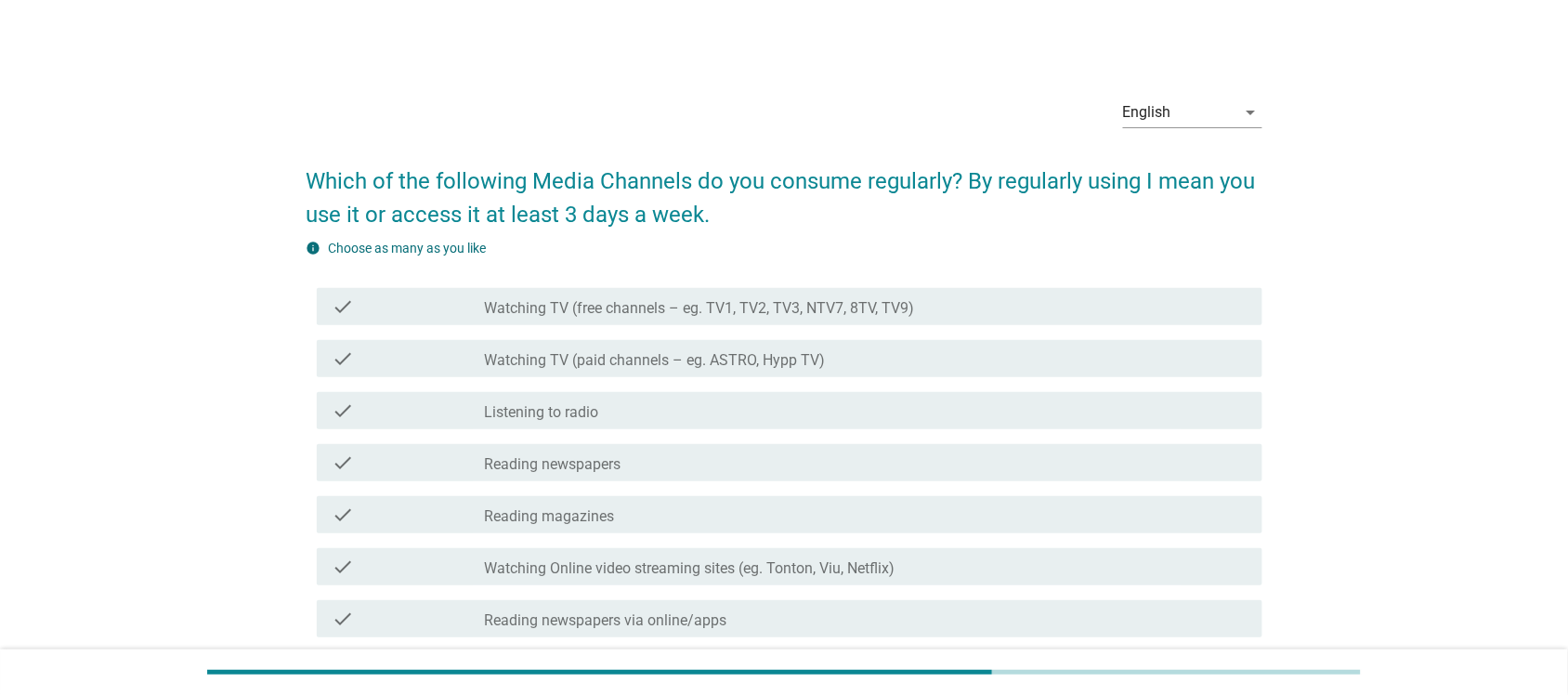 click on "check_box_outline_blank Watching TV (paid channels – eg. ASTRO, Hypp TV)" at bounding box center (866, 359) 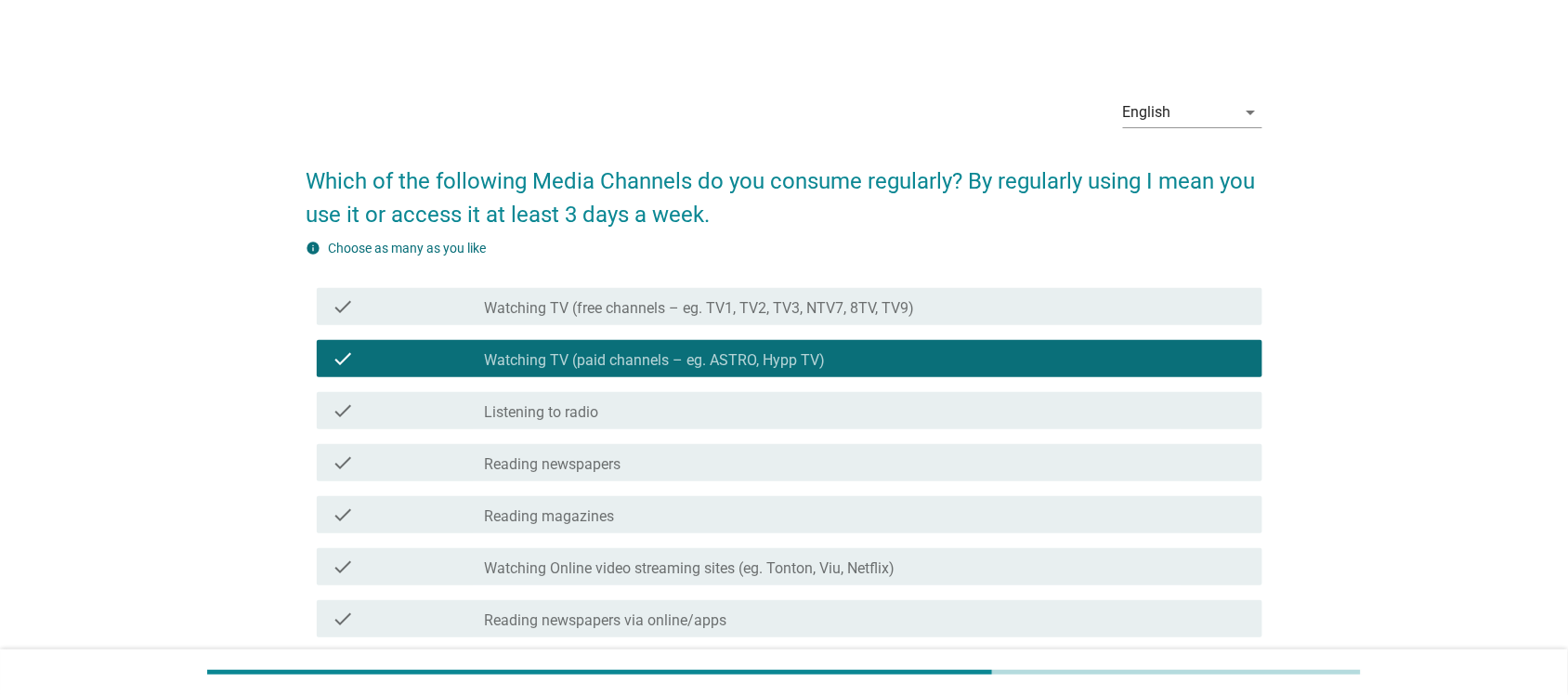 click on "check_box_outline_blank Listening to radio" at bounding box center (866, 411) 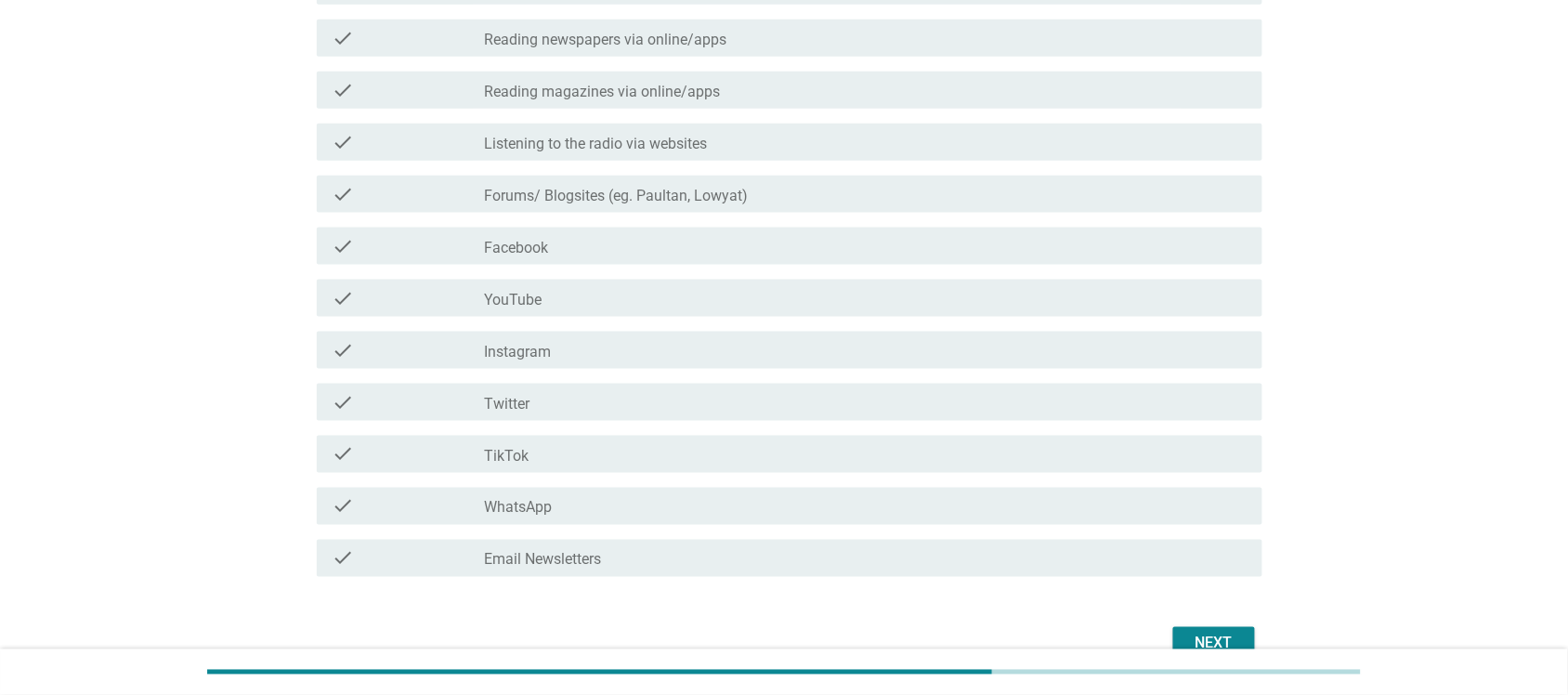 scroll, scrollTop: 676, scrollLeft: 0, axis: vertical 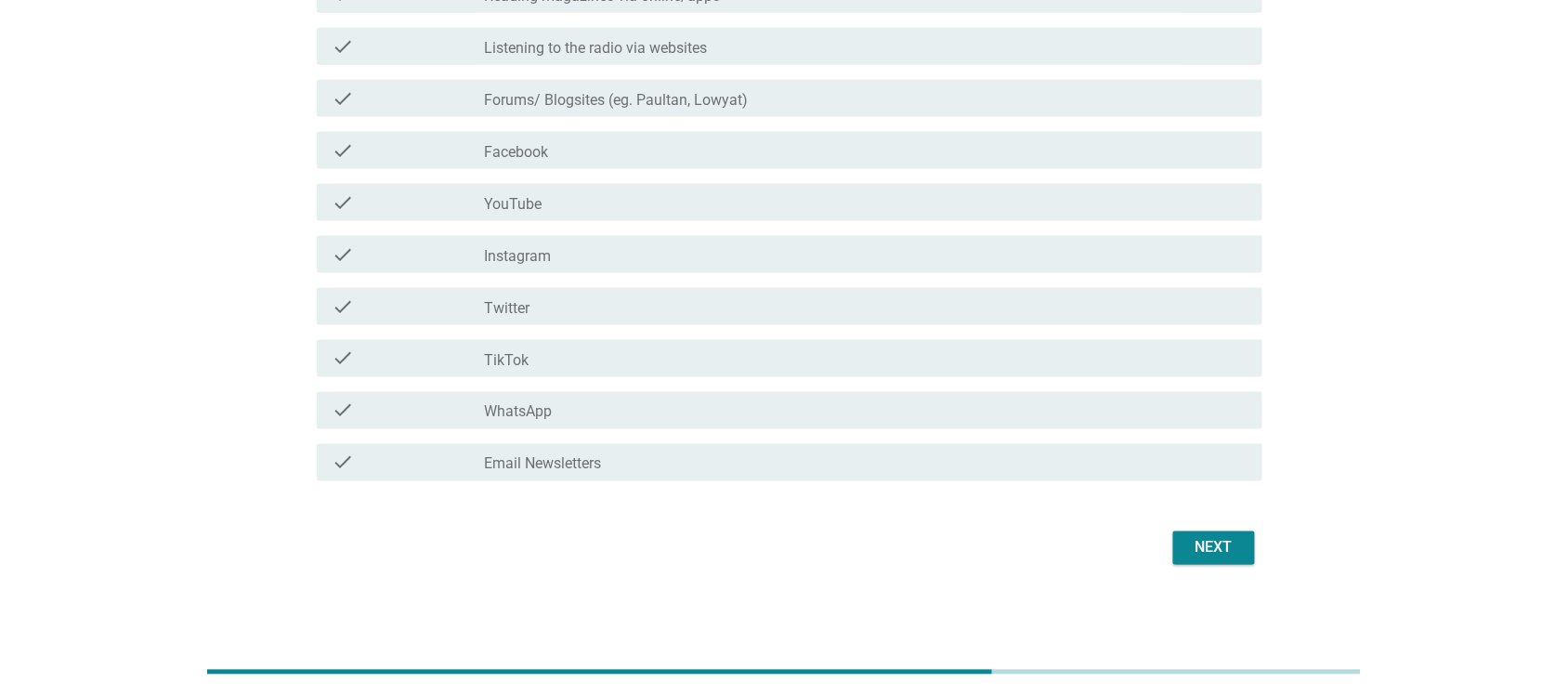 click on "Next" at bounding box center [1214, 548] 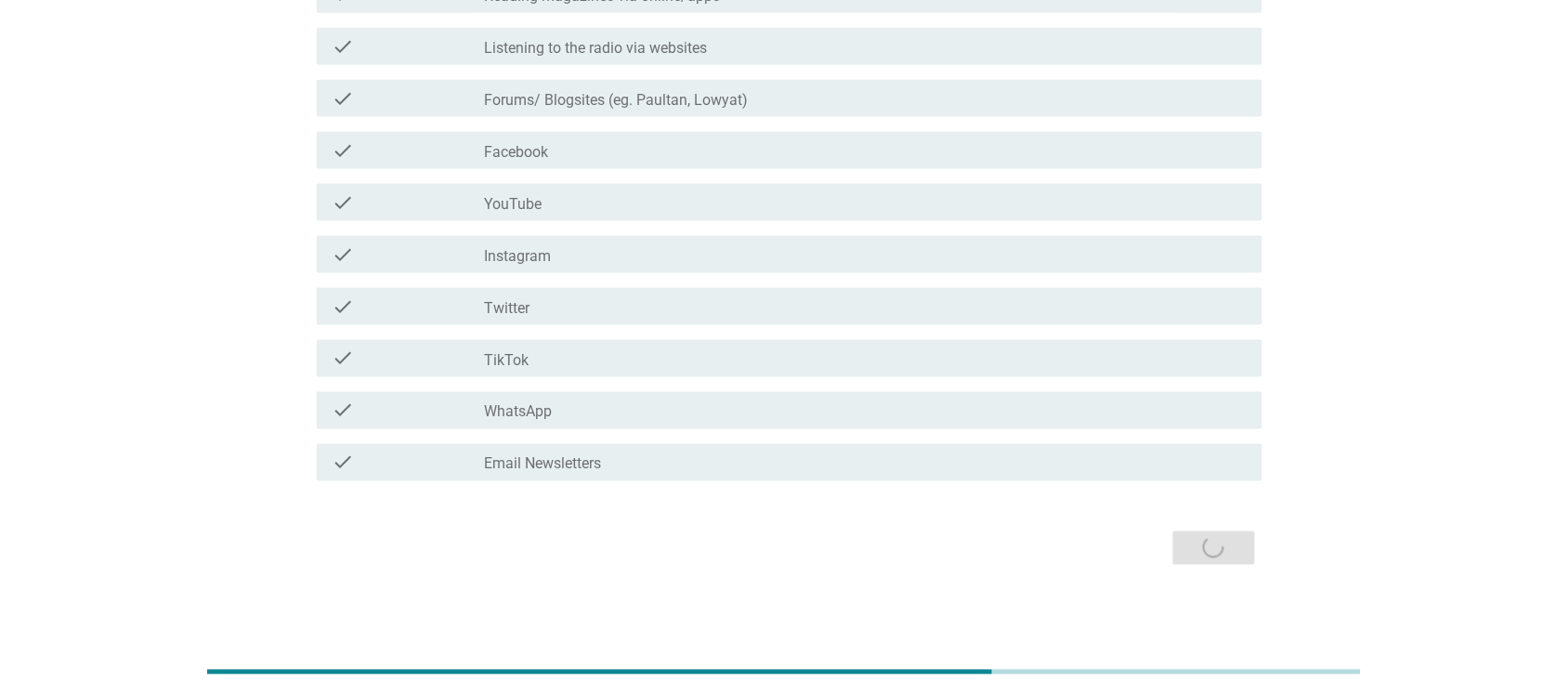 scroll, scrollTop: 0, scrollLeft: 0, axis: both 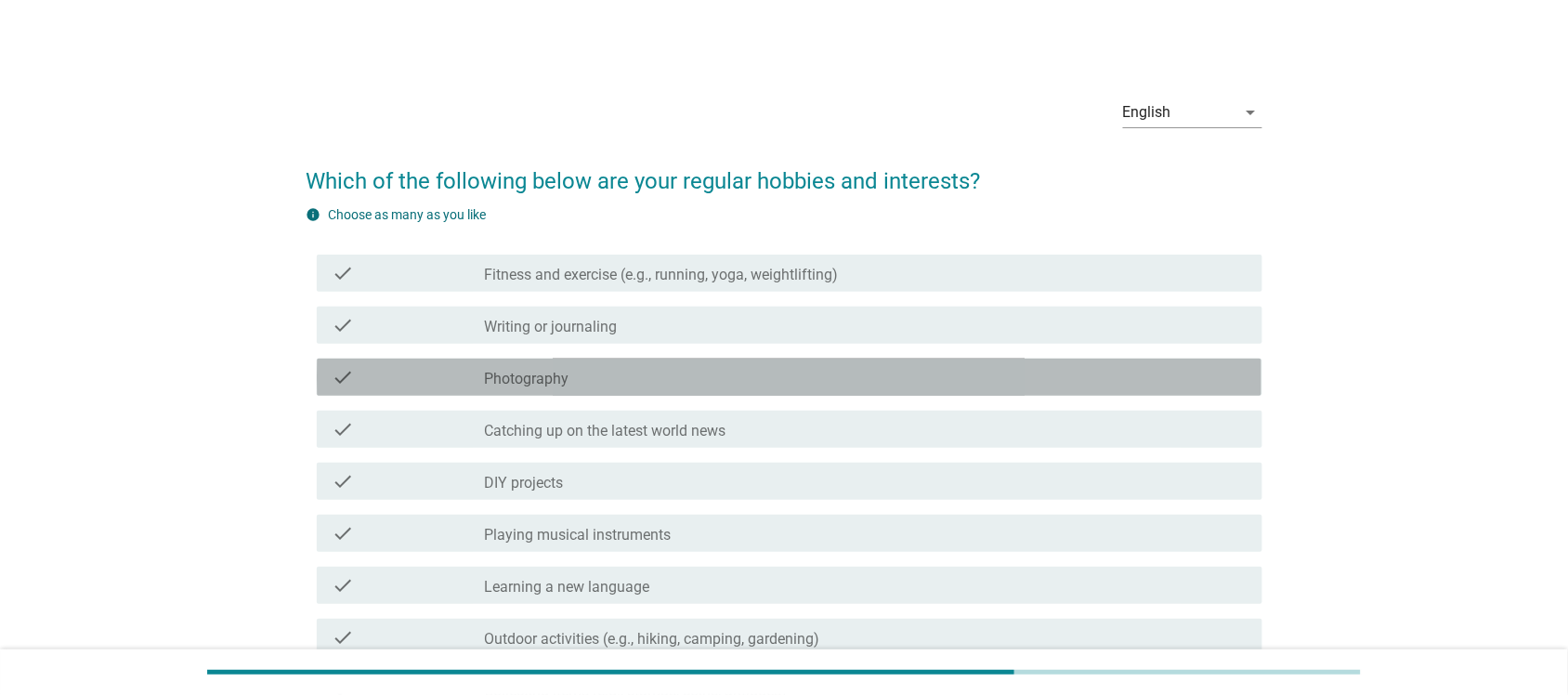 click on "check_box_outline_blank Photography" at bounding box center [866, 377] 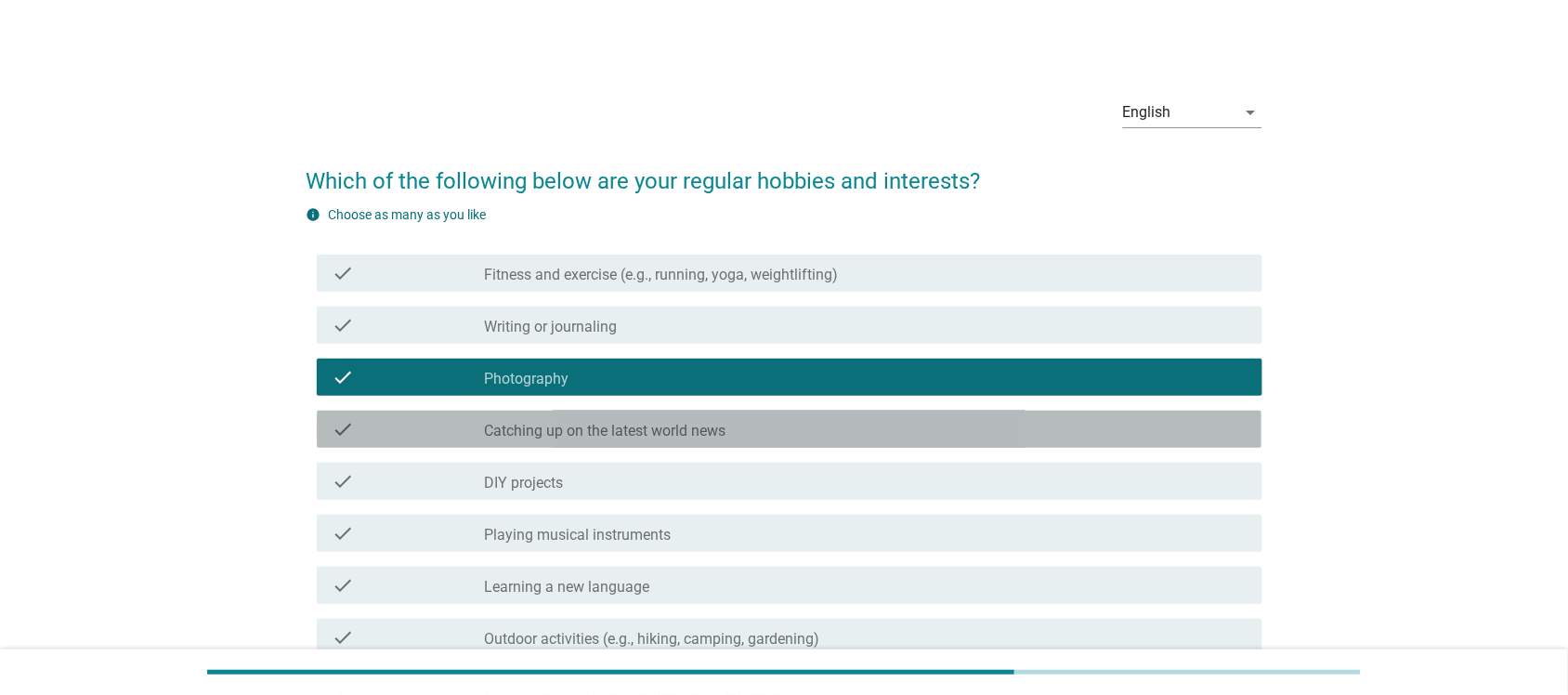 drag, startPoint x: 881, startPoint y: 444, endPoint x: 966, endPoint y: 411, distance: 91.18114 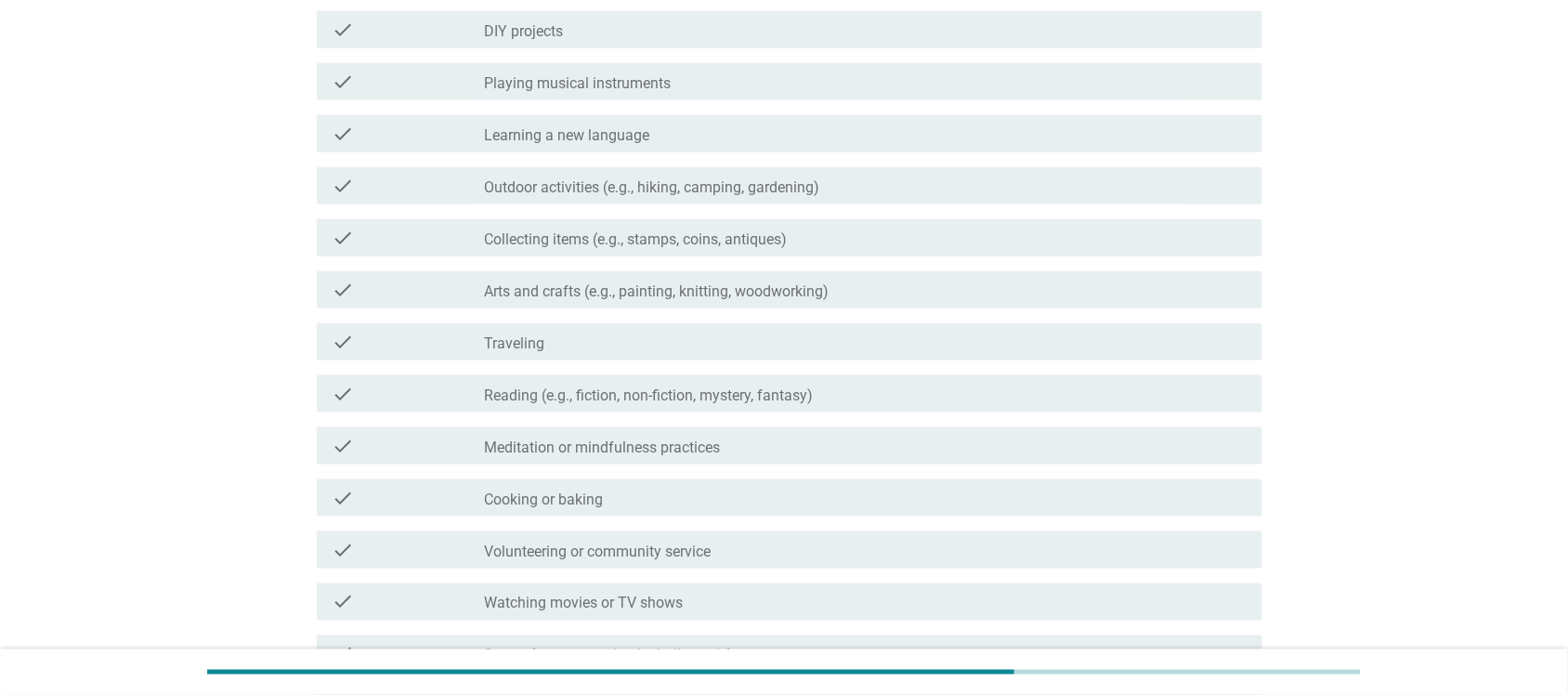 scroll, scrollTop: 103, scrollLeft: 0, axis: vertical 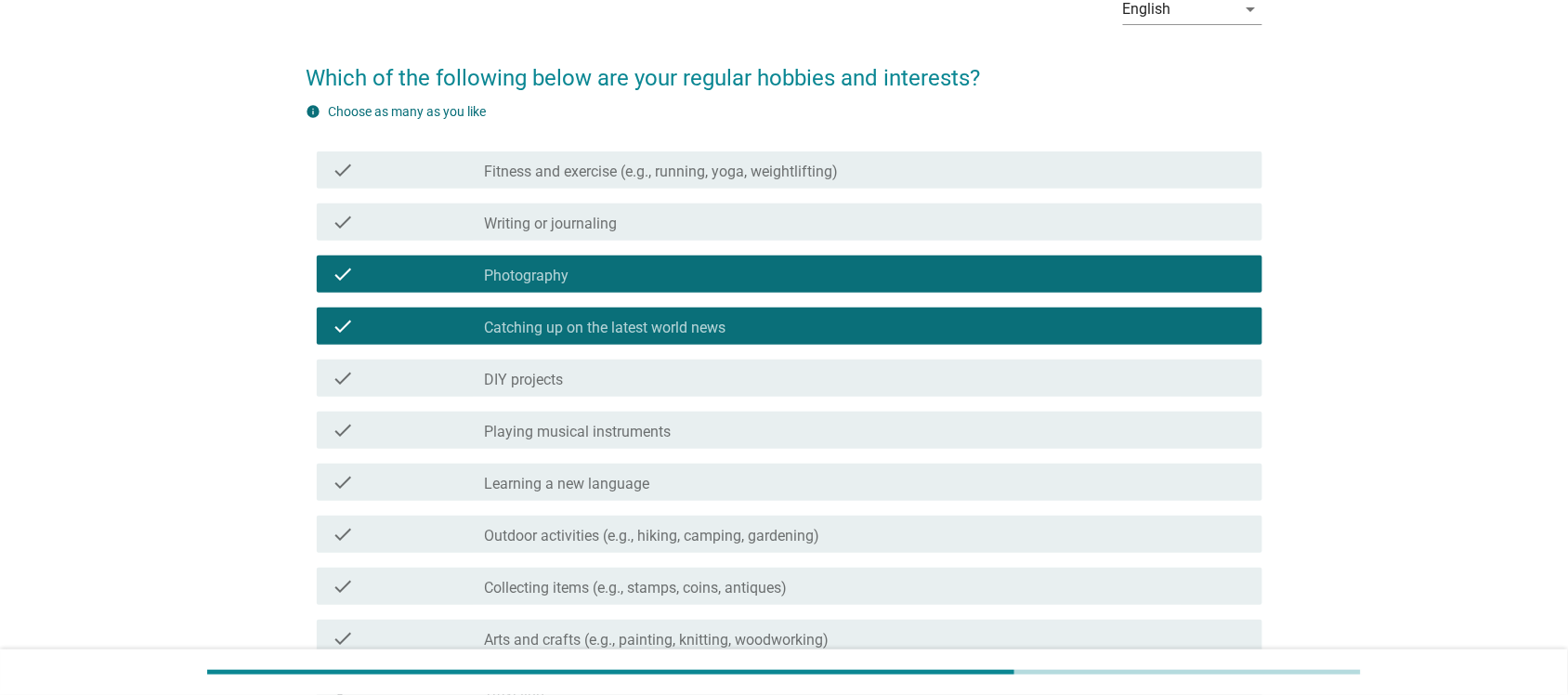click on "check_box_outline_blank Photography" at bounding box center (866, 274) 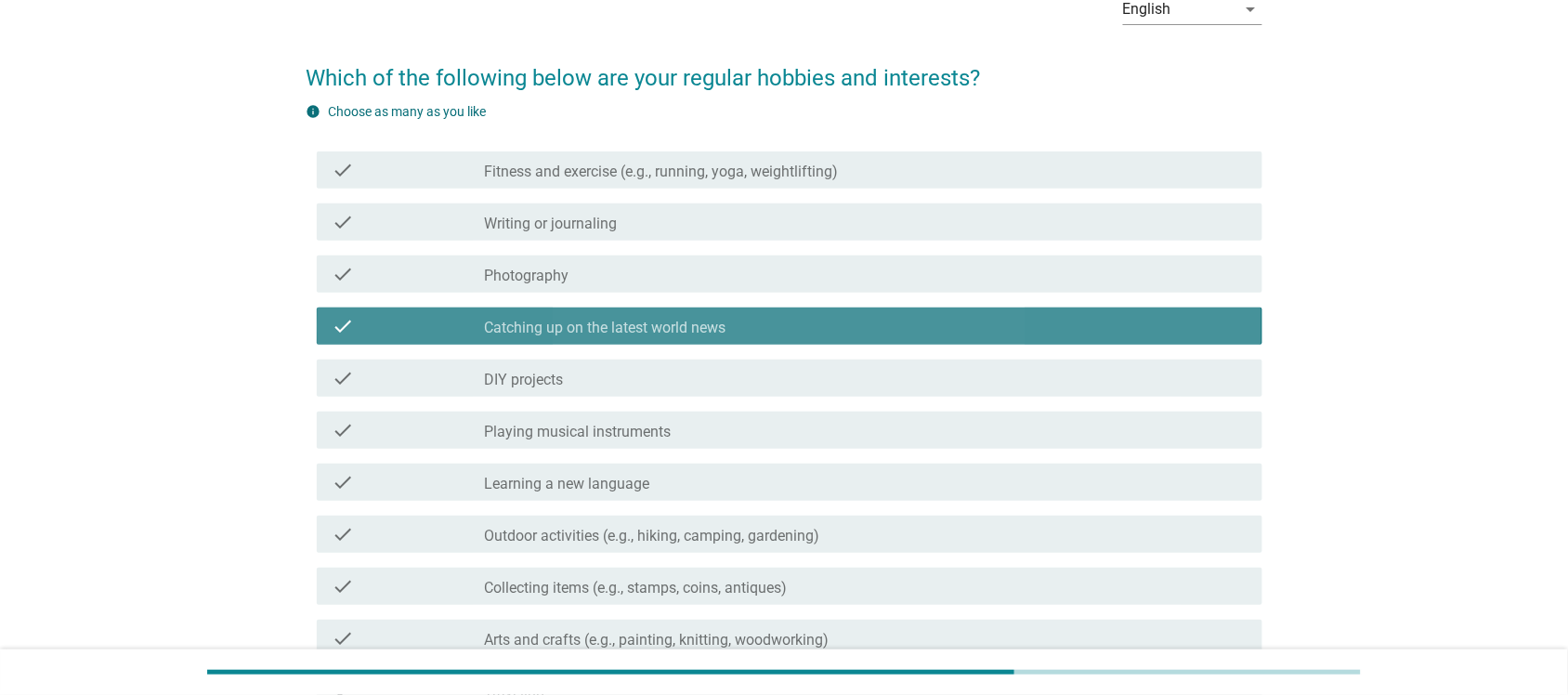 click on "check_box_outline_blank Catching up on the latest world news" at bounding box center [866, 326] 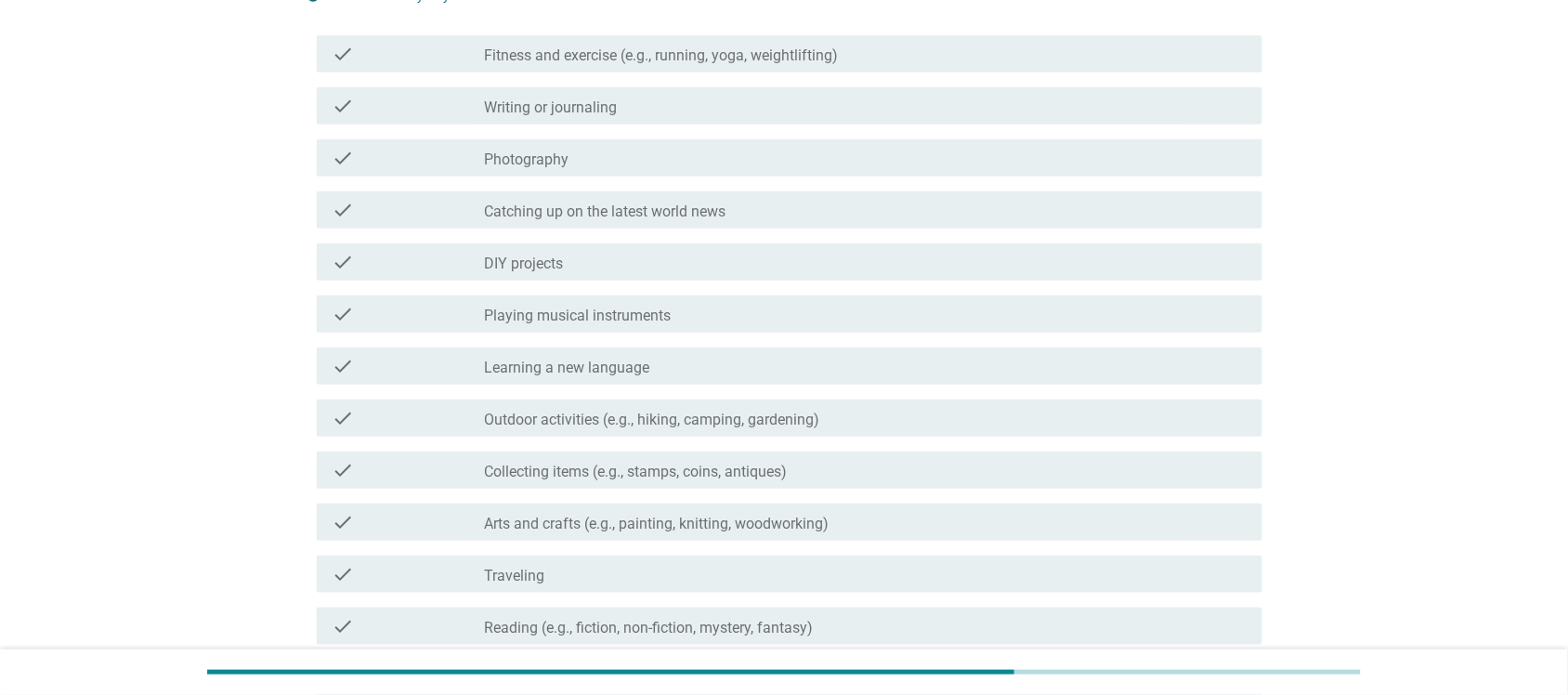 scroll, scrollTop: 452, scrollLeft: 0, axis: vertical 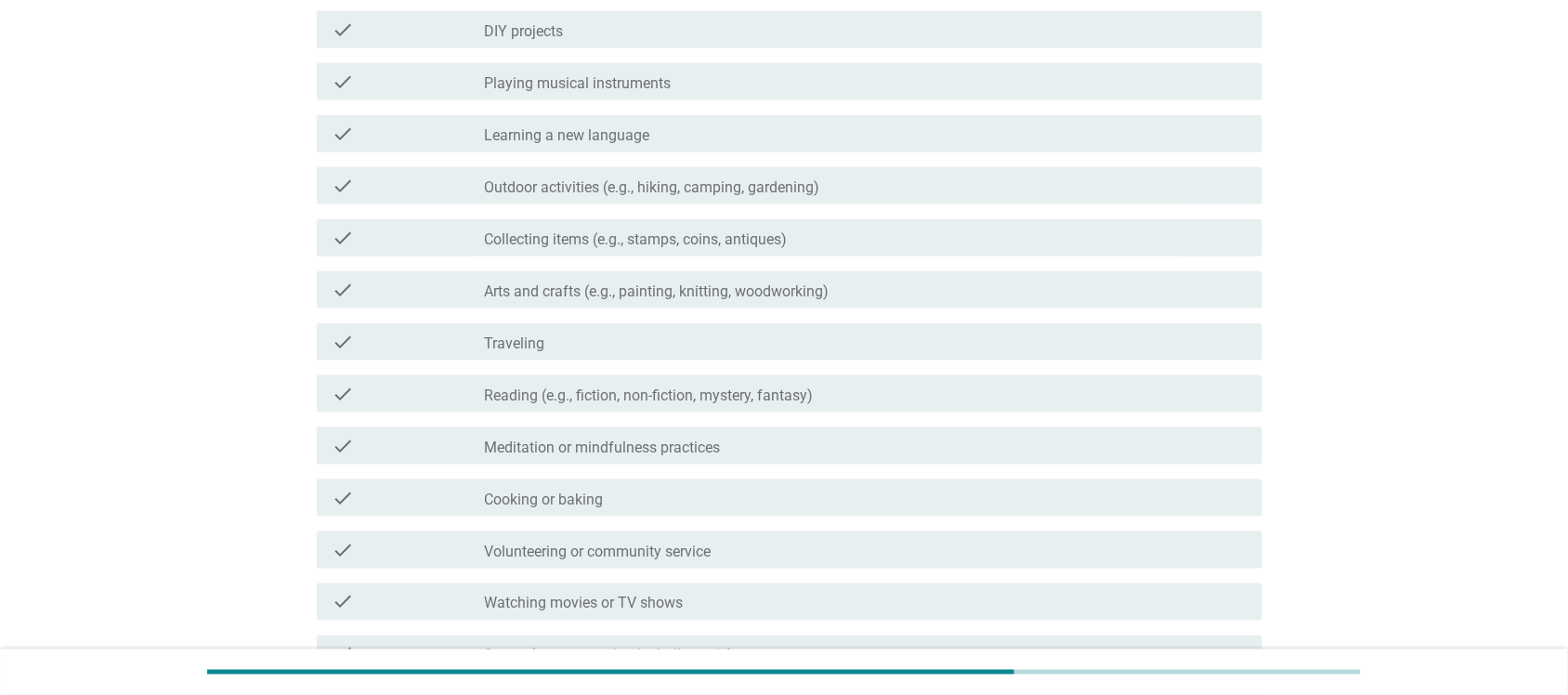 click on "Reading (e.g., fiction, non-fiction, mystery, fantasy)" at bounding box center [649, 396] 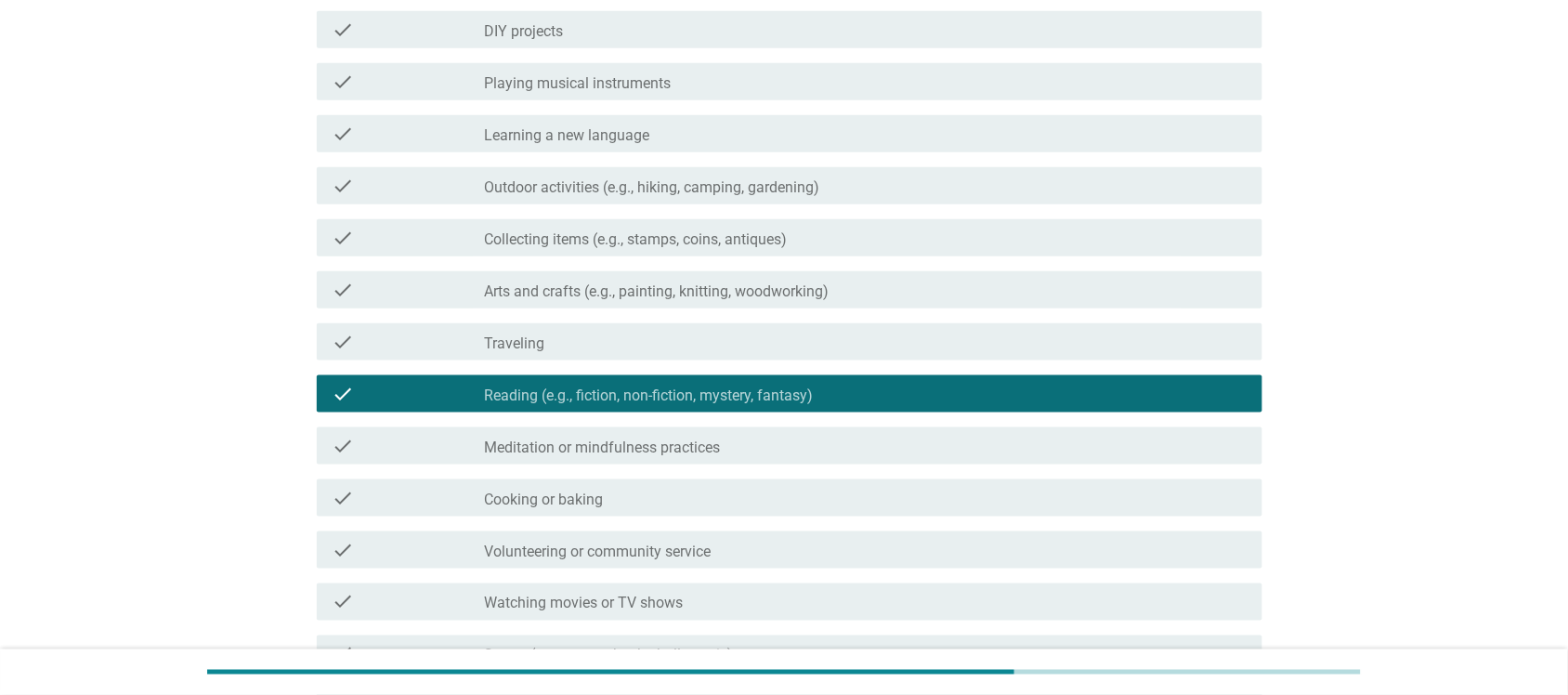 click on "check_box_outline_blank Cooking or baking" at bounding box center (866, 498) 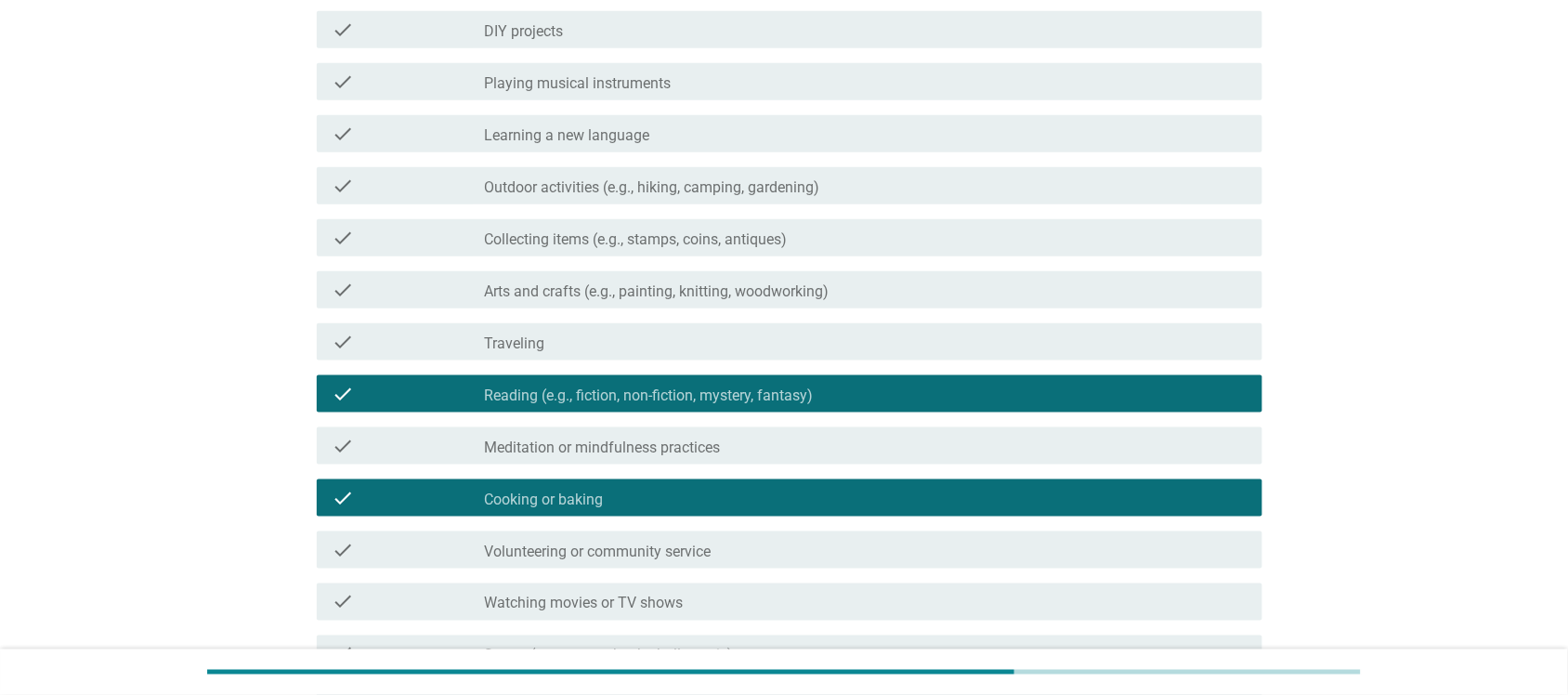 click on "Outdoor activities (e.g., hiking, camping, gardening)" at bounding box center (652, 188) 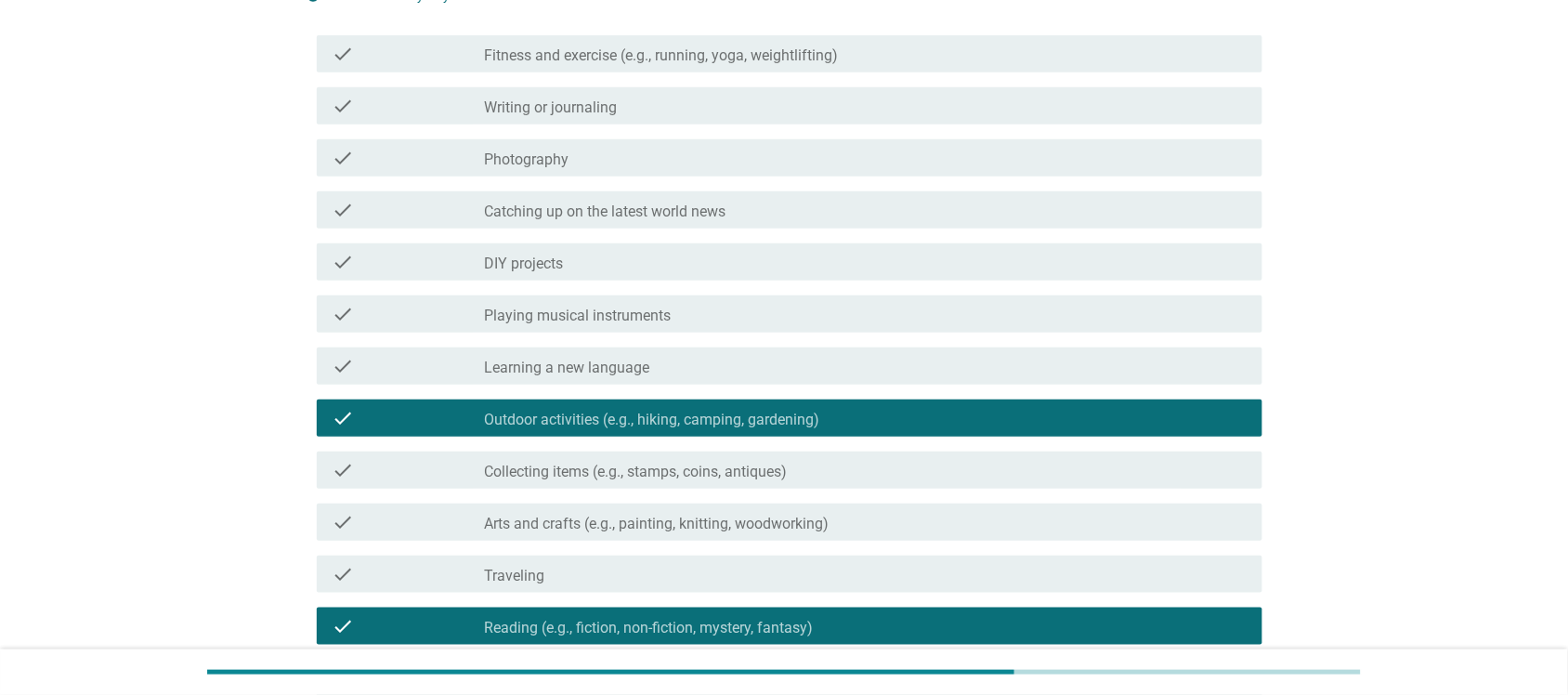 scroll, scrollTop: 103, scrollLeft: 0, axis: vertical 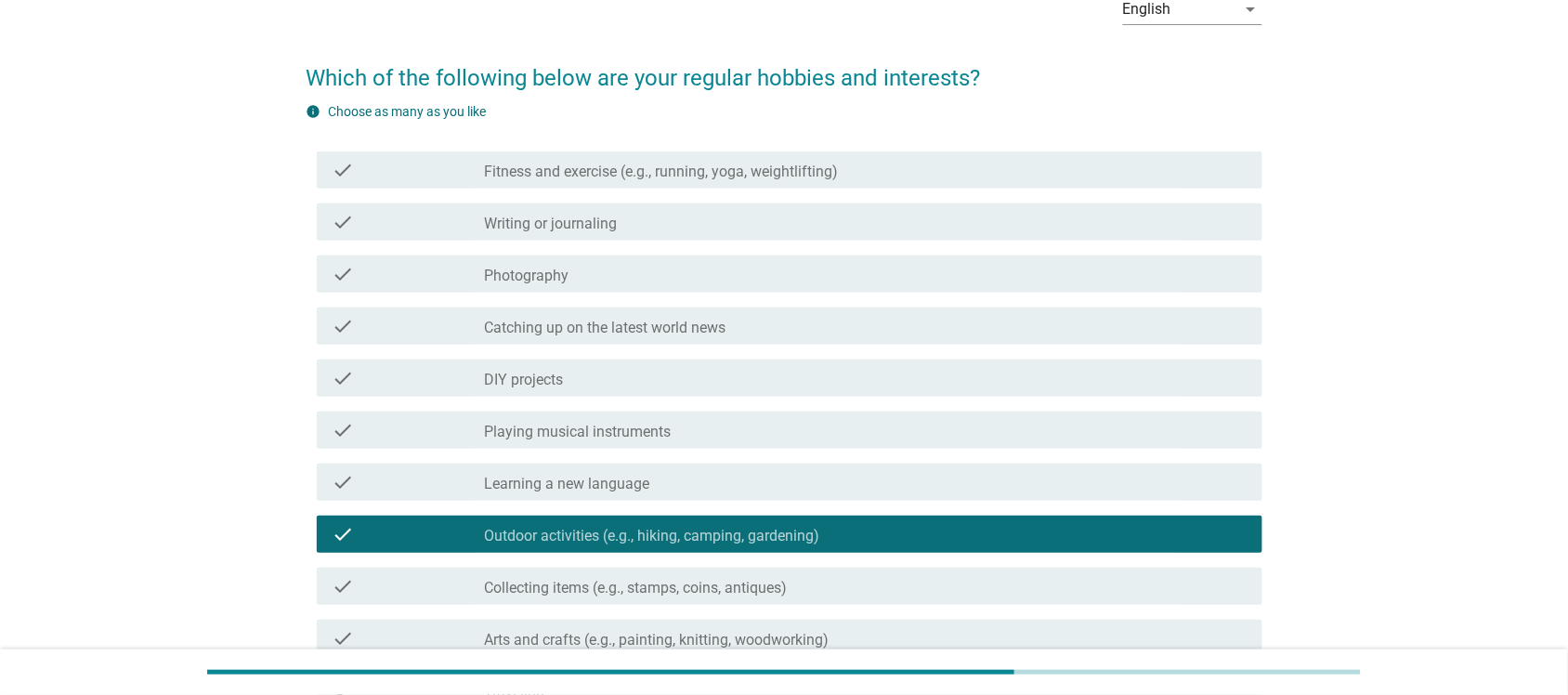 click on "Fitness and exercise (e.g., running, yoga, weightlifting)" at bounding box center (661, 172) 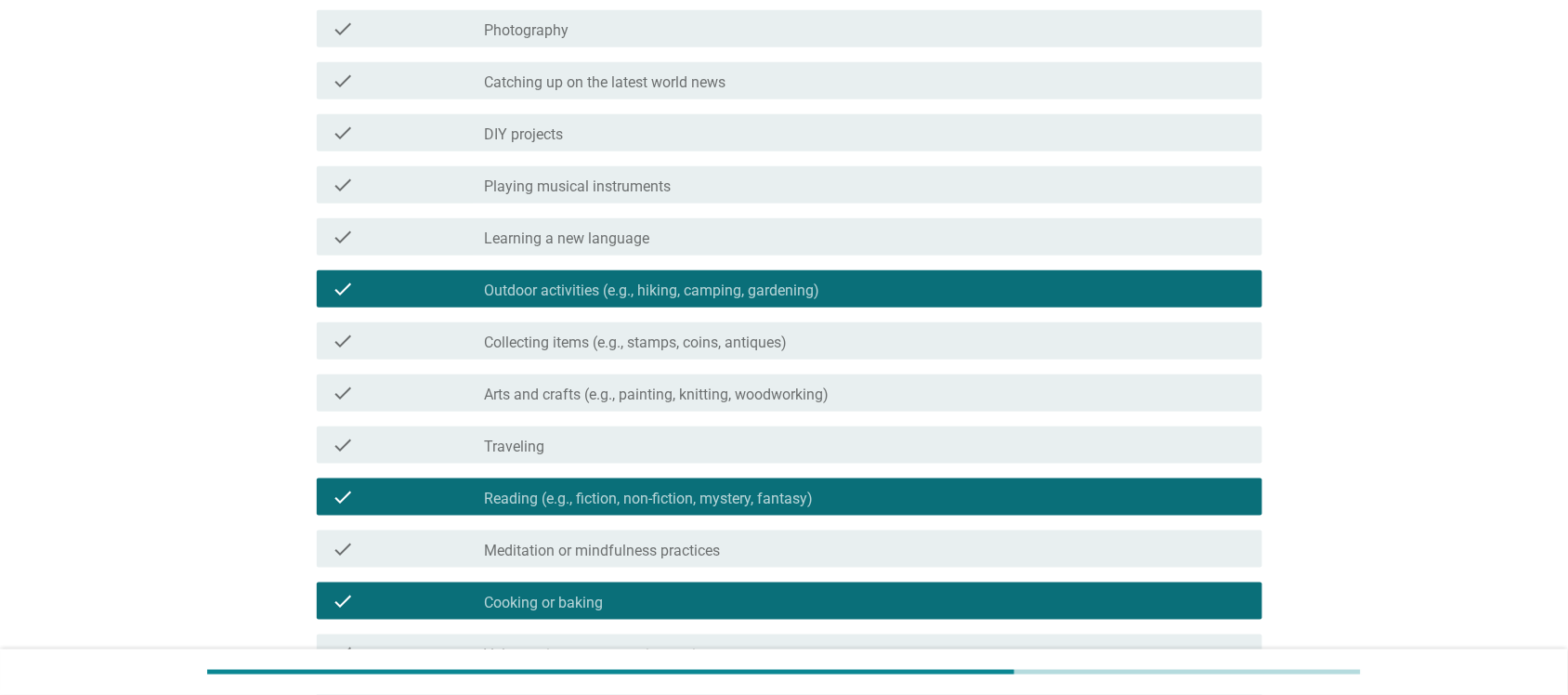 scroll, scrollTop: 465, scrollLeft: 0, axis: vertical 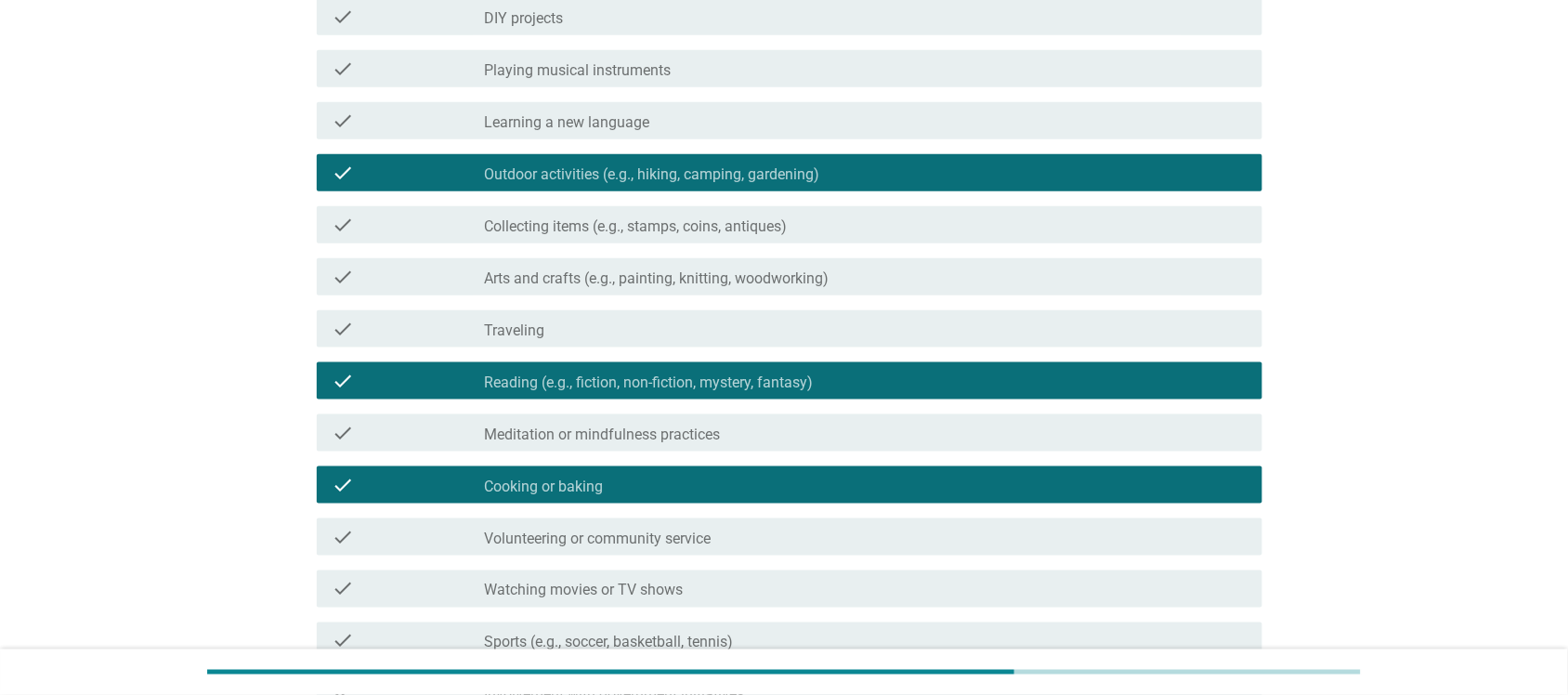click on "check_box_outline_blank Traveling" at bounding box center [866, 329] 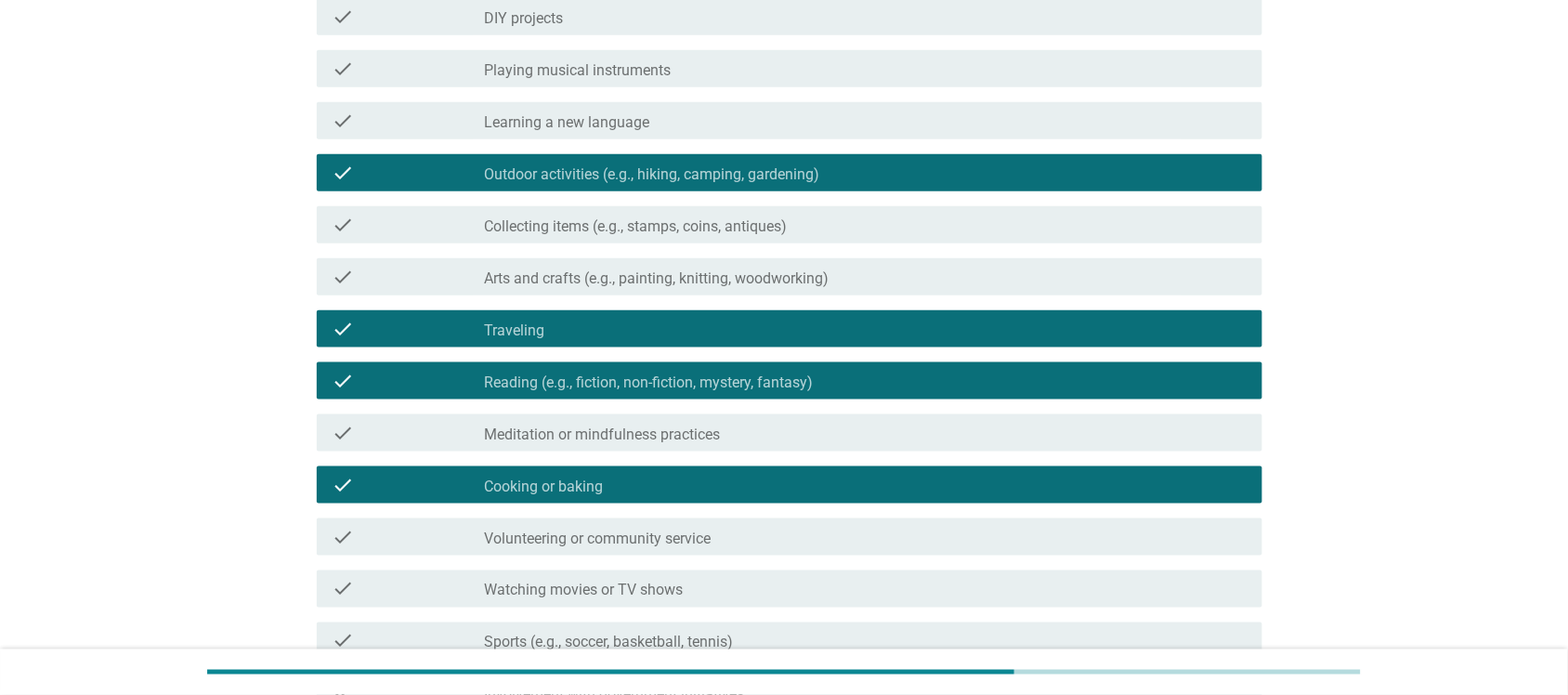 scroll, scrollTop: 348, scrollLeft: 0, axis: vertical 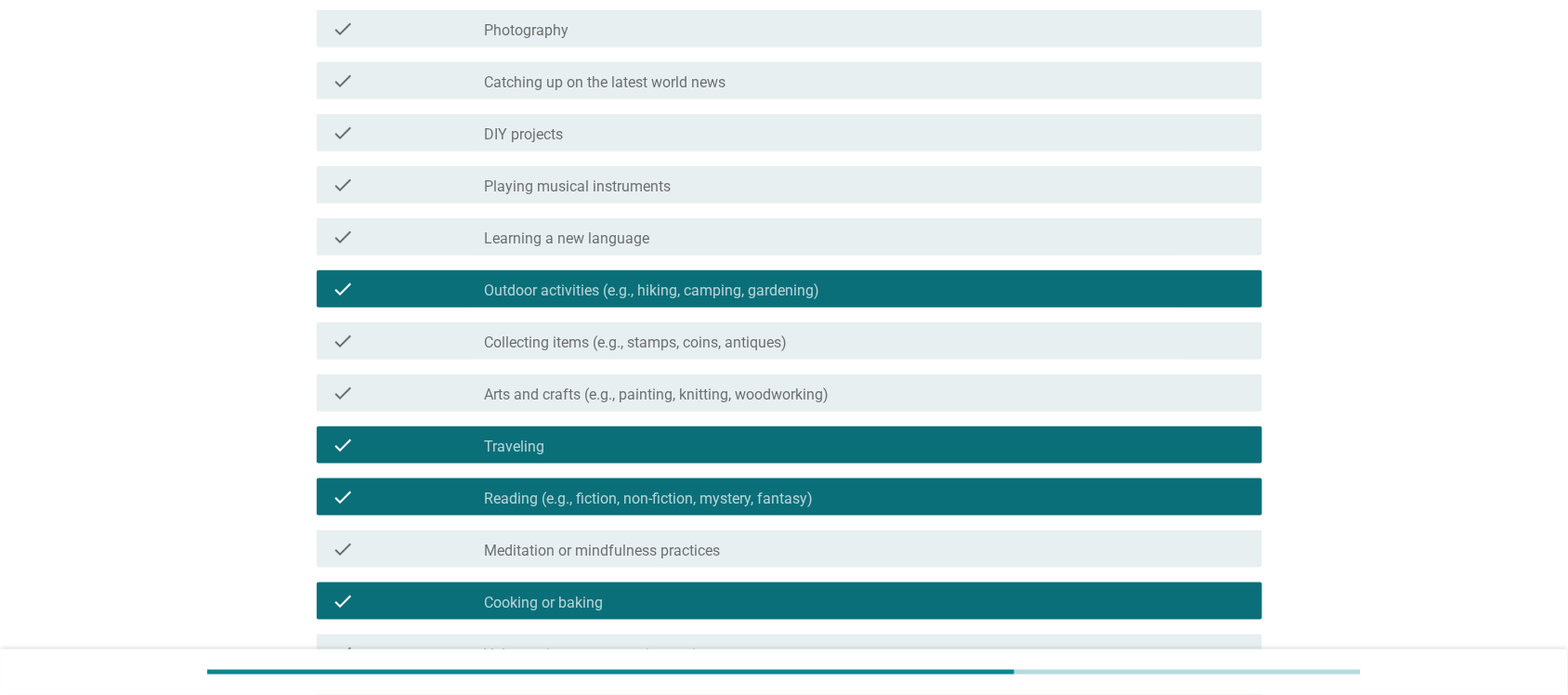 click on "check     check_box_outline_blank Arts and crafts (e.g., painting, knitting, woodworking)" at bounding box center (789, 393) 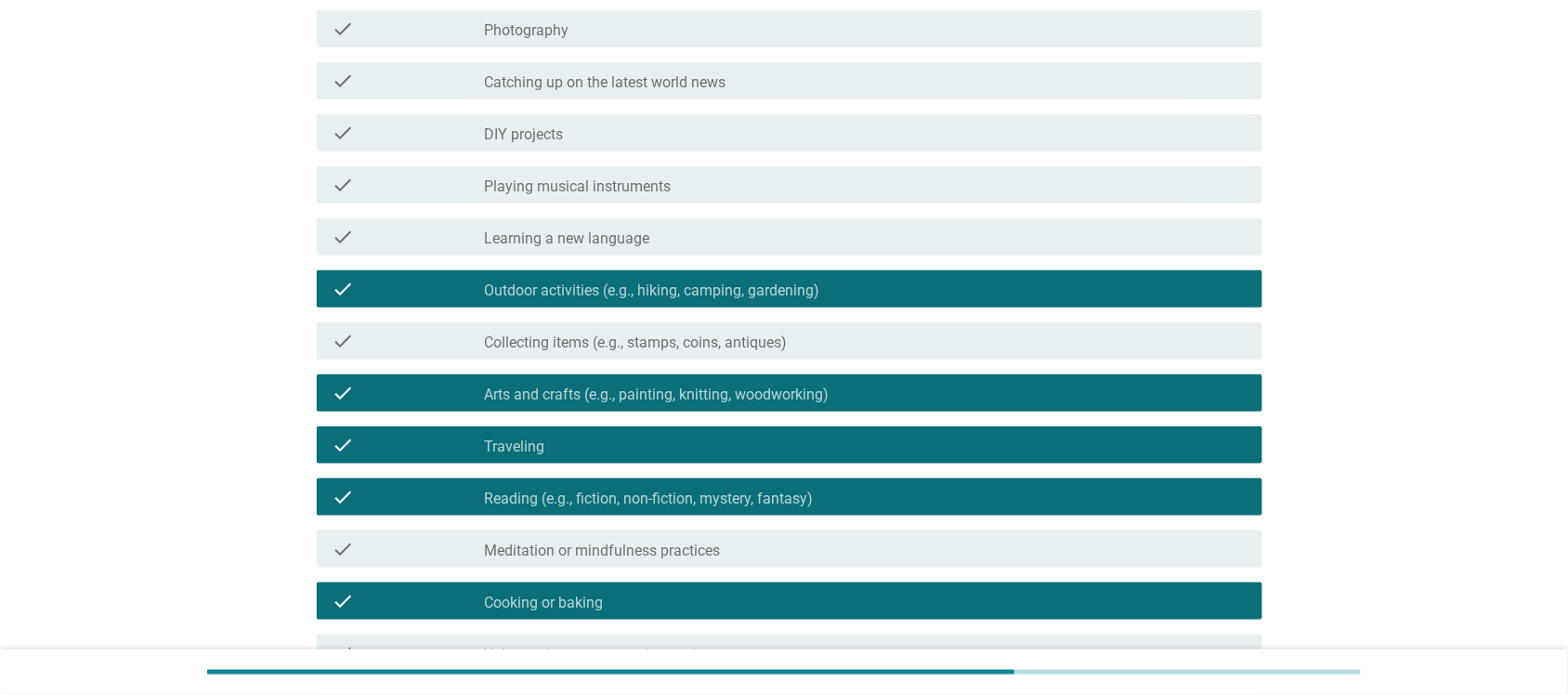 click on "check_box_outline_blank Playing musical instruments" at bounding box center [866, 185] 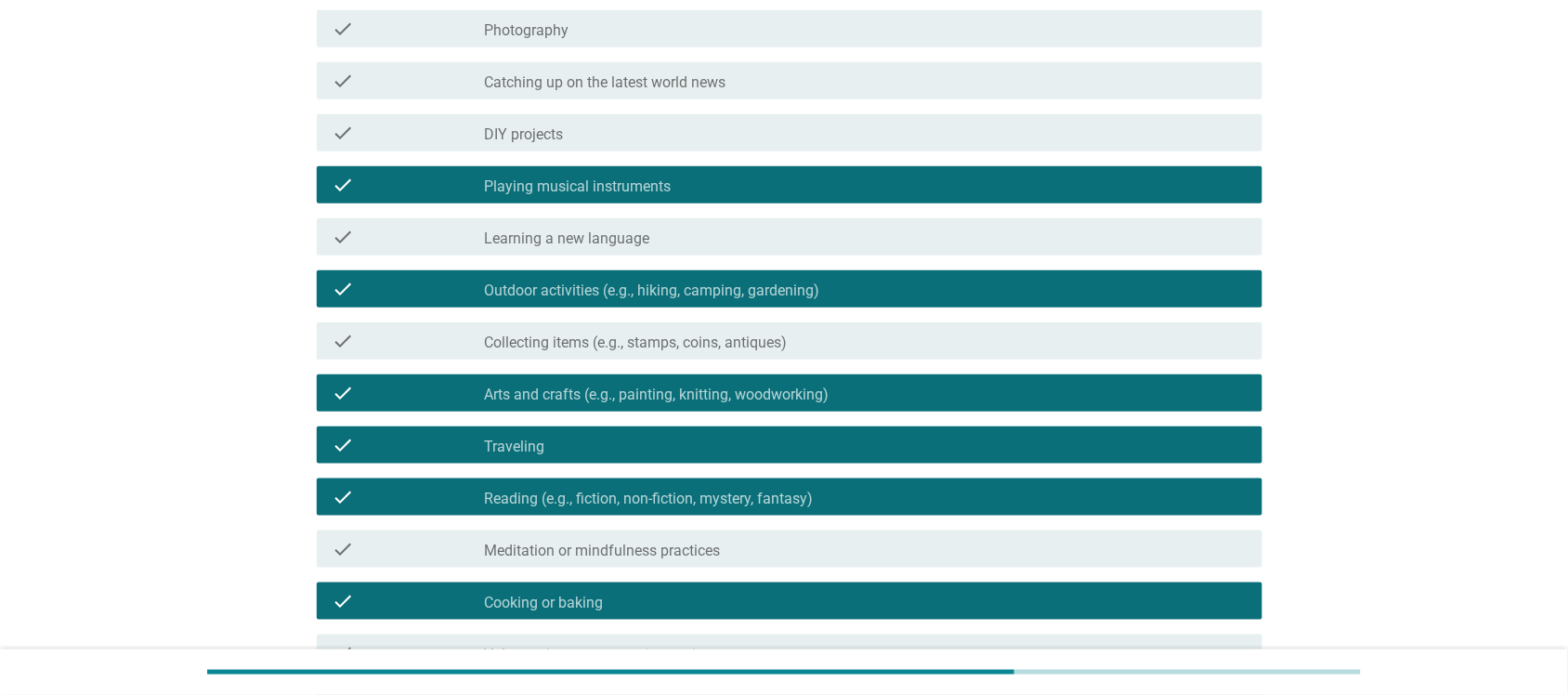 click on "check     check_box_outline_blank Photography" at bounding box center (783, 29) 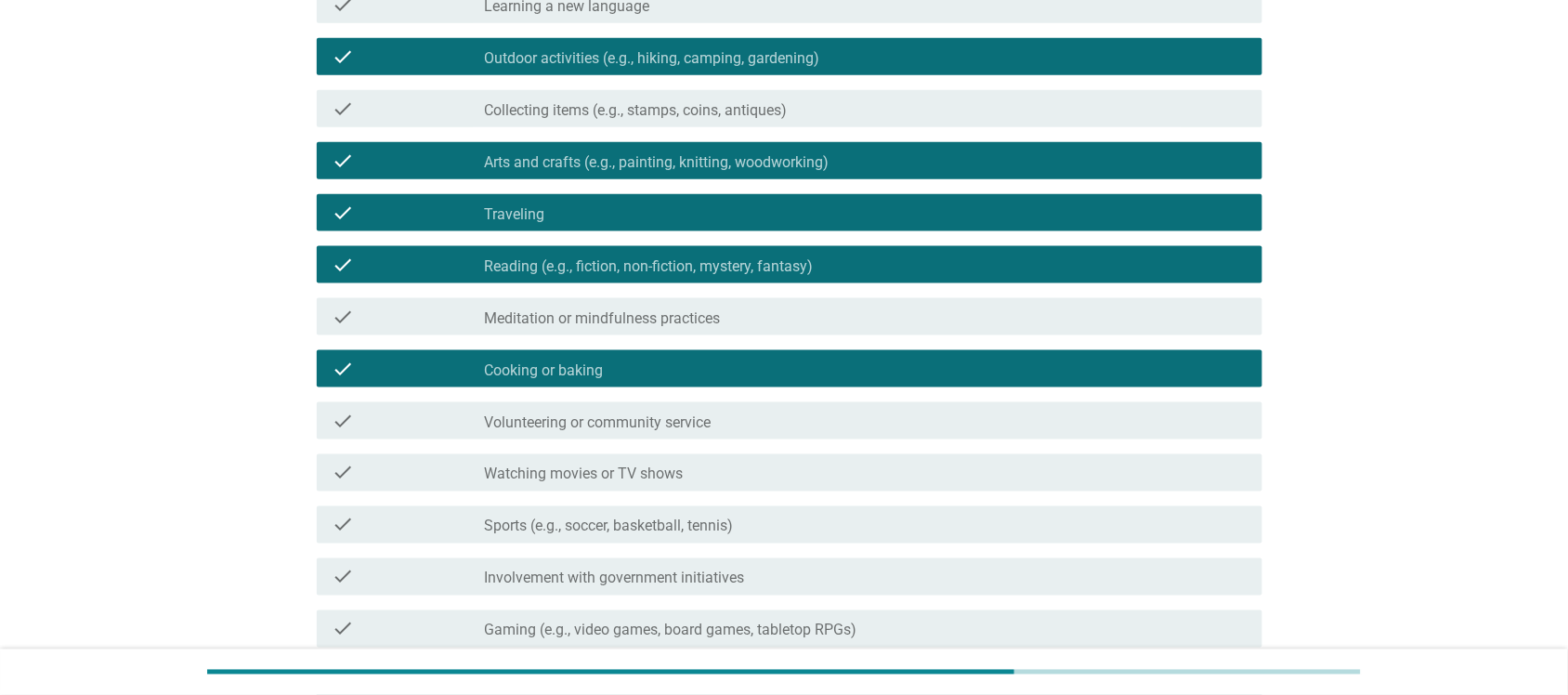 scroll, scrollTop: 697, scrollLeft: 0, axis: vertical 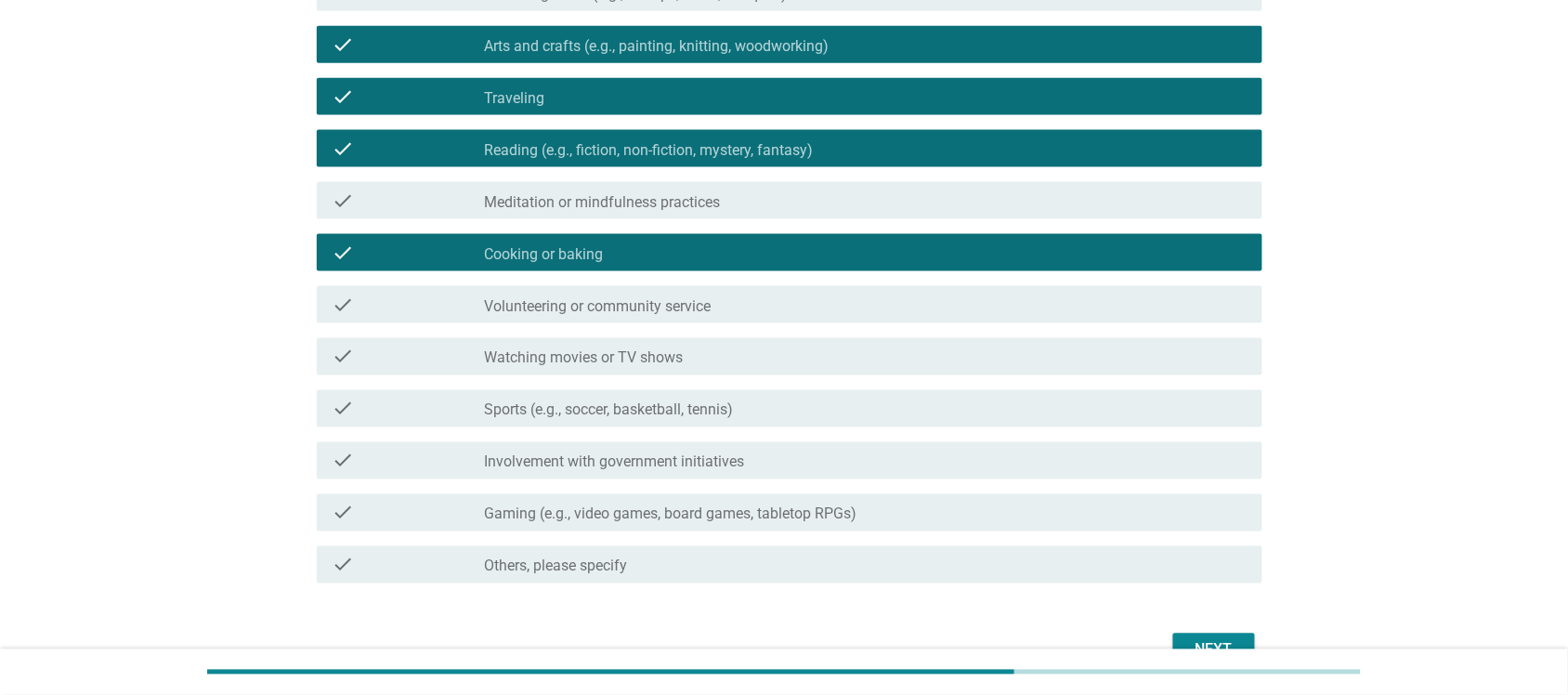 click on "check     check_box_outline_blank Gaming (e.g., video games, board games, tabletop RPGs)" at bounding box center (789, 513) 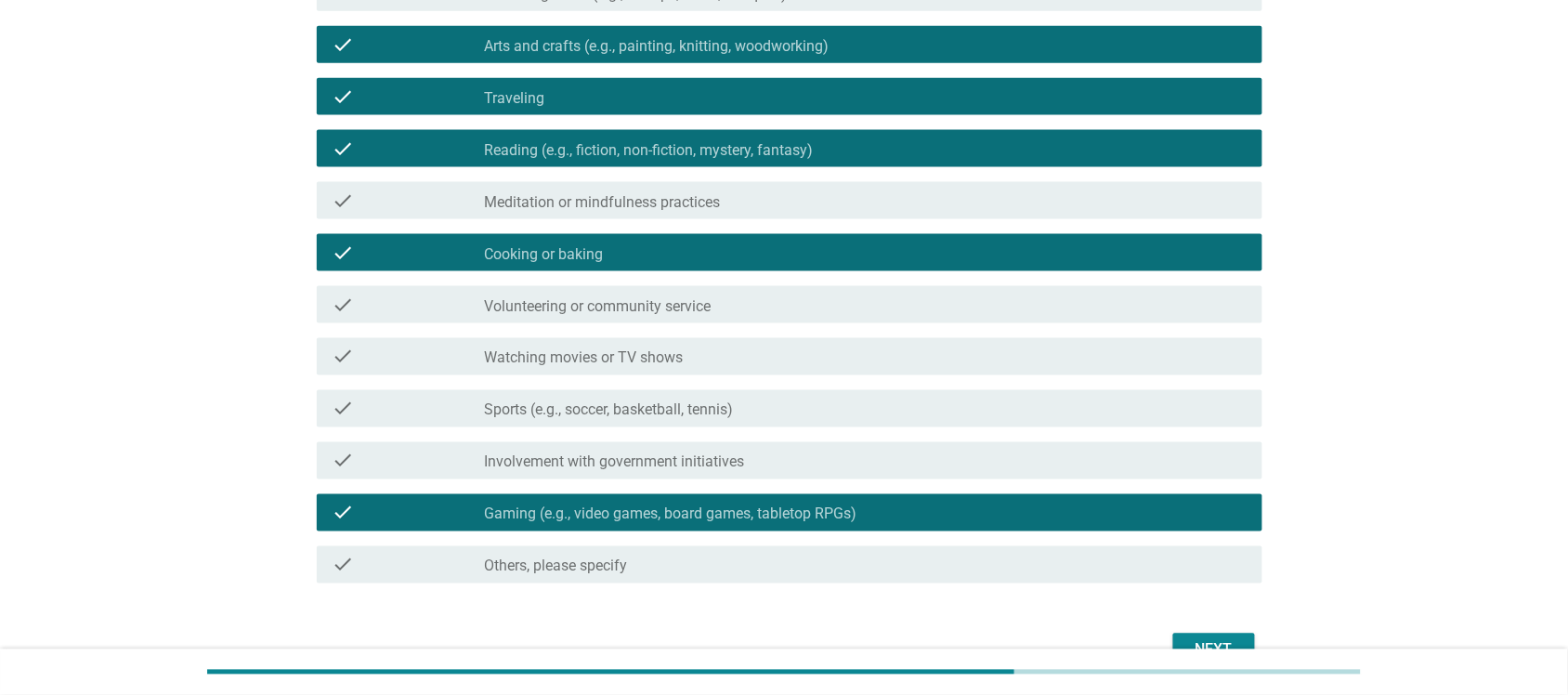 click on "check_box_outline_blank Watching movies or TV shows" at bounding box center (866, 357) 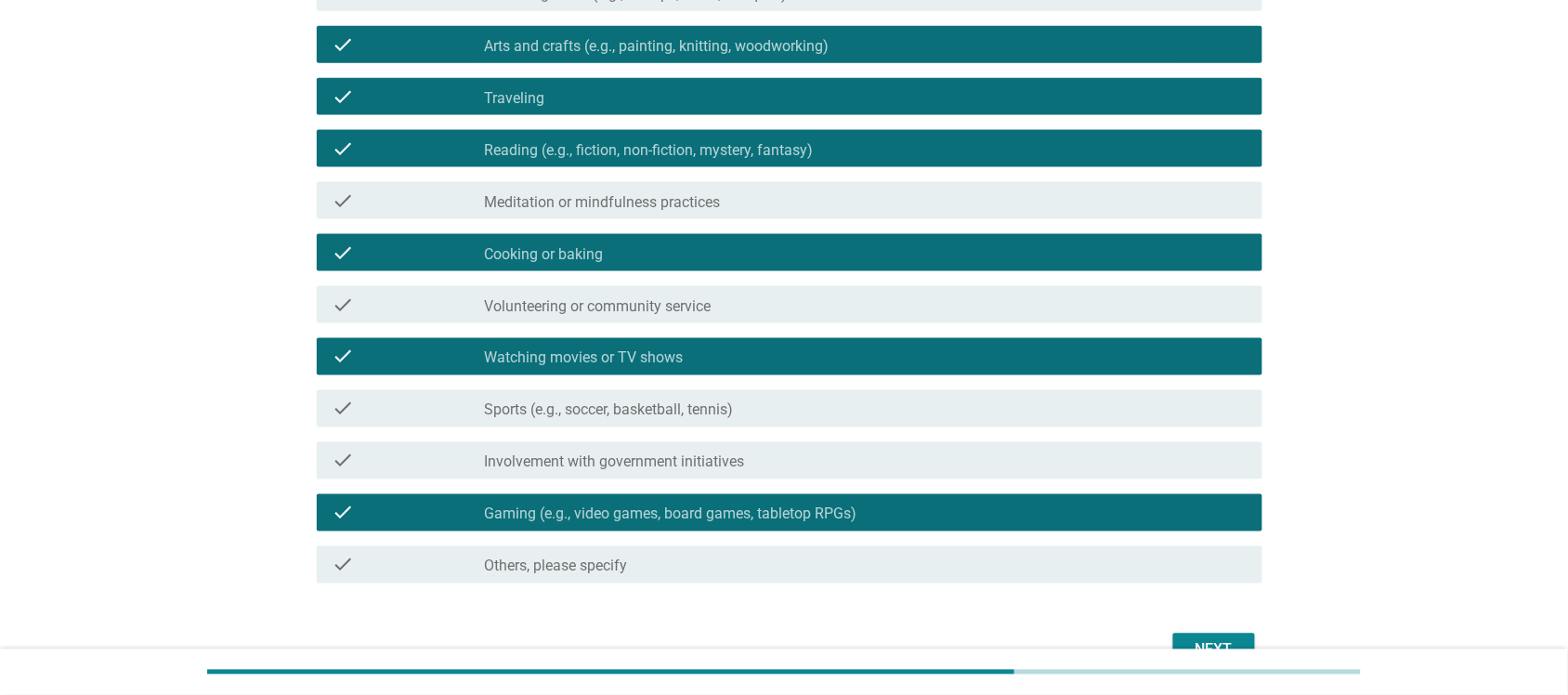 click on "Sports (e.g., soccer, basketball, tennis)" at bounding box center [609, 411] 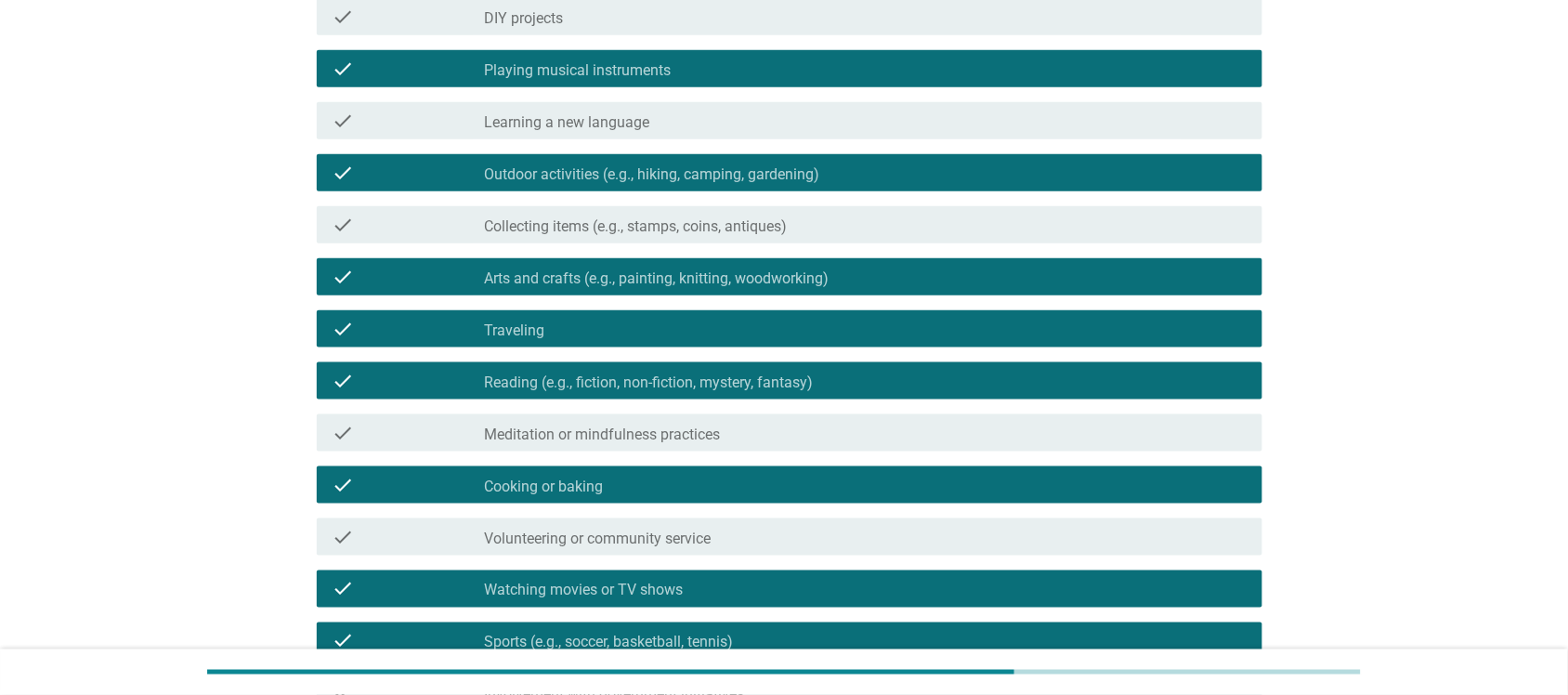 scroll, scrollTop: 232, scrollLeft: 0, axis: vertical 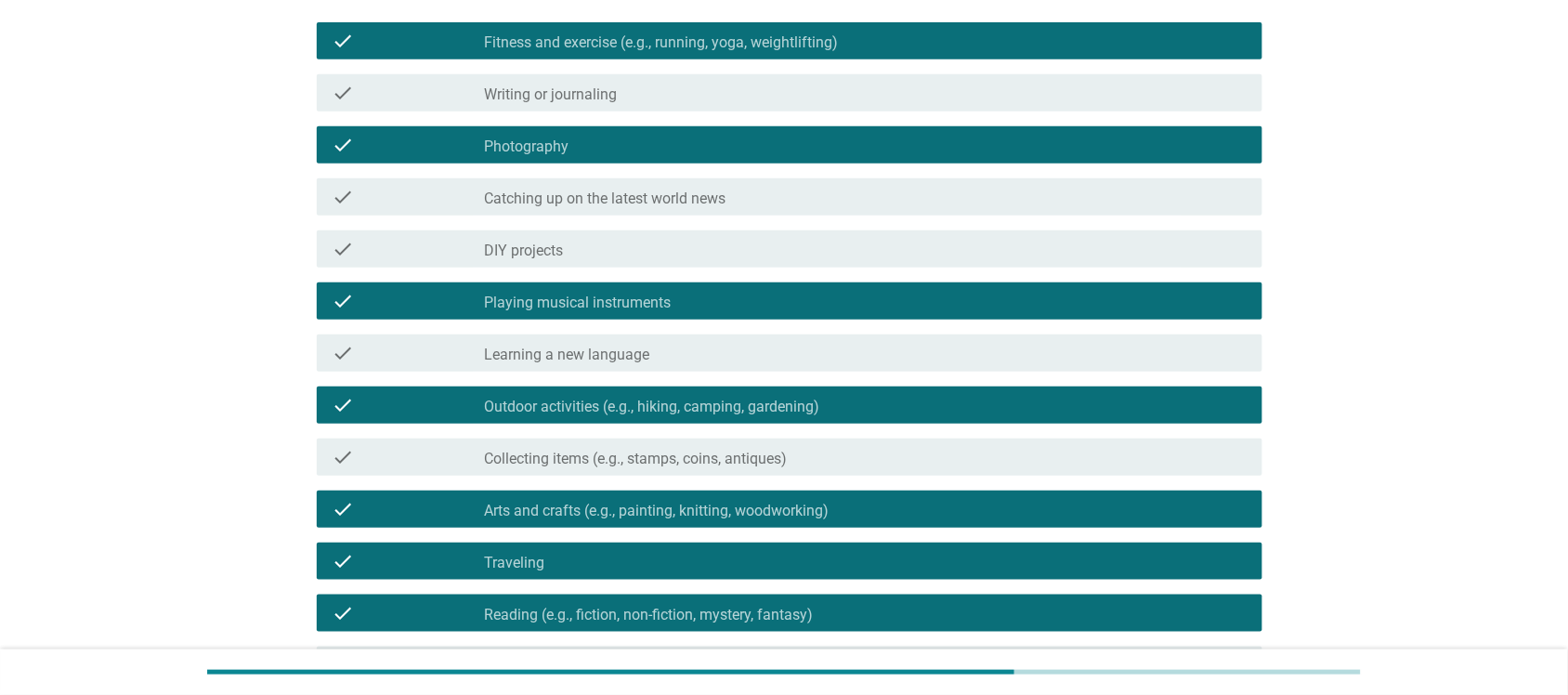 click on "check     check_box_outline_blank Writing or journaling" at bounding box center [789, 93] 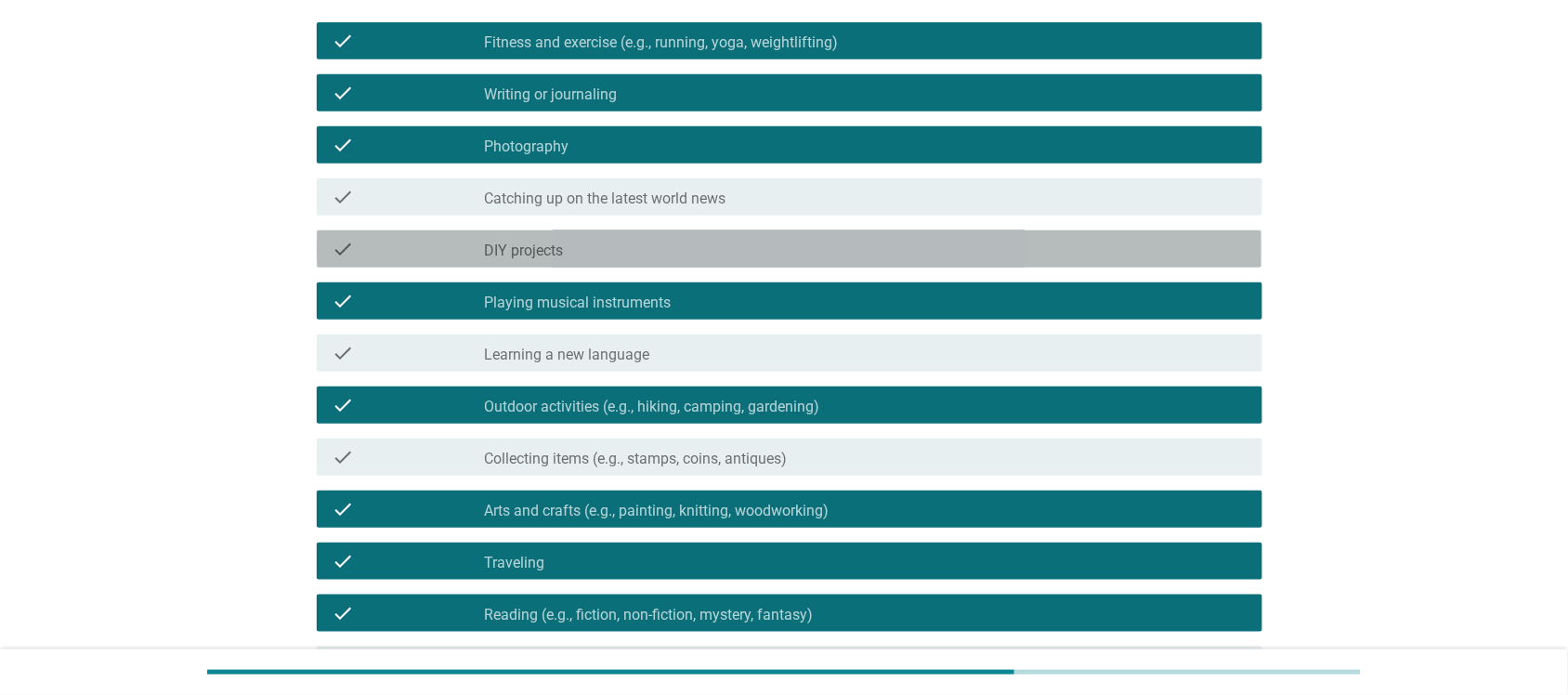 click on "check_box_outline_blank DIY projects" at bounding box center [866, 249] 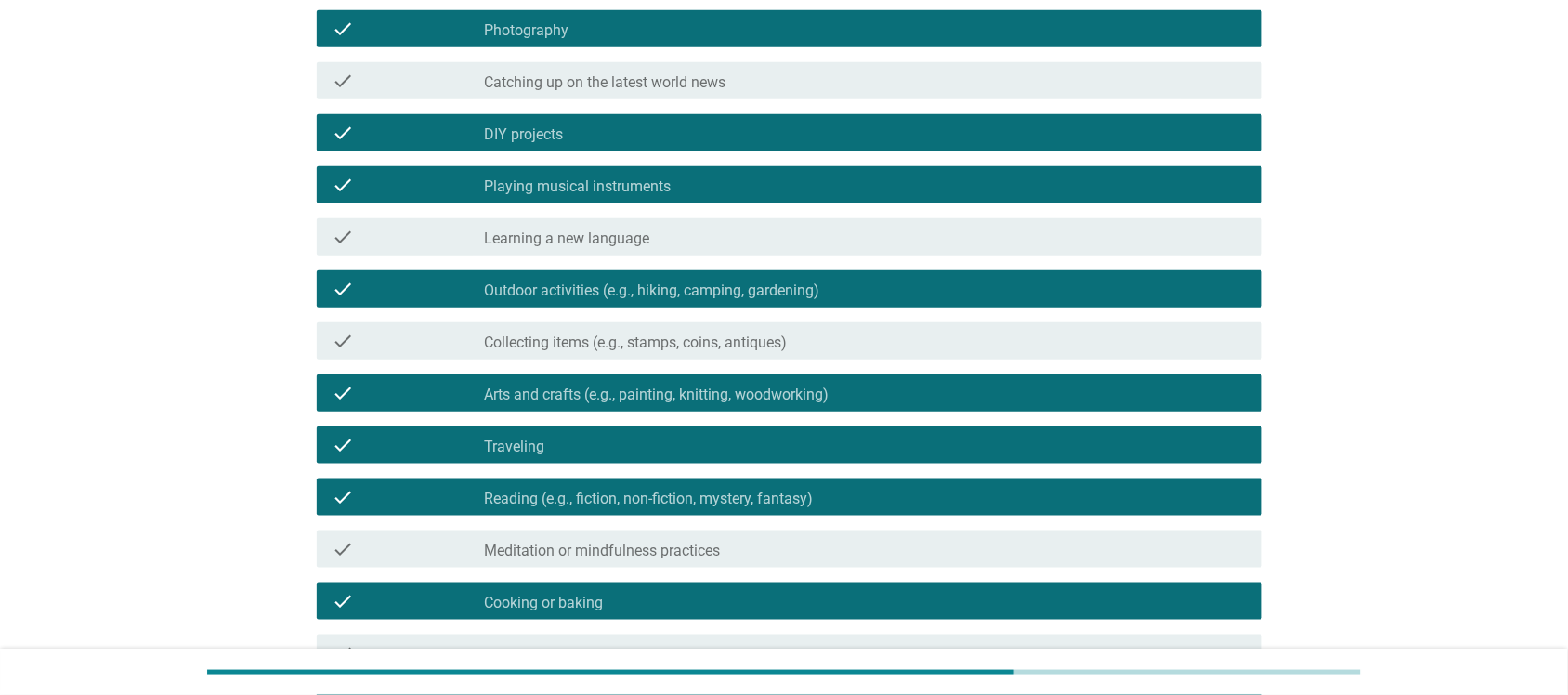 scroll, scrollTop: 581, scrollLeft: 0, axis: vertical 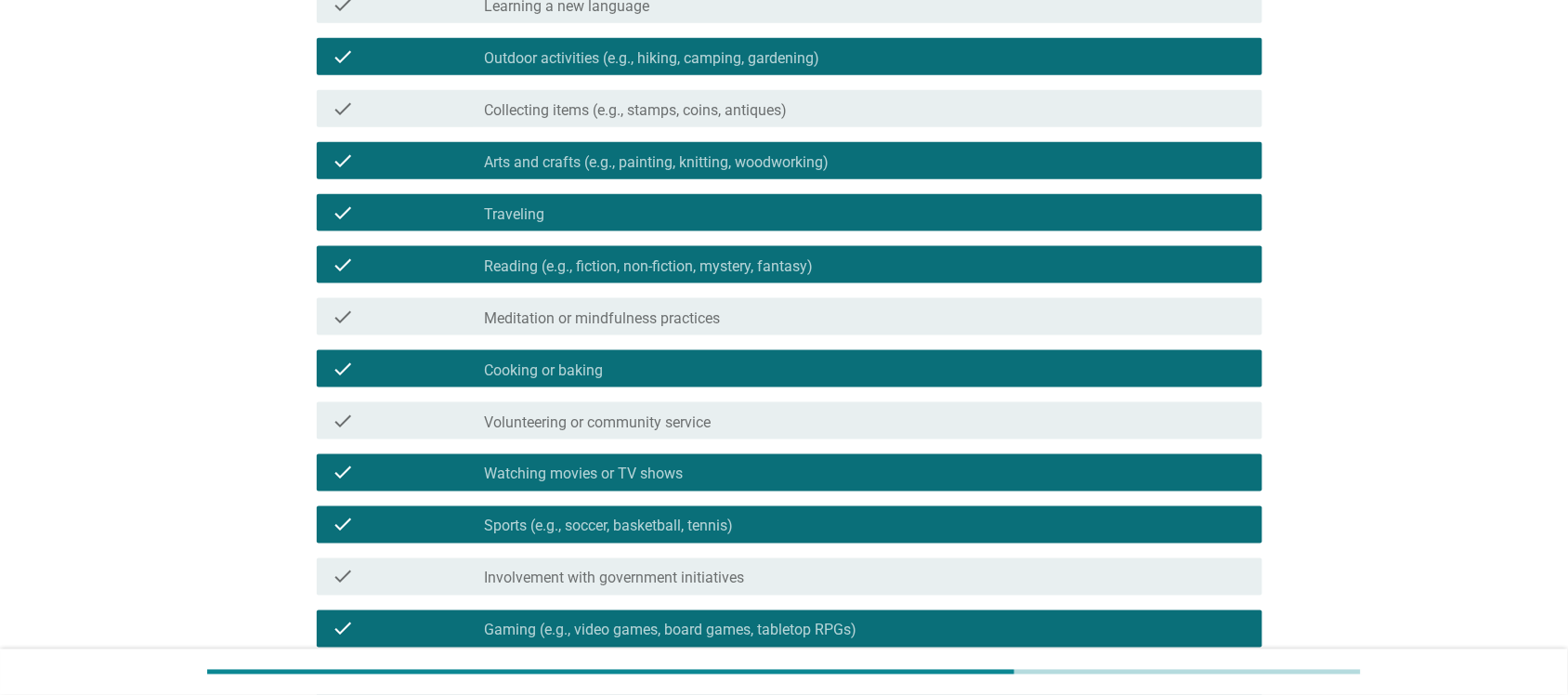 click on "check_box_outline_blank Volunteering or community service" at bounding box center (866, 421) 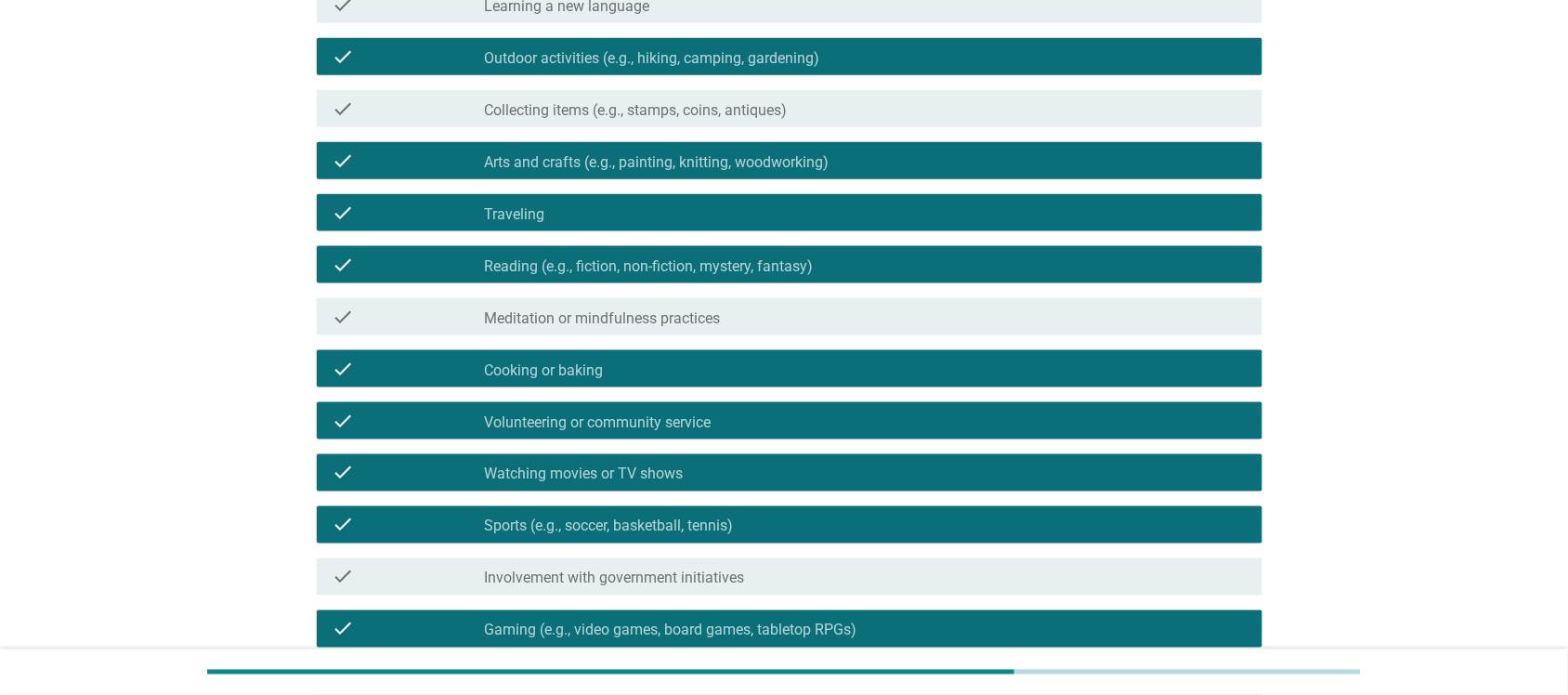click on "Collecting items (e.g., stamps, coins, antiques)" at bounding box center (636, 111) 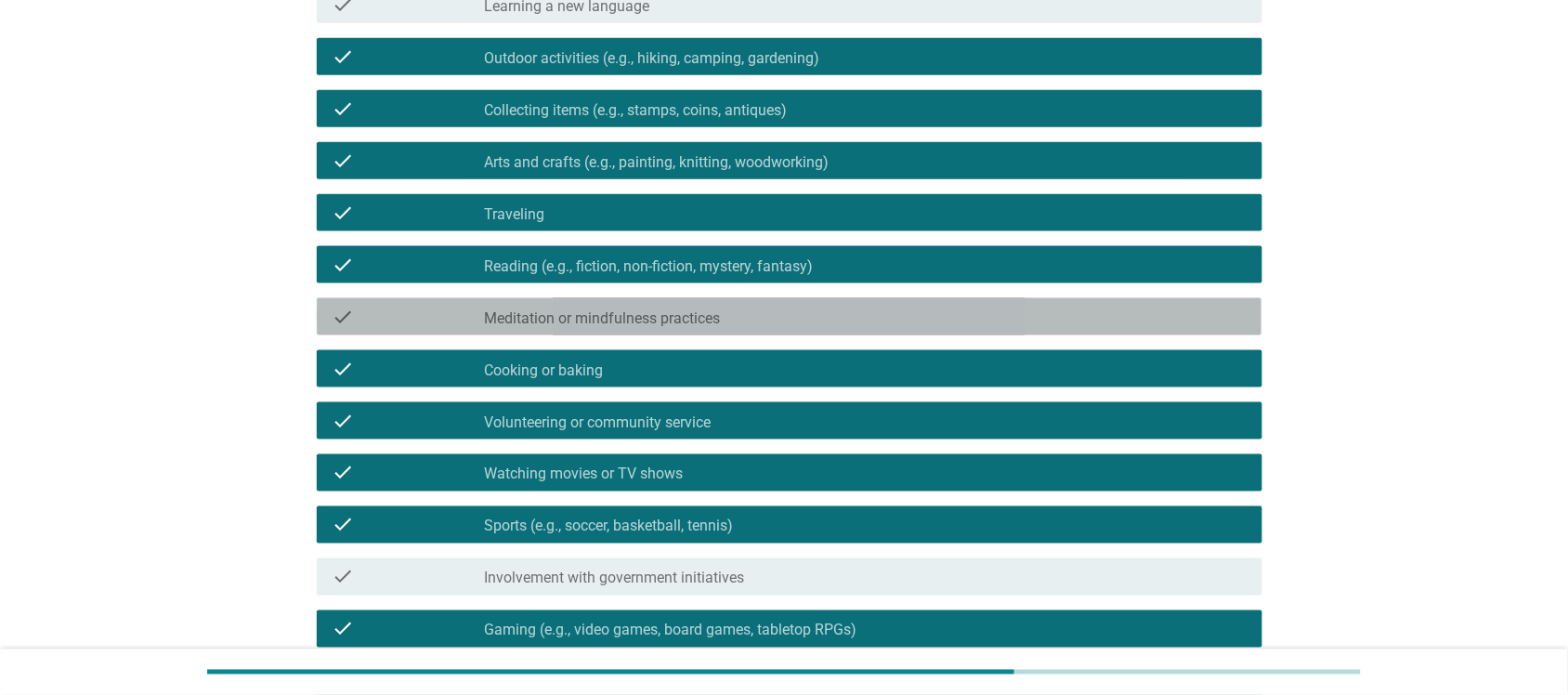 click on "Meditation or mindfulness practices" at bounding box center (603, 319) 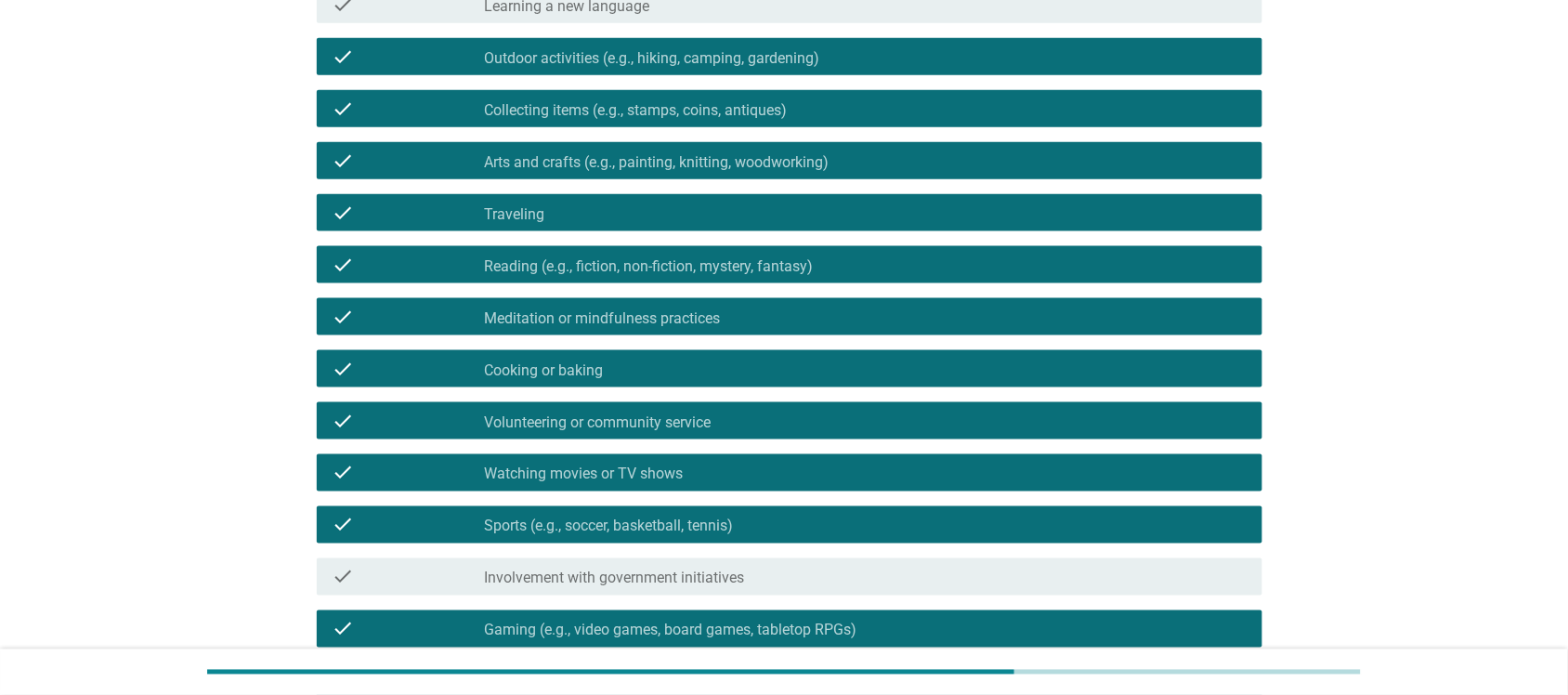 scroll, scrollTop: 465, scrollLeft: 0, axis: vertical 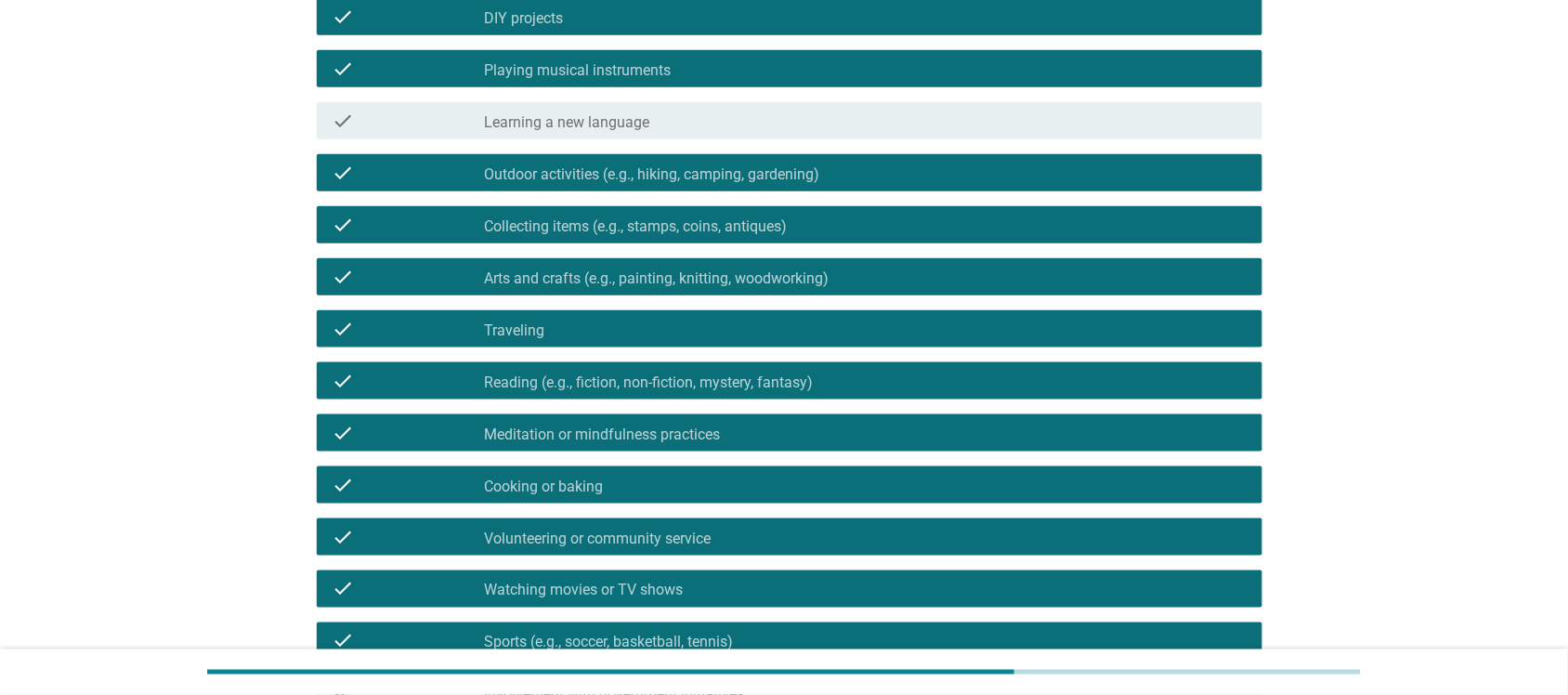 click on "check_box_outline_blank Learning a new language" at bounding box center [866, 121] 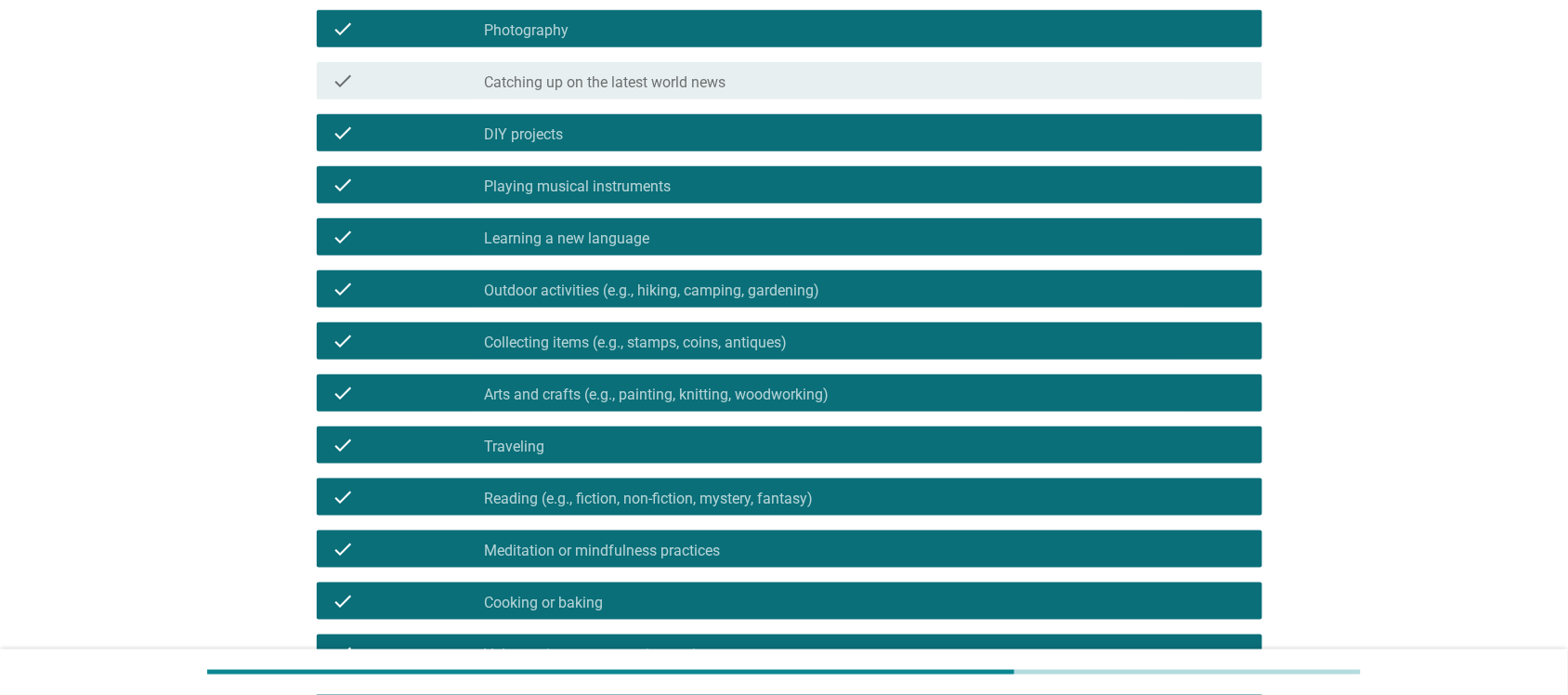 scroll, scrollTop: 232, scrollLeft: 0, axis: vertical 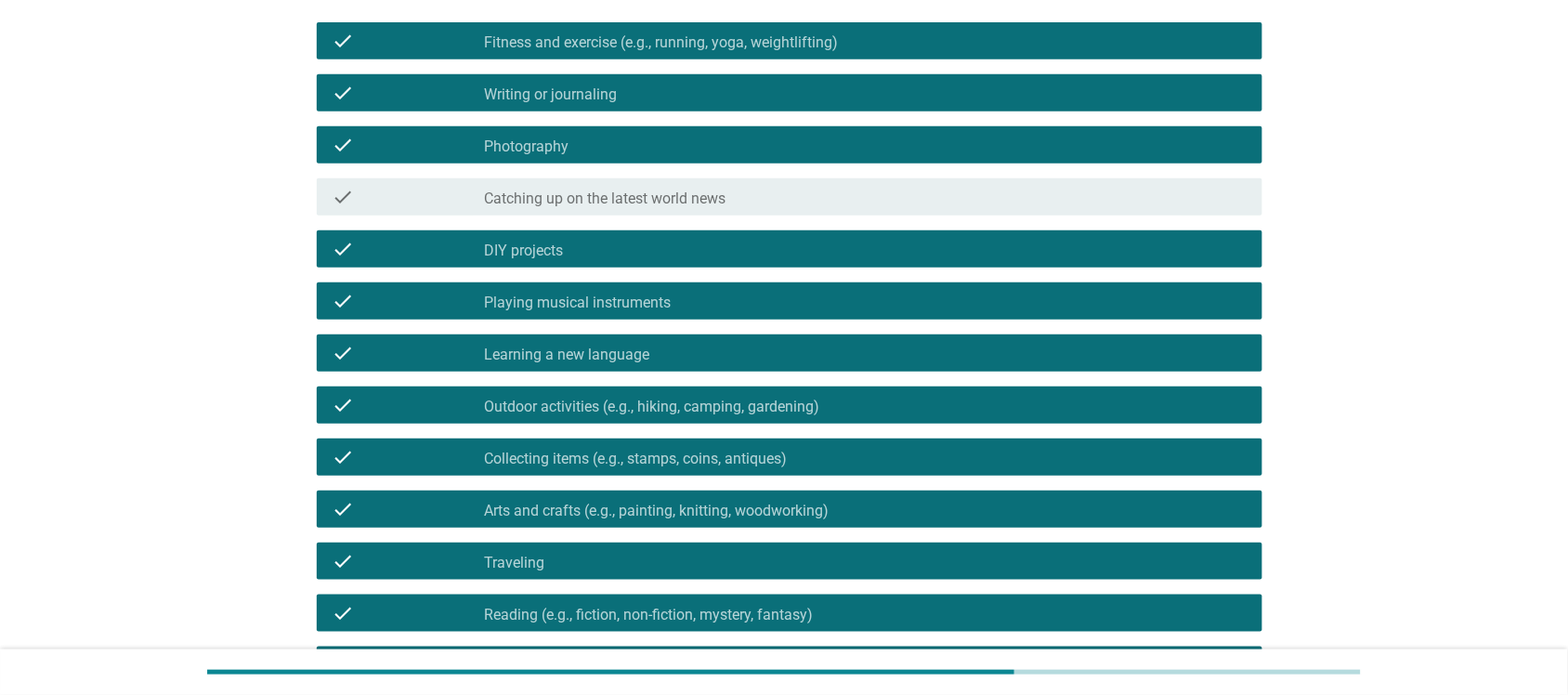click on "check_box_outline_blank Catching up on the latest world news" at bounding box center [866, 197] 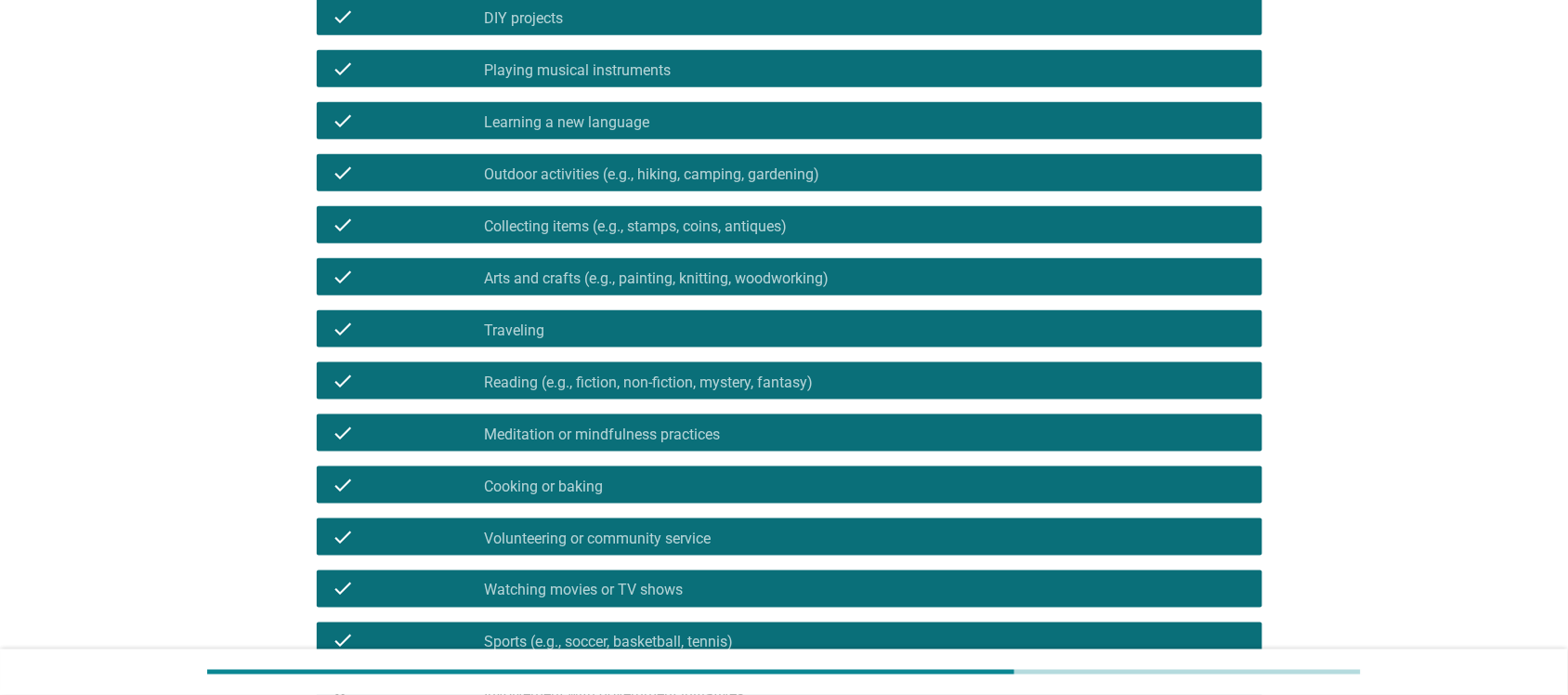 scroll, scrollTop: 697, scrollLeft: 0, axis: vertical 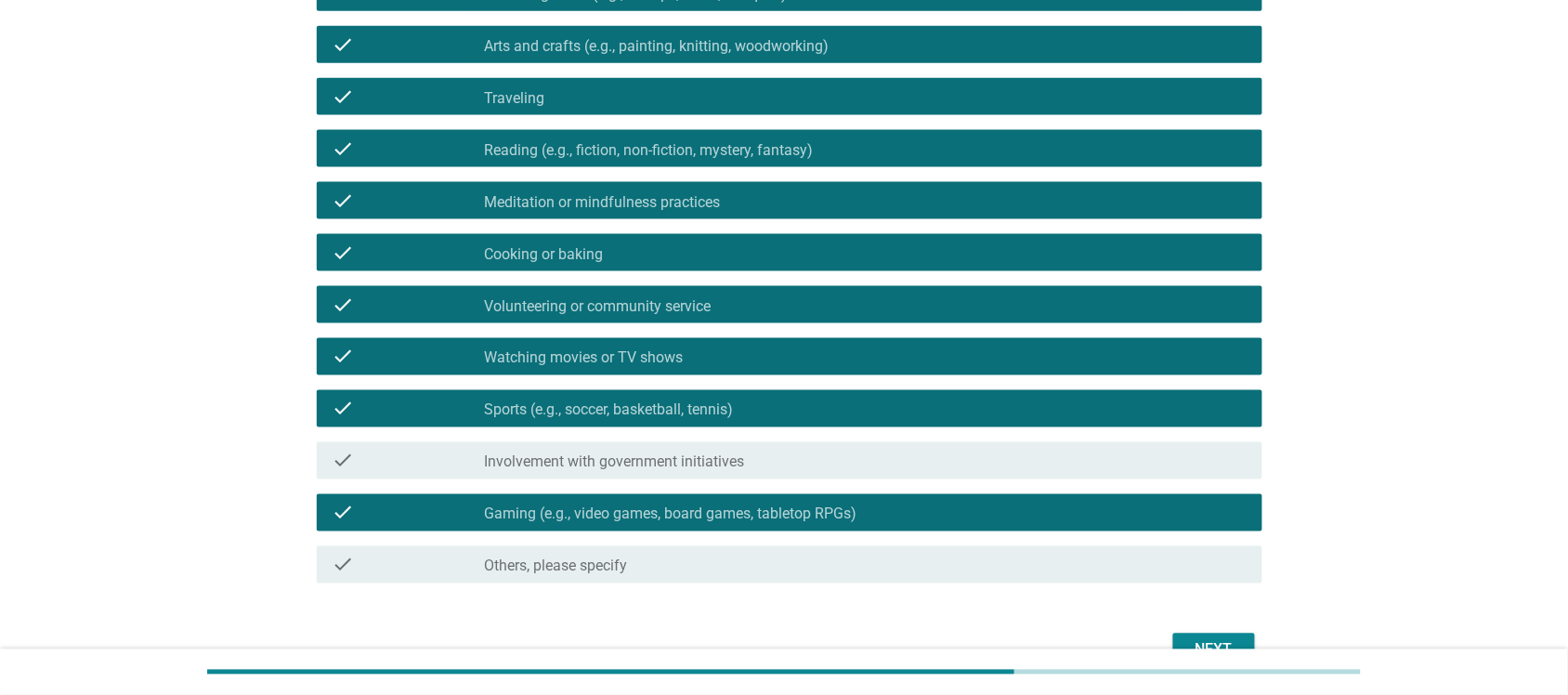 click on "check_box_outline_blank Involvement with government initiatives" at bounding box center [866, 461] 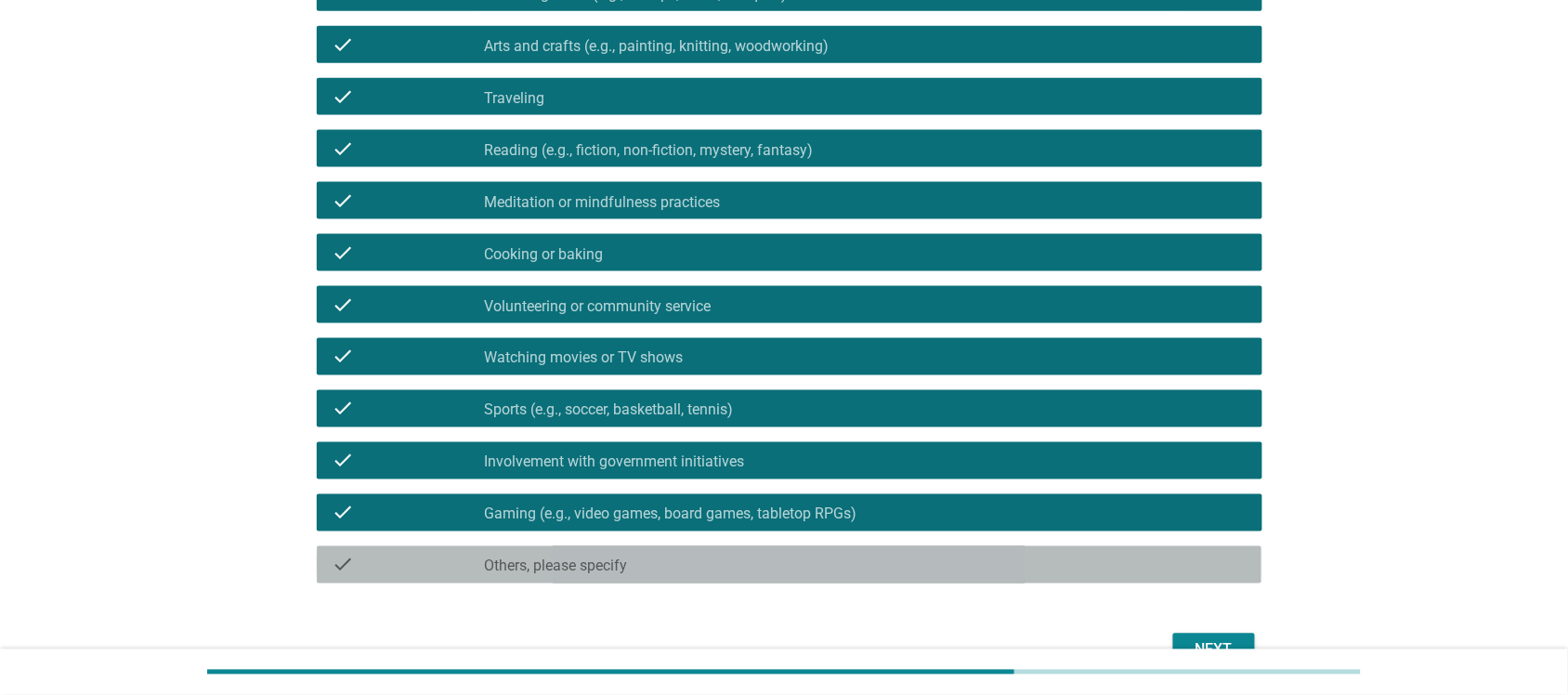 click on "check_box_outline_blank Others, please specify" at bounding box center (866, 565) 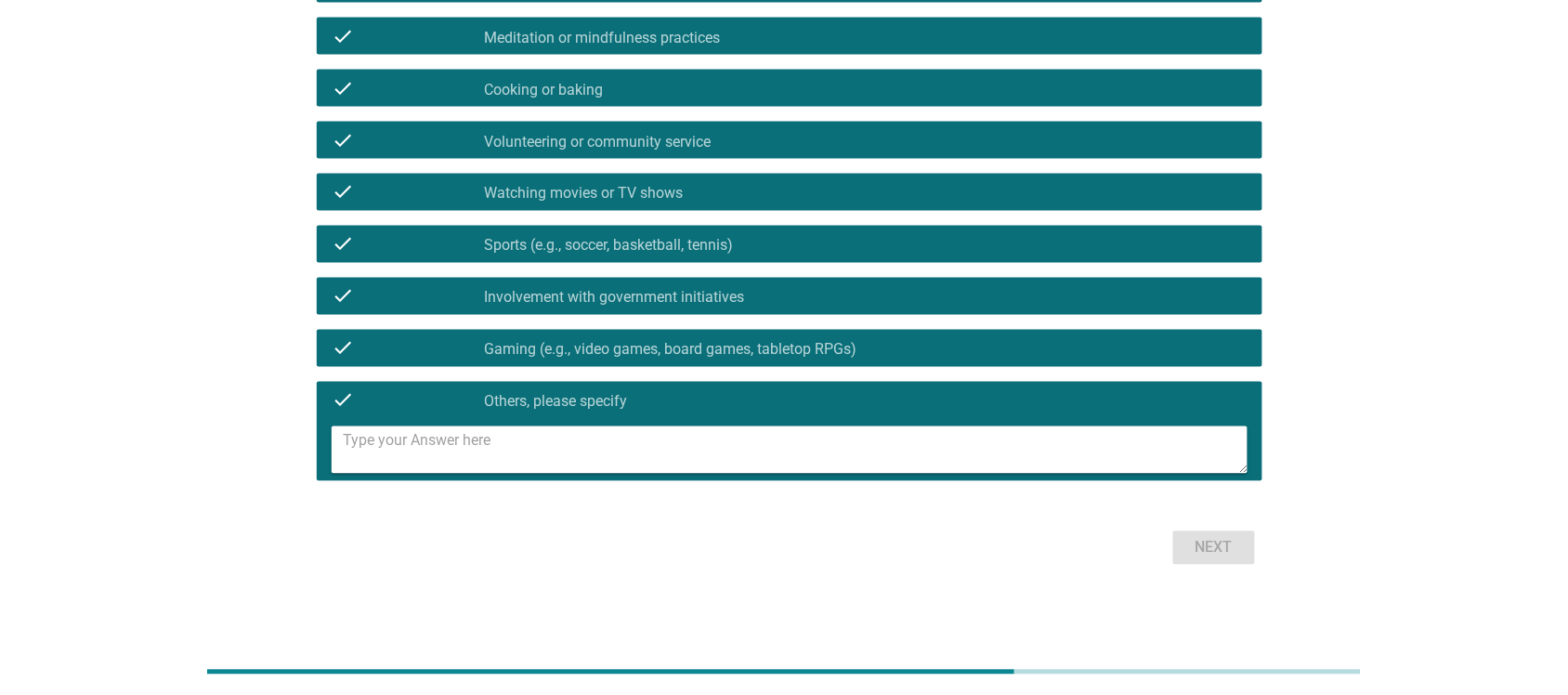 click on "check_box_outline_blank Others, please specify" at bounding box center (866, 400) 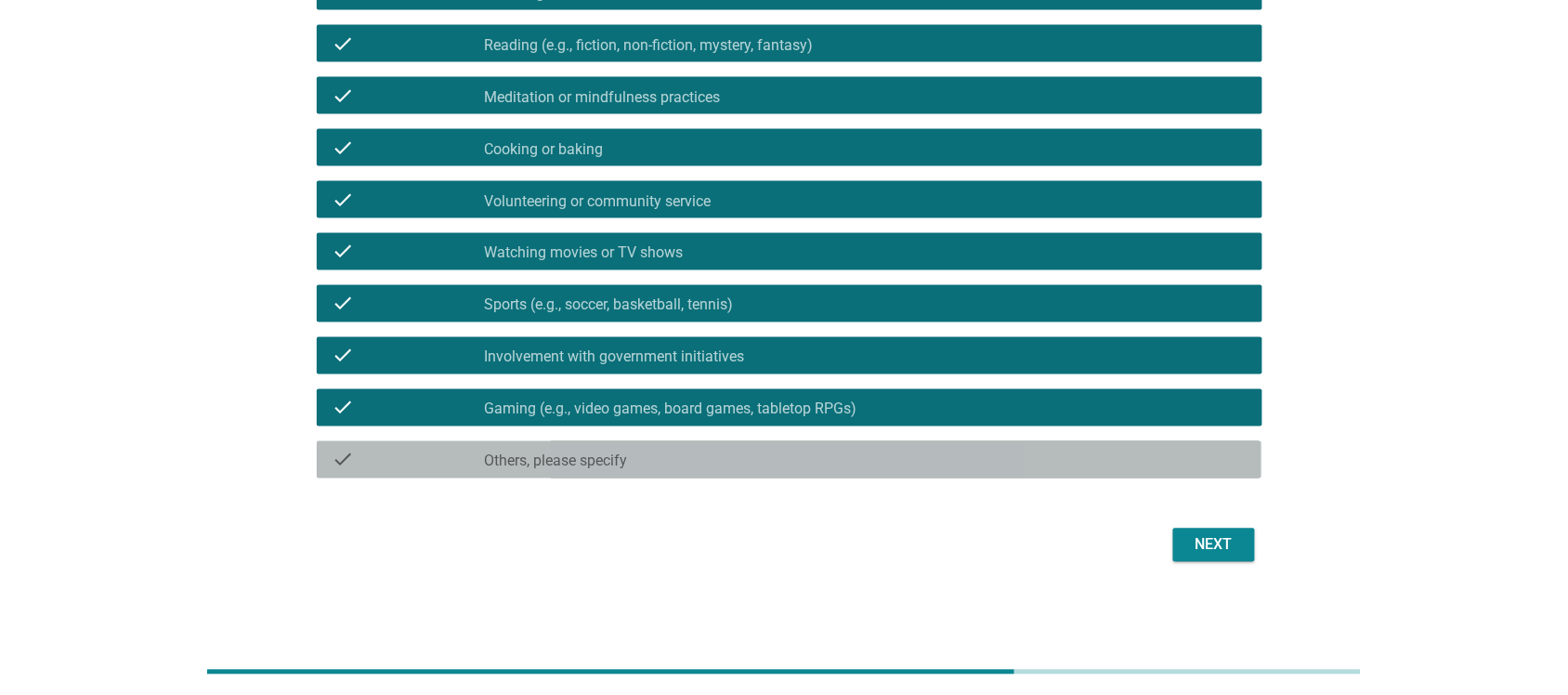 scroll, scrollTop: 800, scrollLeft: 0, axis: vertical 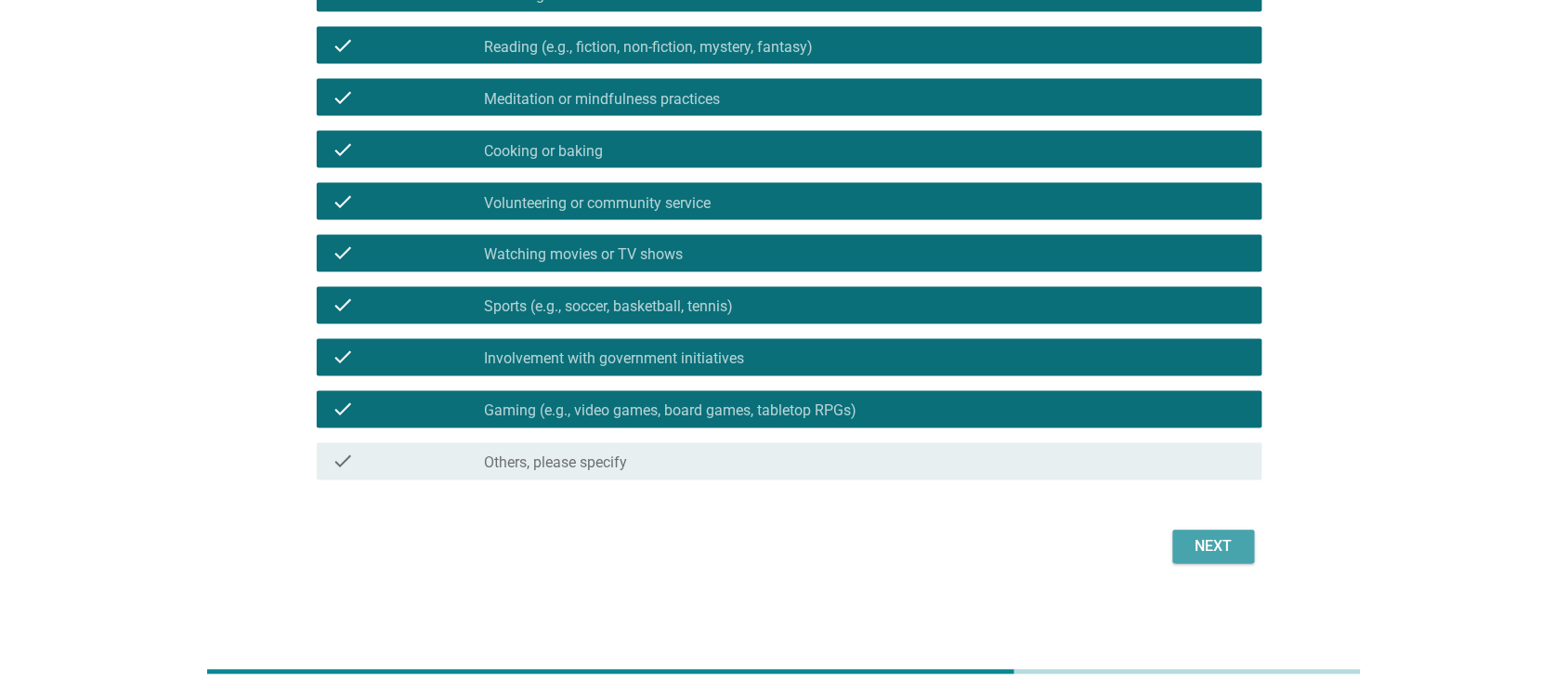 click on "Next" at bounding box center (1214, 547) 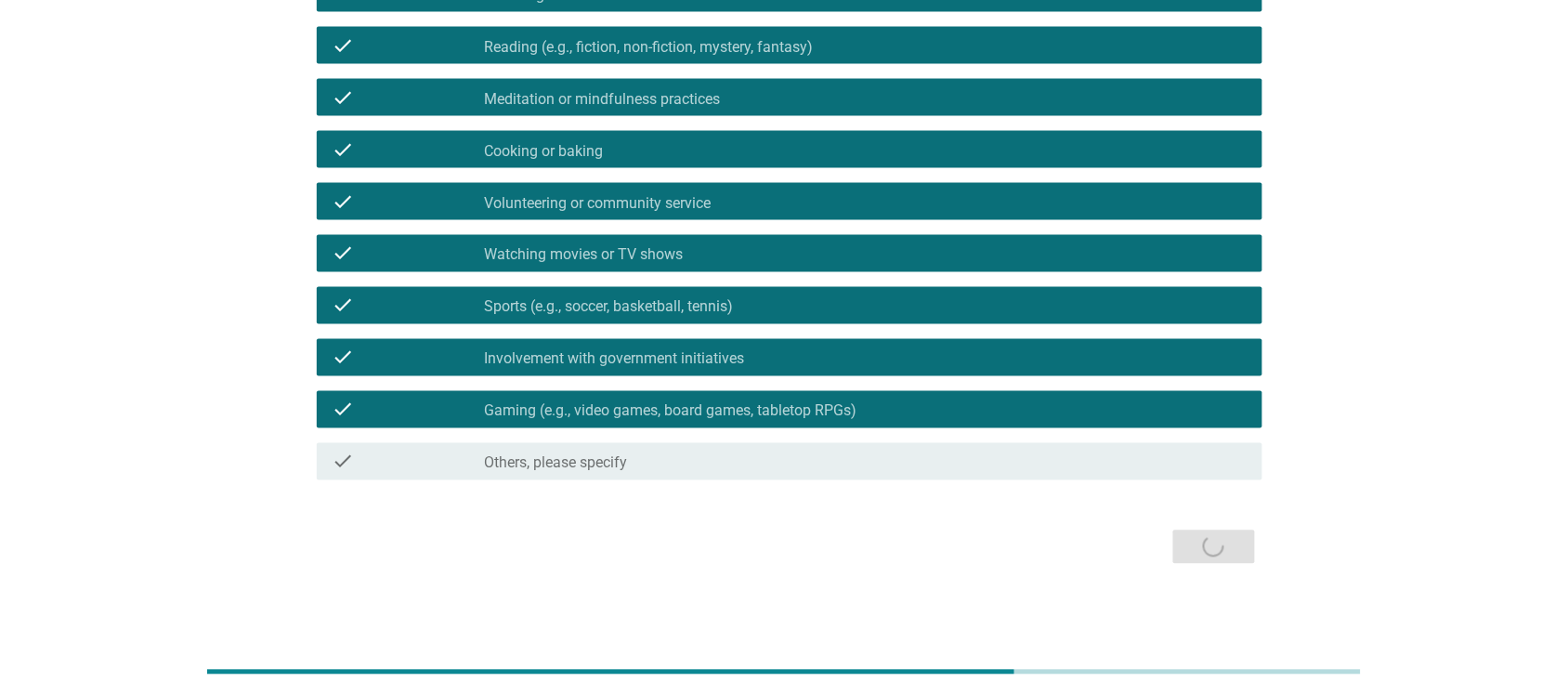 scroll, scrollTop: 0, scrollLeft: 0, axis: both 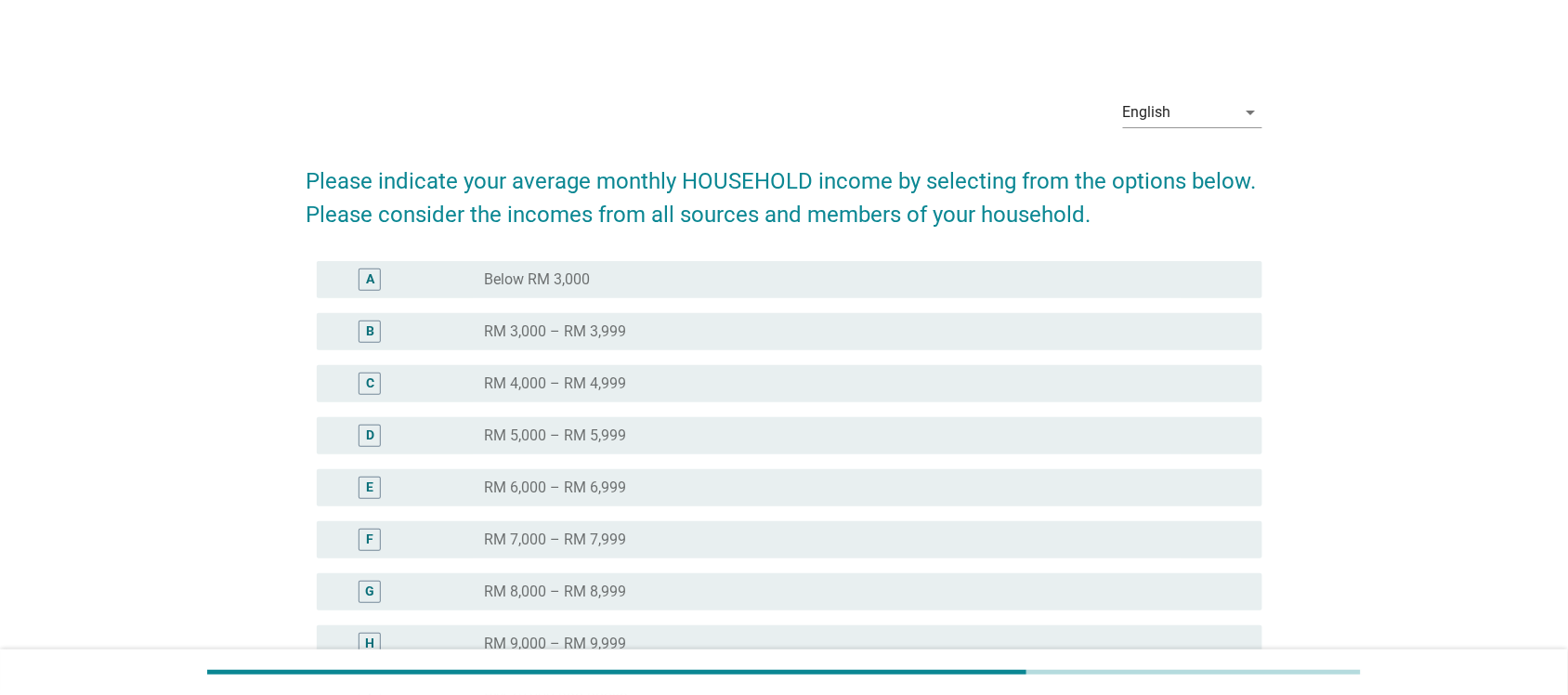 click on "D     radio_button_unchecked RM 5,000 – RM 5,999" at bounding box center [783, 436] 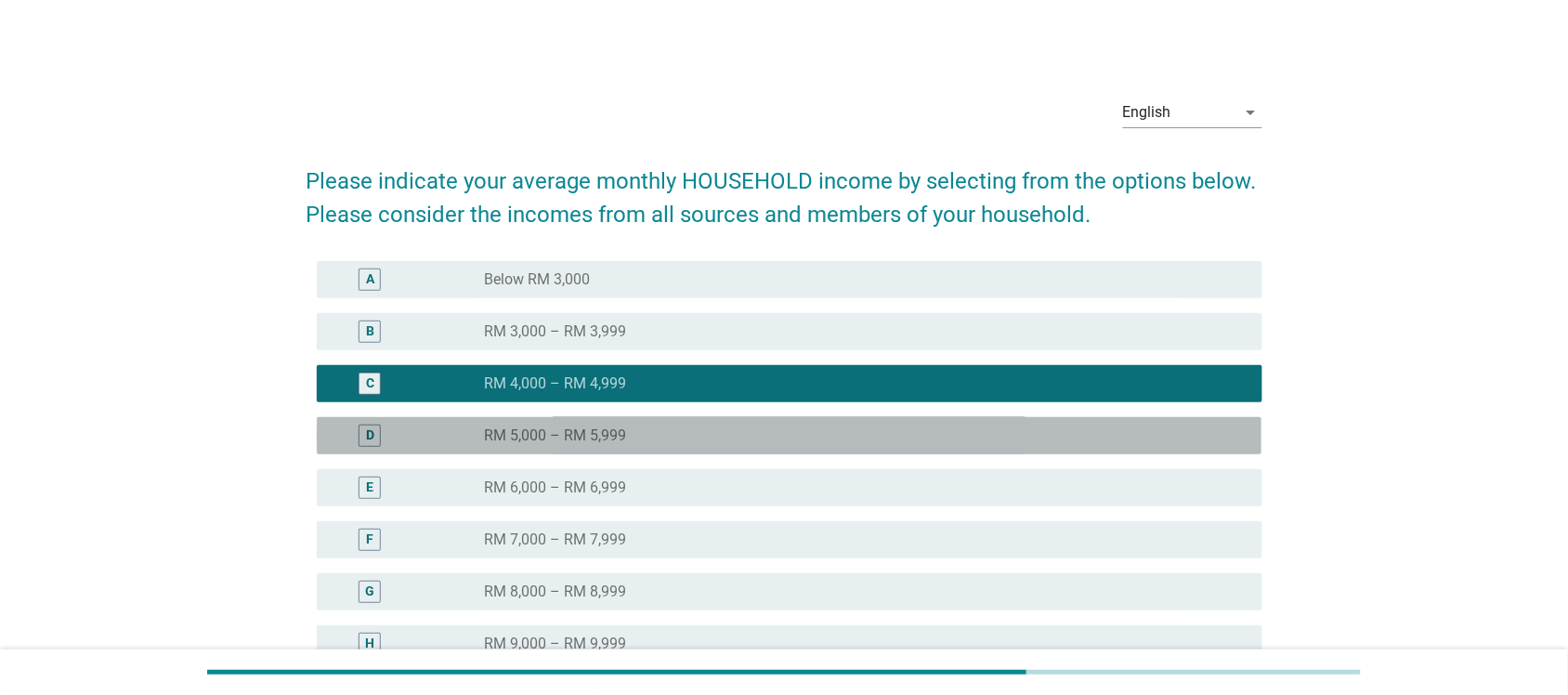 click on "radio_button_unchecked RM 5,000 – RM 5,999" at bounding box center (858, 436) 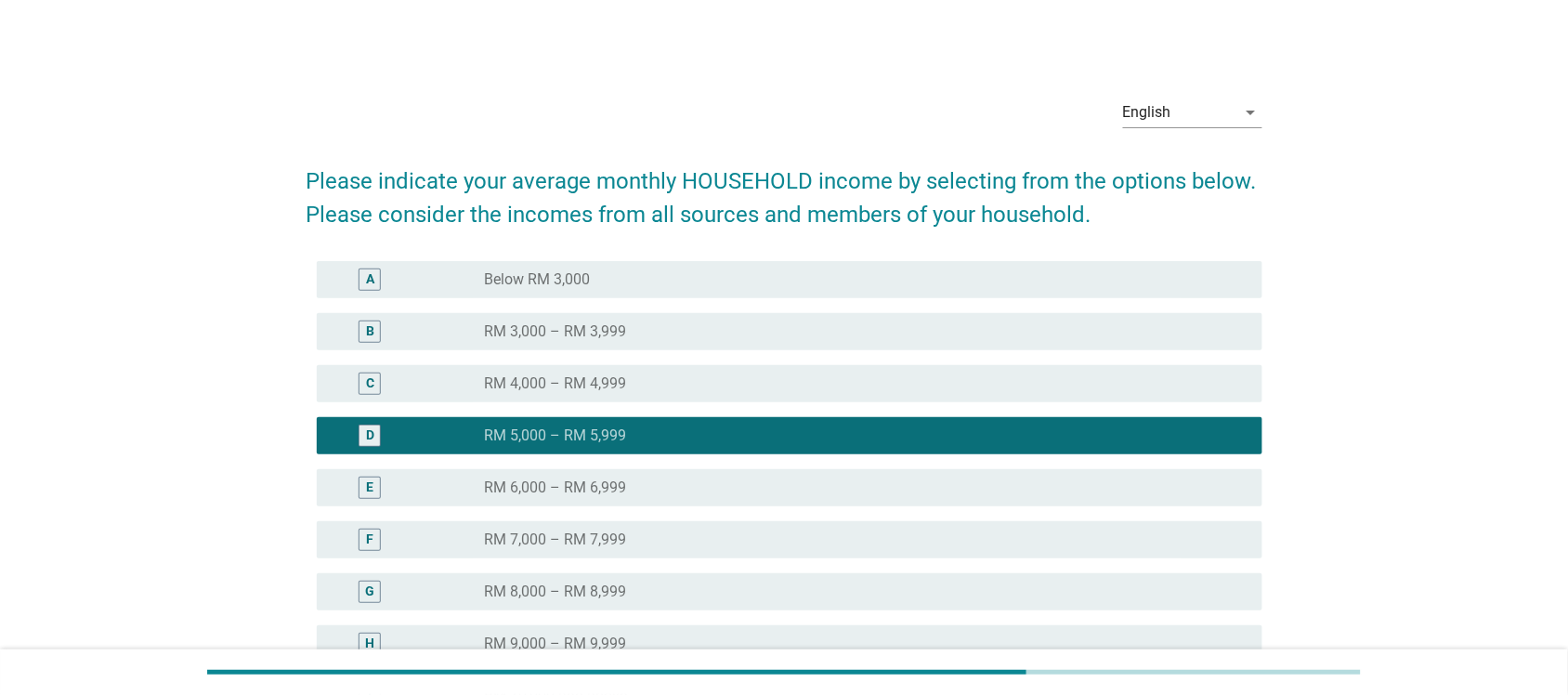 click on "C     radio_button_unchecked RM 4,000 – RM 4,999" at bounding box center [789, 384] 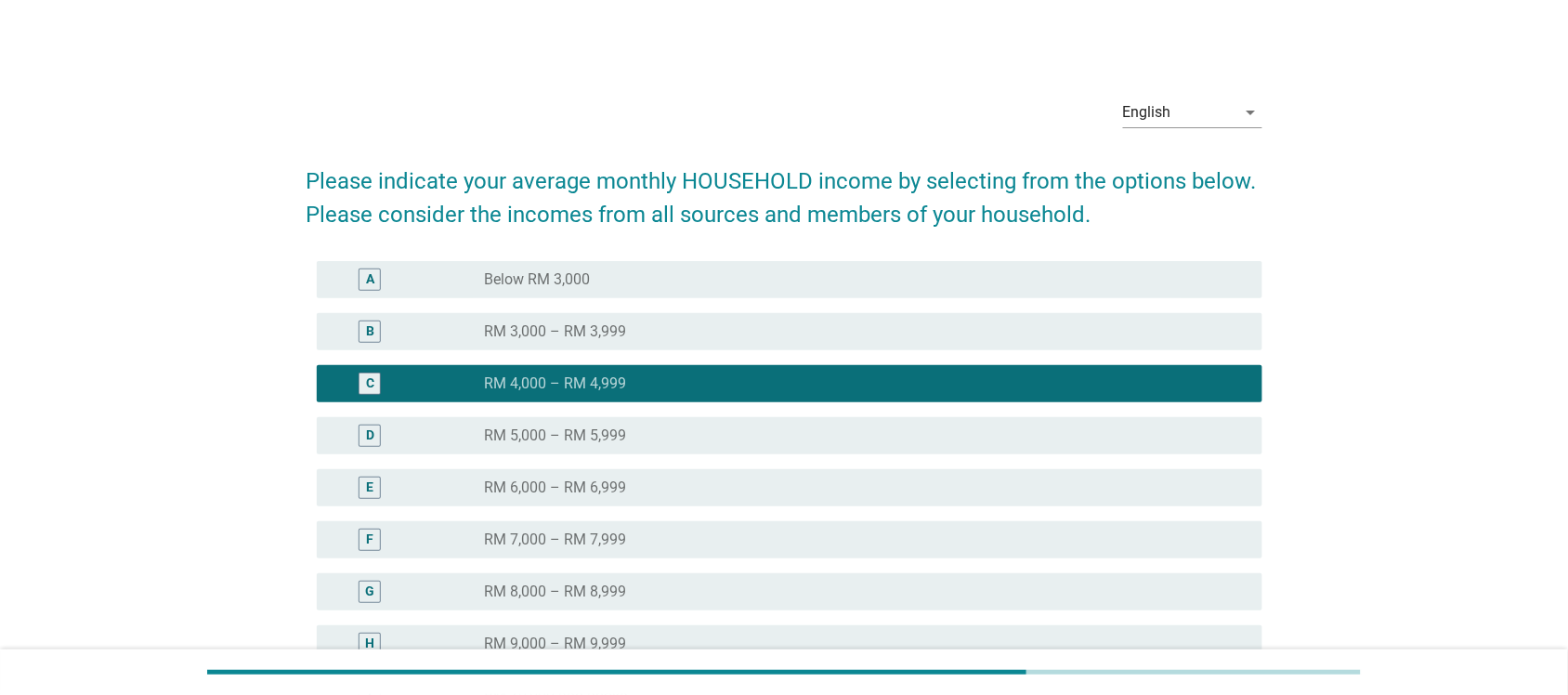 scroll, scrollTop: 256, scrollLeft: 0, axis: vertical 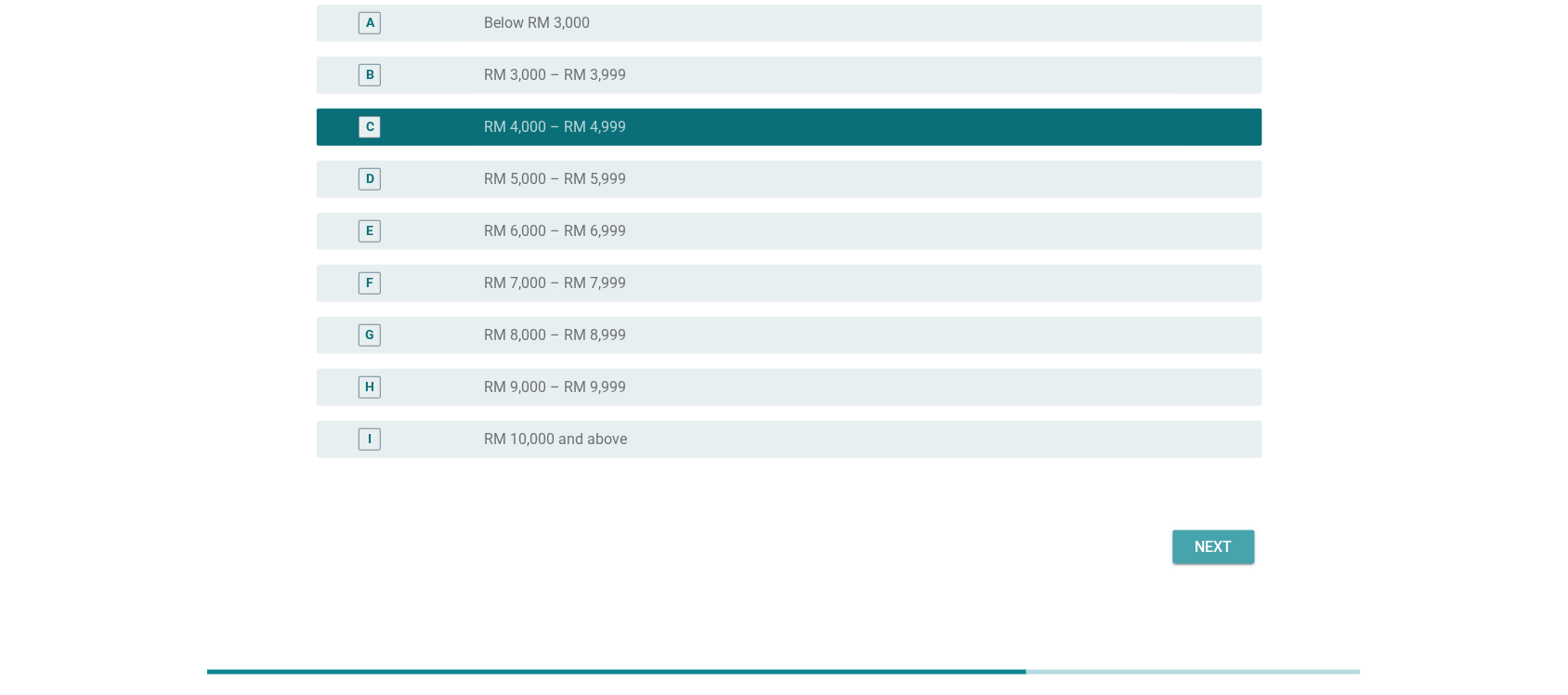 click on "Next" at bounding box center (1214, 547) 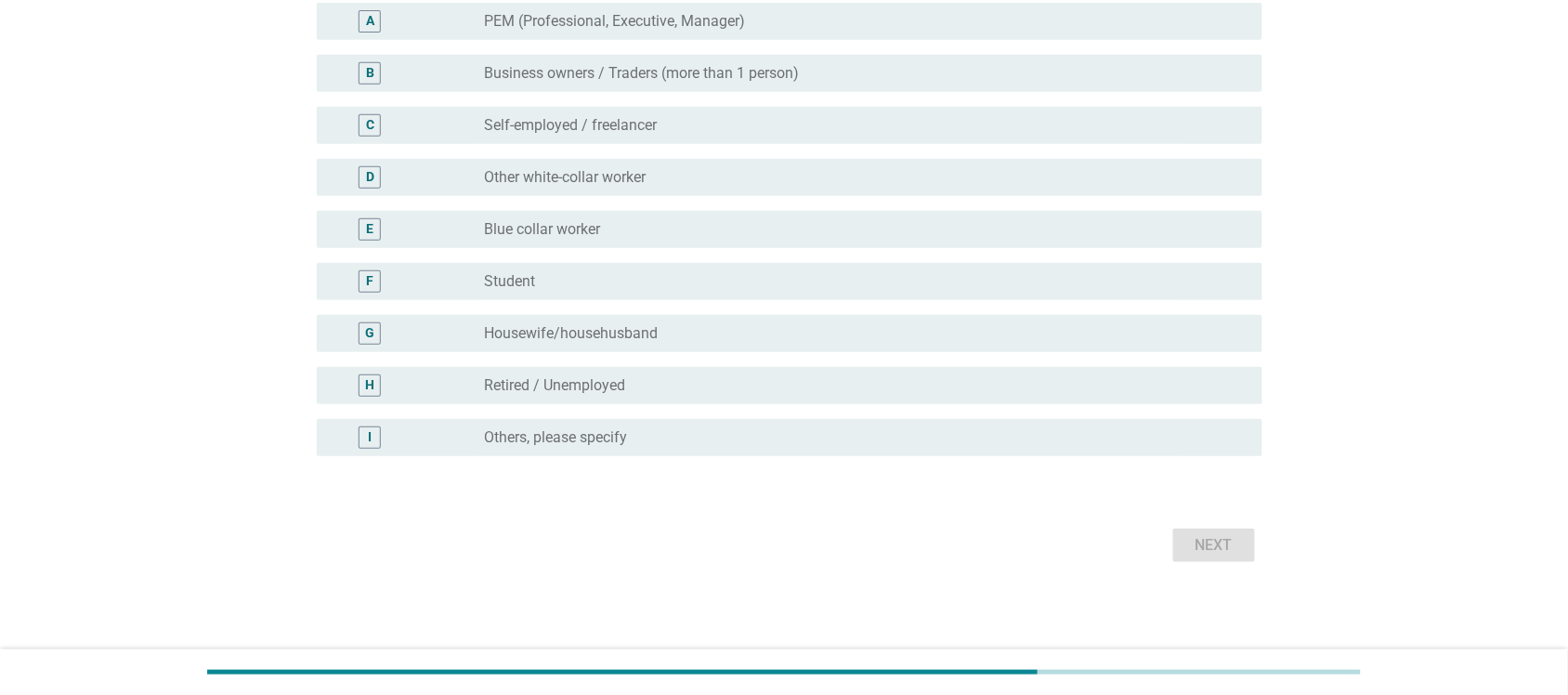 scroll, scrollTop: 0, scrollLeft: 0, axis: both 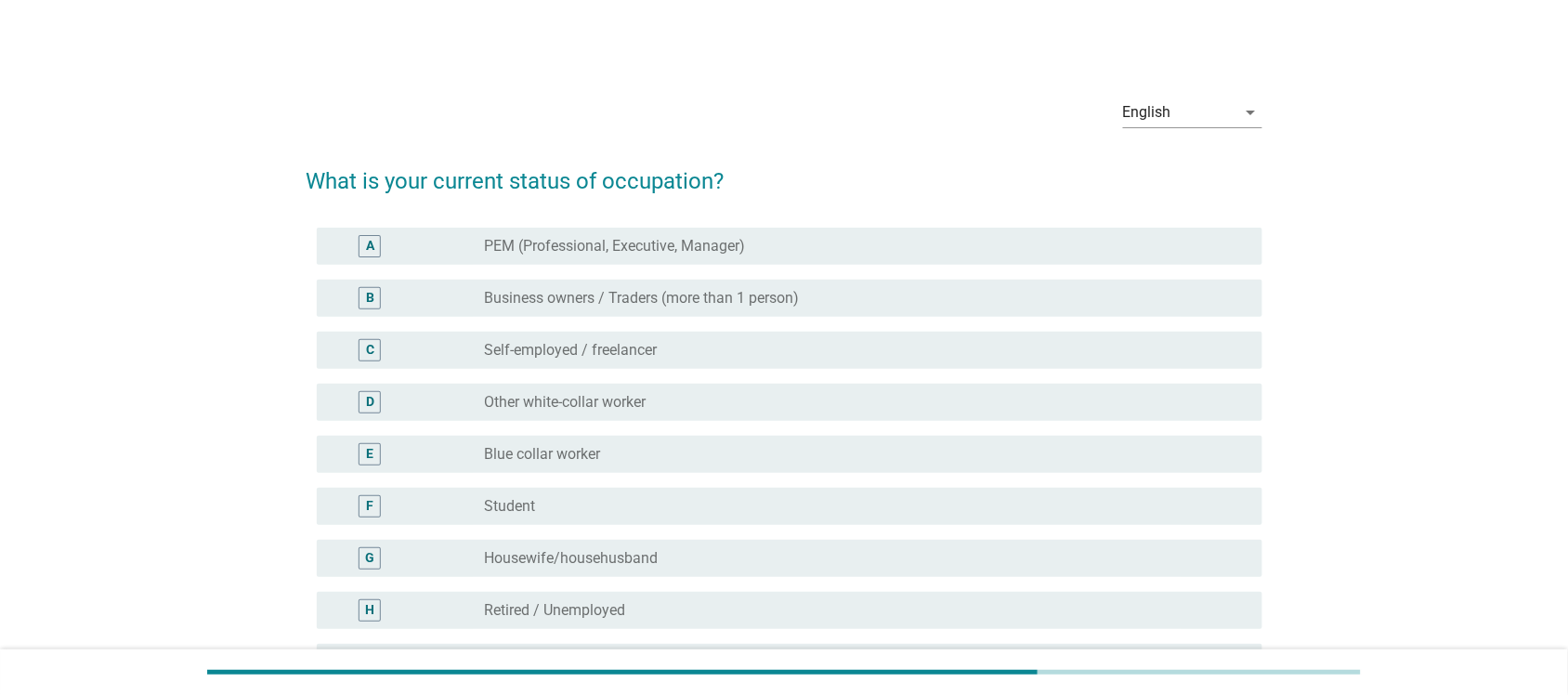 click on "A     radio_button_unchecked PEM (Professional, Executive, Manager)" at bounding box center [789, 246] 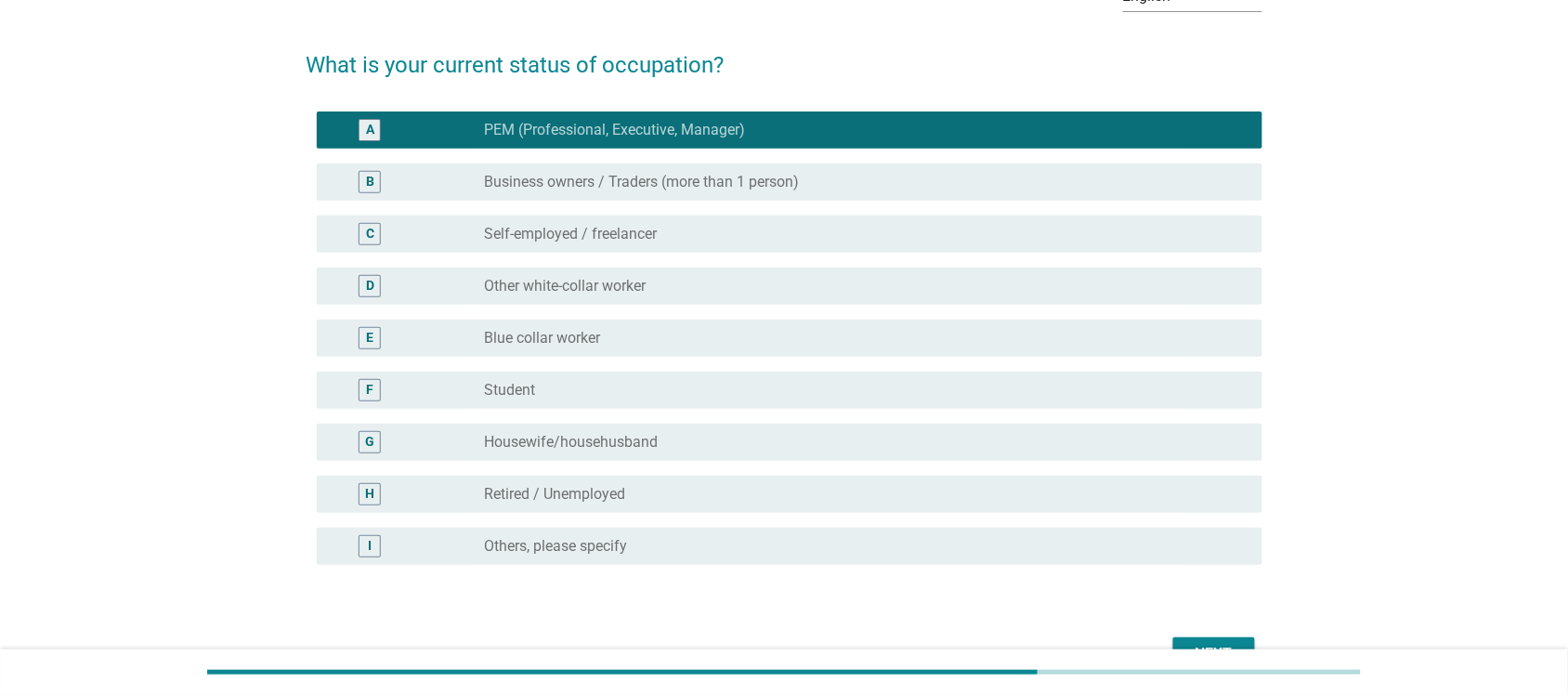 scroll, scrollTop: 223, scrollLeft: 0, axis: vertical 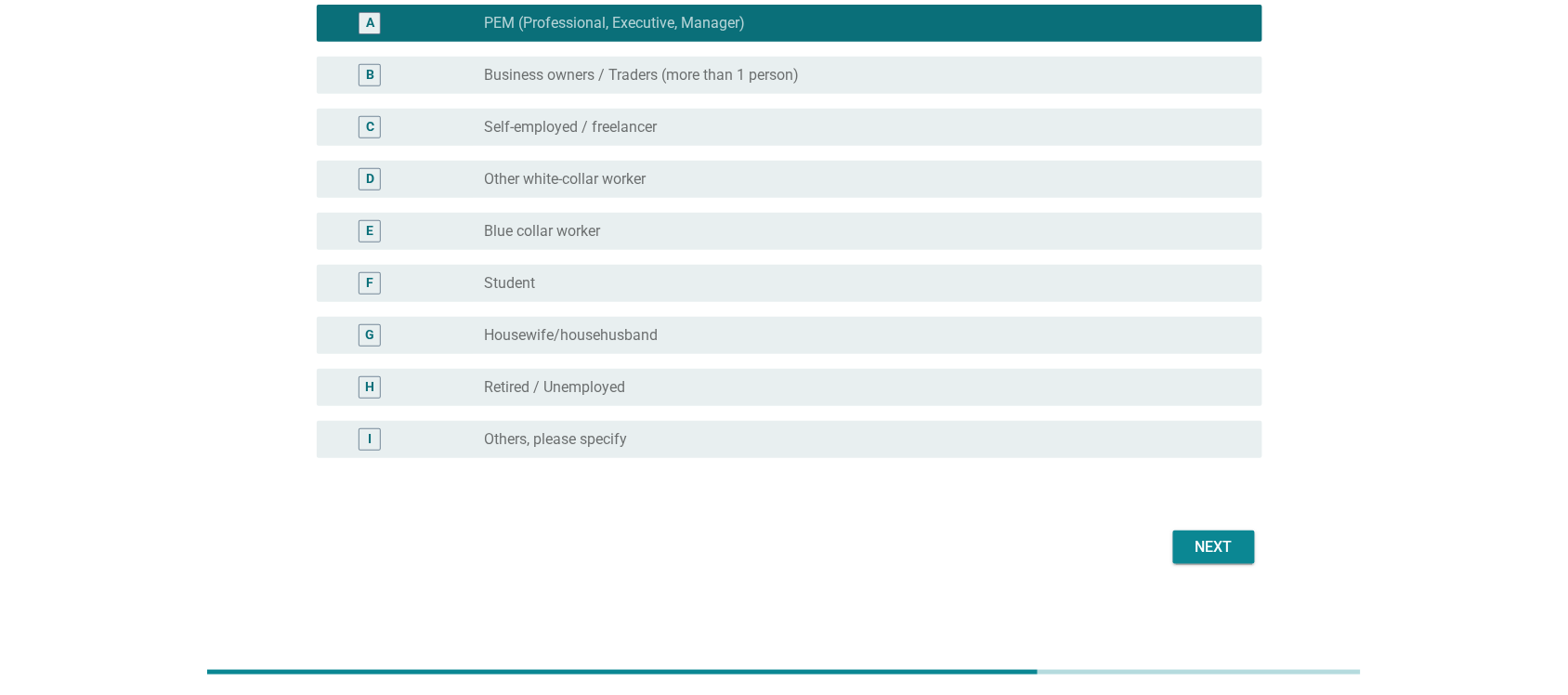 click on "Next" at bounding box center [1214, 547] 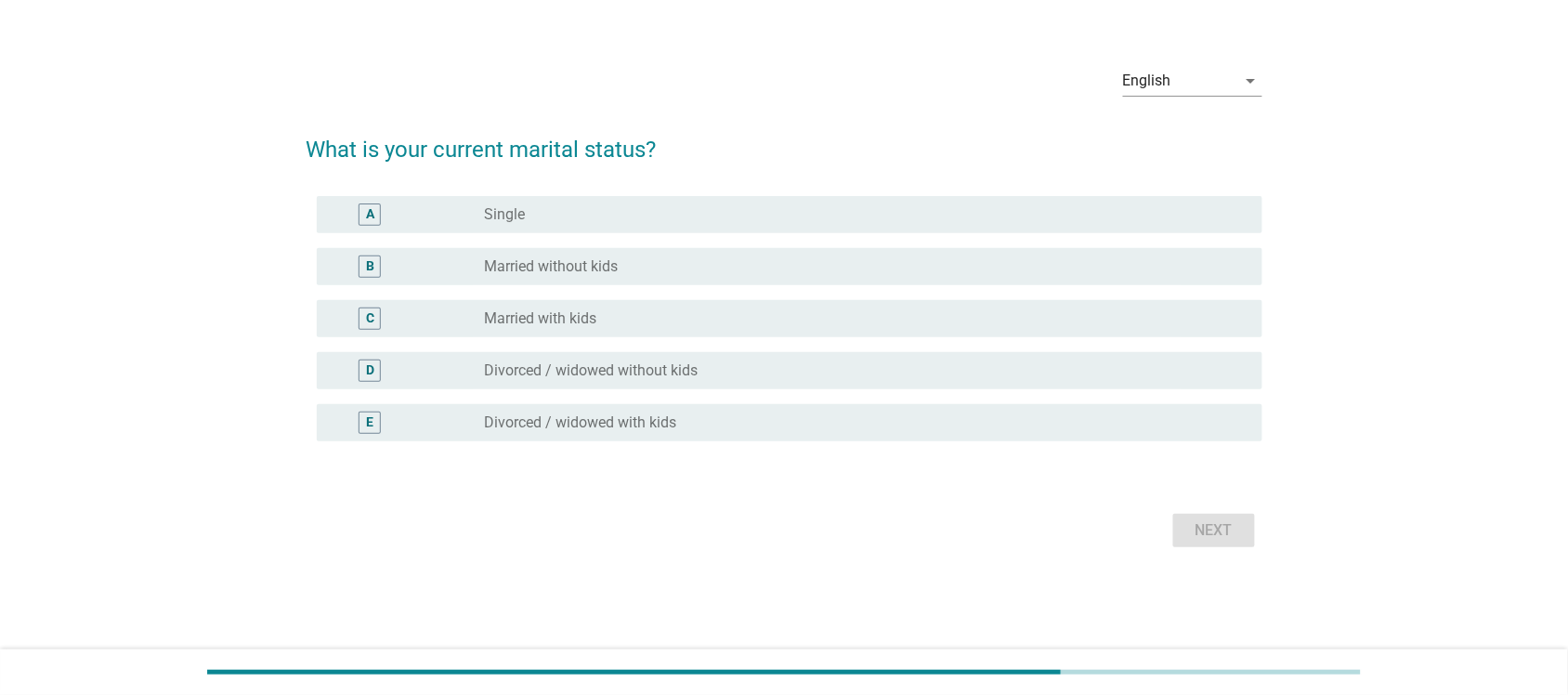 scroll, scrollTop: 0, scrollLeft: 0, axis: both 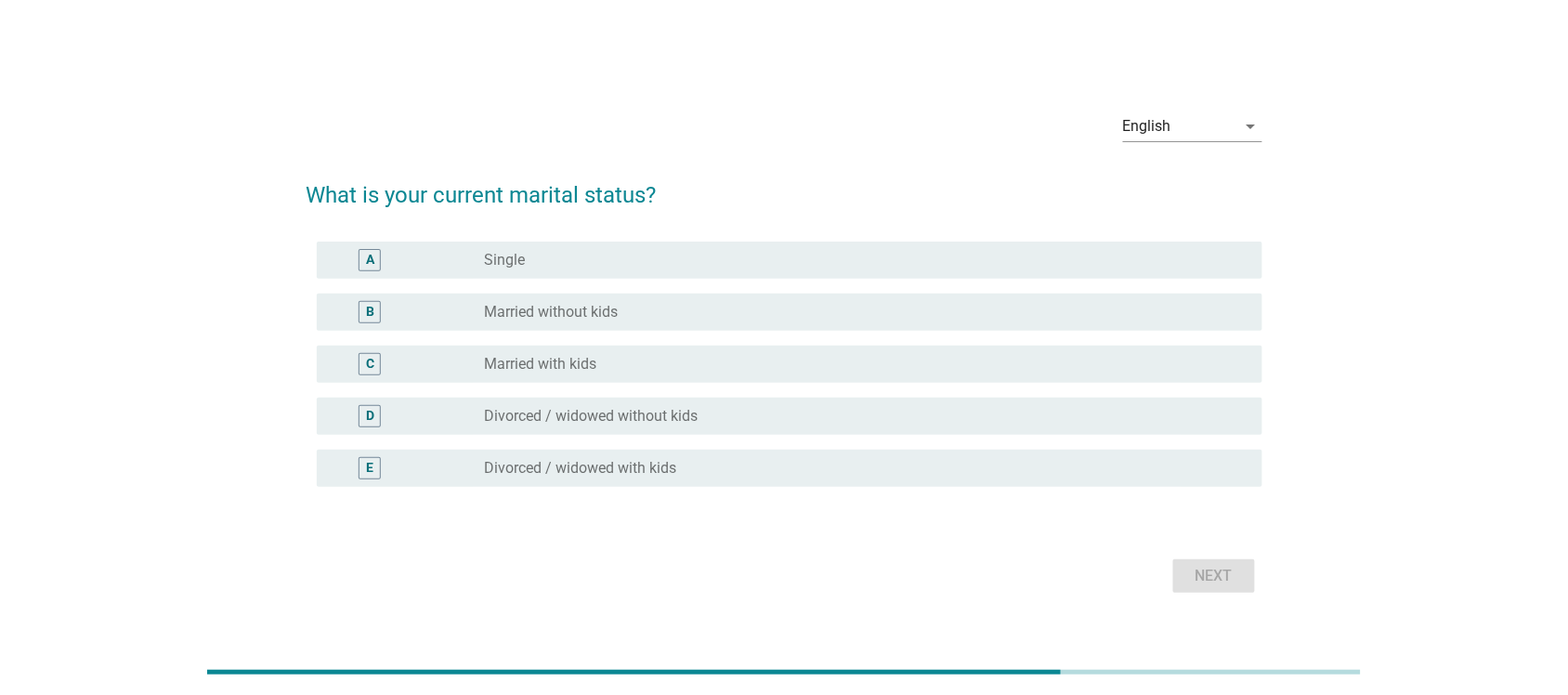 click on "A     radio_button_unchecked Single" at bounding box center [789, 260] 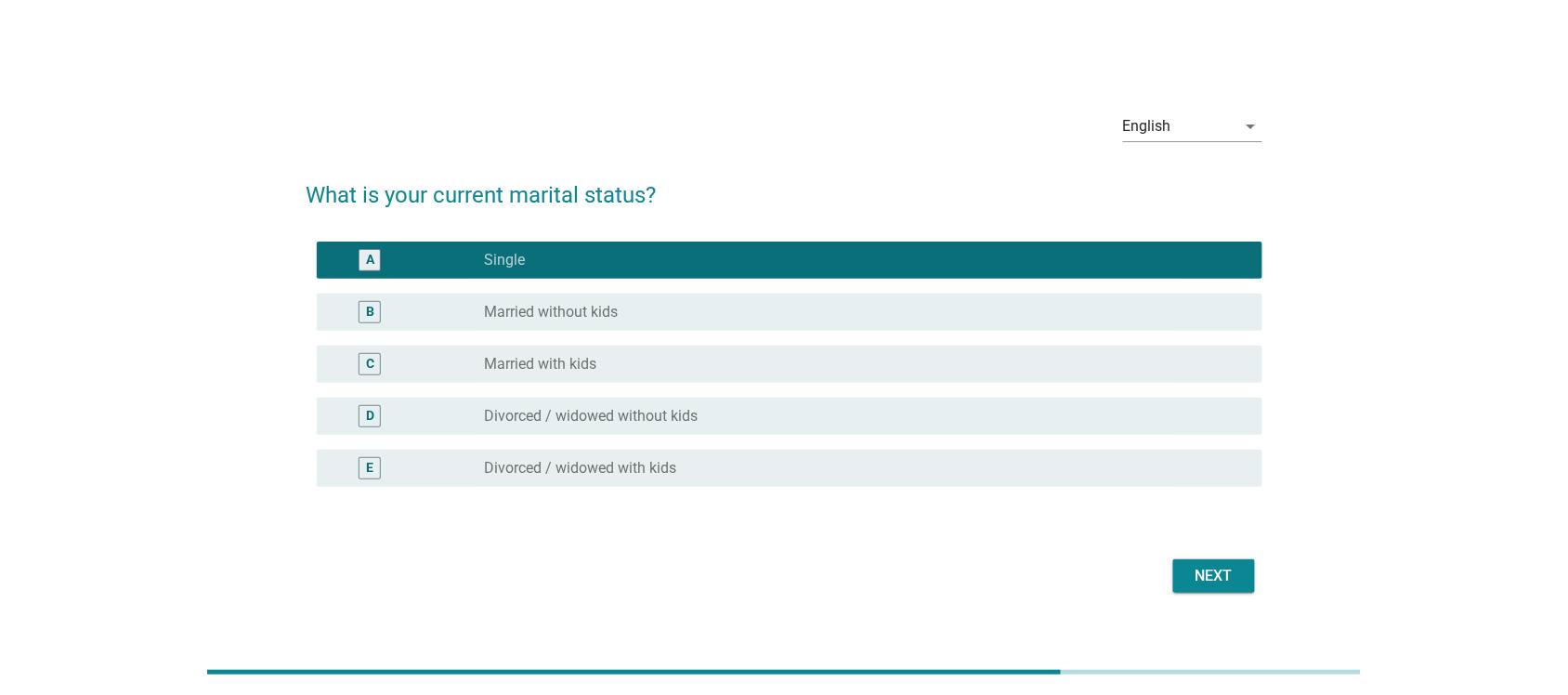 click on "Next" at bounding box center [1214, 576] 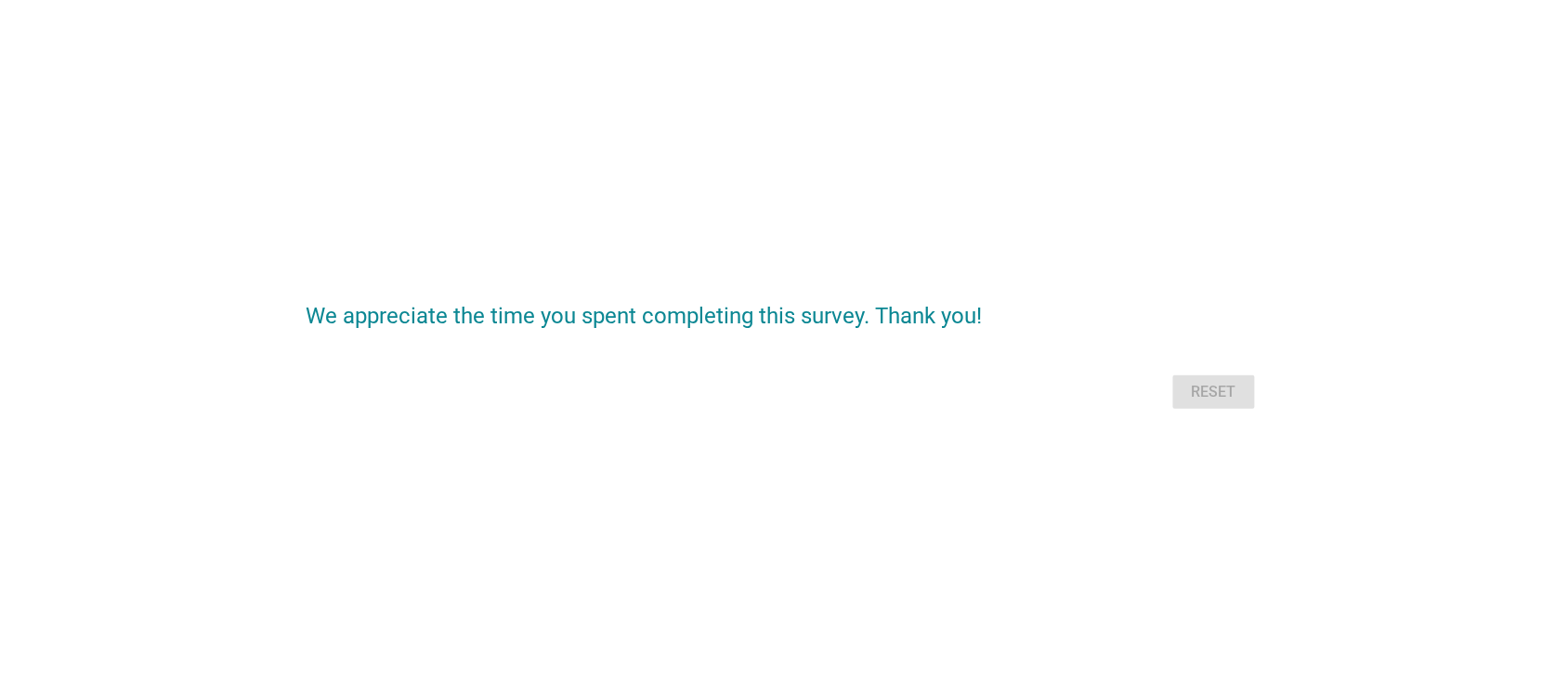 click on "Reset" at bounding box center [783, 392] 